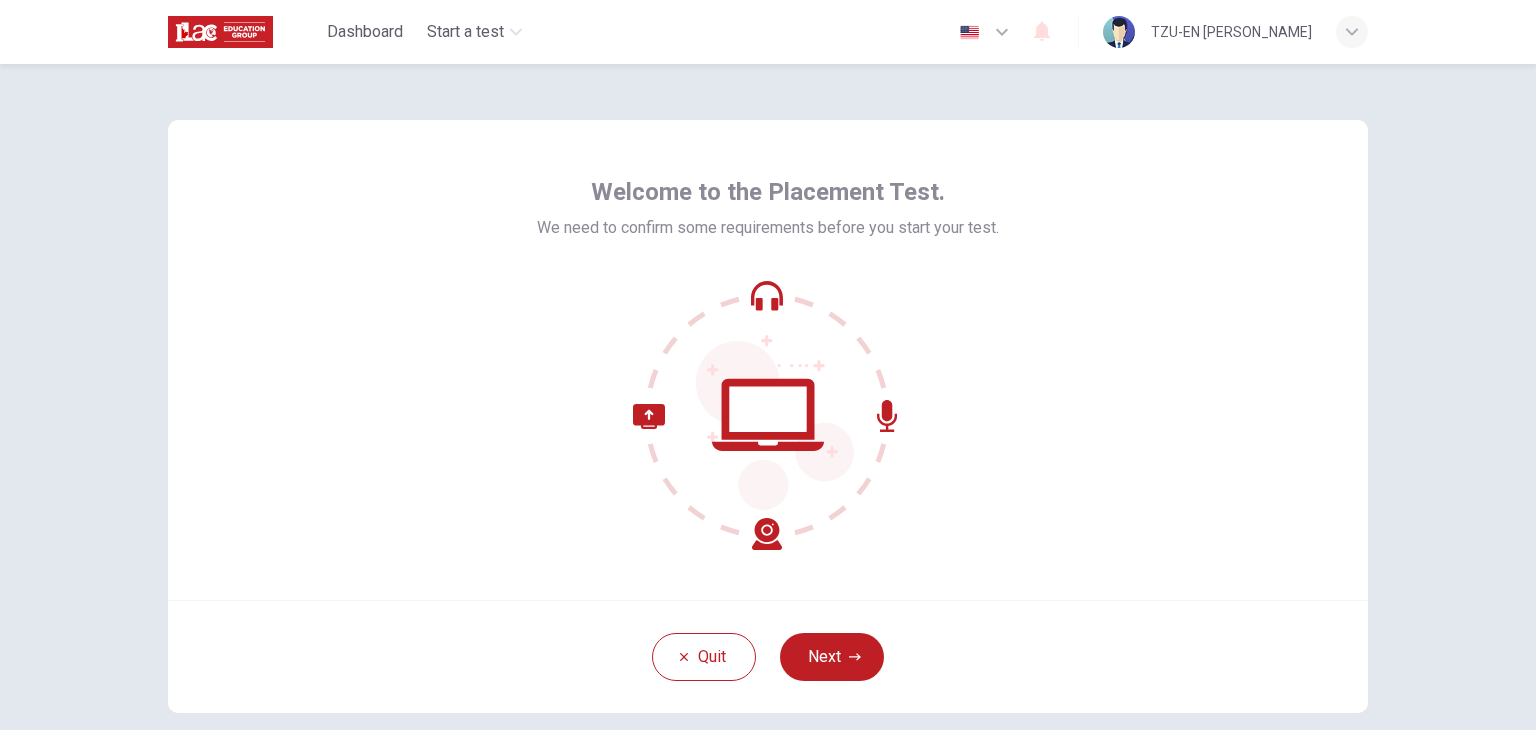 scroll, scrollTop: 0, scrollLeft: 0, axis: both 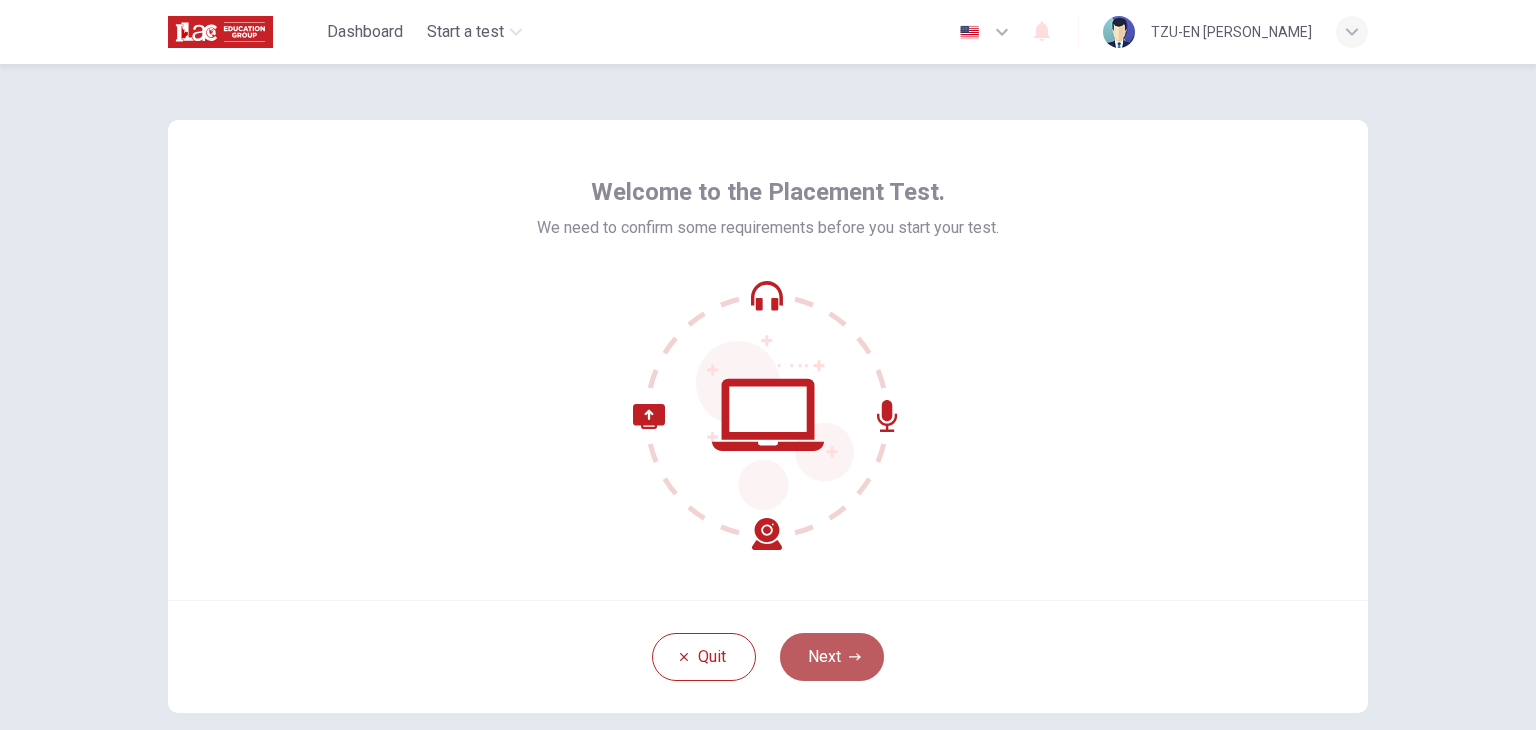 click on "Next" at bounding box center [832, 657] 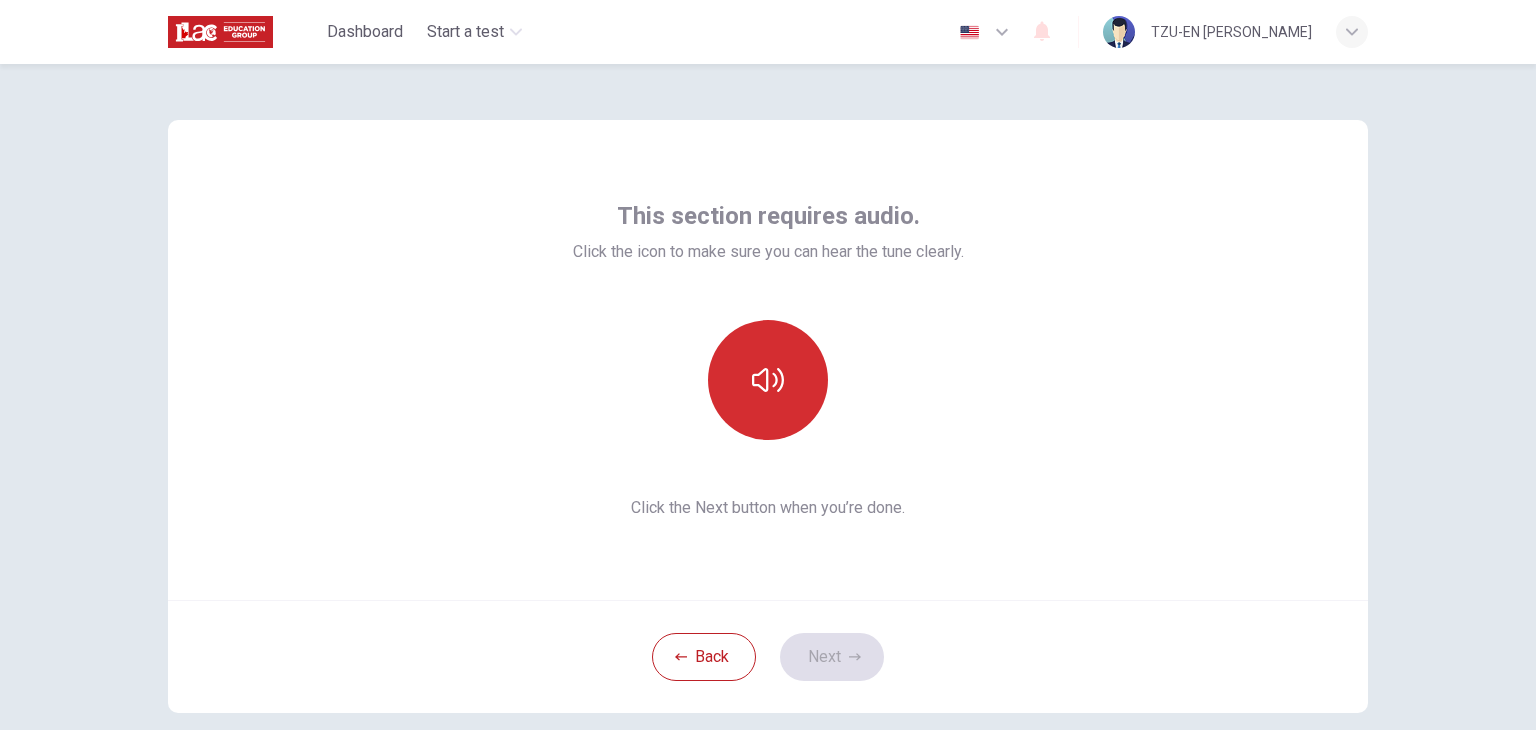 click at bounding box center [768, 380] 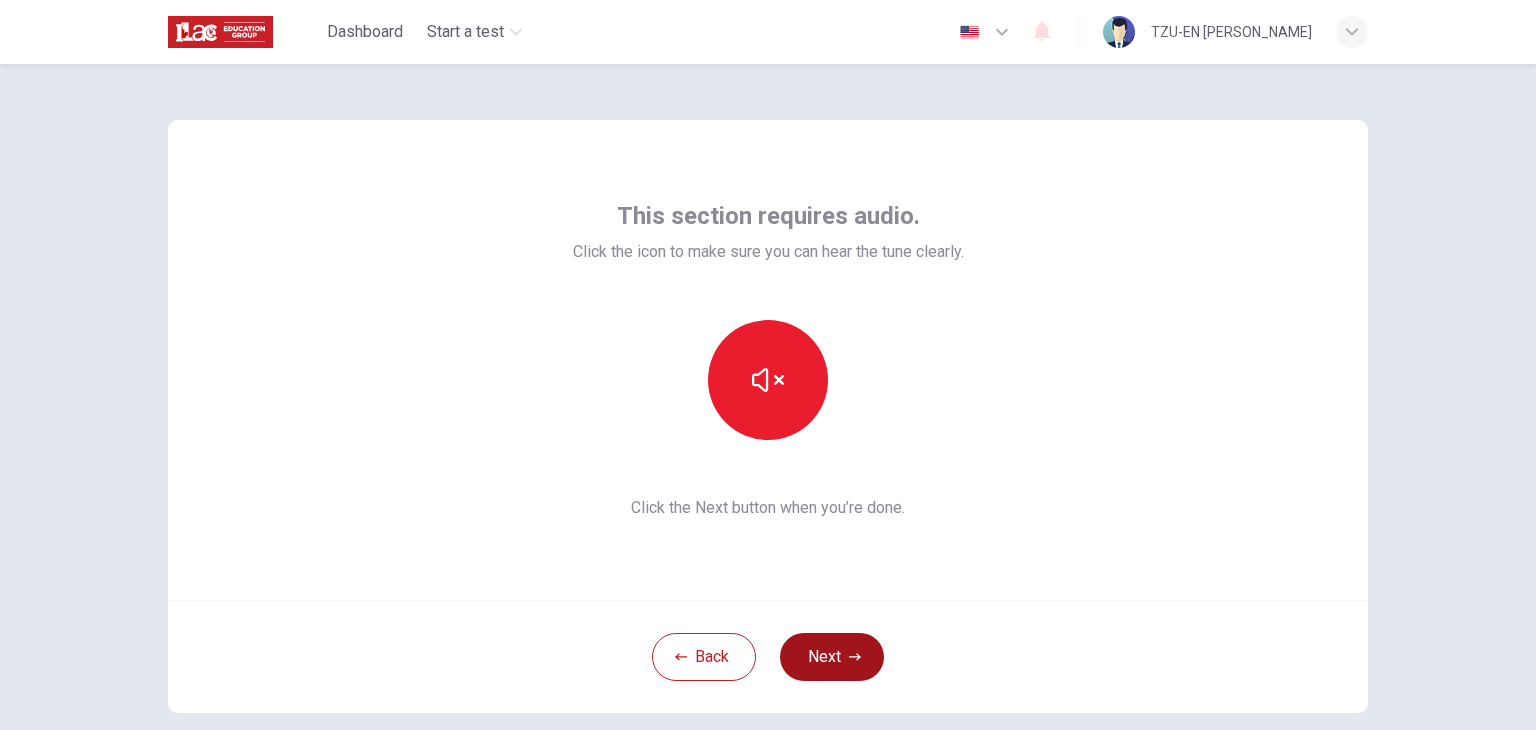 click on "Next" at bounding box center (832, 657) 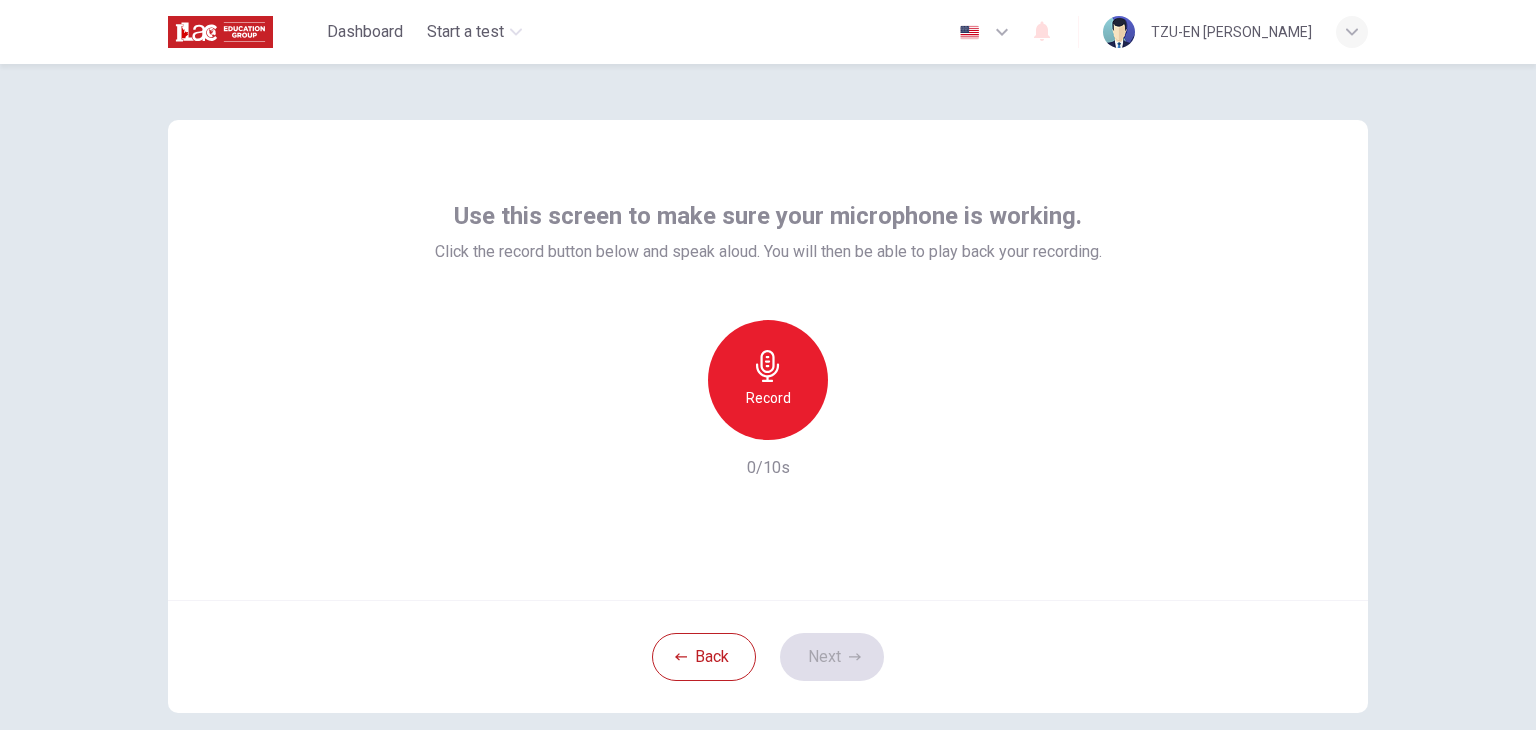 click 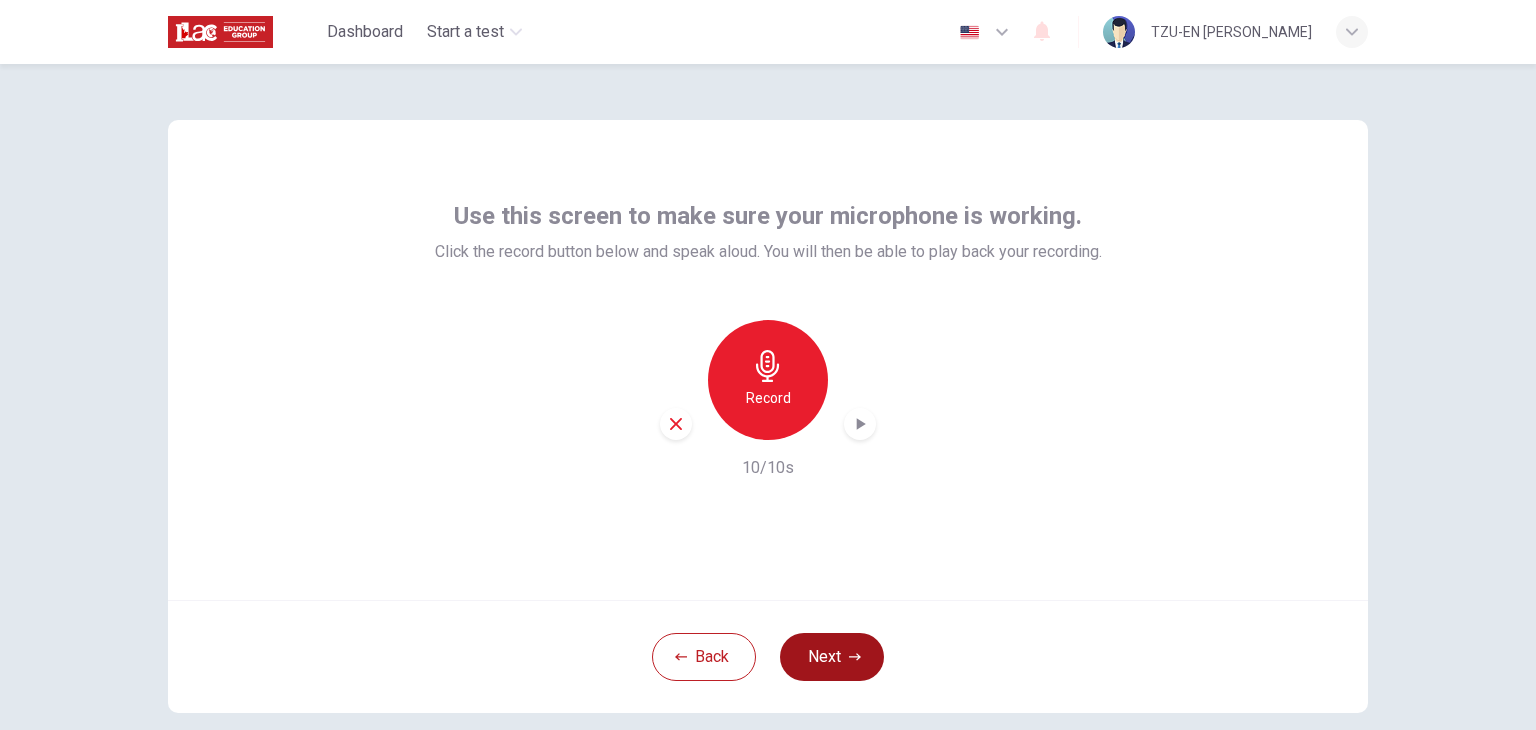 click on "Next" at bounding box center (832, 657) 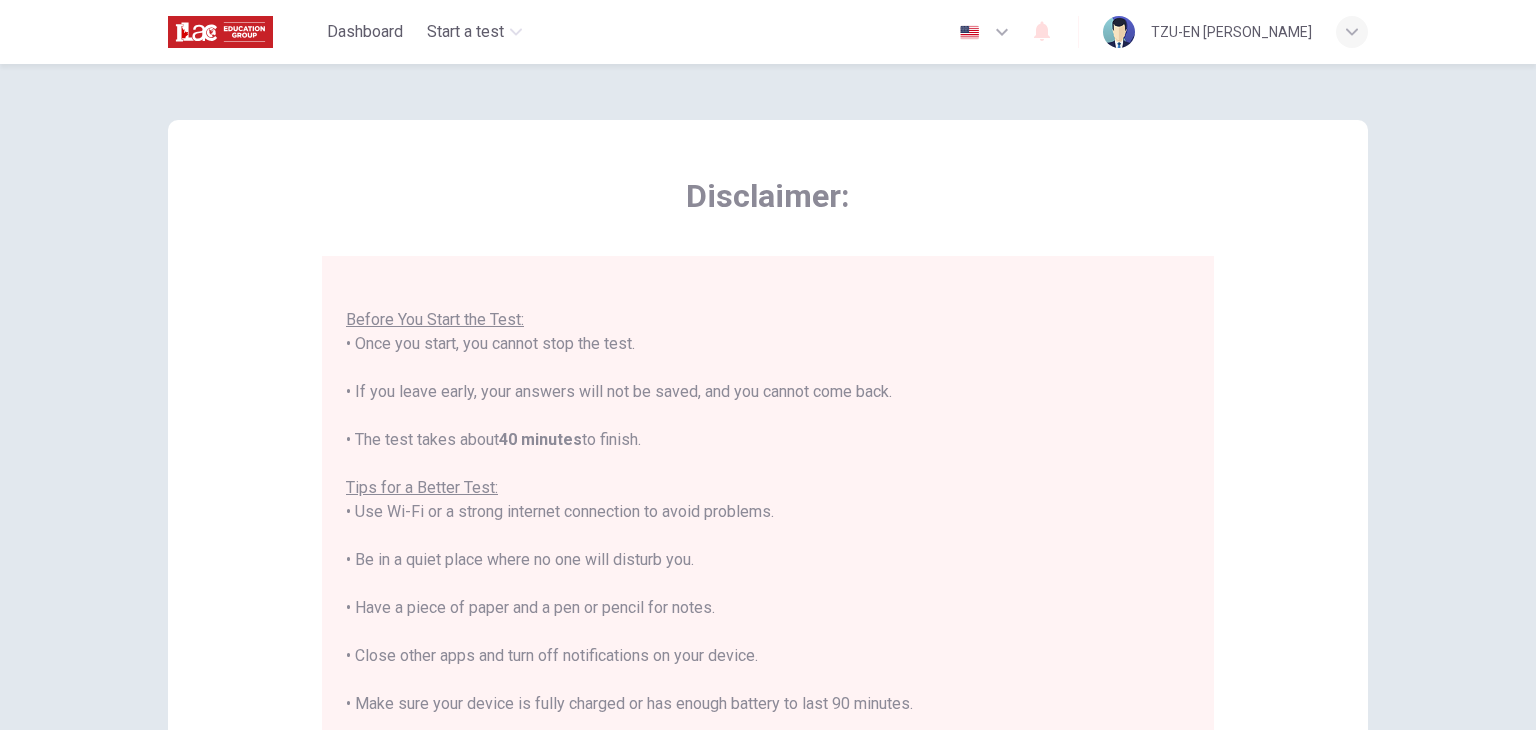 scroll, scrollTop: 23, scrollLeft: 0, axis: vertical 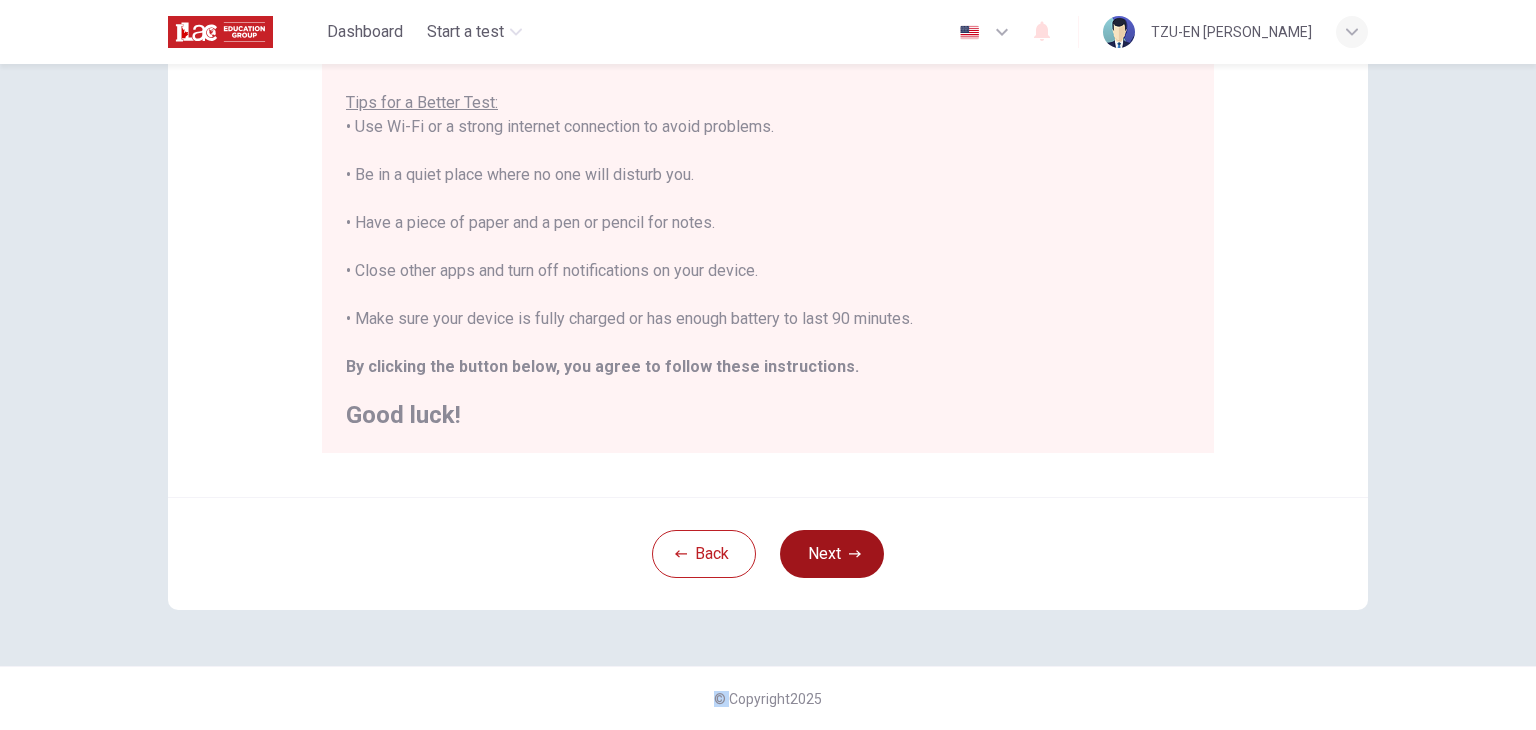 click on "Next" at bounding box center (832, 554) 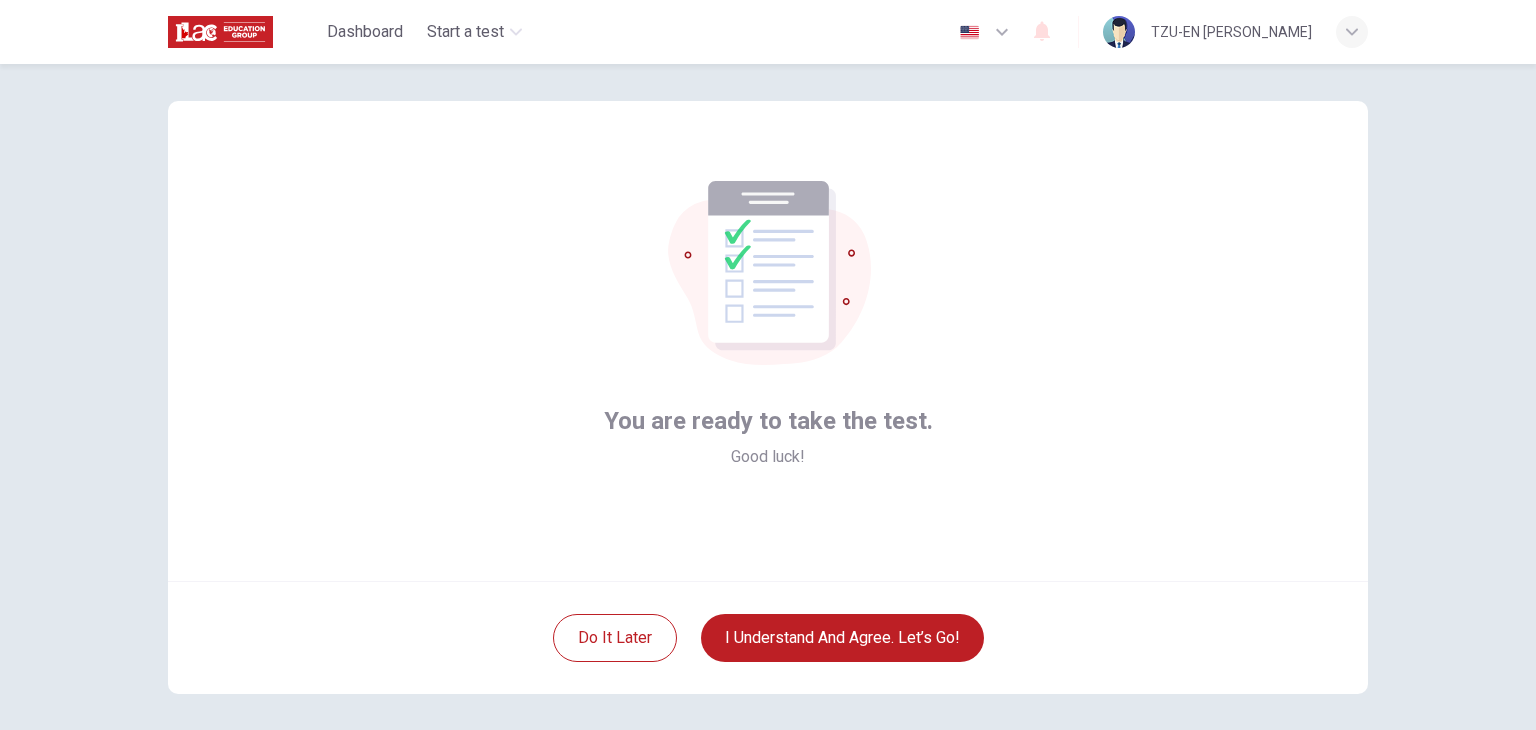 scroll, scrollTop: 0, scrollLeft: 0, axis: both 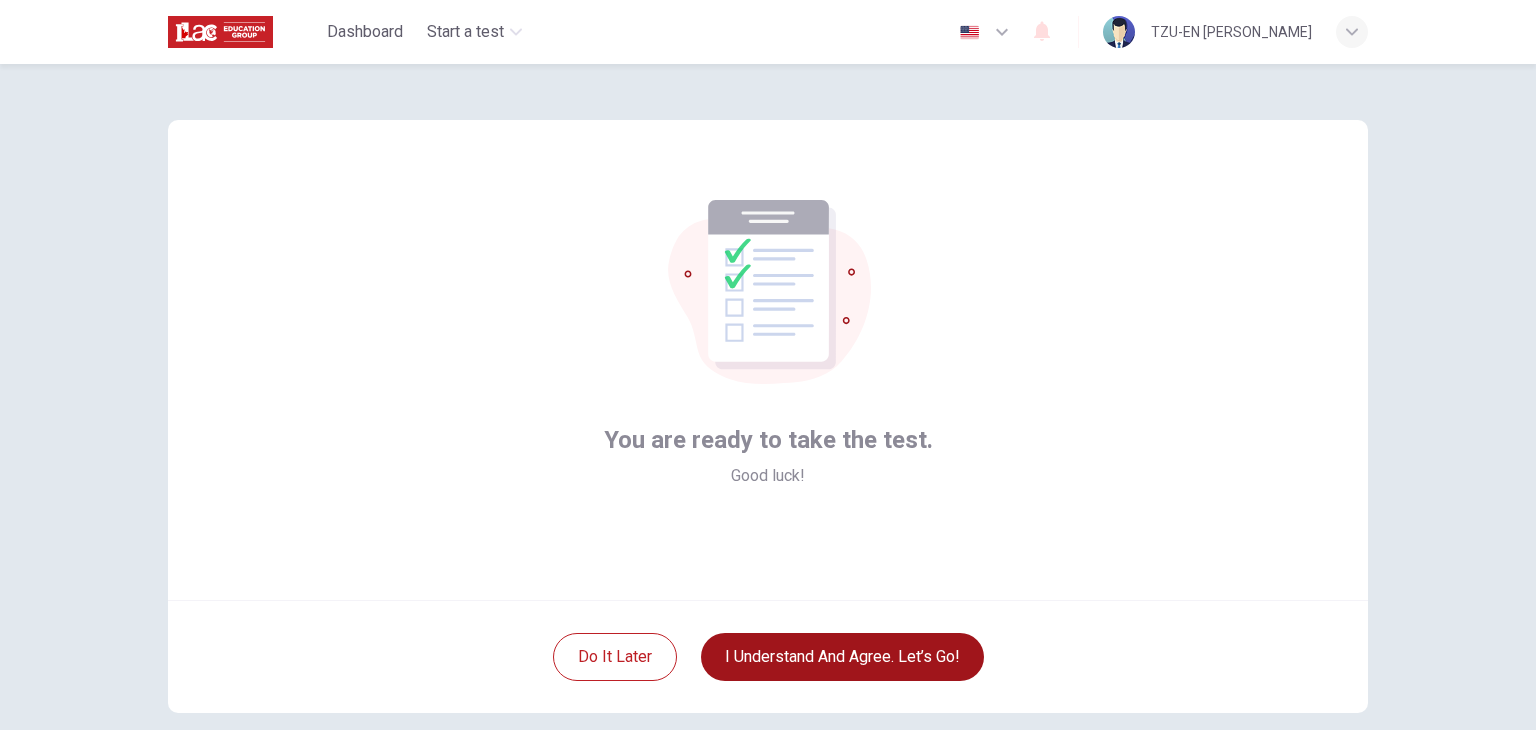click on "I understand and agree. Let’s go!" at bounding box center (842, 657) 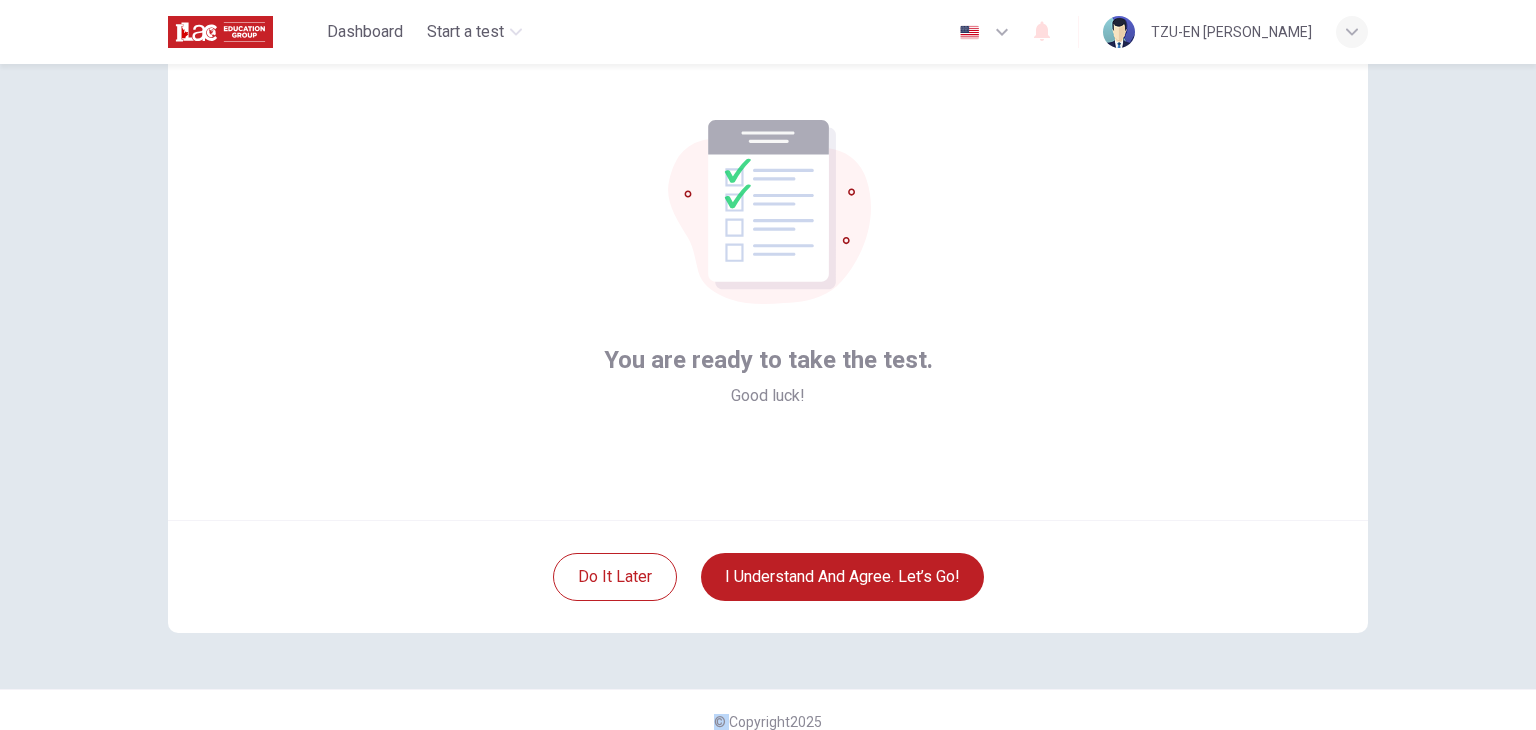 scroll, scrollTop: 103, scrollLeft: 0, axis: vertical 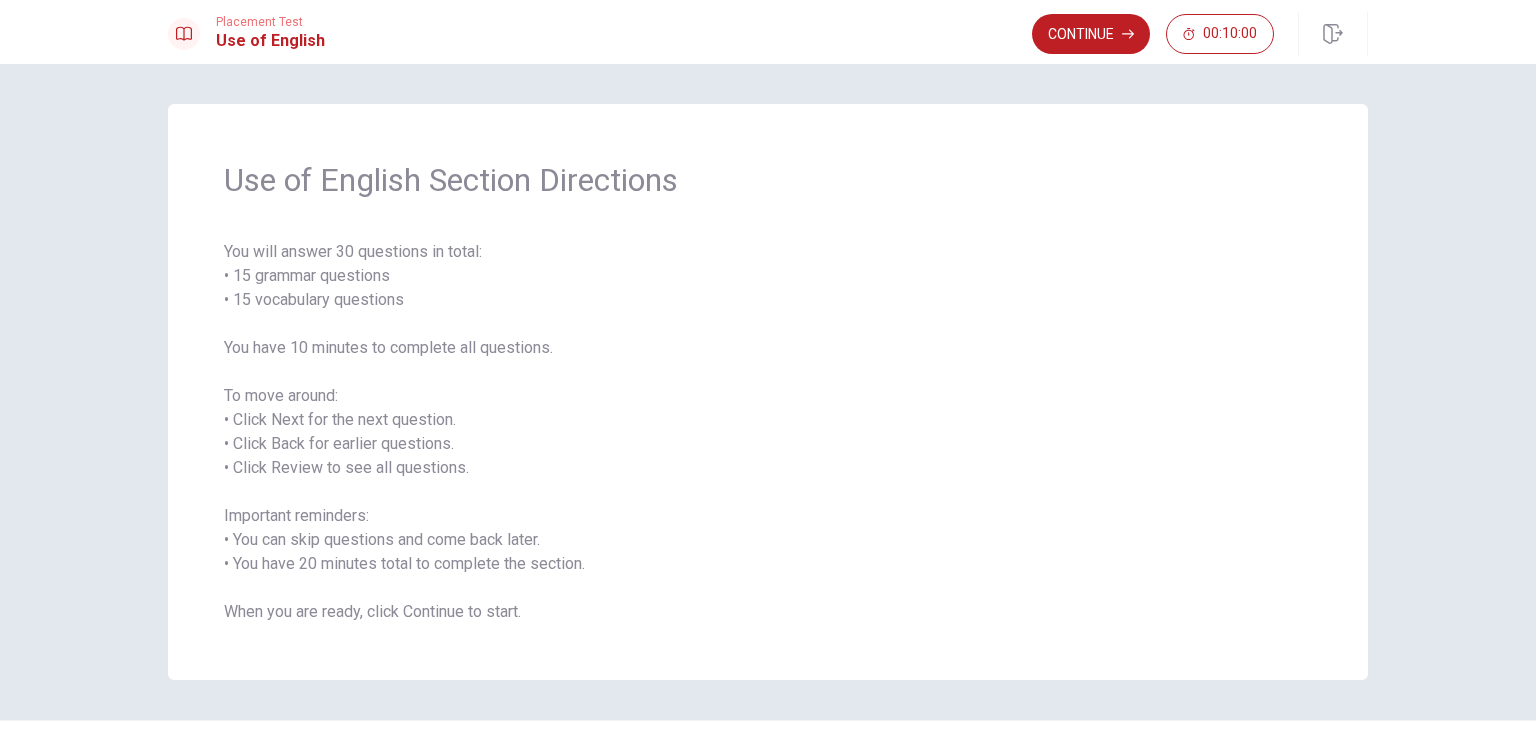 click on "You will answer 30 questions in total:
• 15 grammar questions
• 15 vocabulary questions
You have 10 minutes to complete all questions.
To move around:
• Click Next for the next question.
• Click Back for earlier questions.
• Click Review to see all questions.
Important reminders:
• You can skip questions and come back later.
• You have 20 minutes total to complete the section.
When you are ready, click Continue to start." at bounding box center [768, 432] 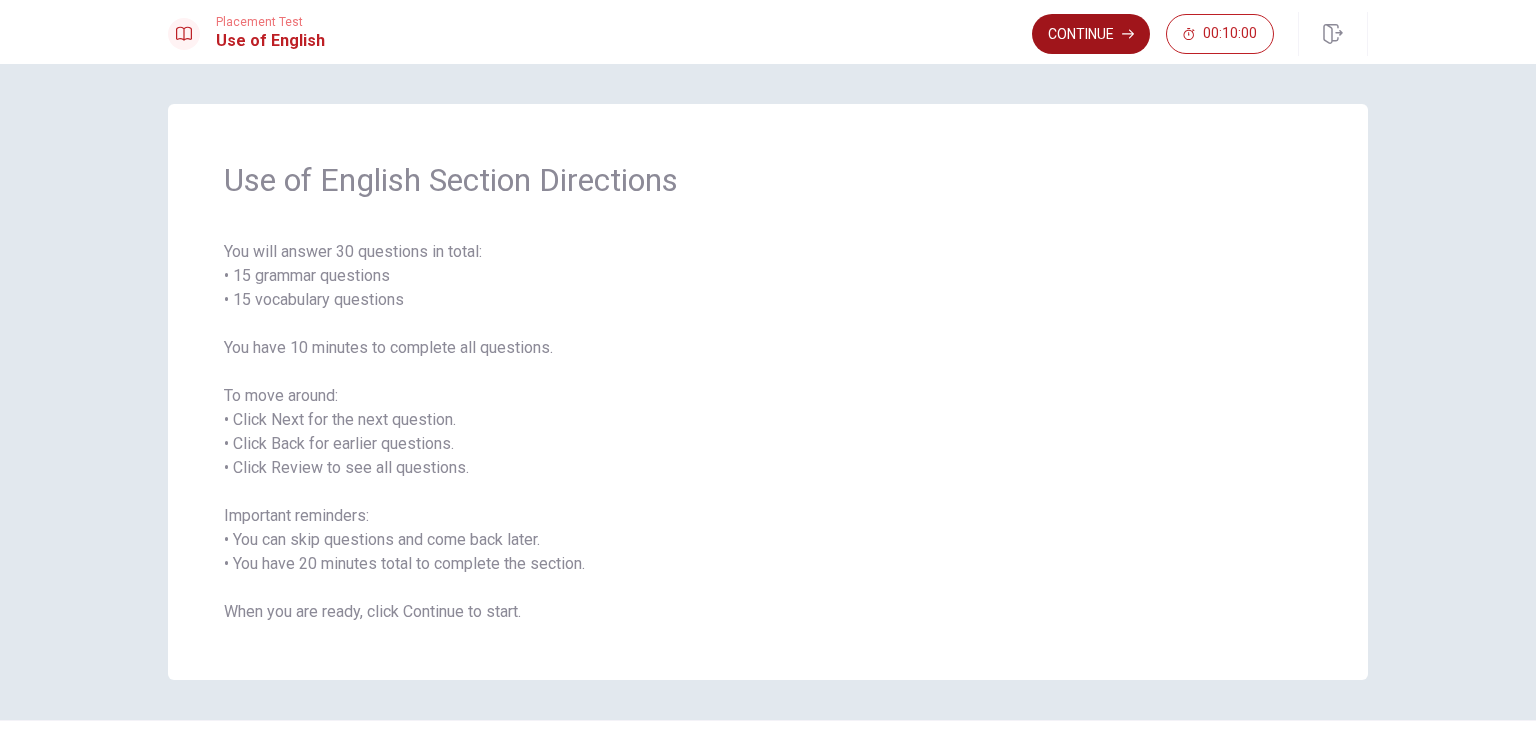 click on "Continue" at bounding box center [1091, 34] 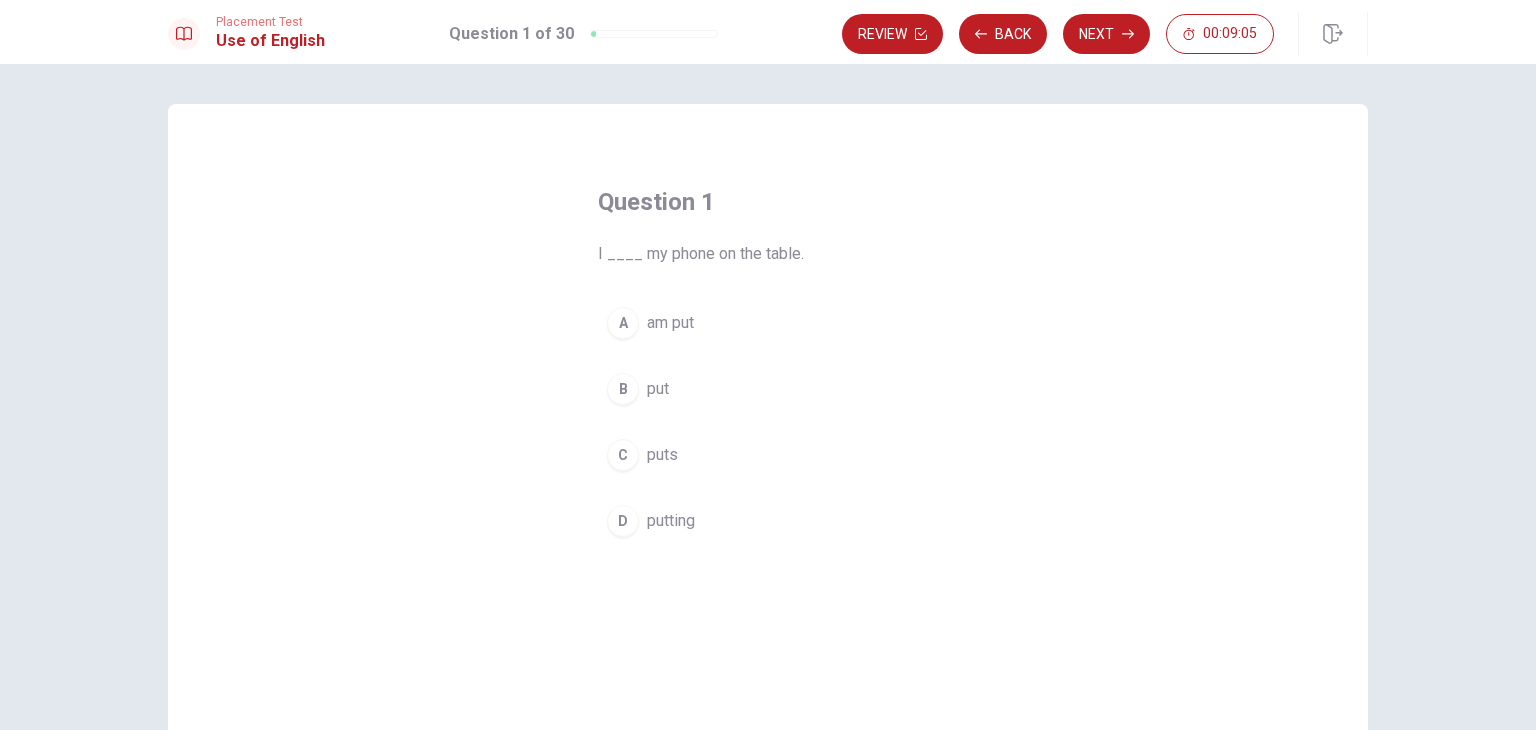 click on "B put" at bounding box center [768, 389] 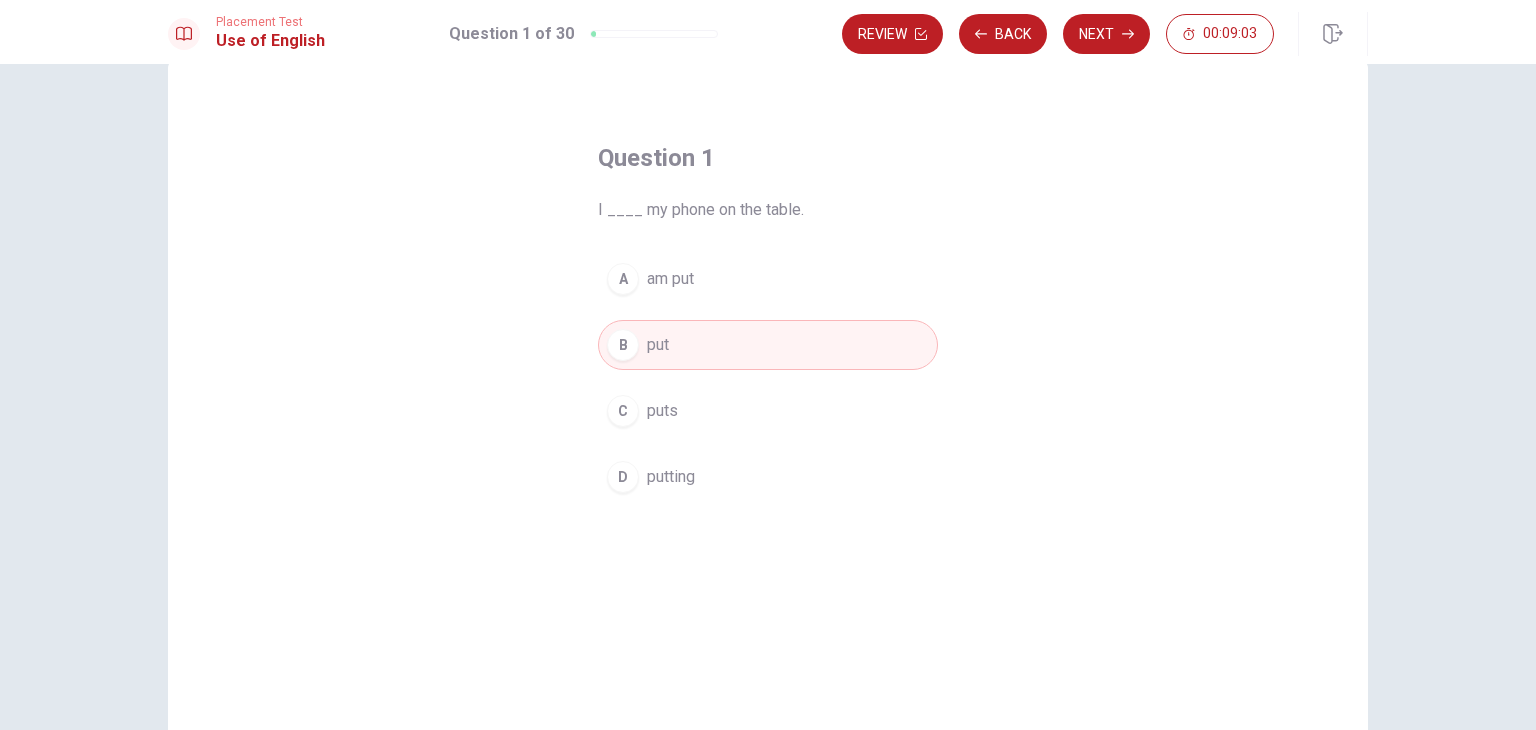 scroll, scrollTop: 173, scrollLeft: 0, axis: vertical 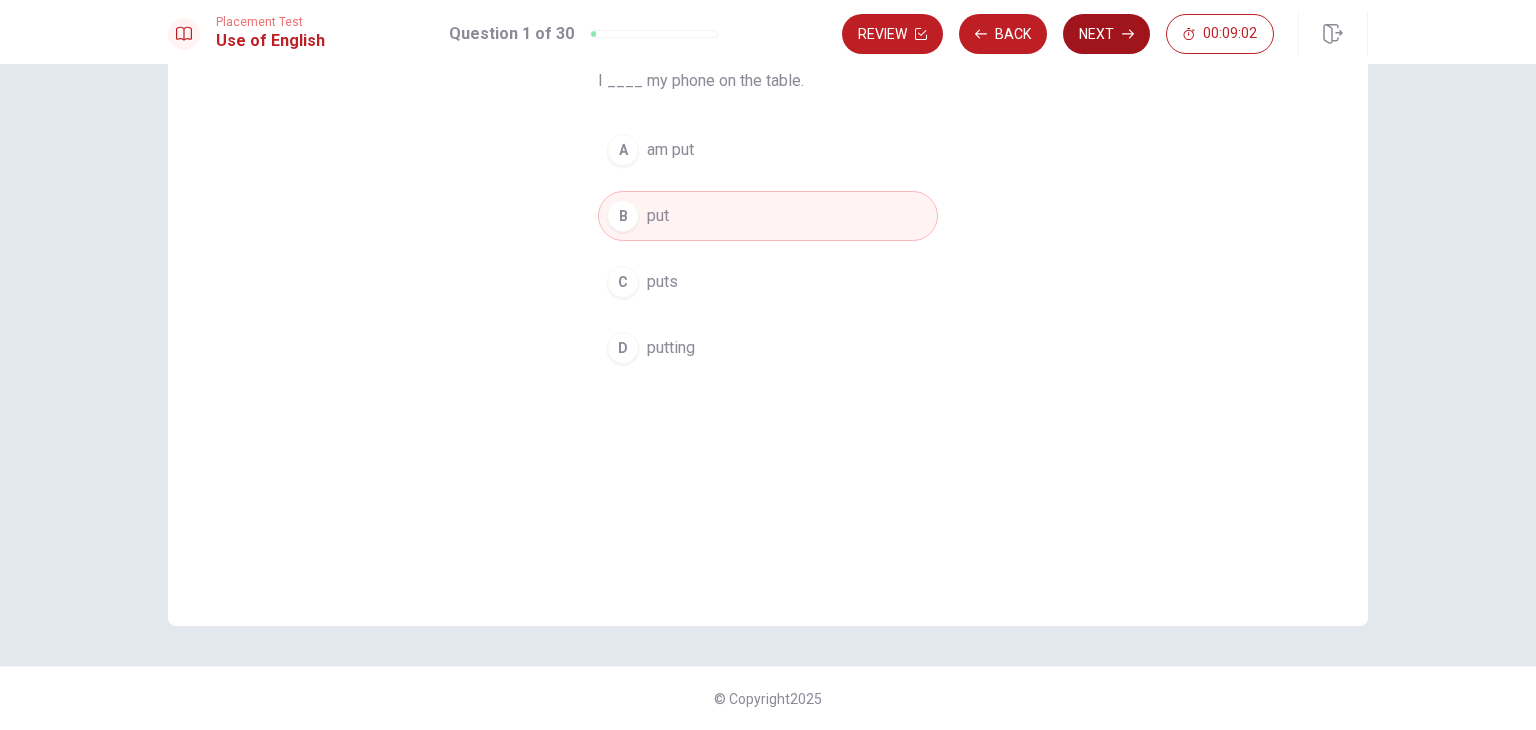 click on "Next" at bounding box center (1106, 34) 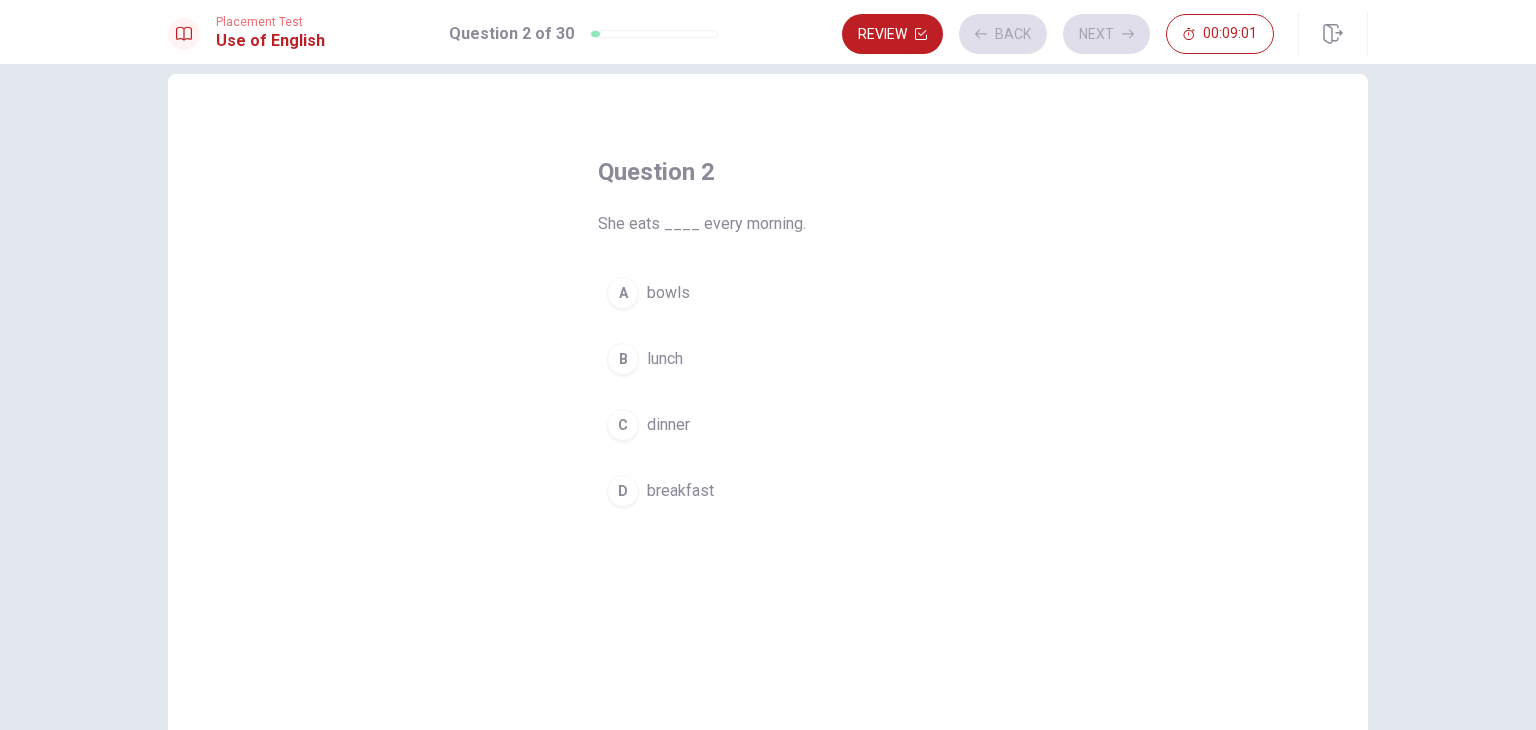 scroll, scrollTop: 0, scrollLeft: 0, axis: both 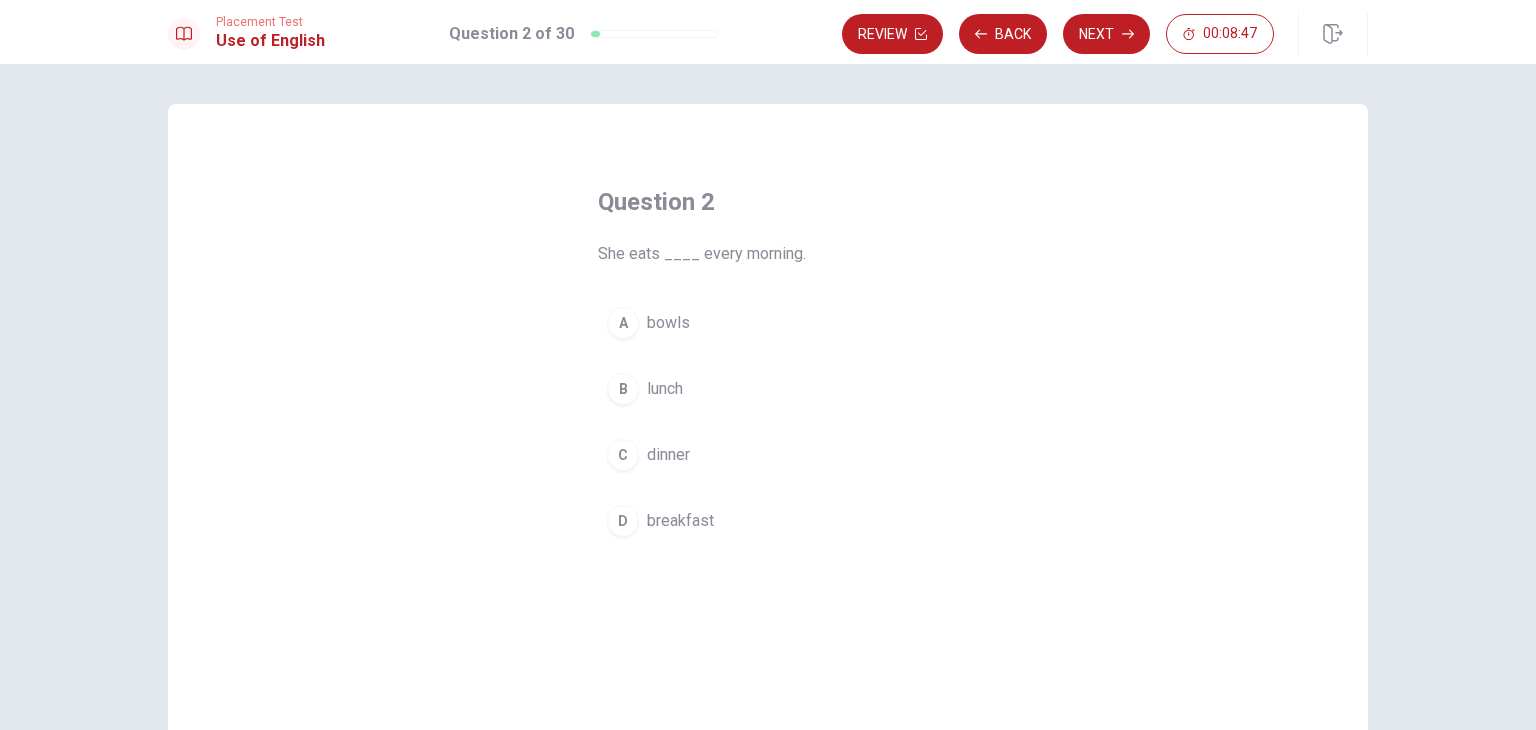 click on "breakfast" at bounding box center [680, 521] 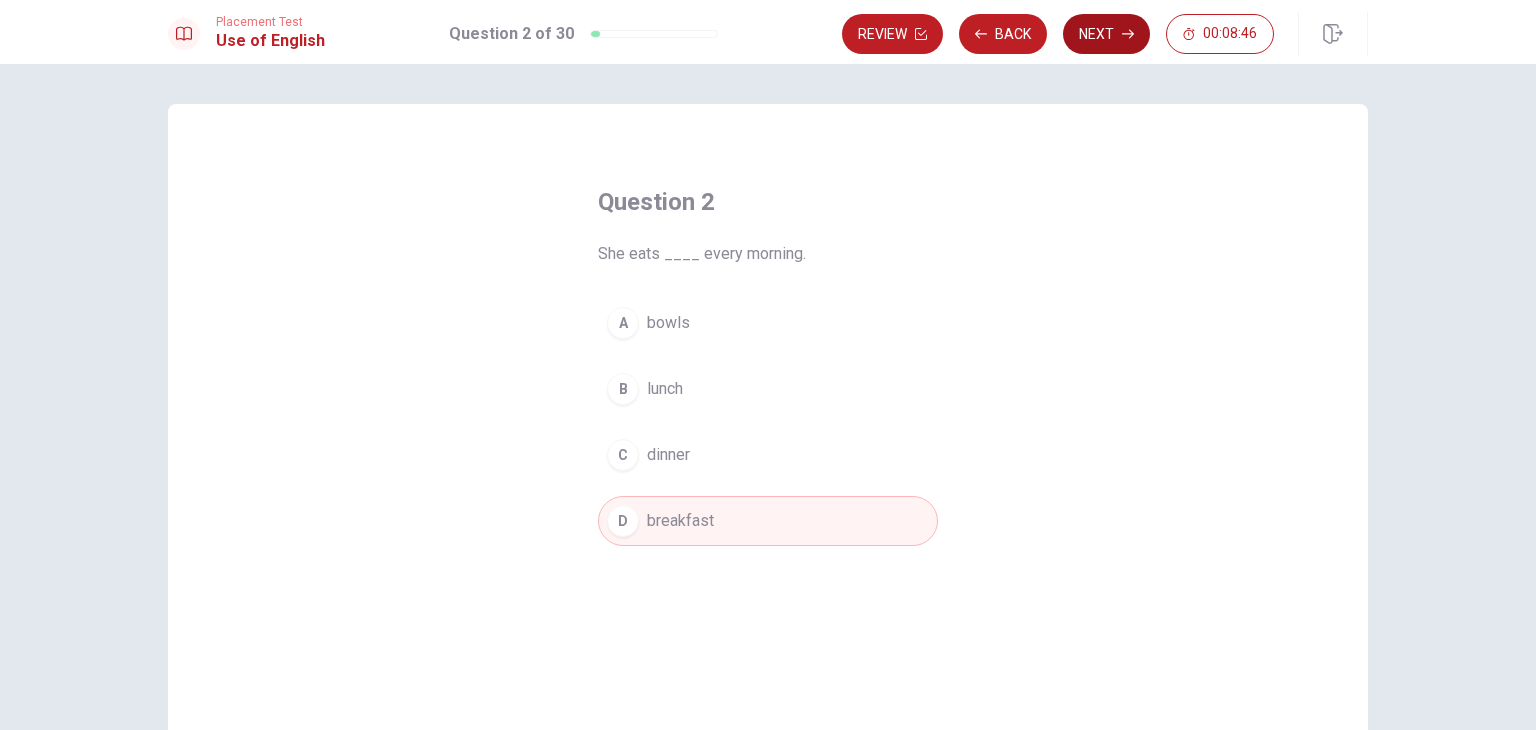 click on "Next" at bounding box center (1106, 34) 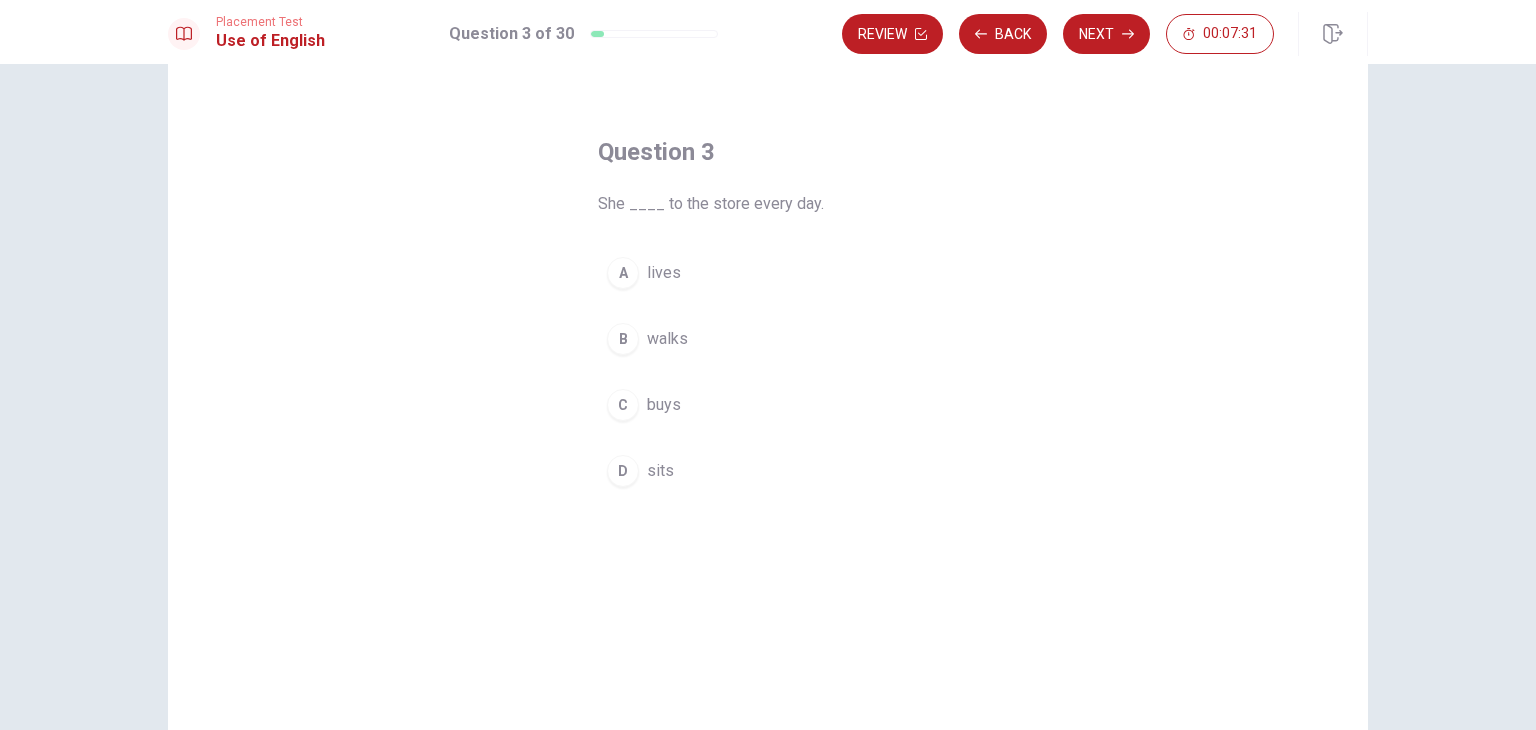 scroll, scrollTop: 0, scrollLeft: 0, axis: both 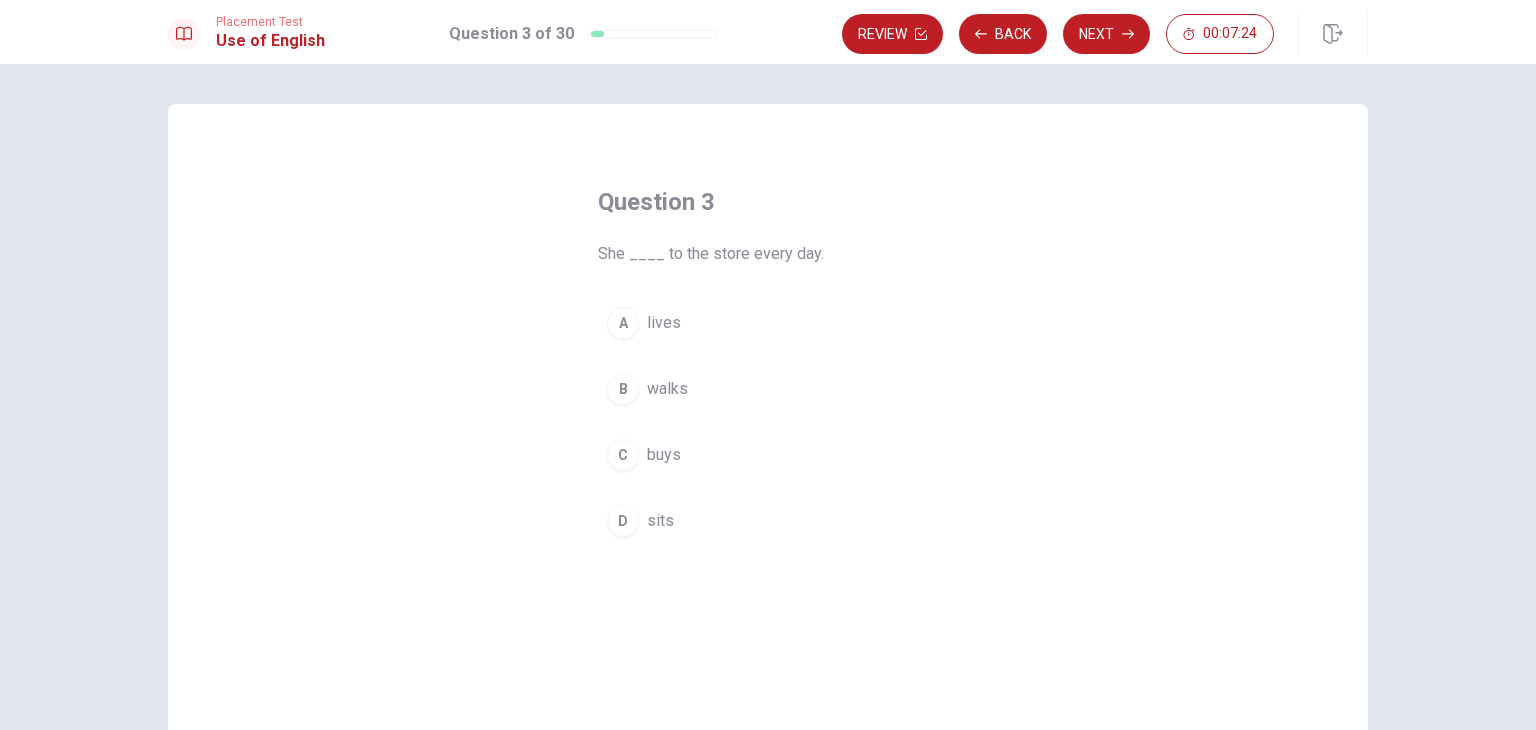 click on "walks" at bounding box center (667, 389) 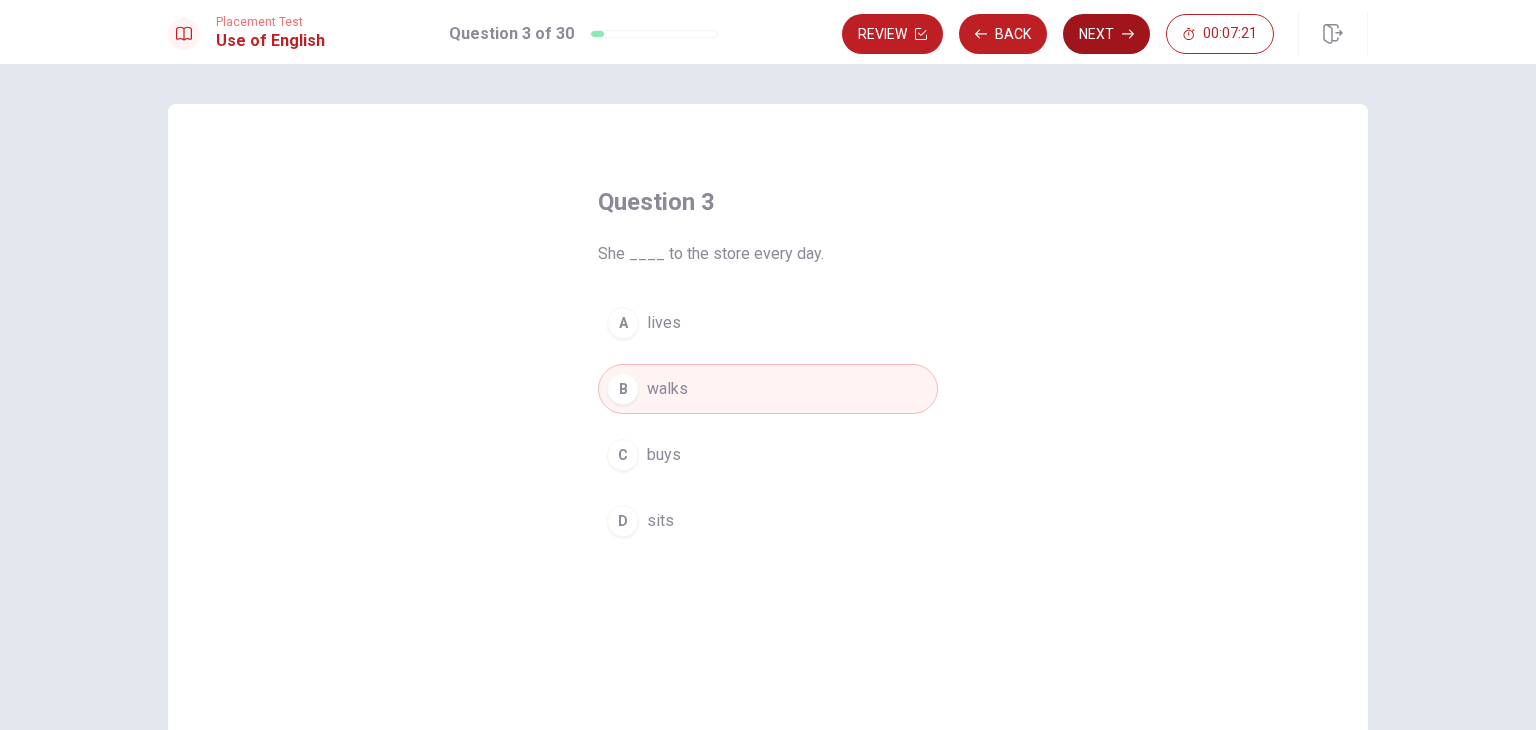 click on "Next" at bounding box center [1106, 34] 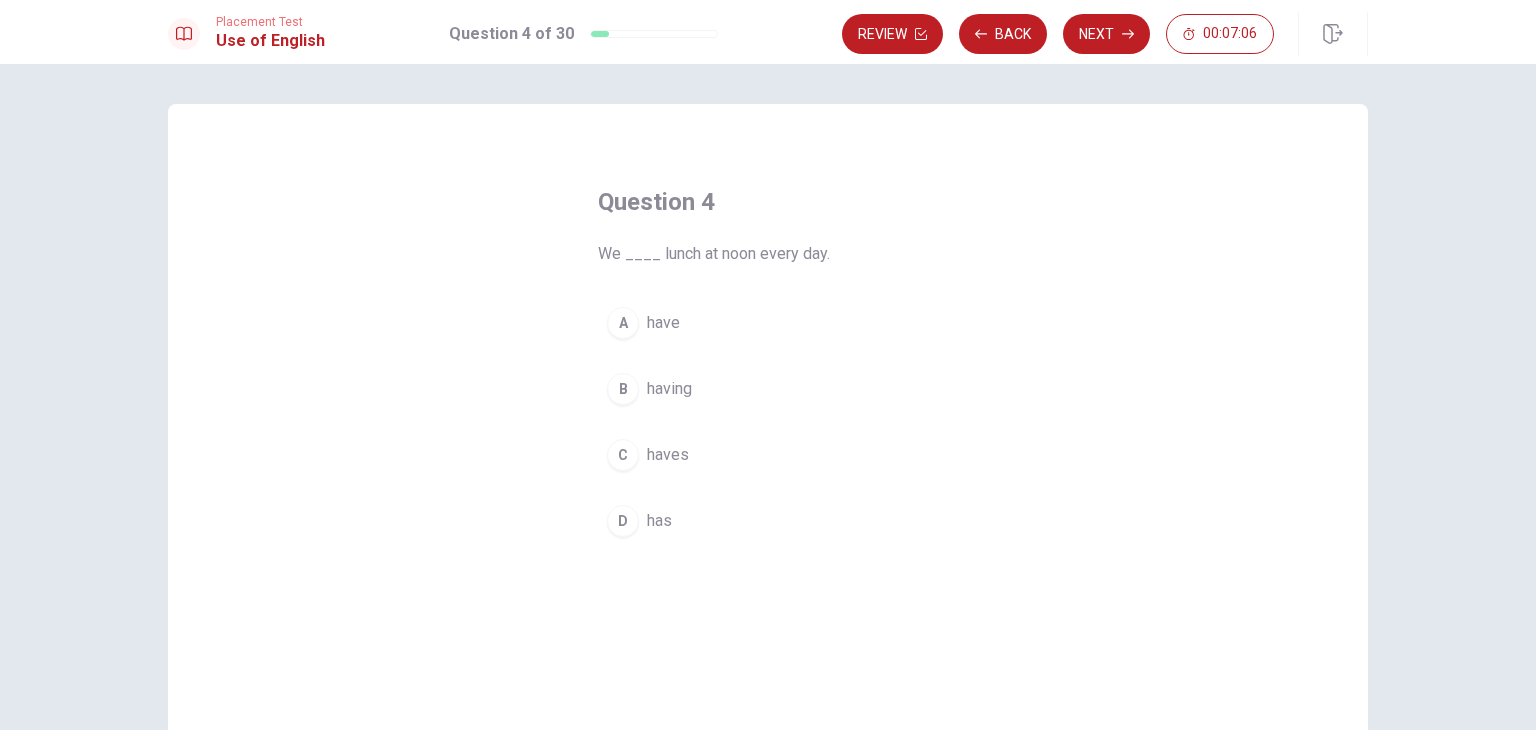 click on "A have" at bounding box center [768, 323] 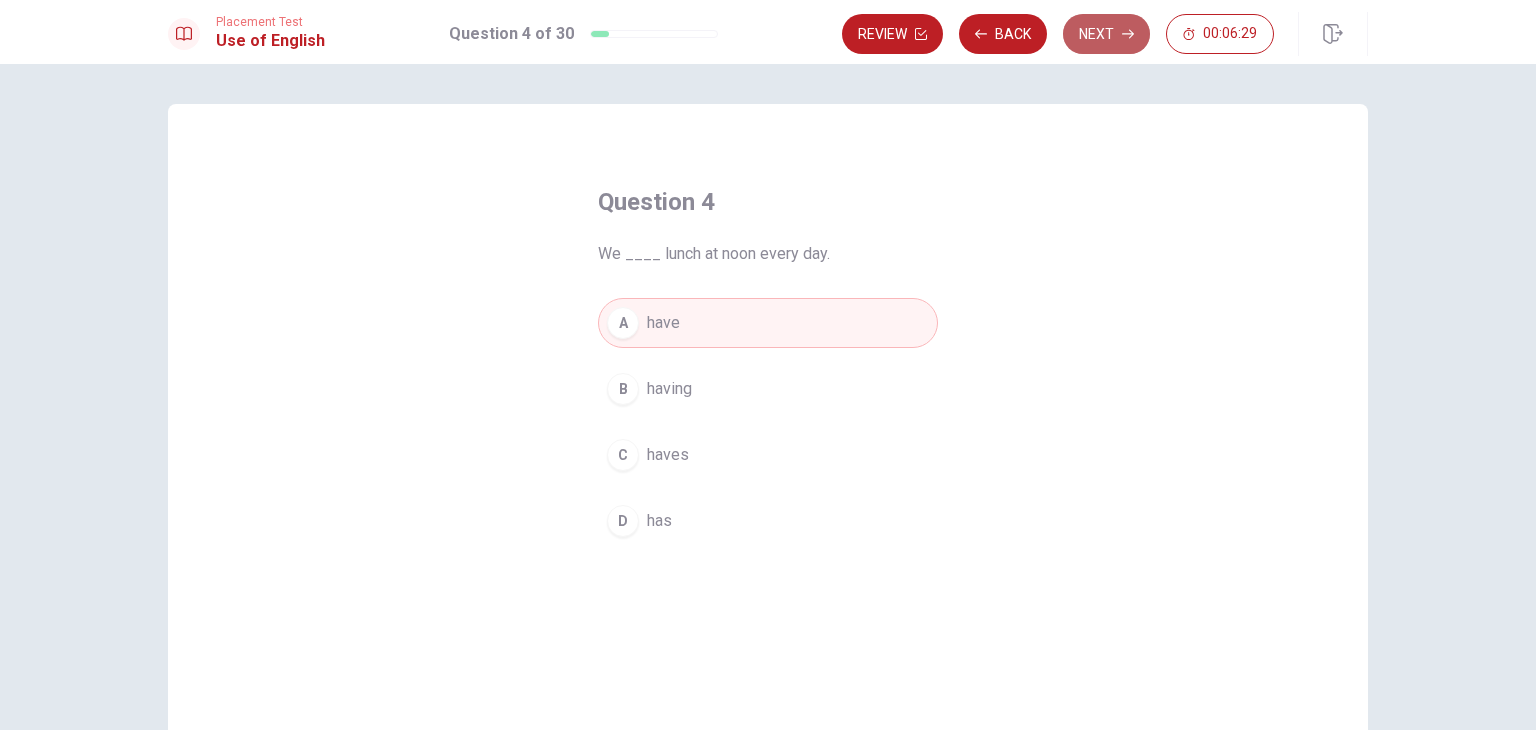 click on "Next" at bounding box center [1106, 34] 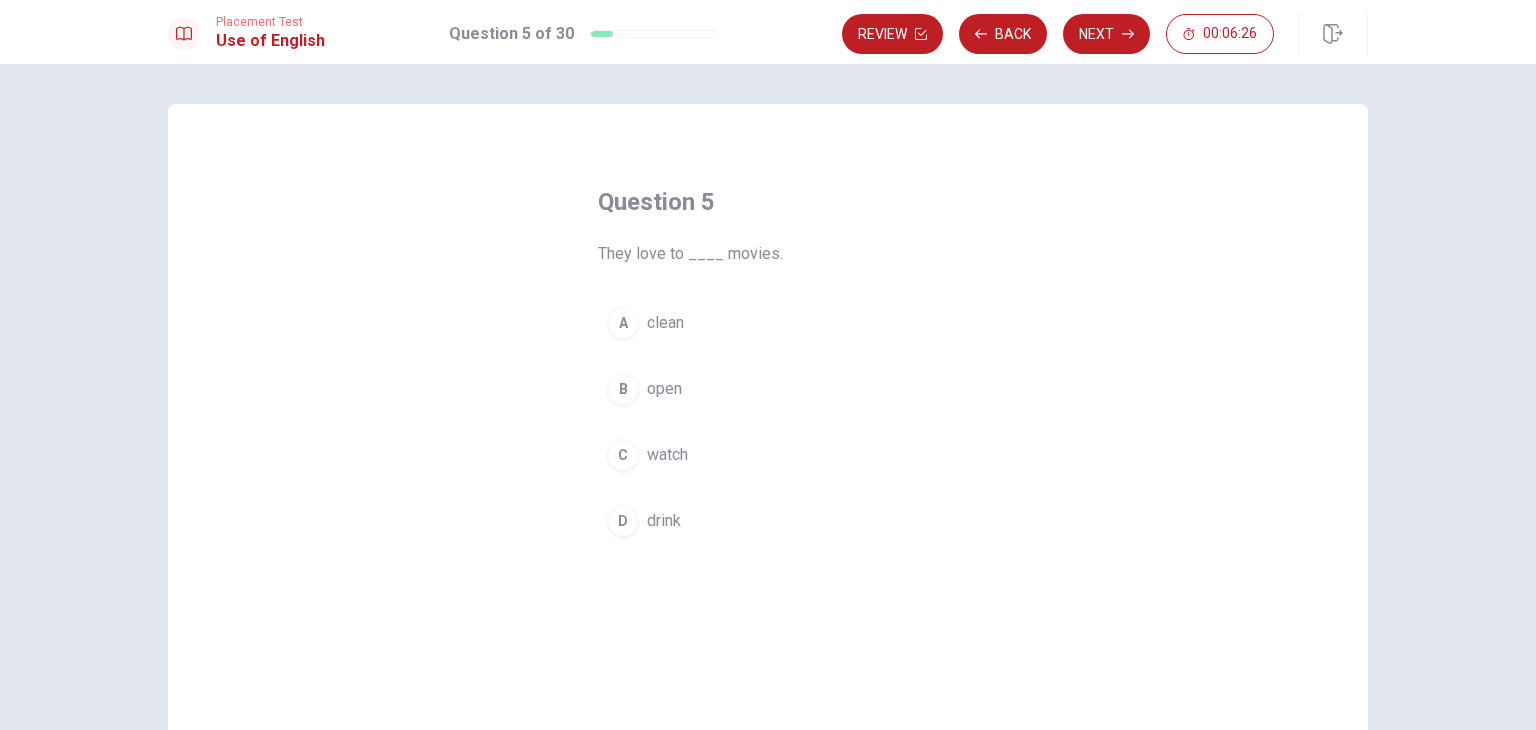 click on "watch" at bounding box center [667, 455] 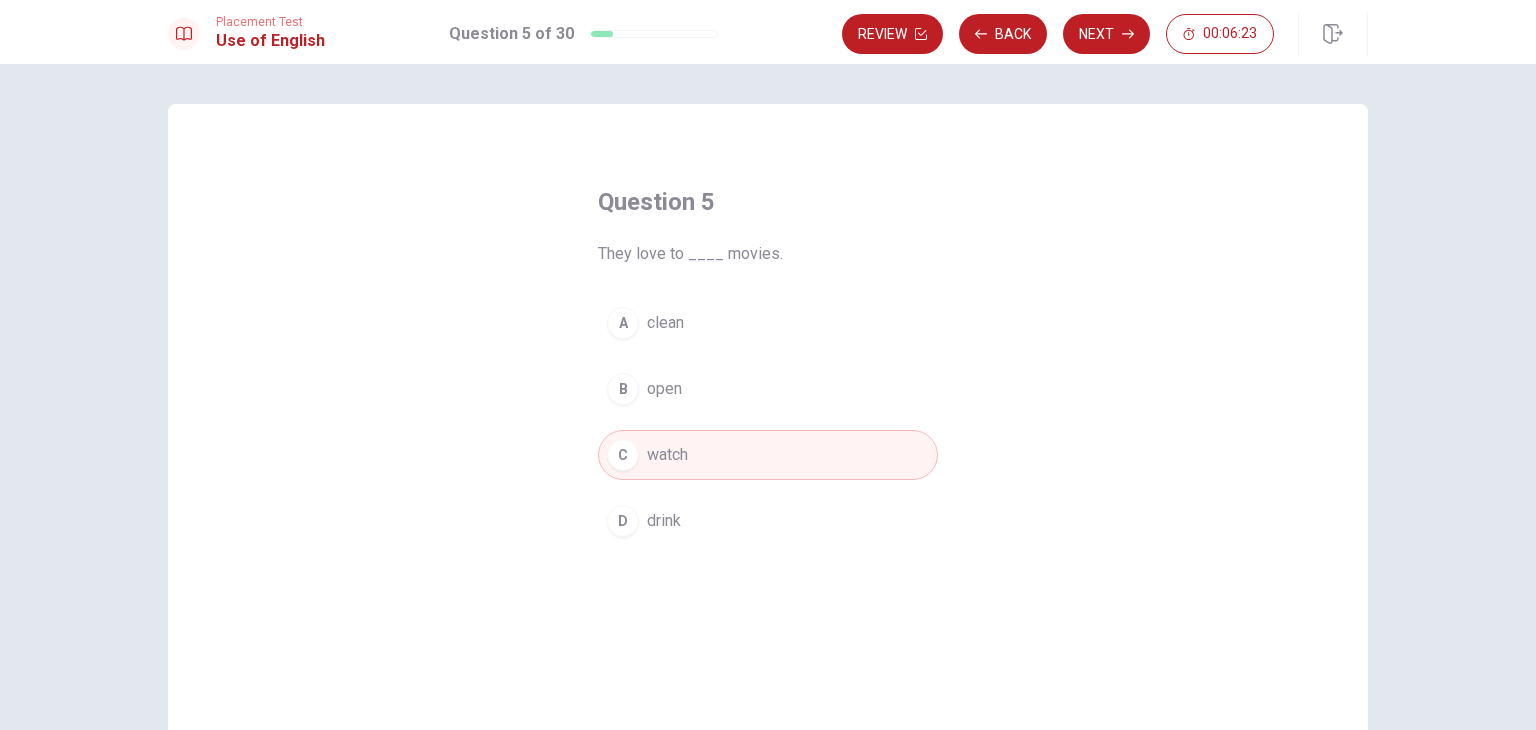 click on "Next" at bounding box center (1106, 34) 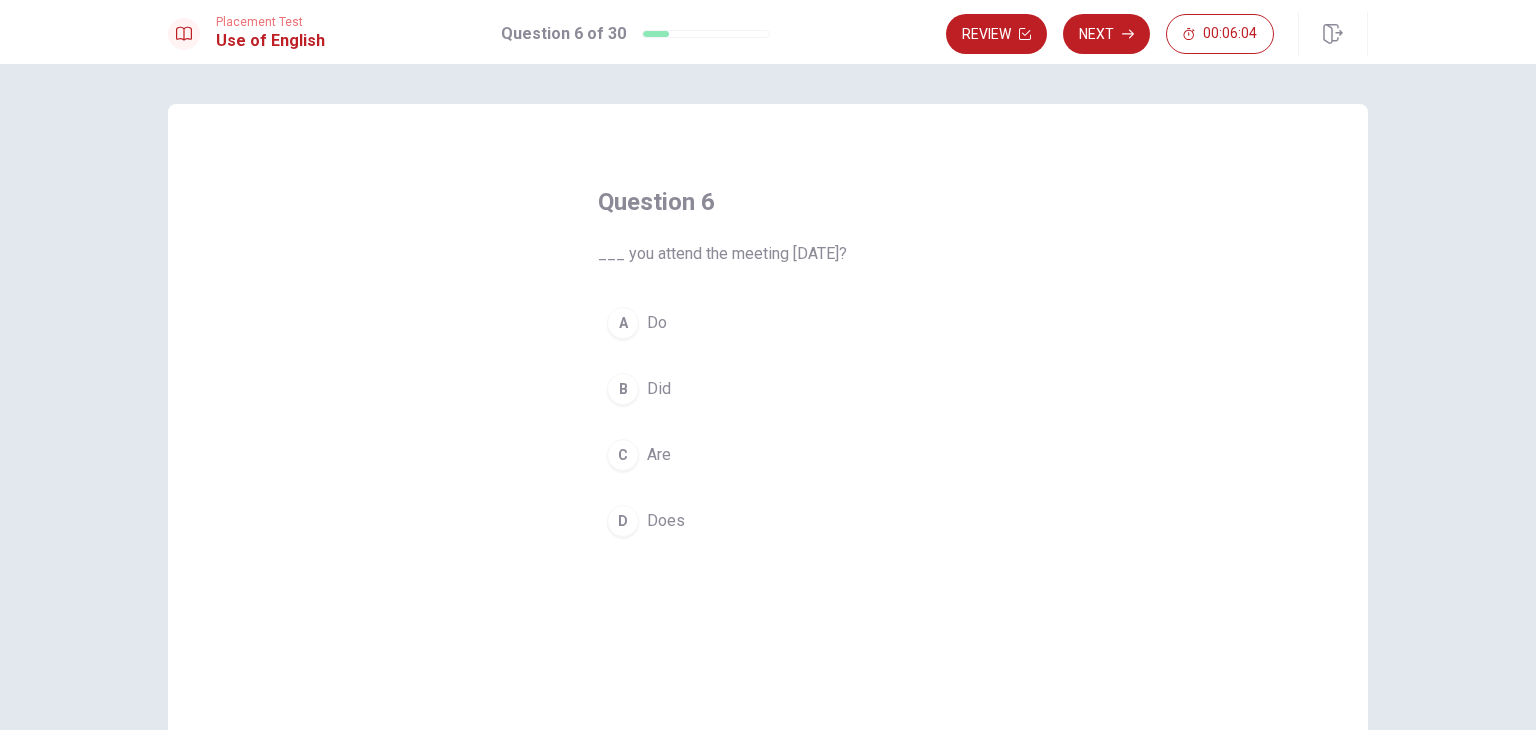 click on "B" at bounding box center [623, 389] 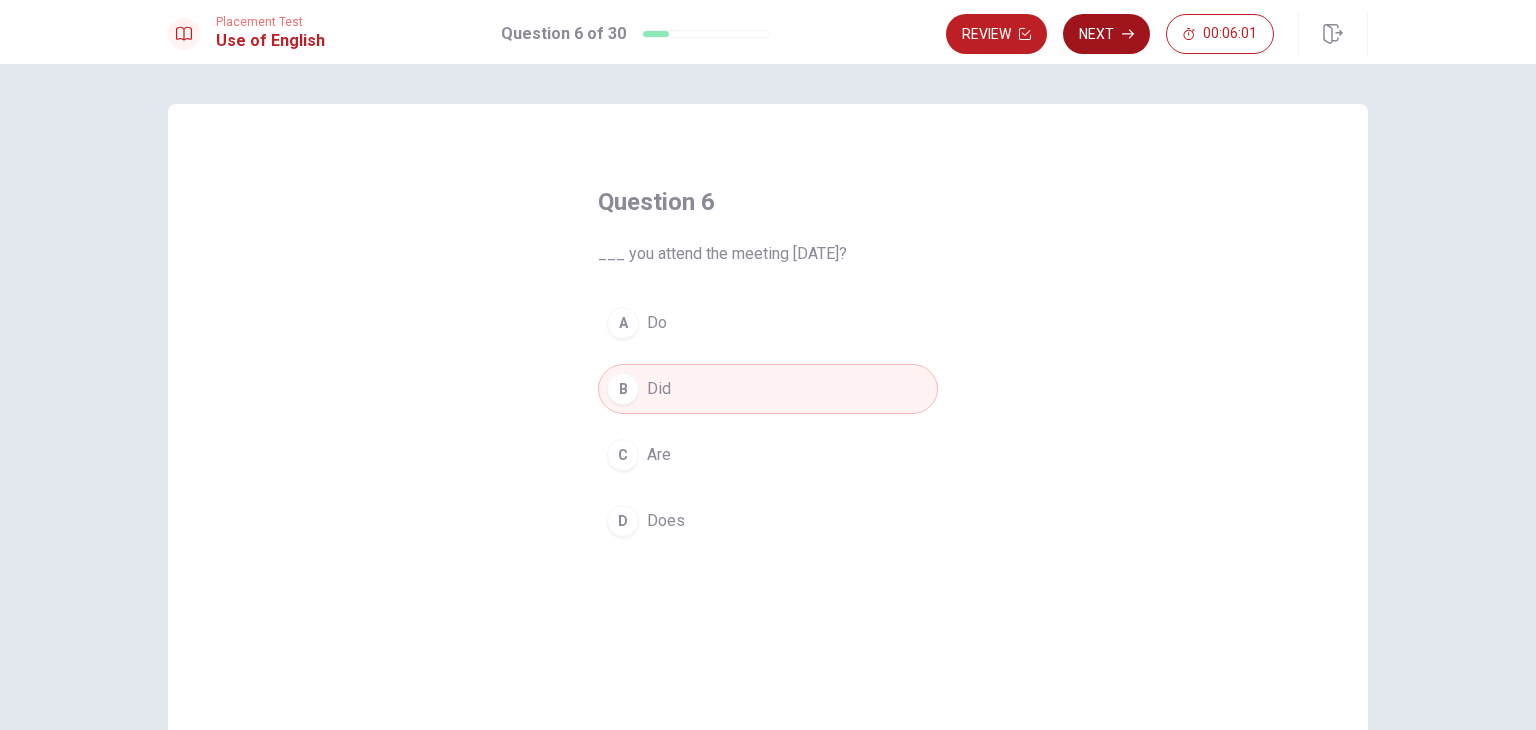 click on "Next" at bounding box center [1106, 34] 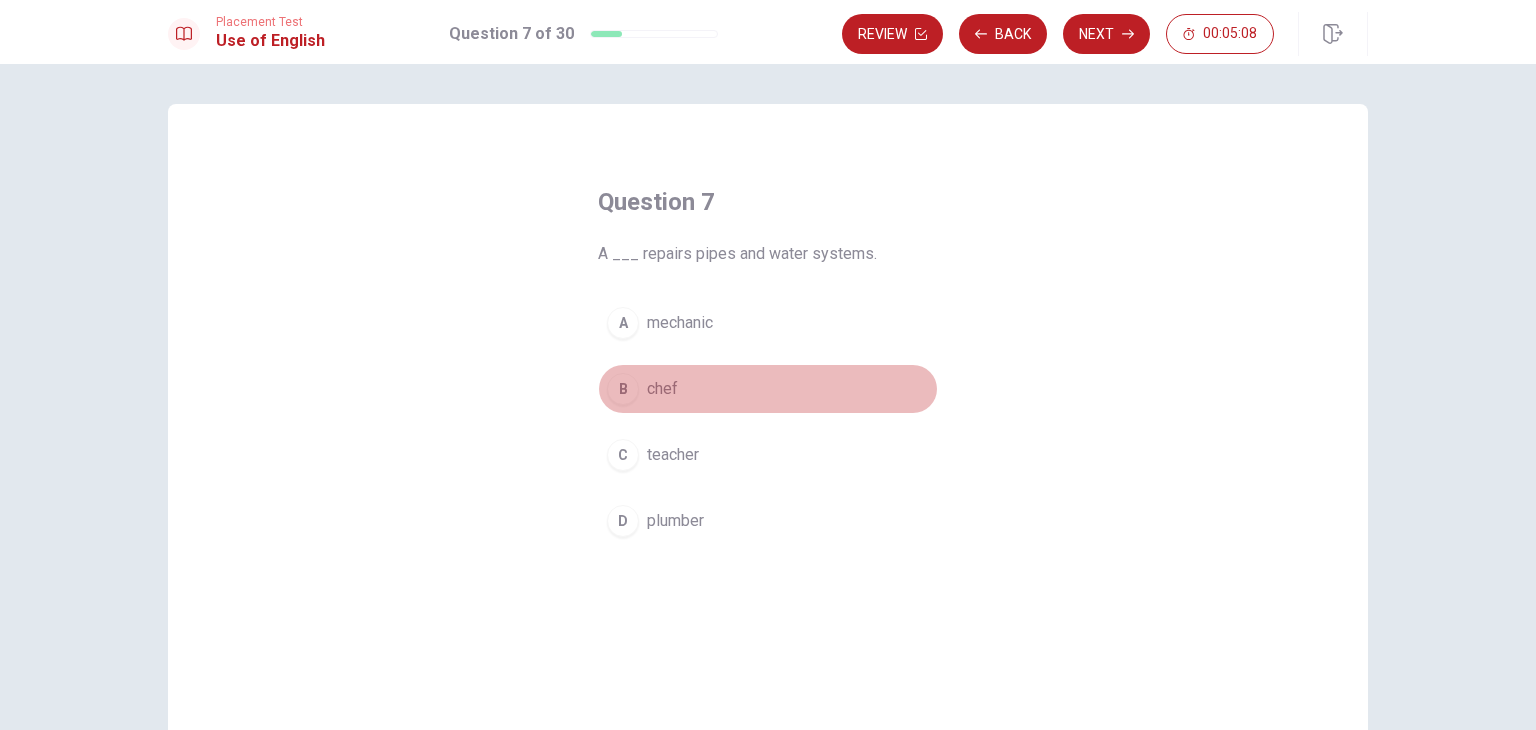 click on "chef" at bounding box center [662, 389] 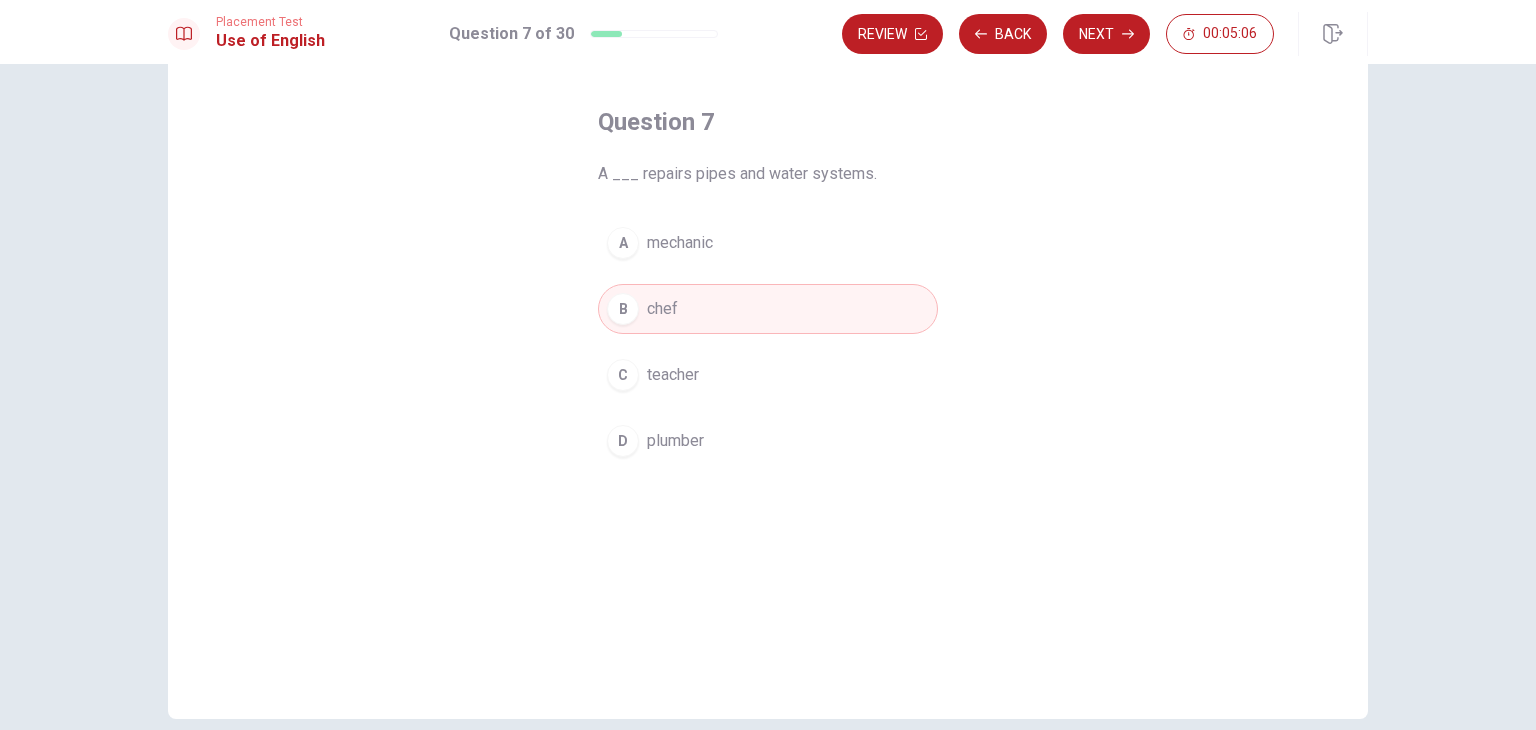 scroll, scrollTop: 73, scrollLeft: 0, axis: vertical 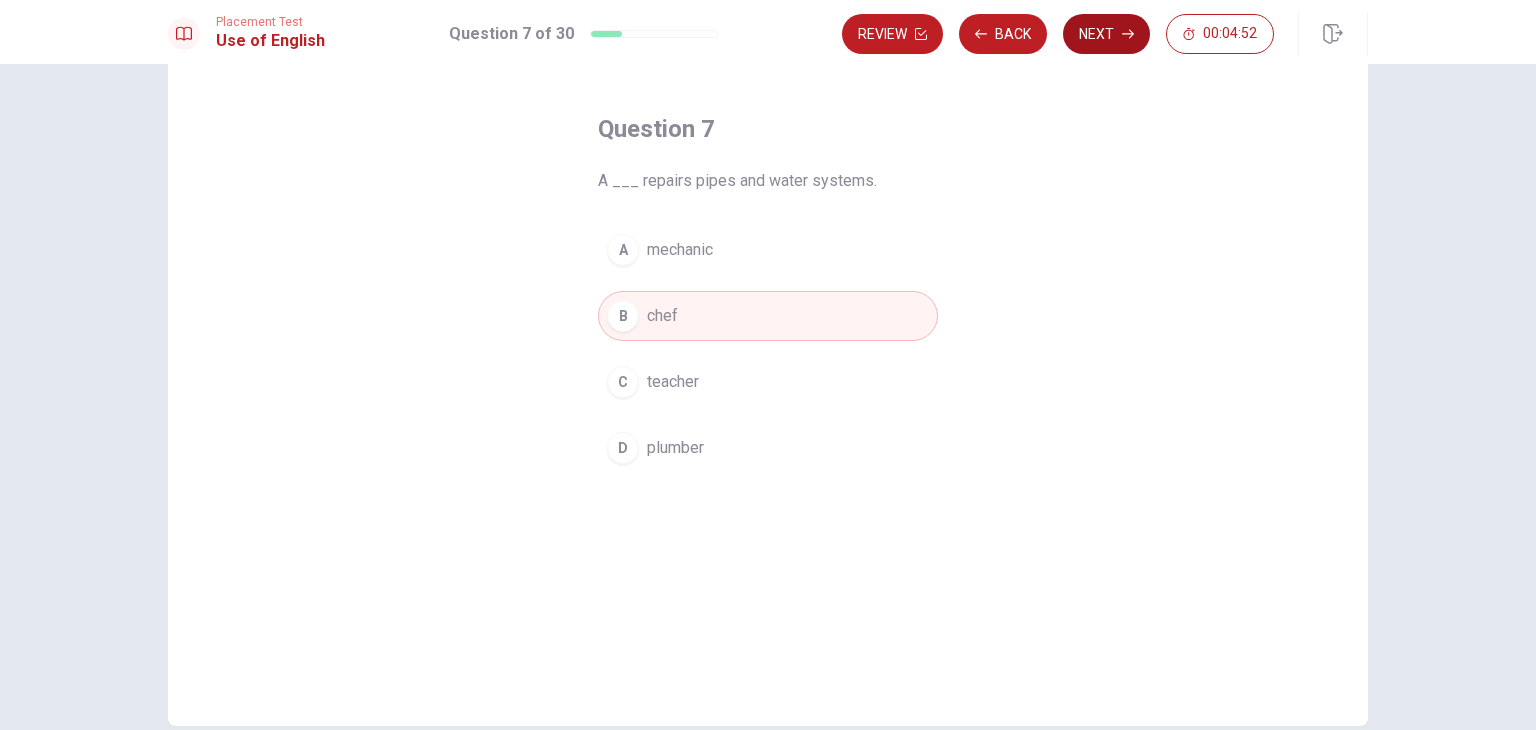 click on "Next" at bounding box center (1106, 34) 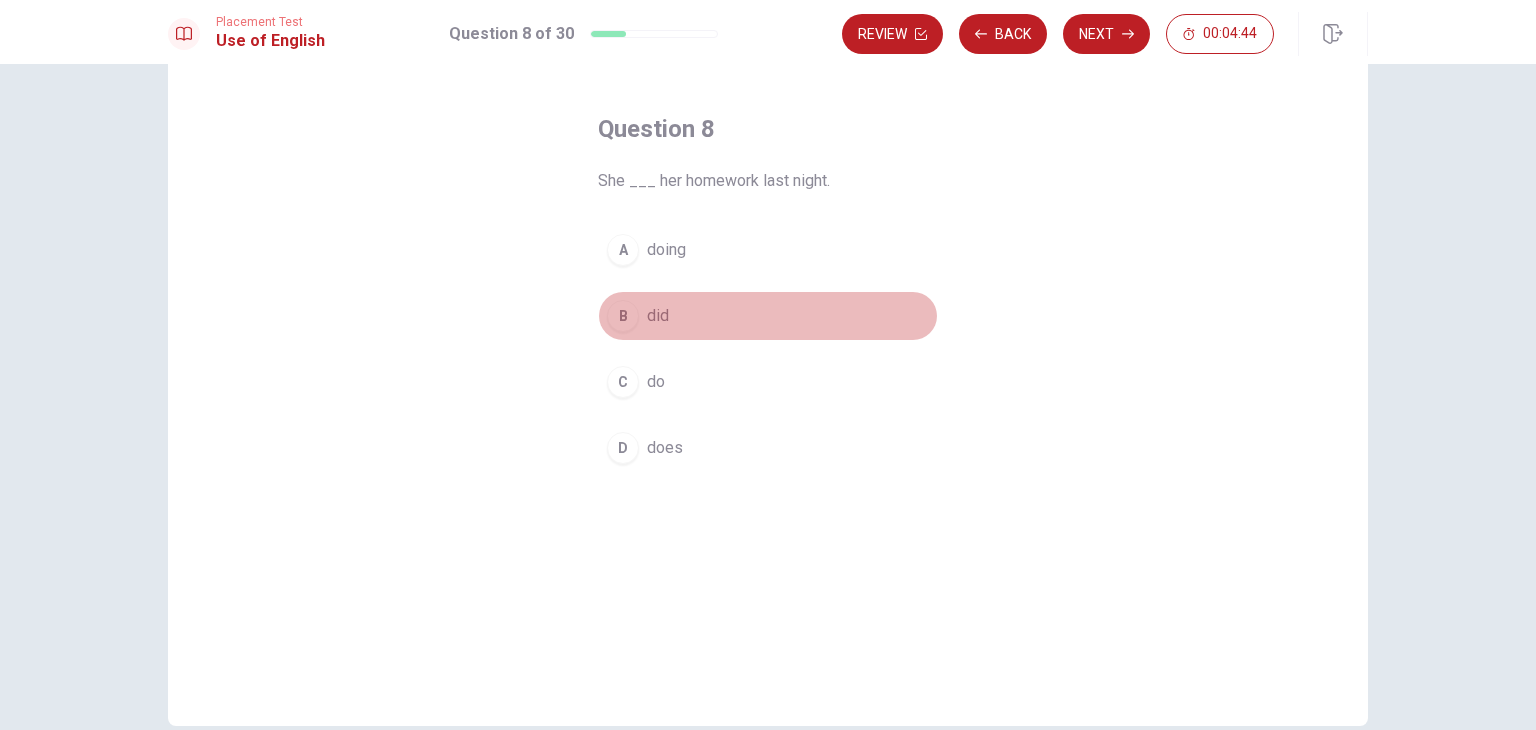 click on "B did" at bounding box center [768, 316] 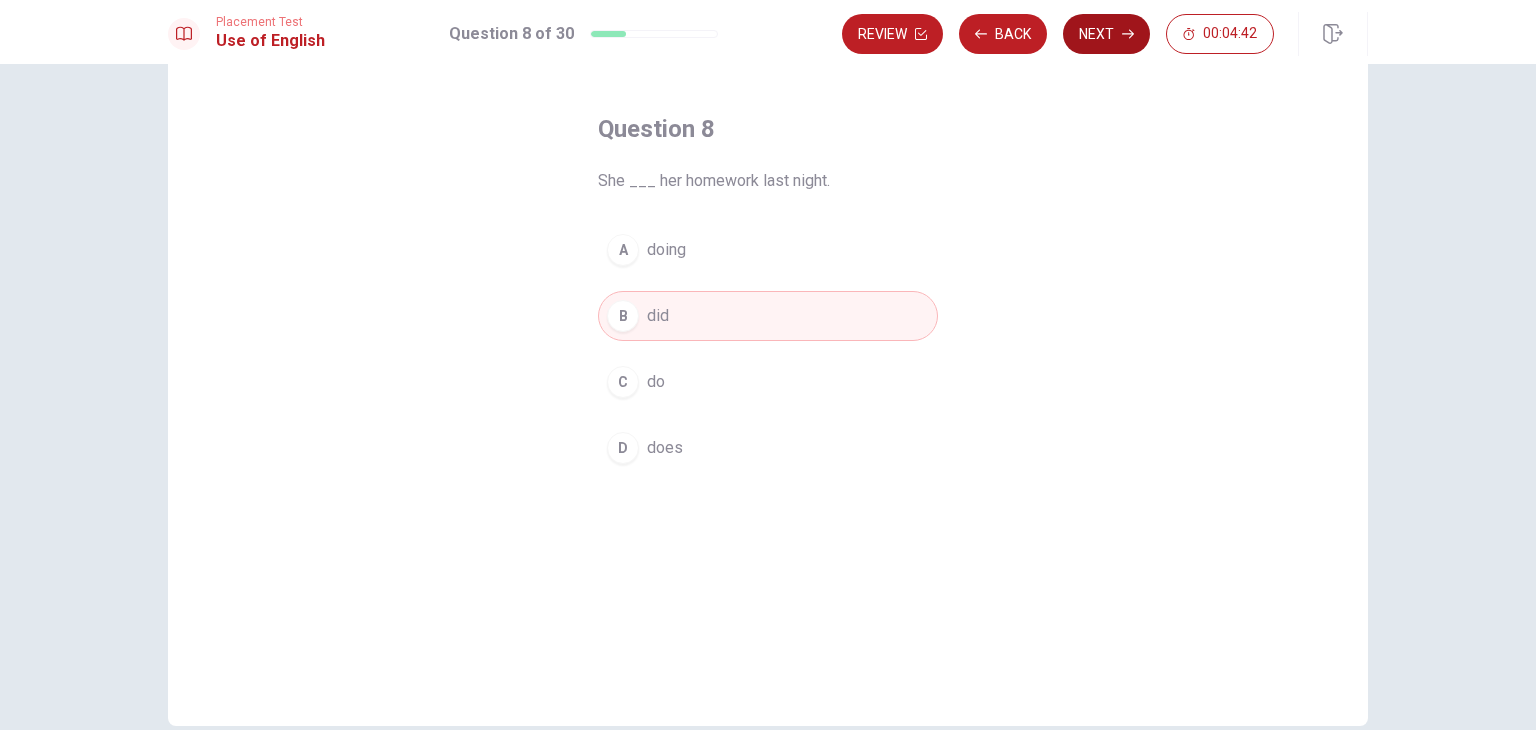 click on "Next" at bounding box center [1106, 34] 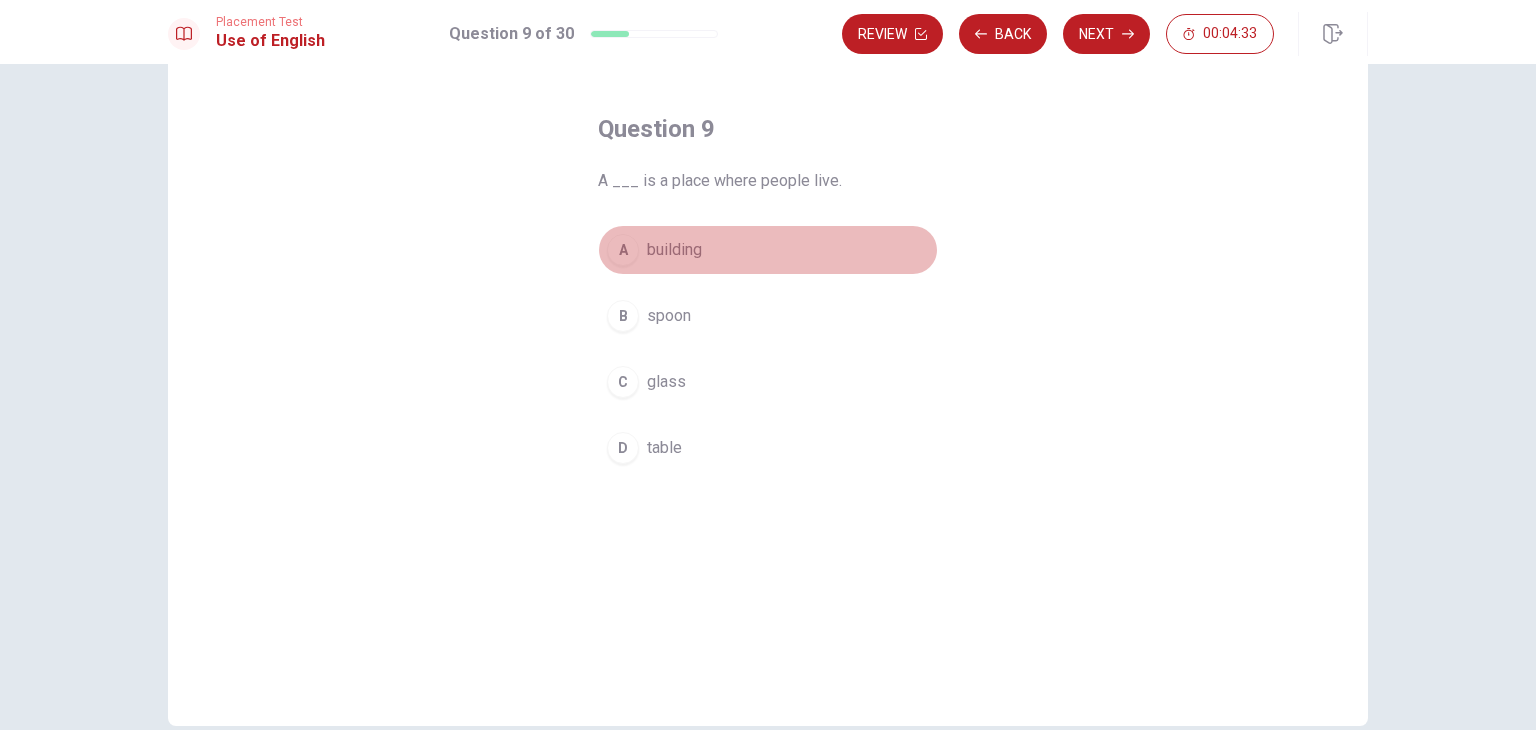 click on "building" at bounding box center [674, 250] 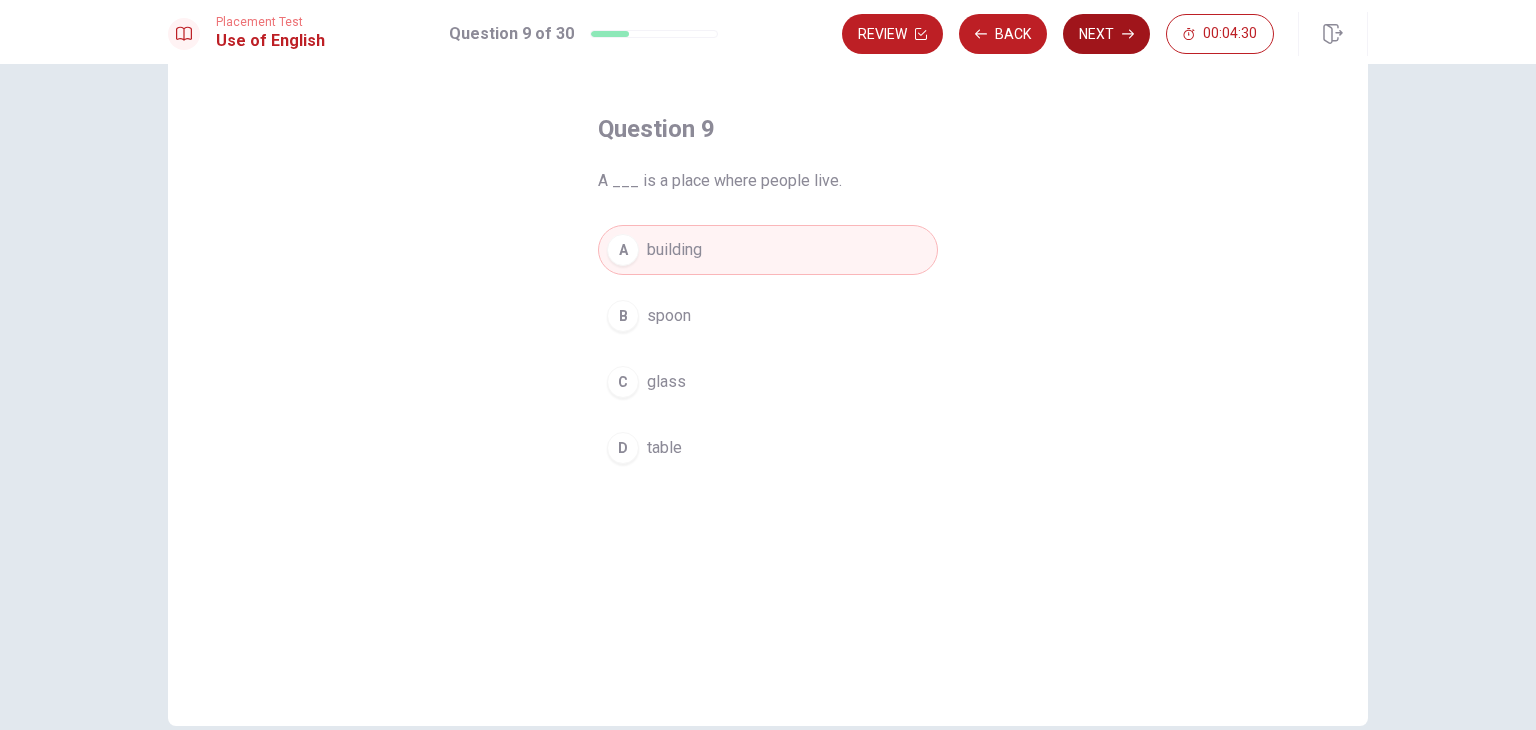 click on "Next" at bounding box center (1106, 34) 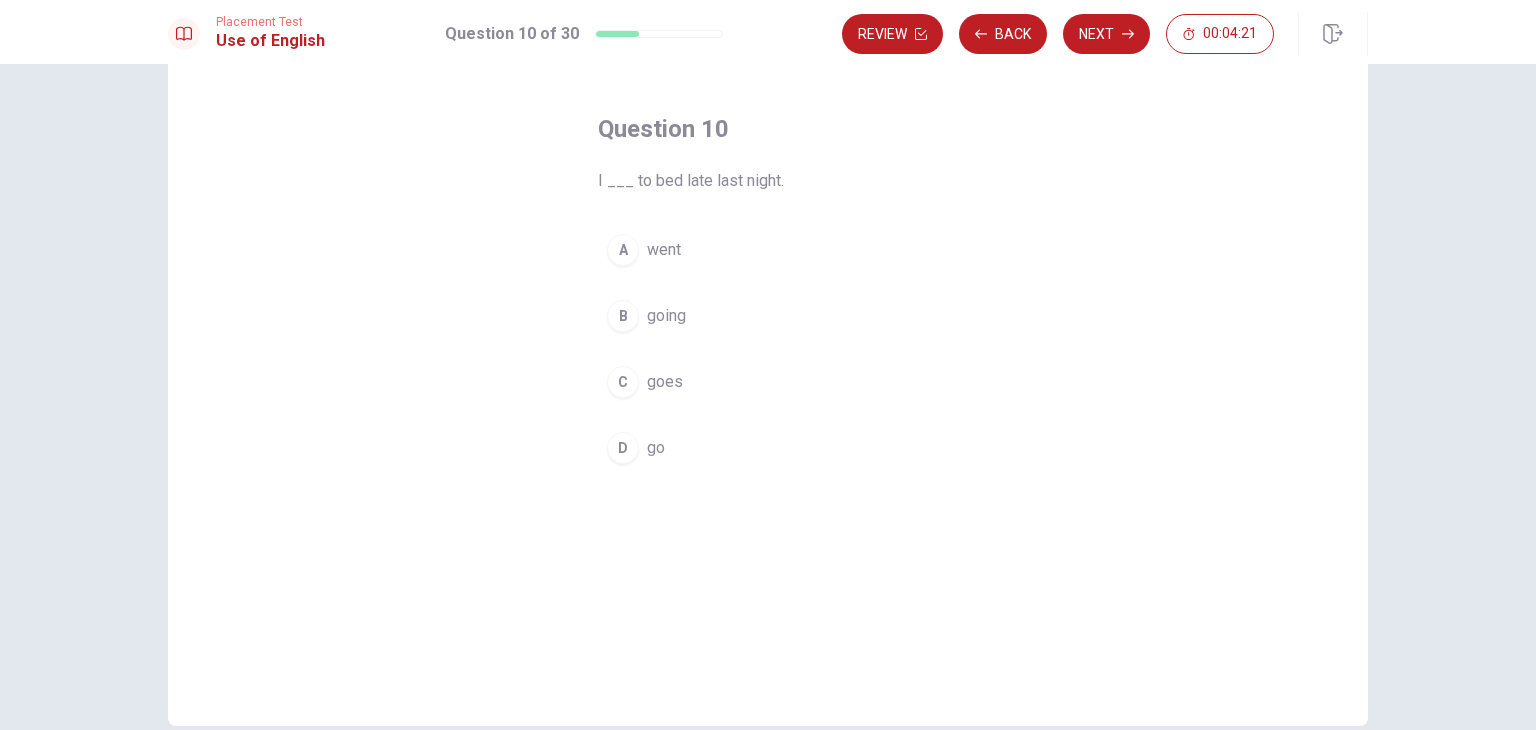 click on "went" at bounding box center (664, 250) 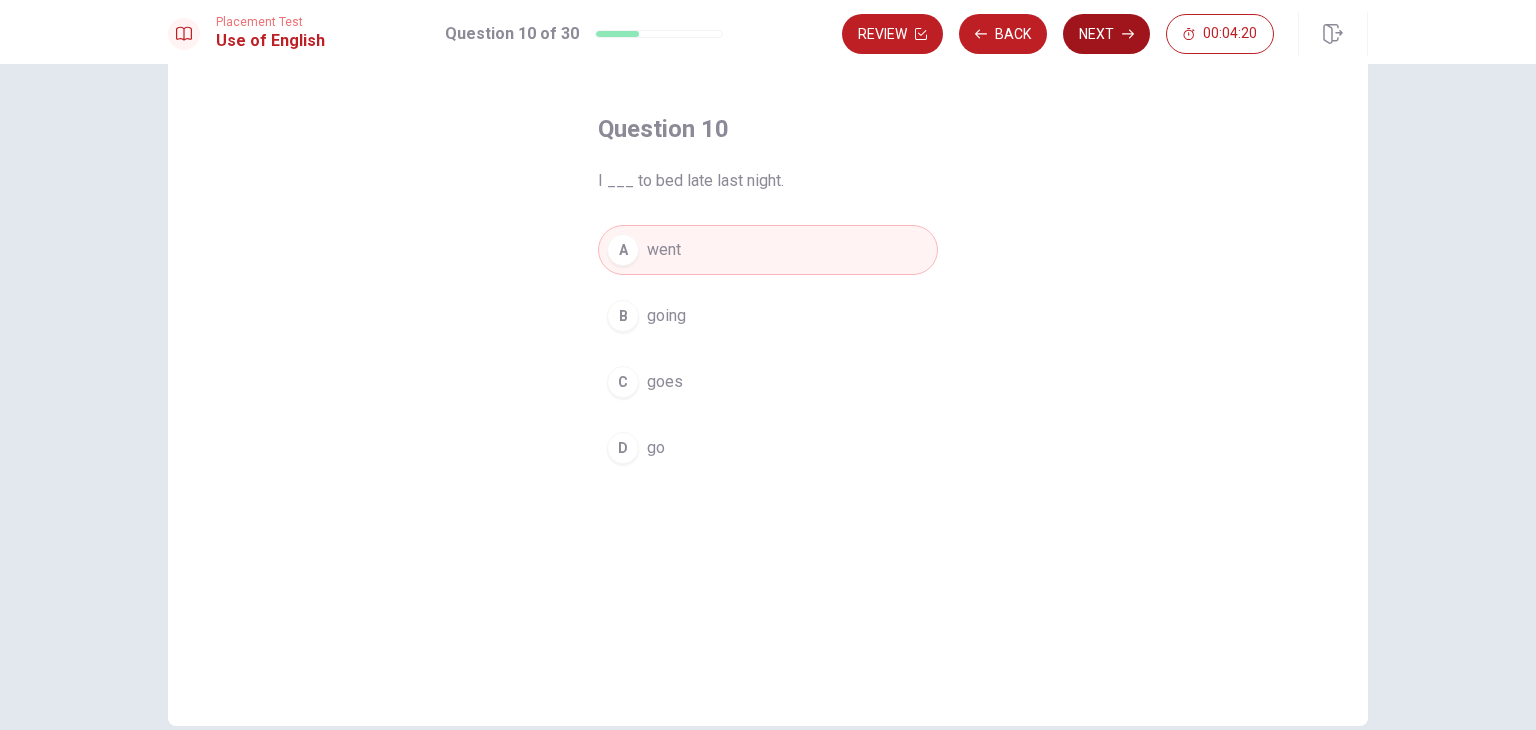click on "Next" at bounding box center [1106, 34] 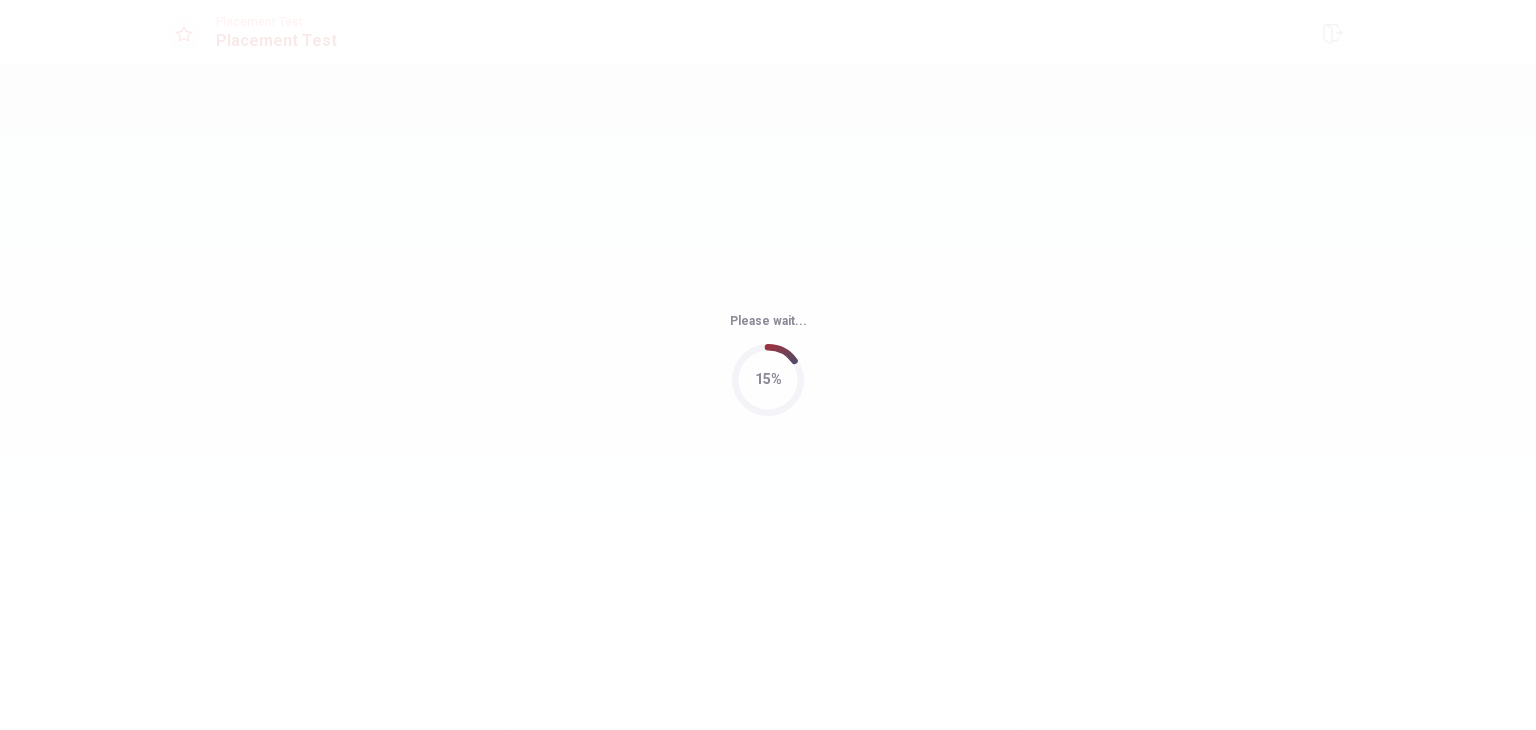 scroll, scrollTop: 0, scrollLeft: 0, axis: both 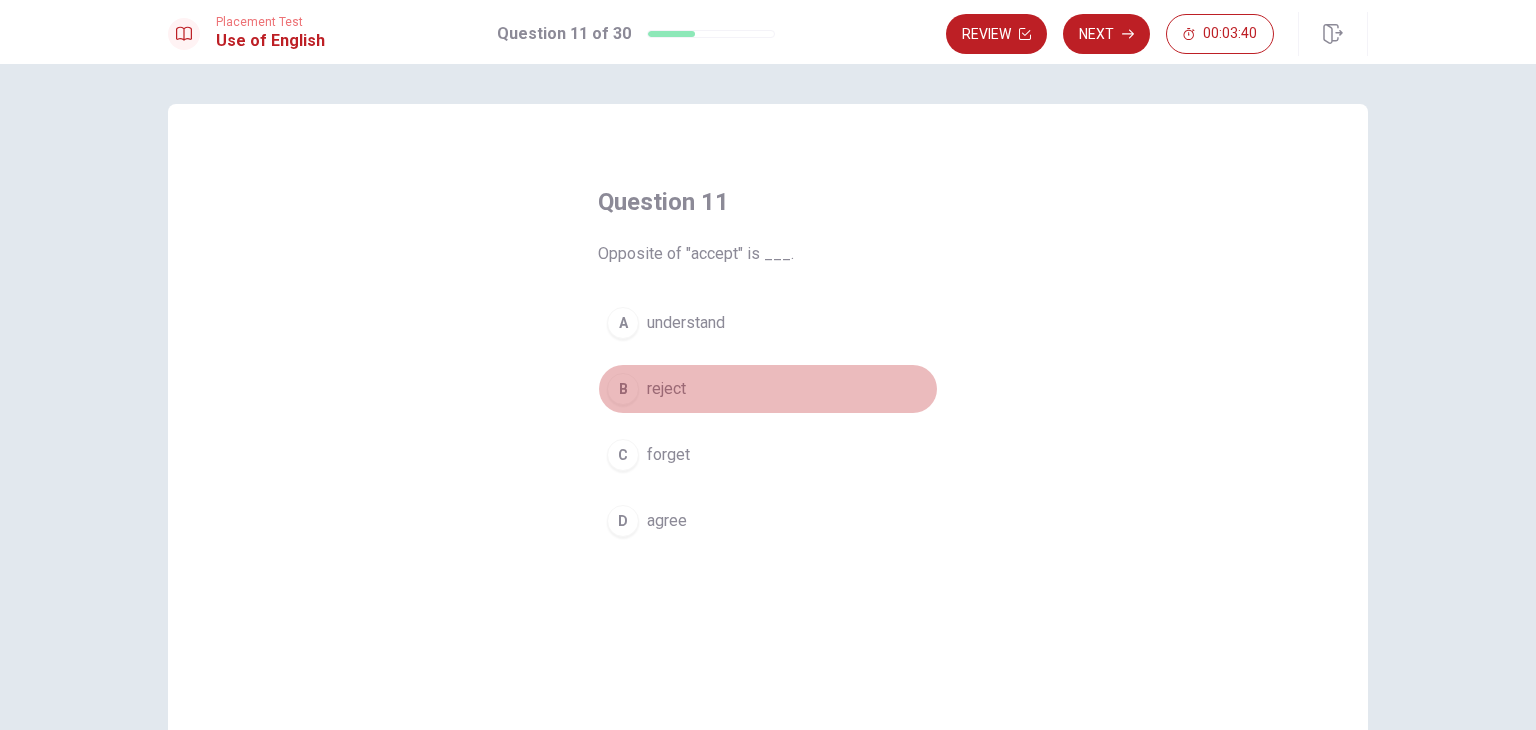 click on "reject" at bounding box center [666, 389] 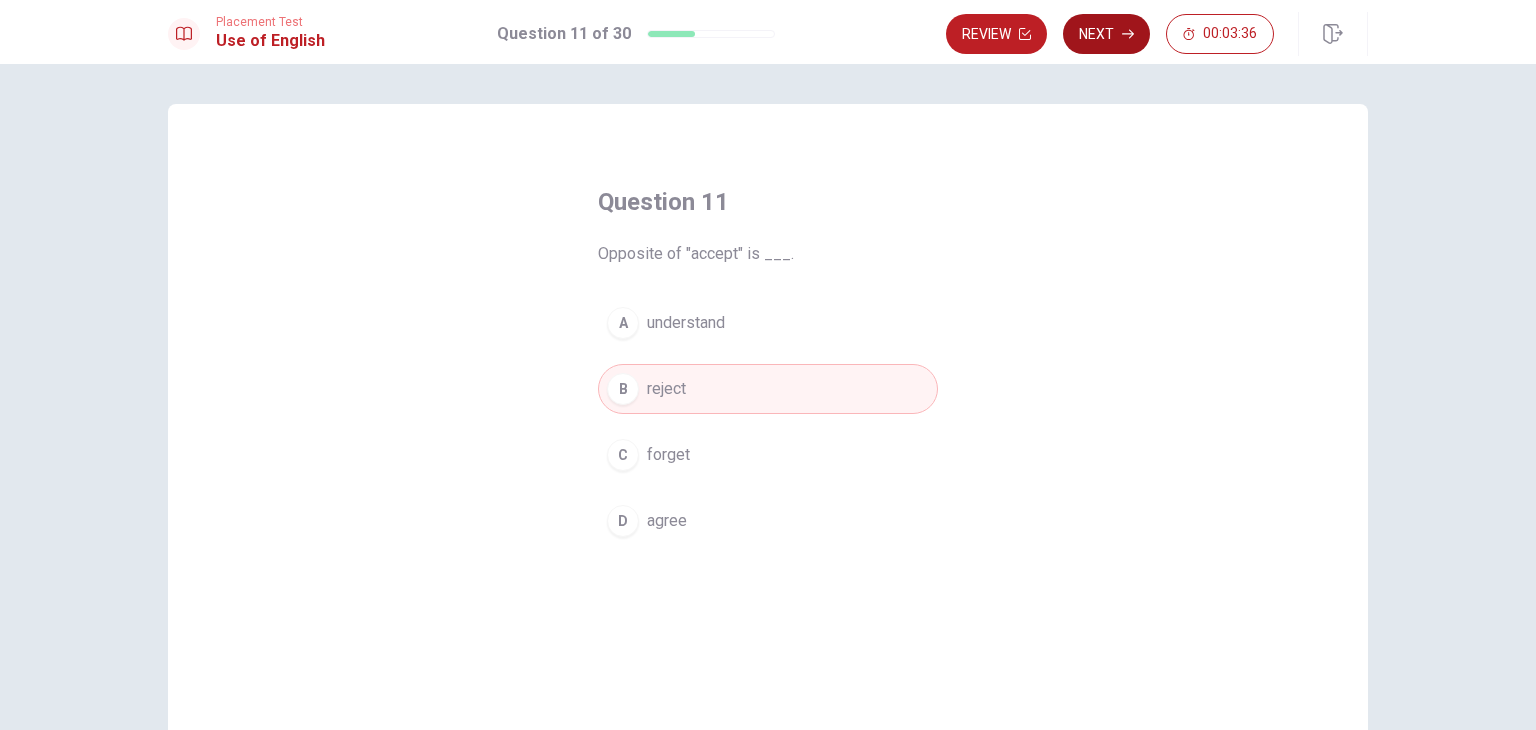 click on "Next" at bounding box center (1106, 34) 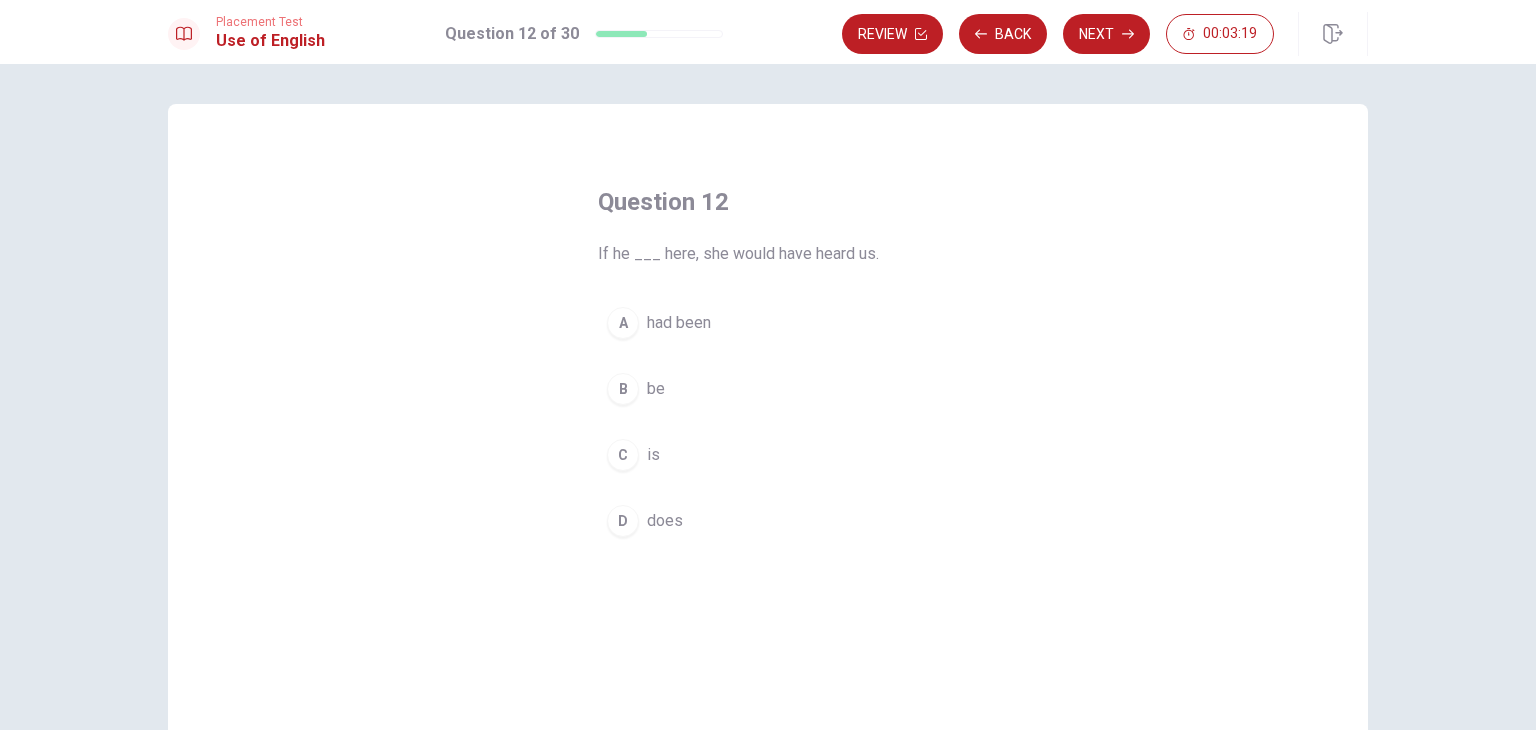 click on "be" at bounding box center (656, 389) 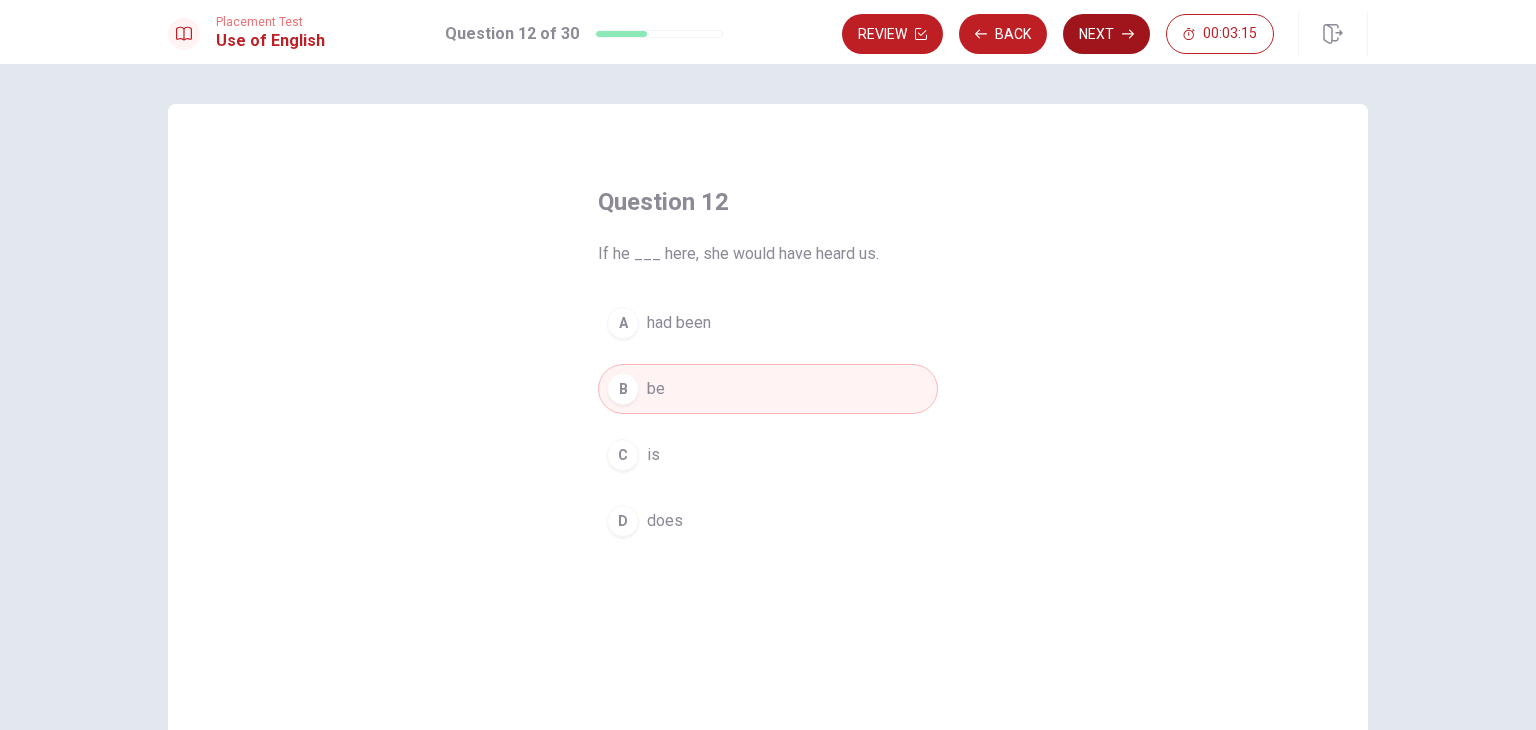 click on "Next" at bounding box center [1106, 34] 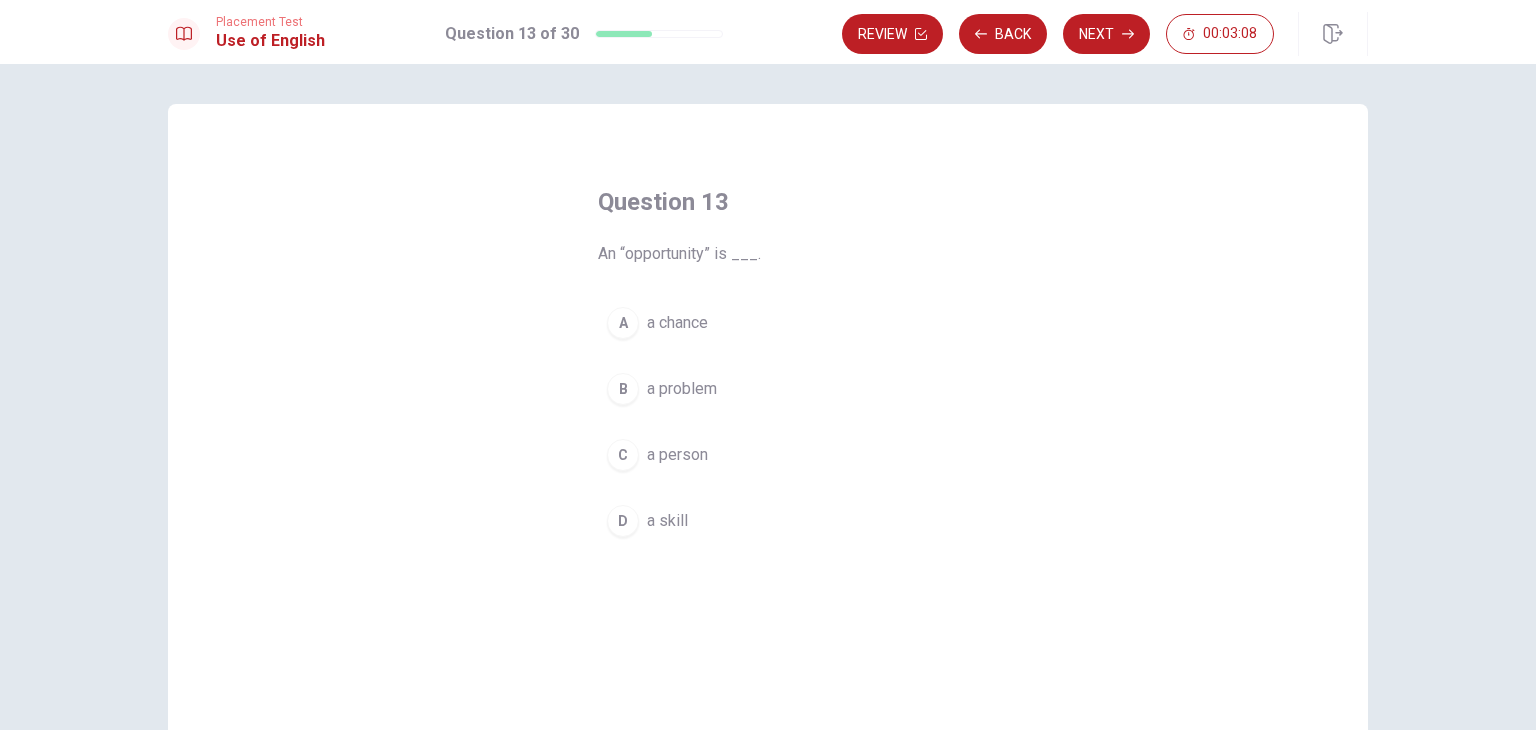 click on "a chance" at bounding box center (677, 323) 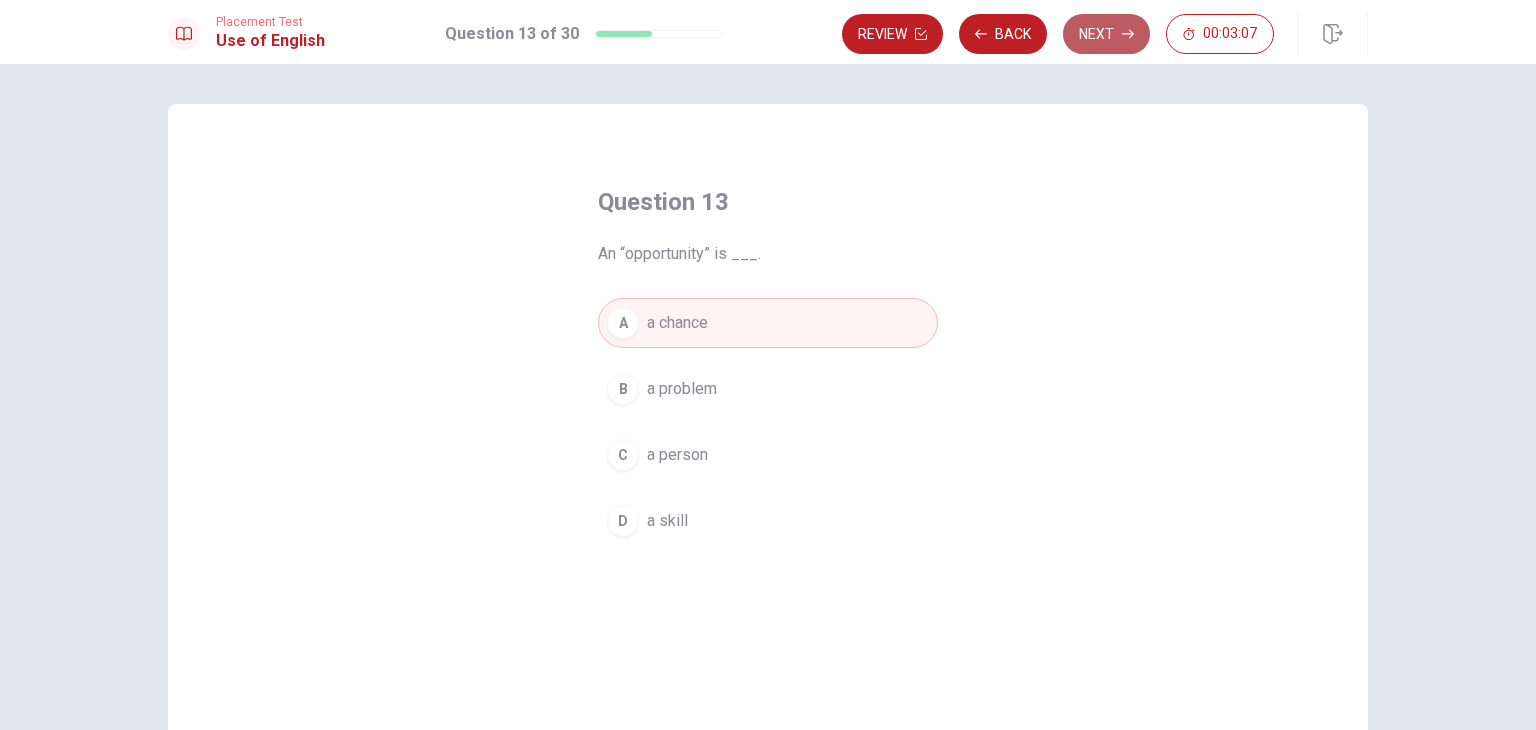 click on "Next" at bounding box center (1106, 34) 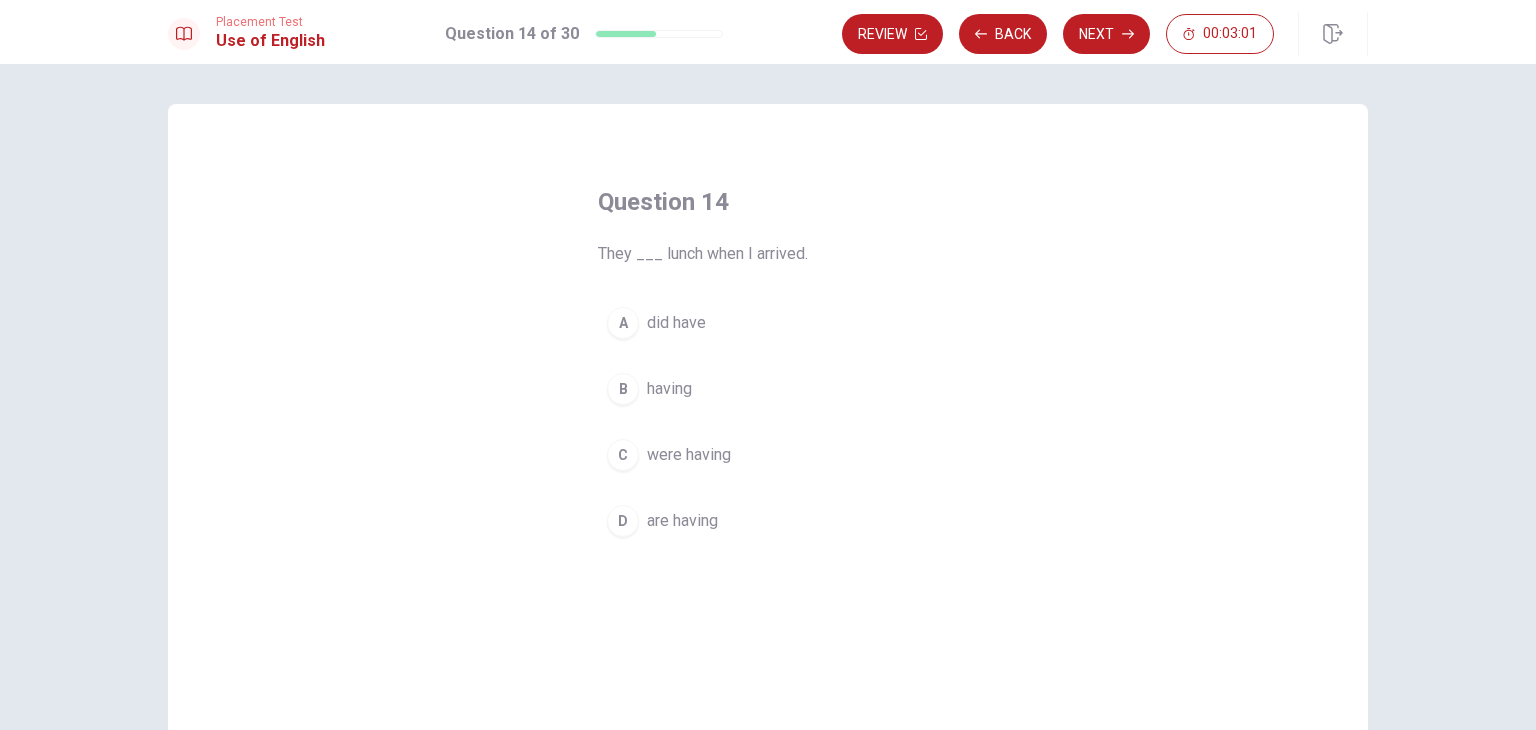 click on "B having" at bounding box center [768, 389] 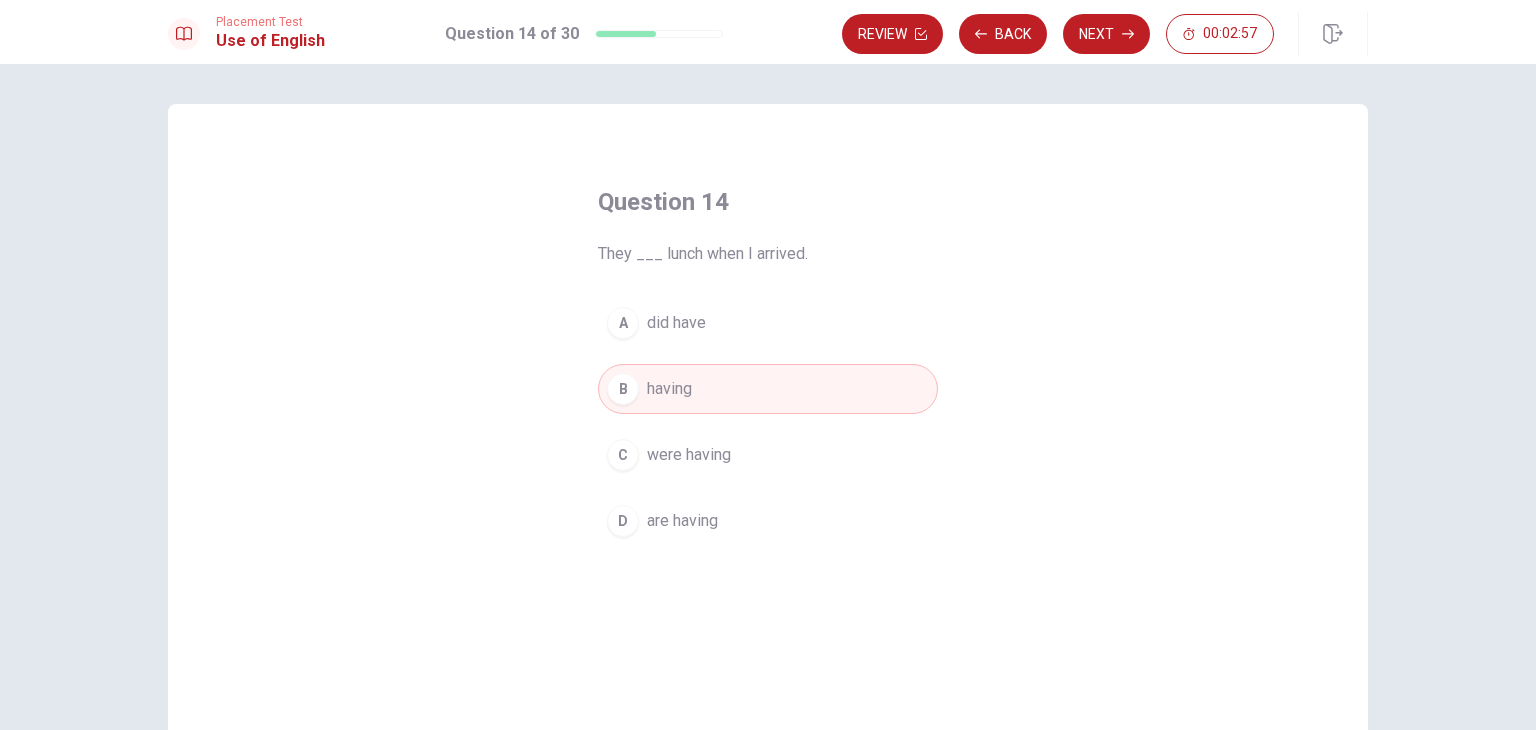 click on "are having" at bounding box center [682, 521] 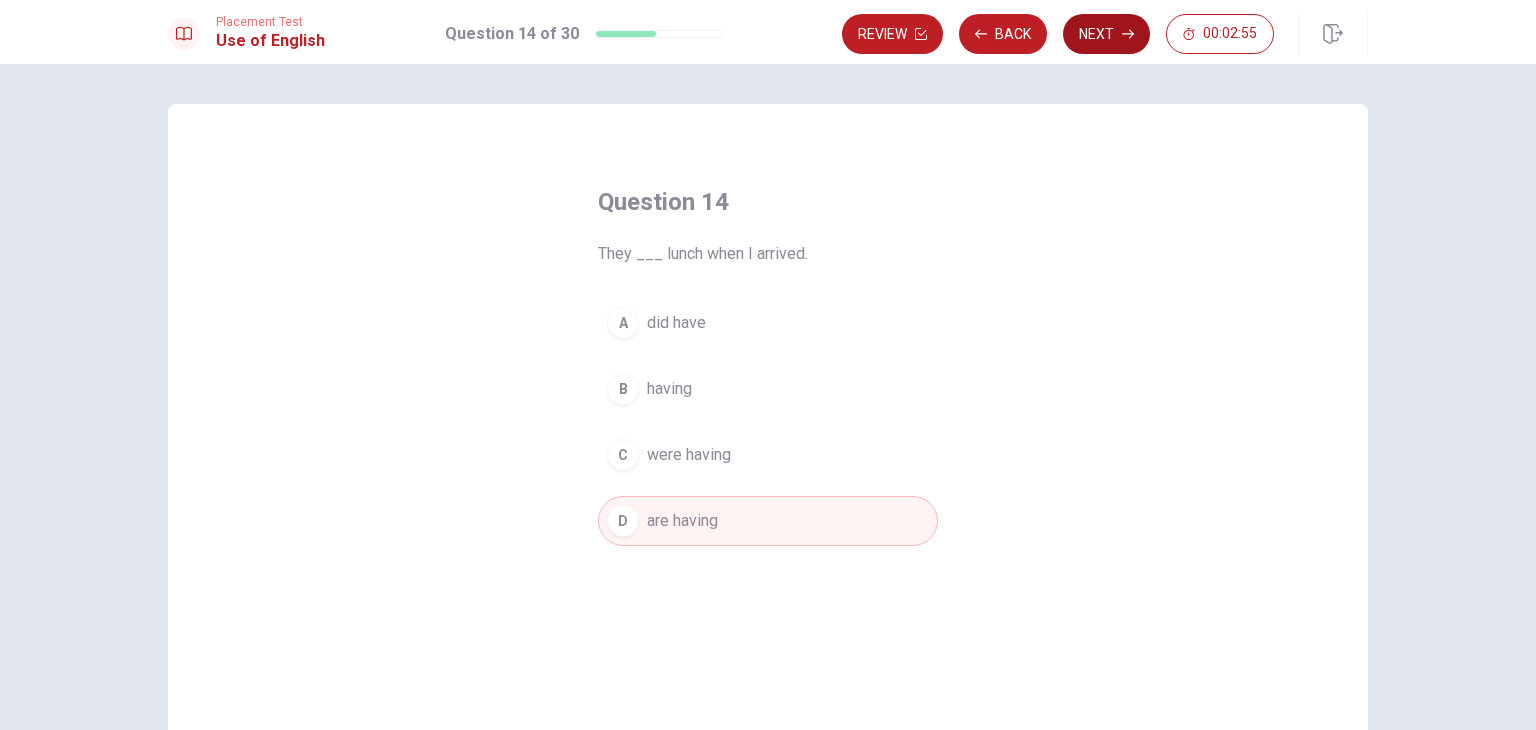 click on "Next" at bounding box center (1106, 34) 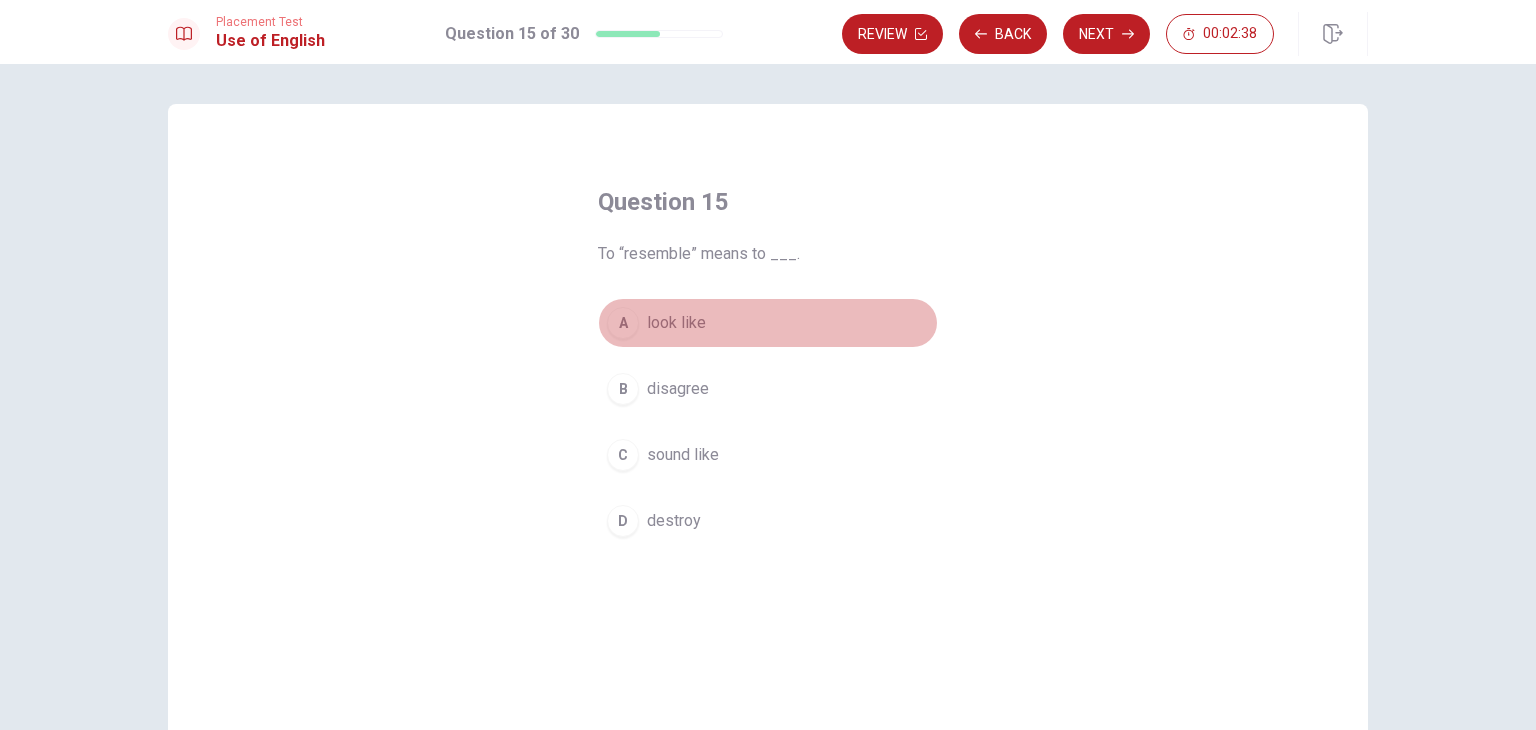 click on "look like" at bounding box center [676, 323] 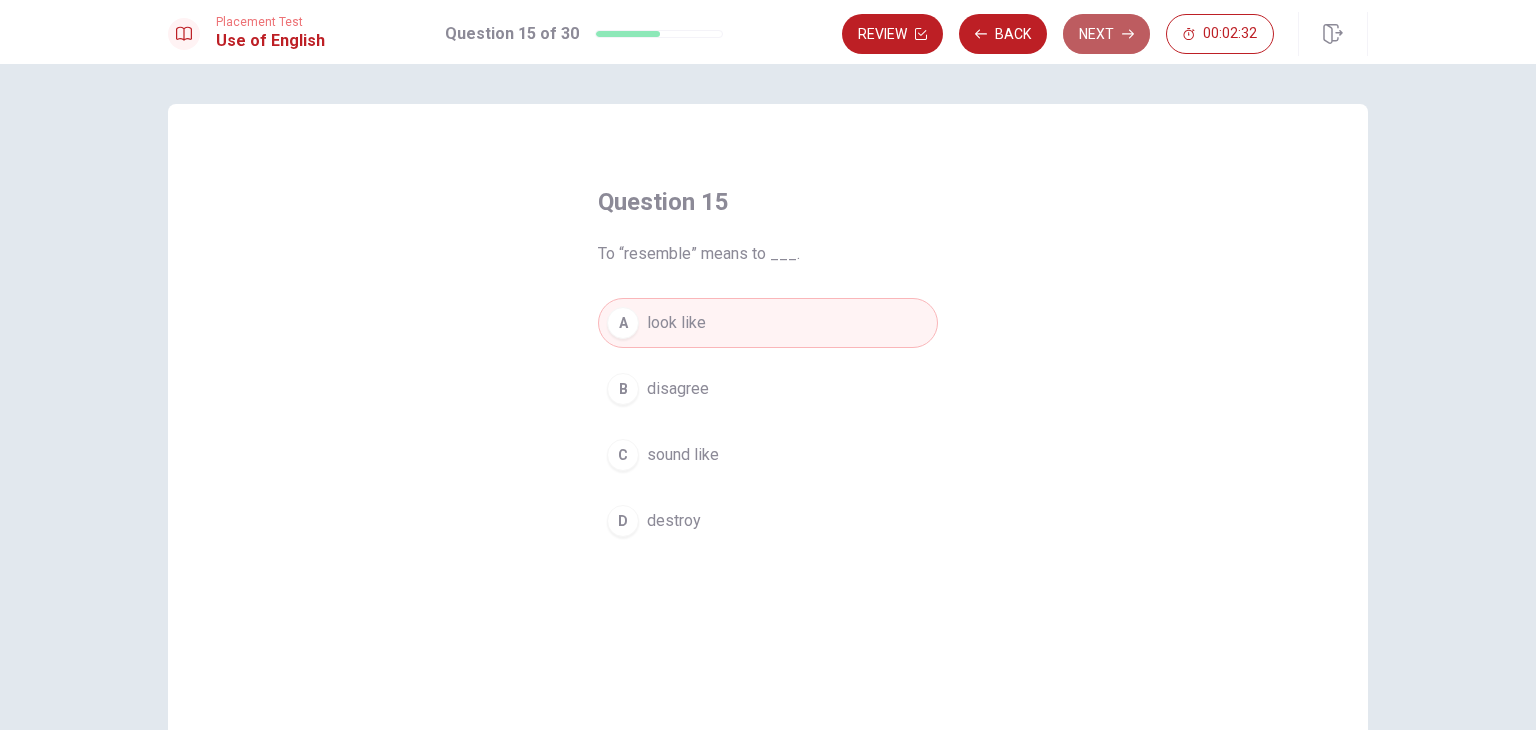 click on "Next" at bounding box center (1106, 34) 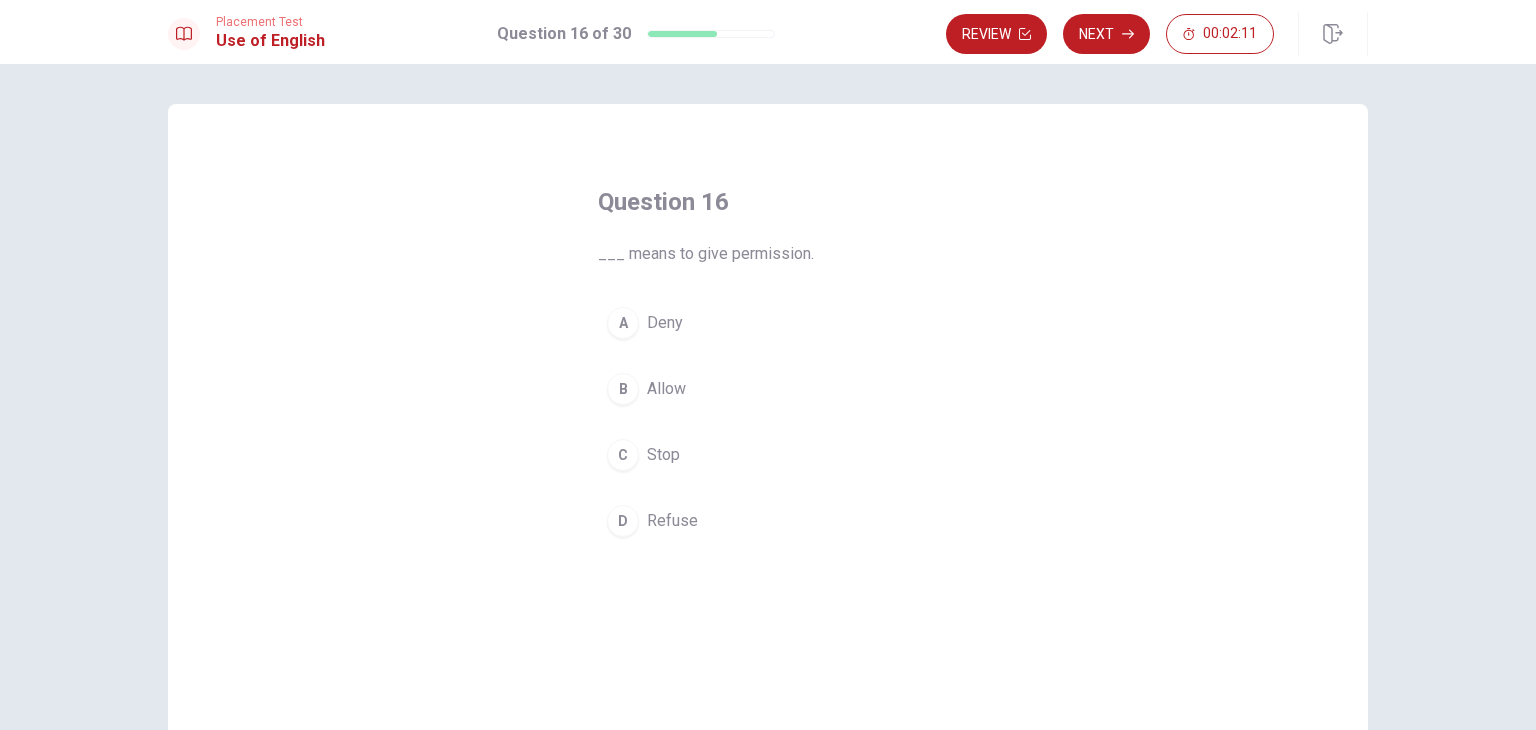 click on "Allow" at bounding box center (666, 389) 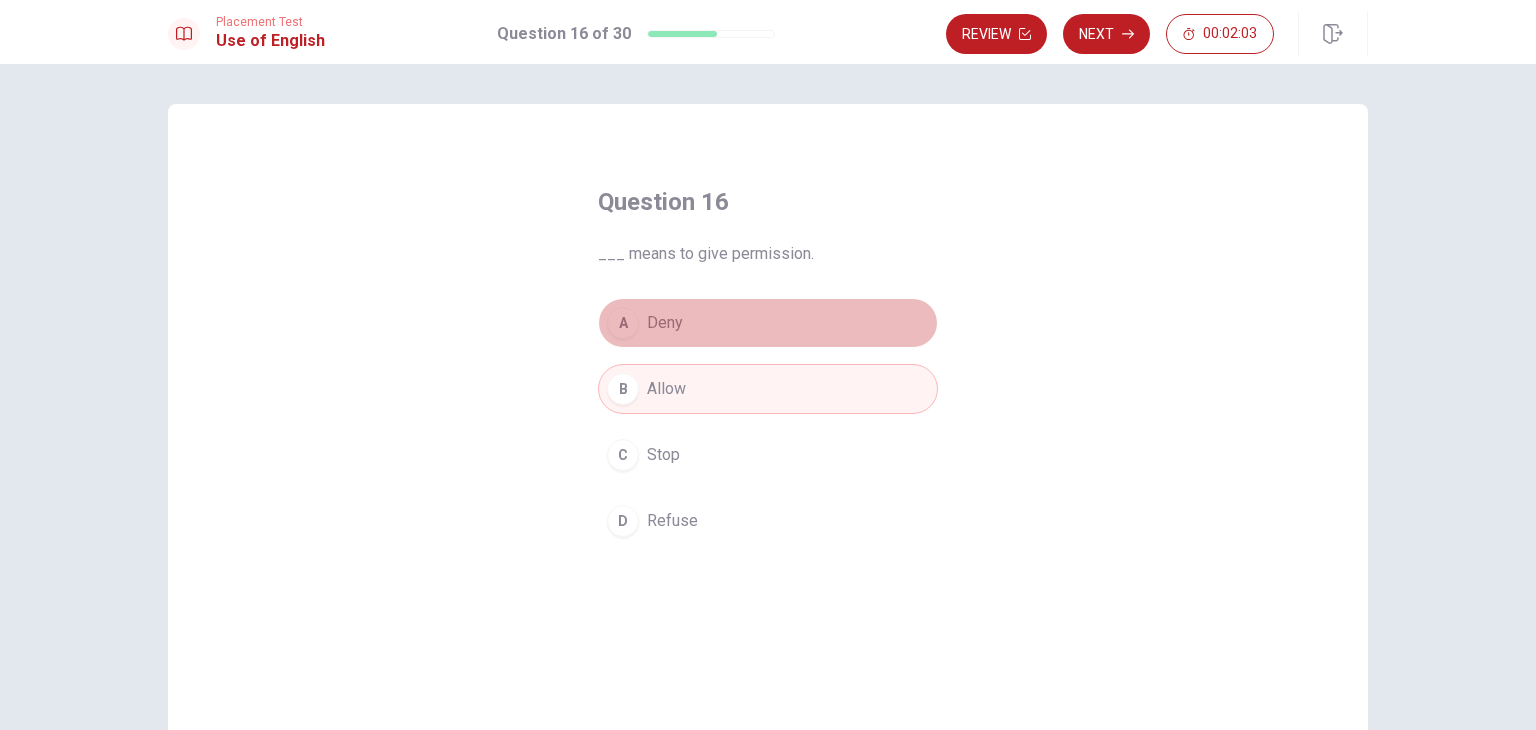 click on "Deny" at bounding box center [665, 323] 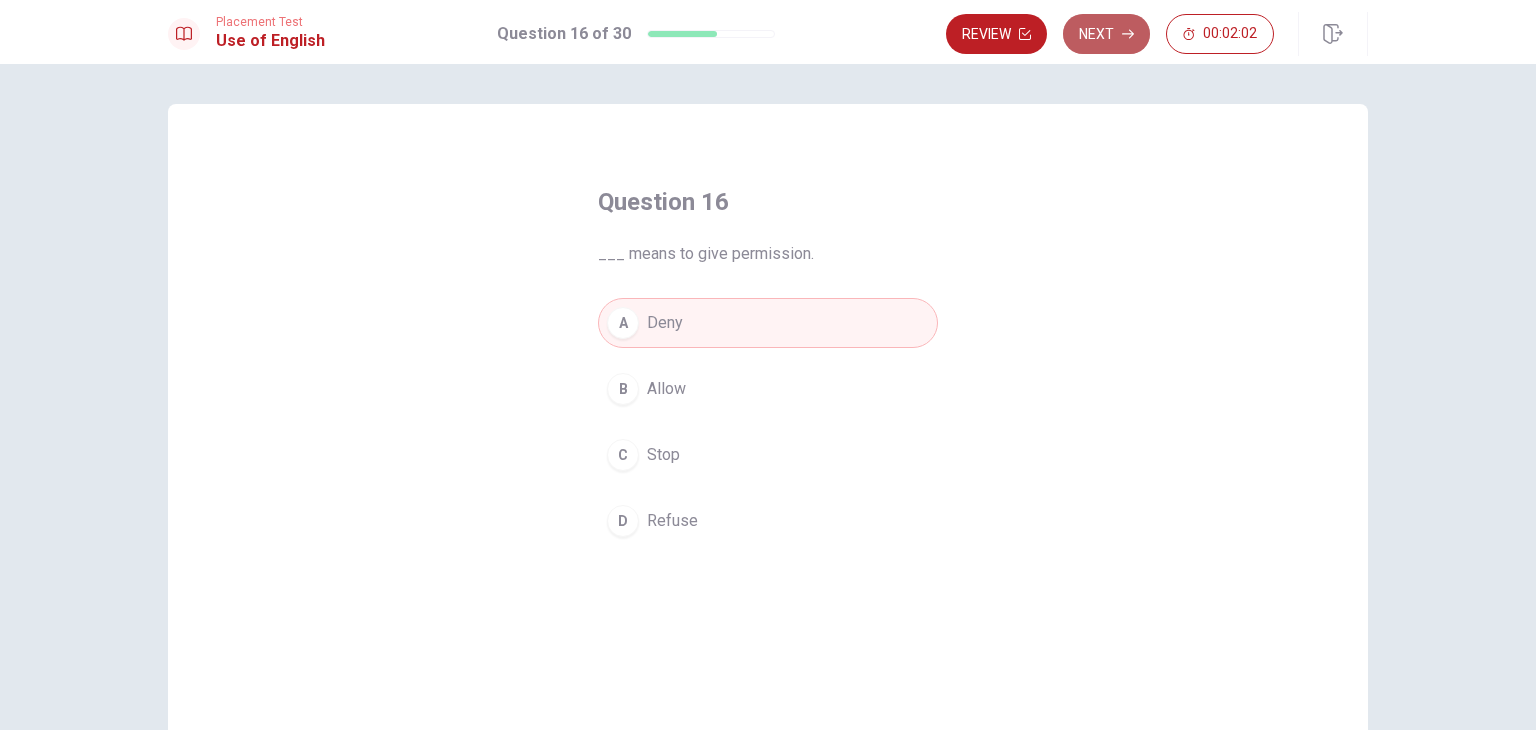 click on "Next" at bounding box center [1106, 34] 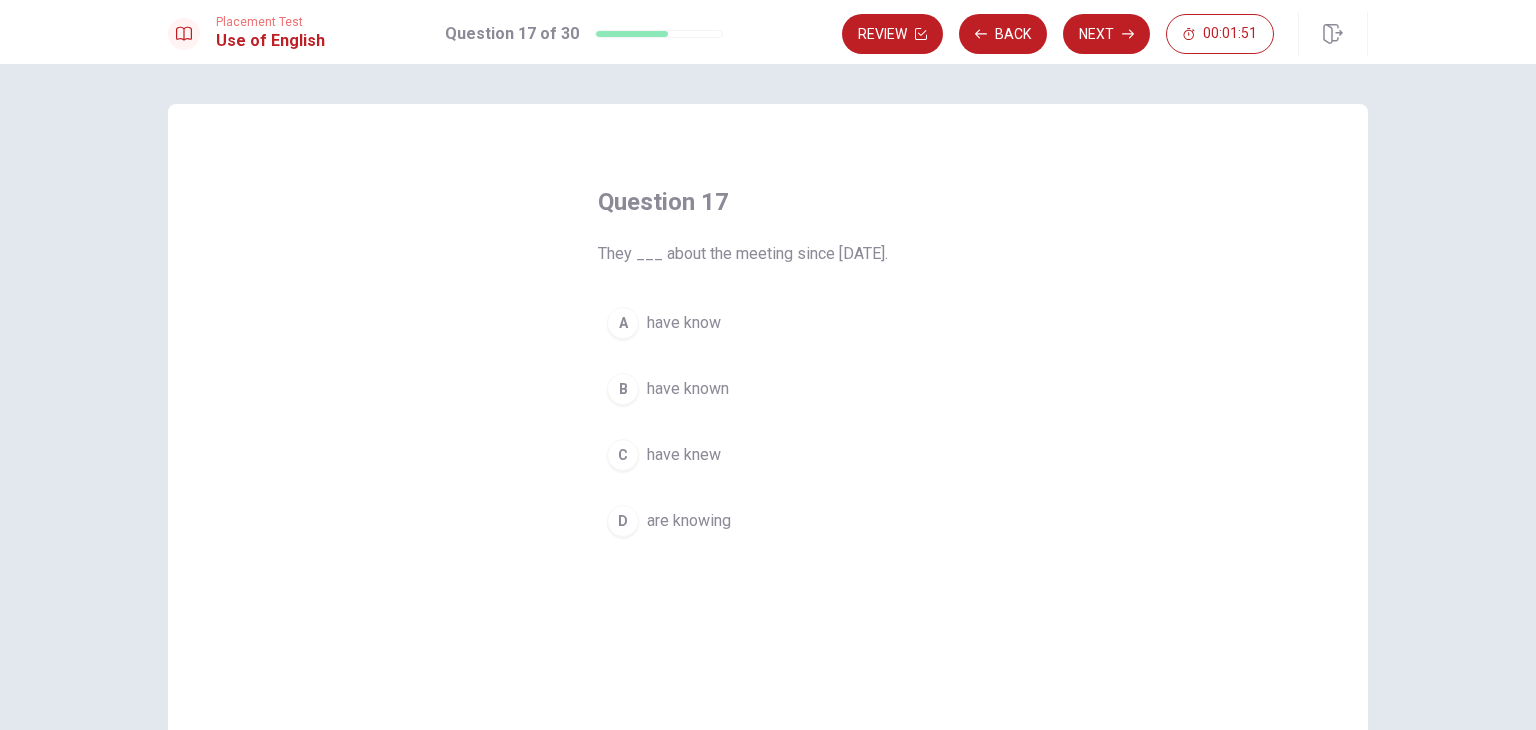 click on "have knew" at bounding box center [684, 455] 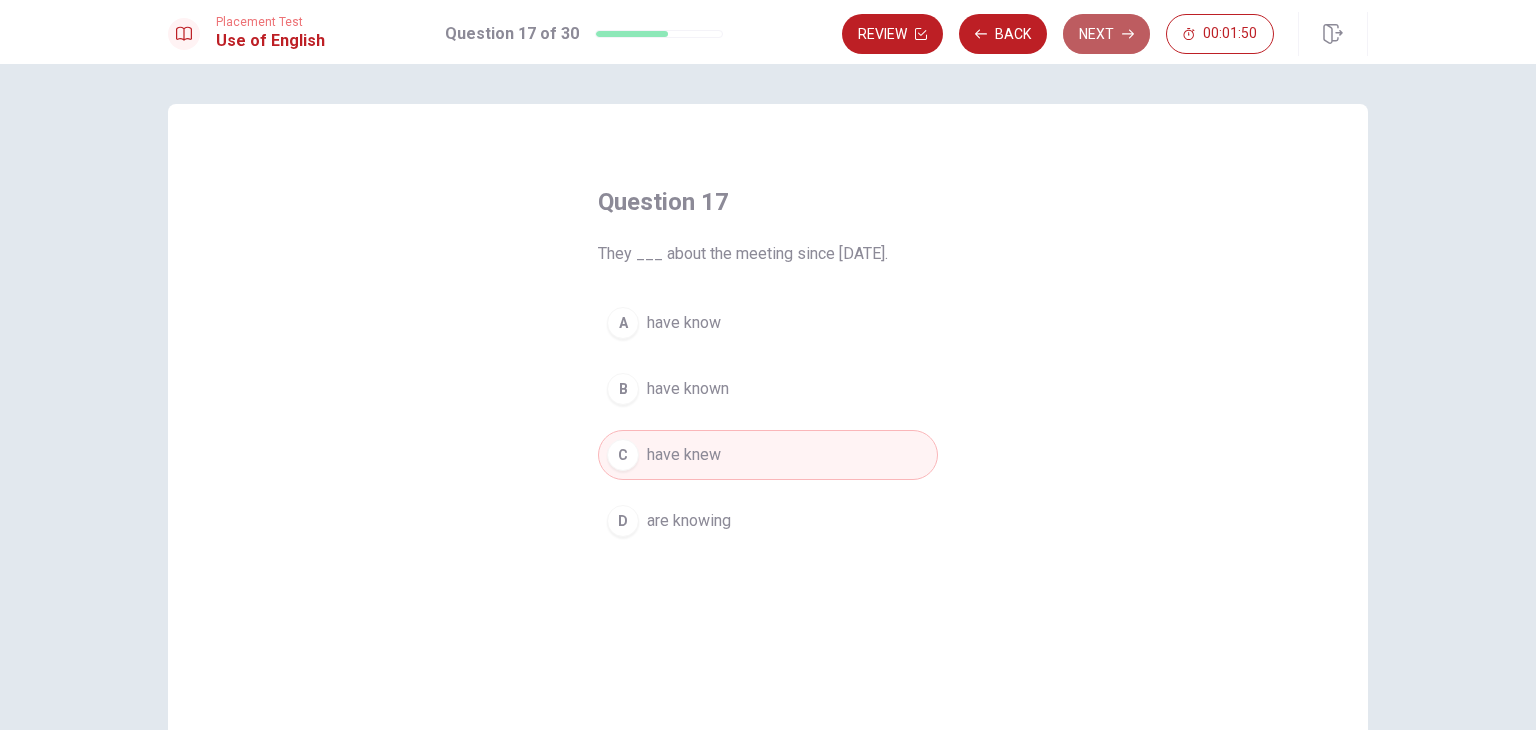 click on "Next" at bounding box center (1106, 34) 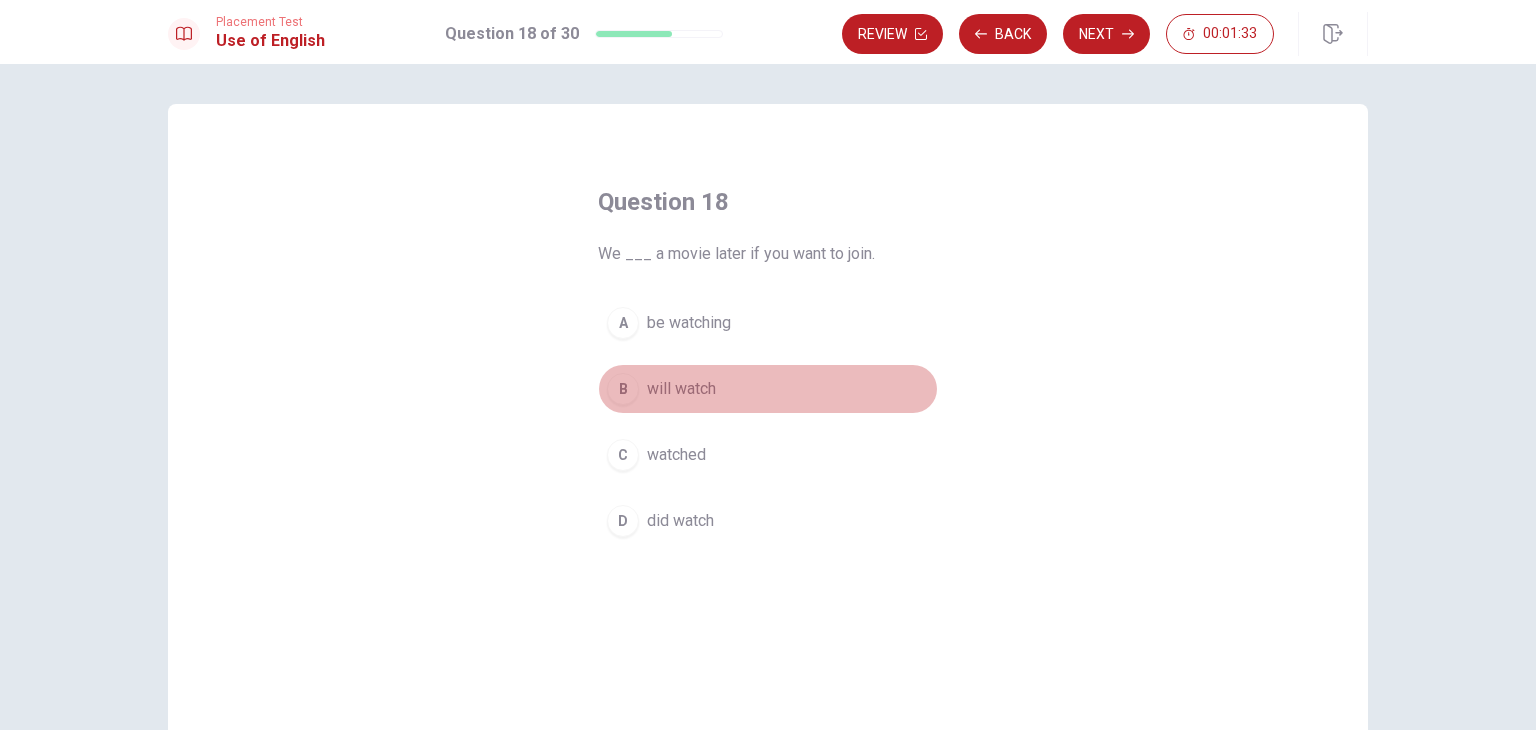 click on "will watch" at bounding box center [681, 389] 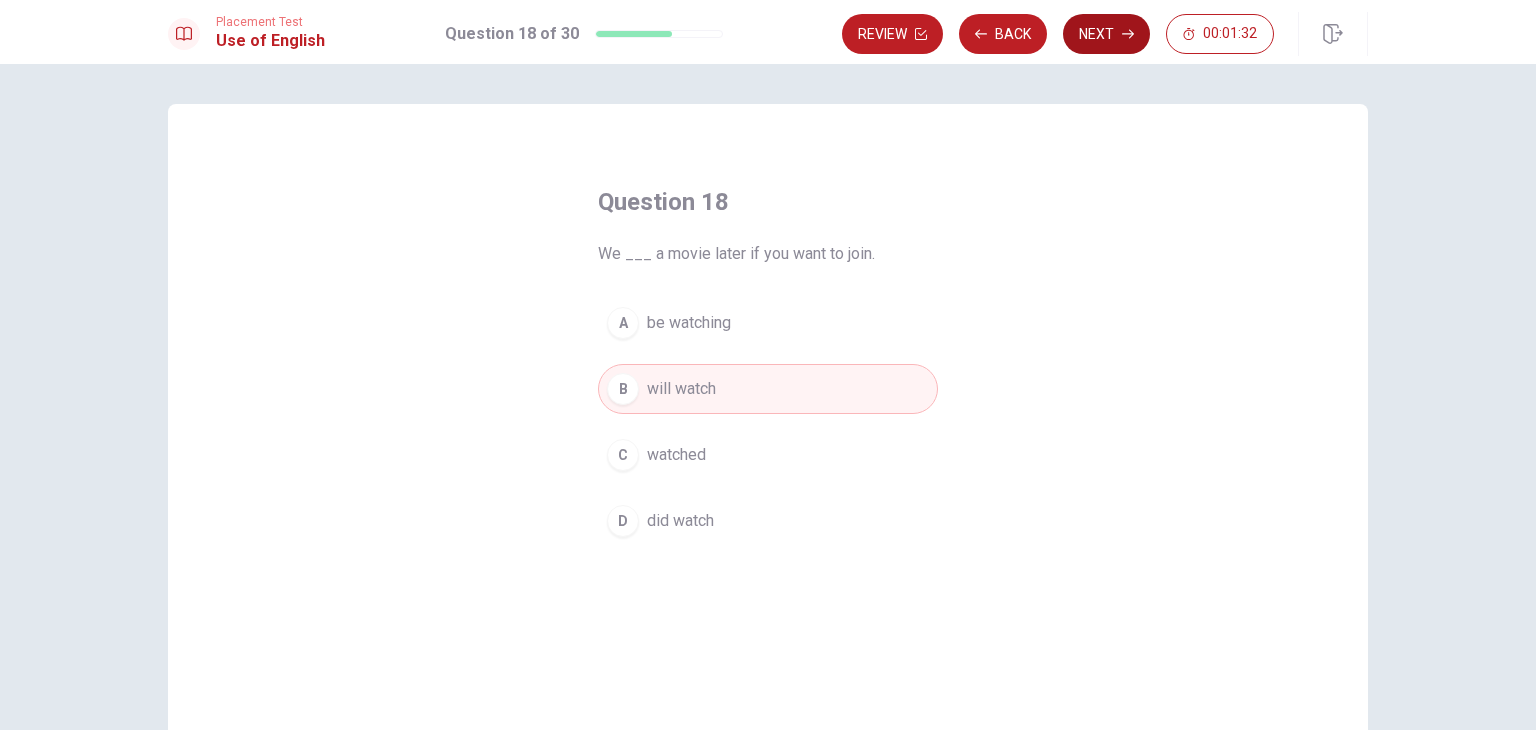 click on "Next" at bounding box center (1106, 34) 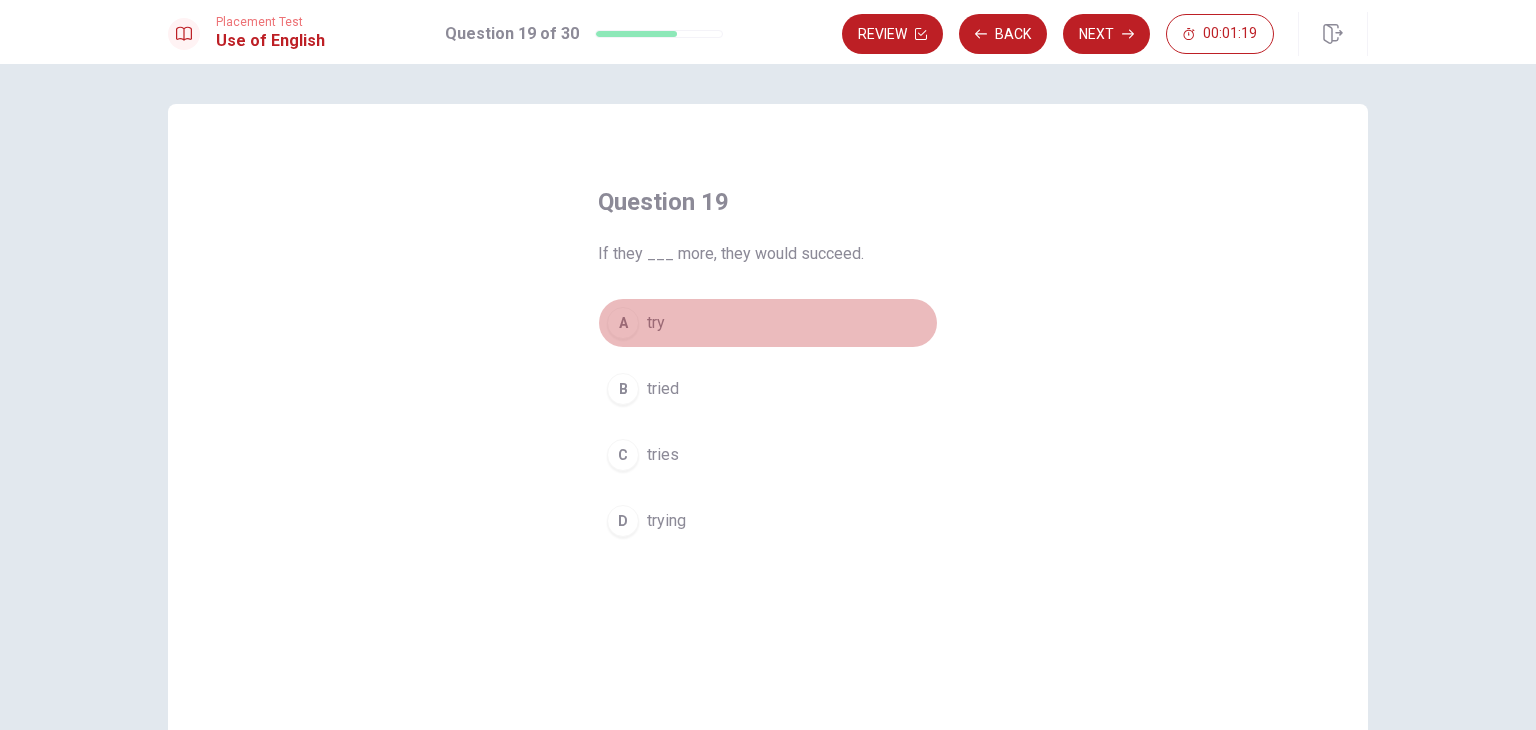 click on "try" at bounding box center (656, 323) 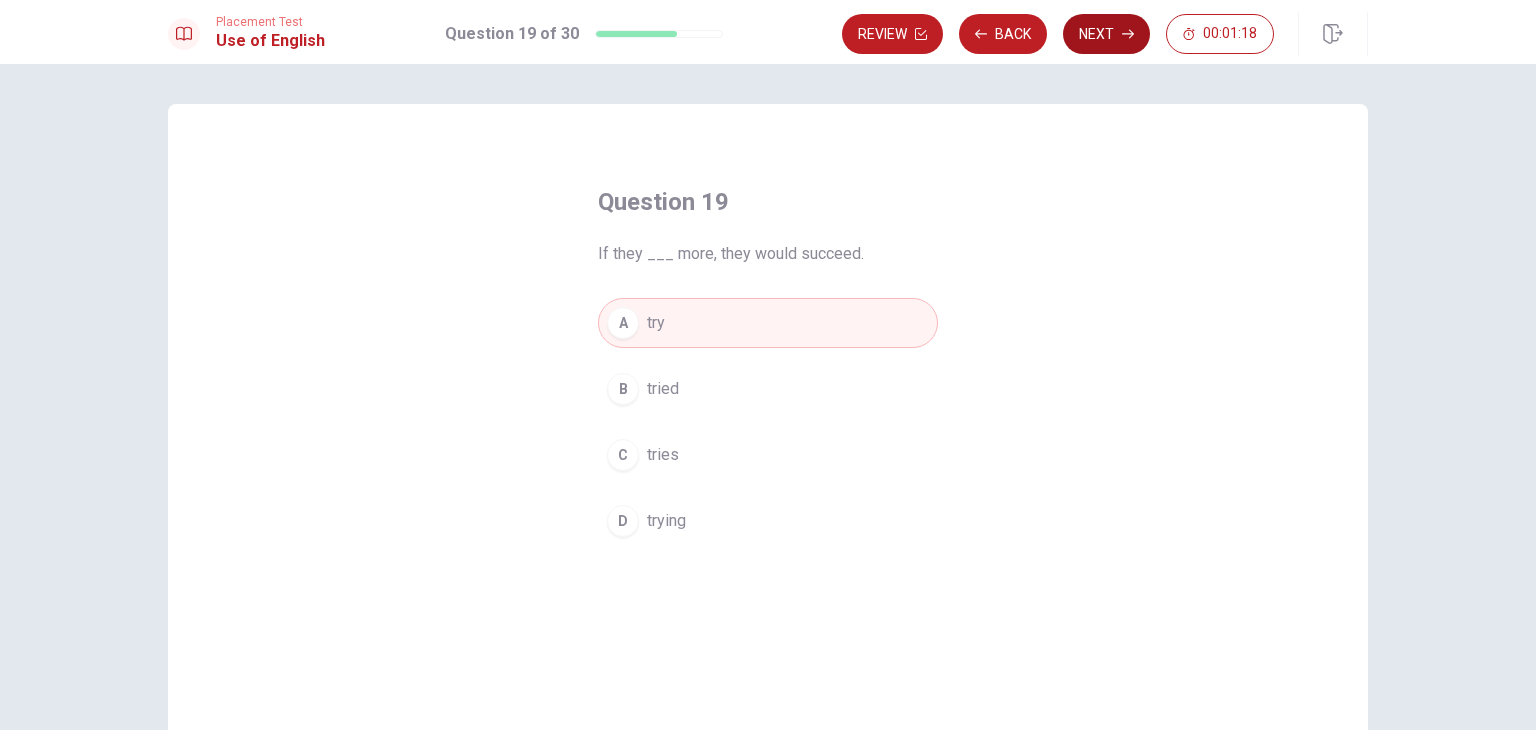 click on "Next" at bounding box center (1106, 34) 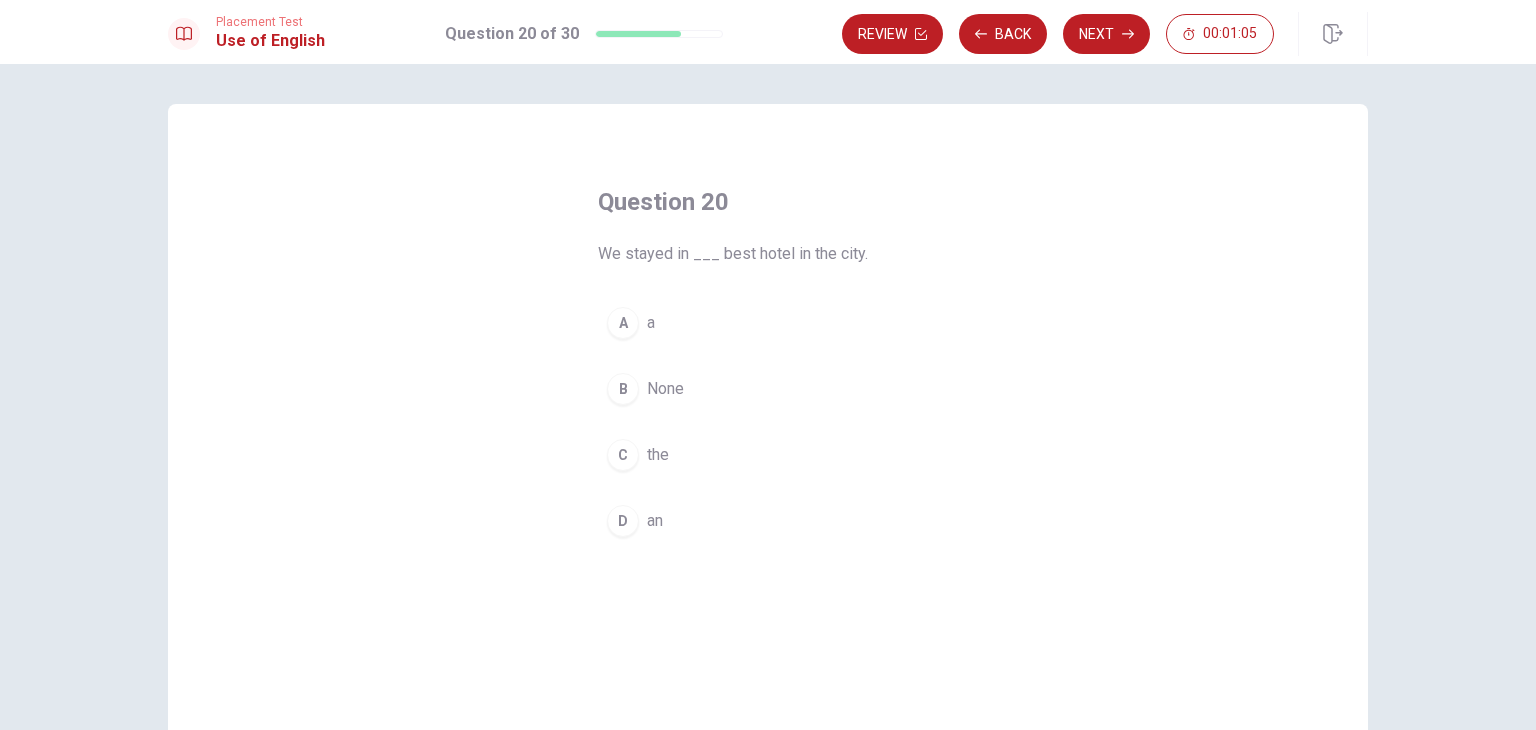 click on "C the" at bounding box center [768, 455] 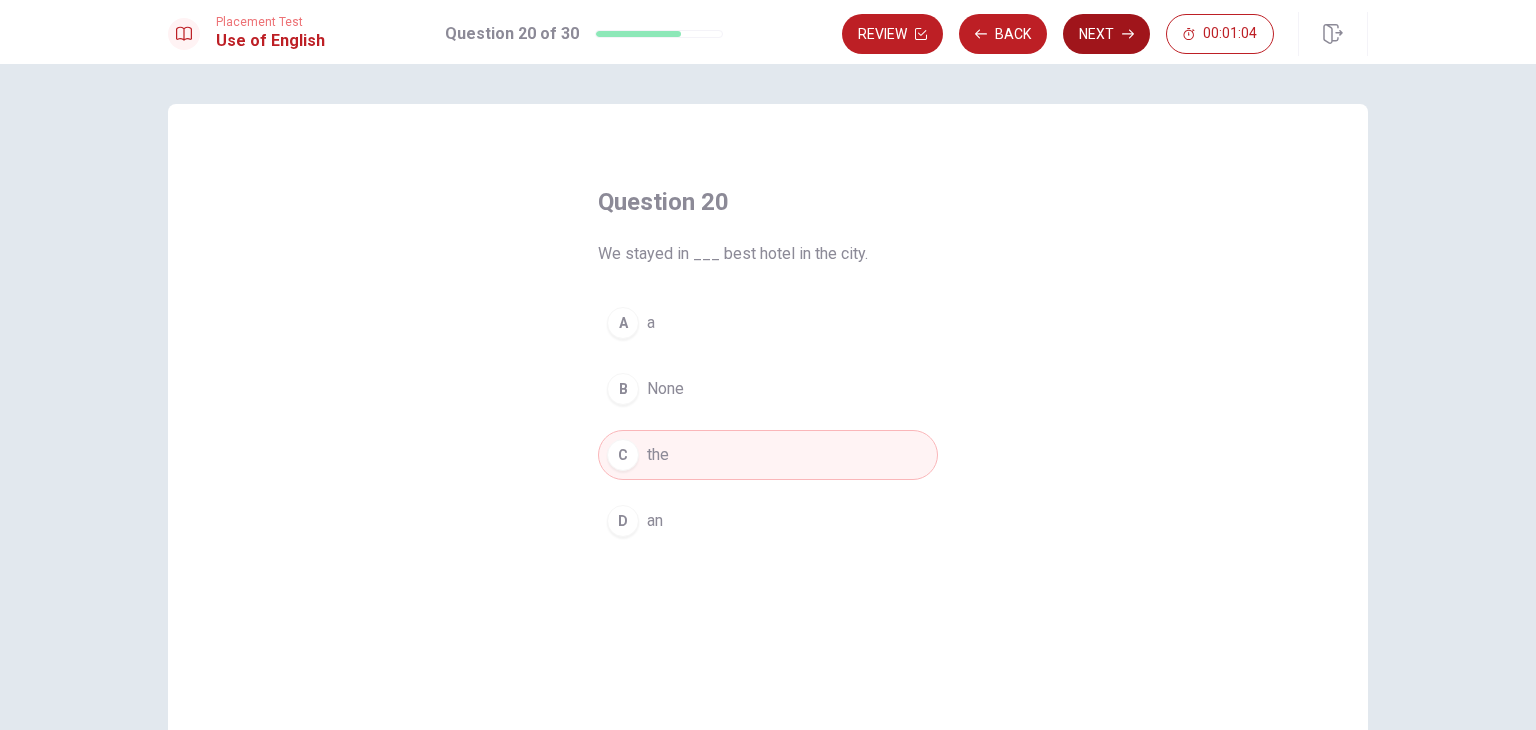 click on "Next" at bounding box center (1106, 34) 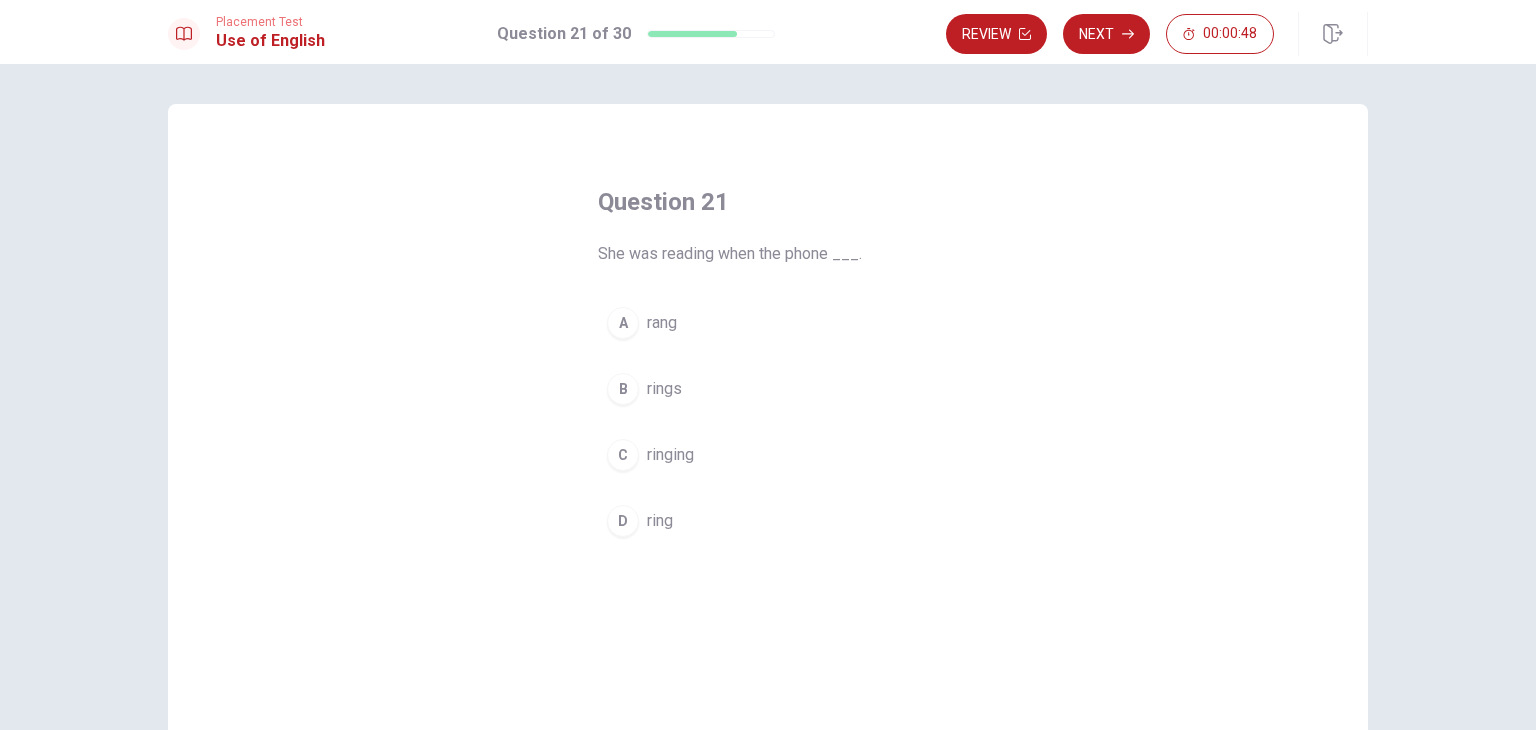 click on "rang" at bounding box center [662, 323] 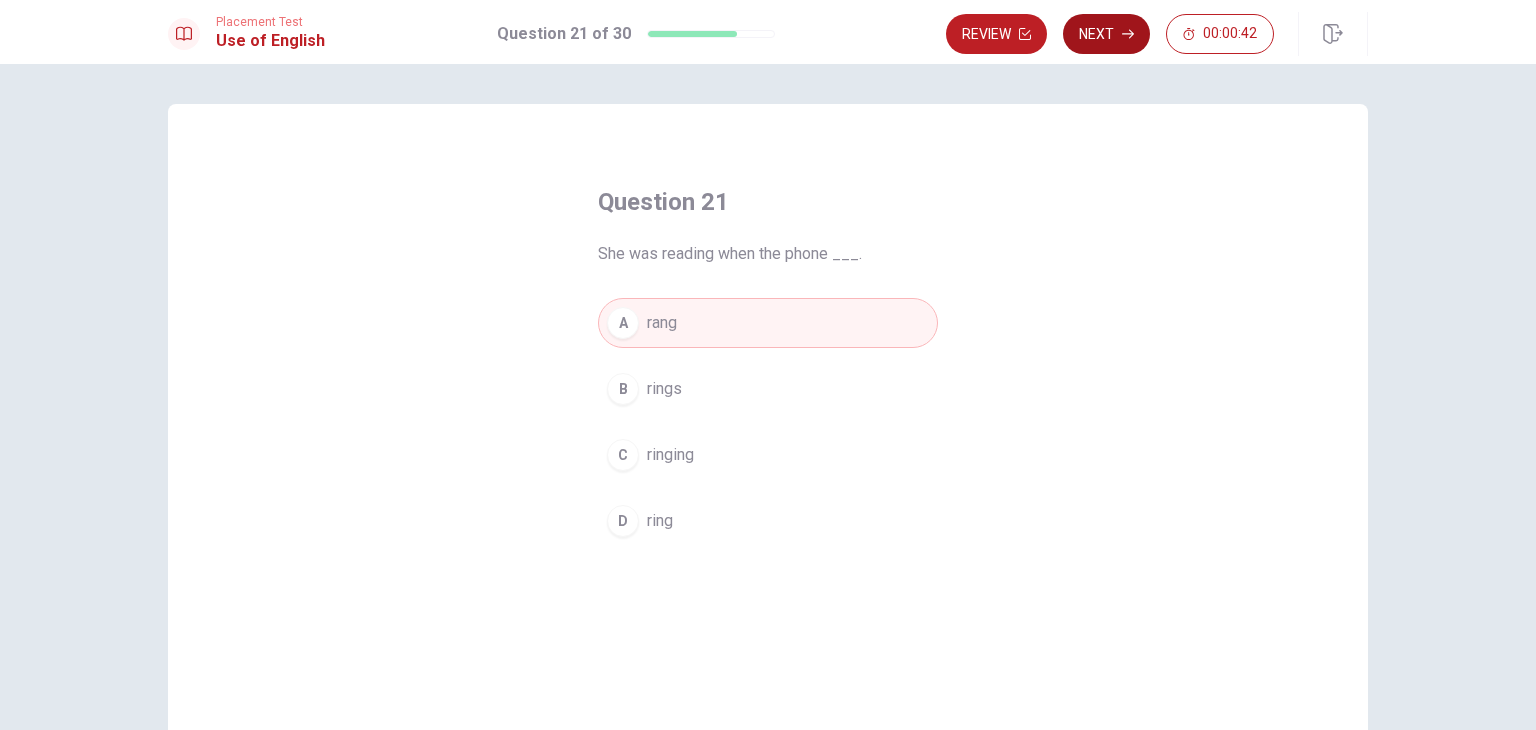 click on "Next" at bounding box center (1106, 34) 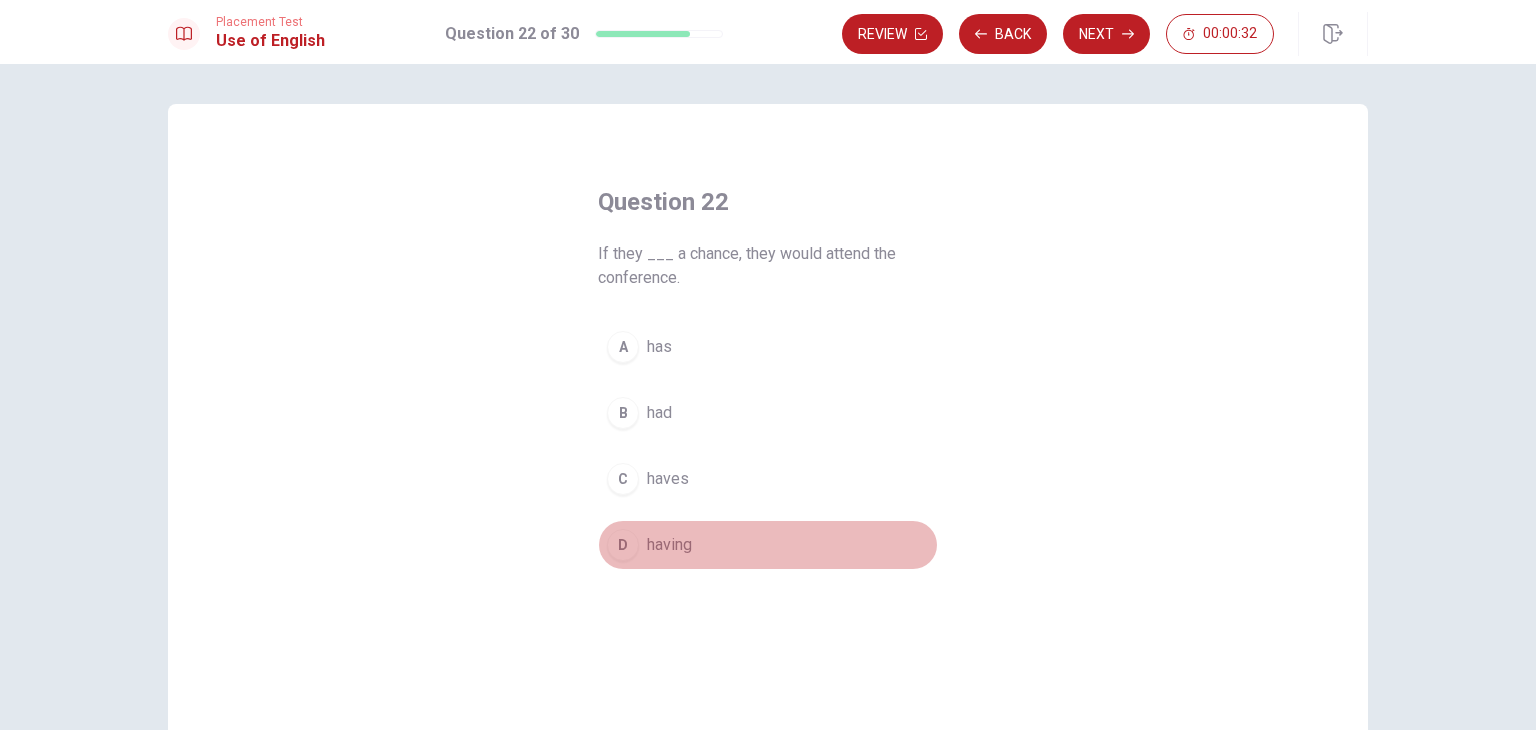 click on "having" at bounding box center (669, 545) 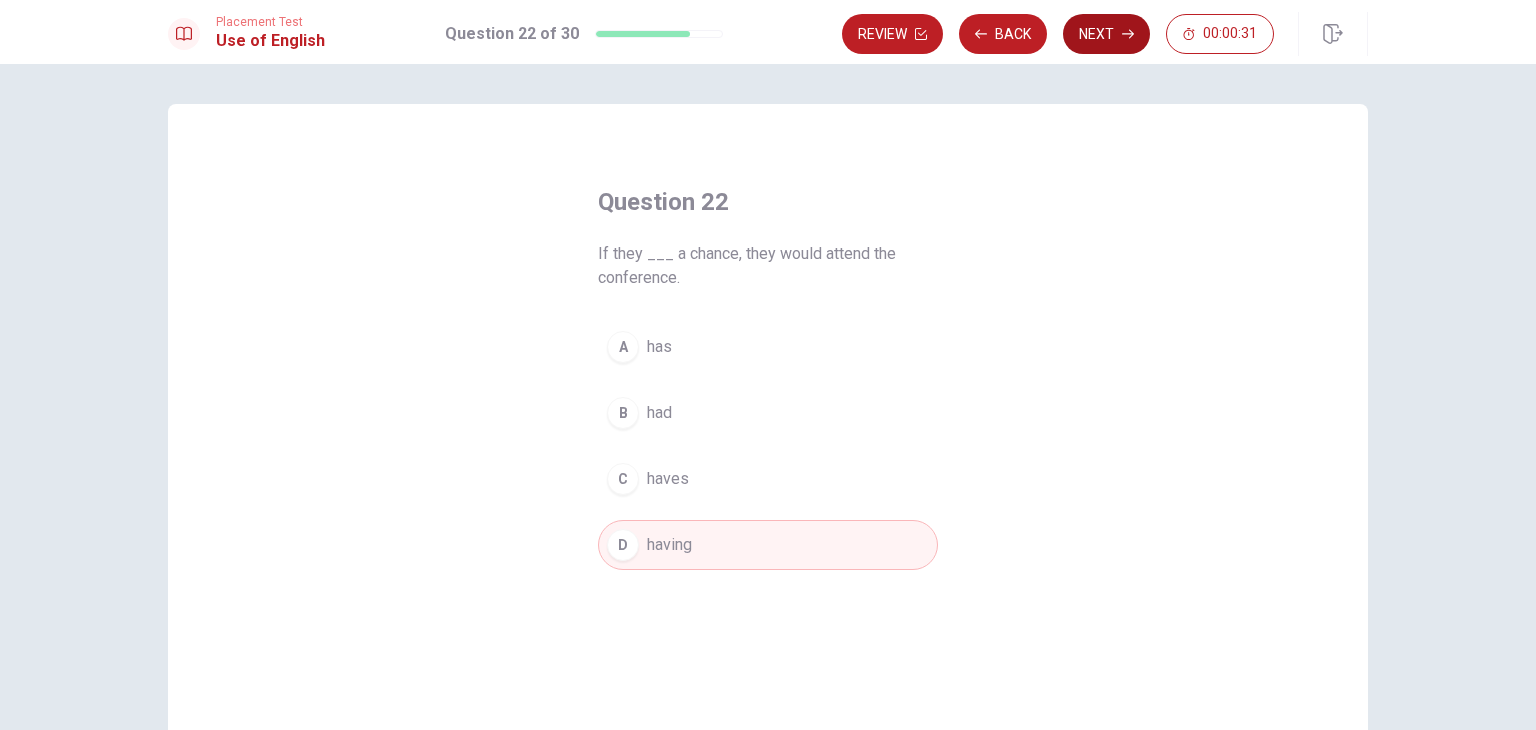 click on "Next" at bounding box center (1106, 34) 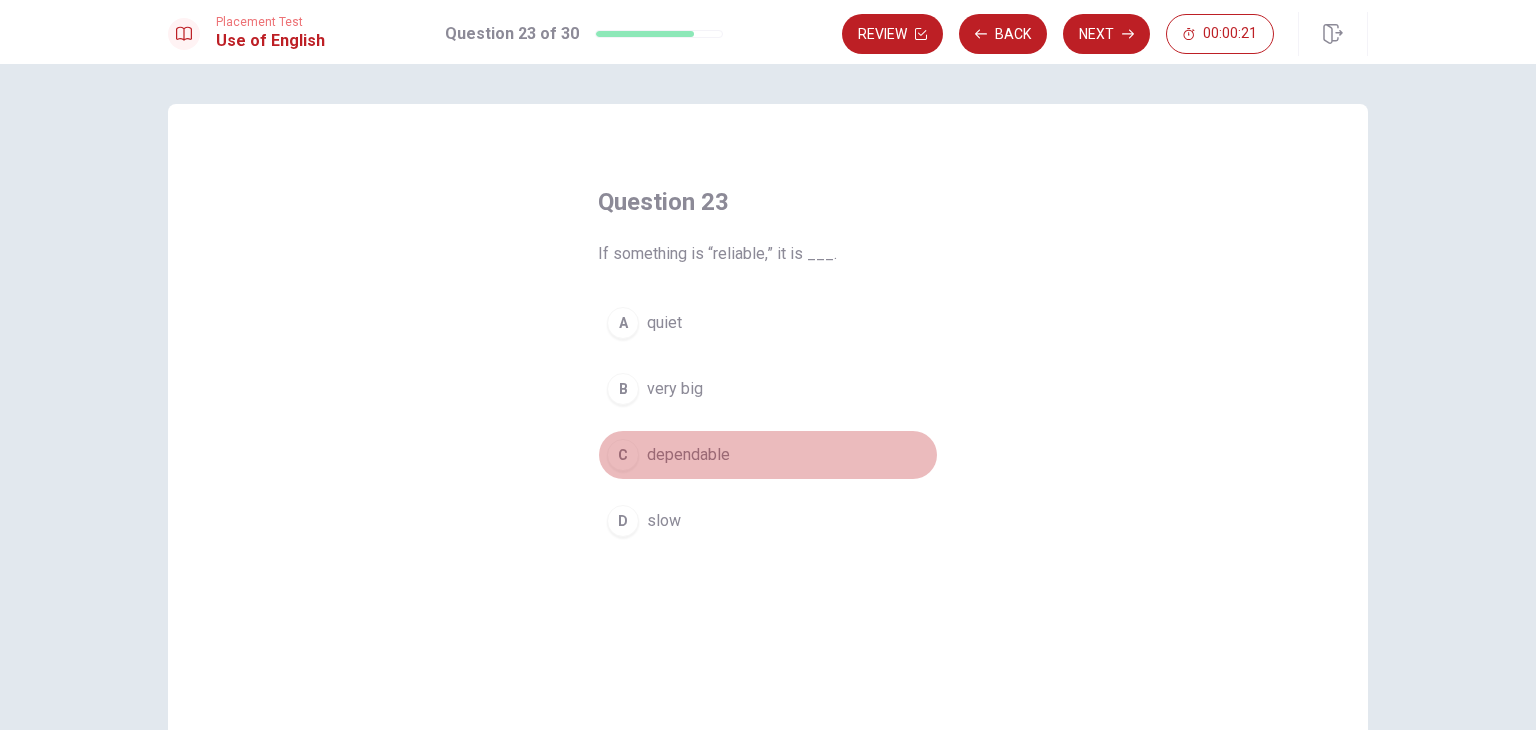 click on "dependable" at bounding box center (688, 455) 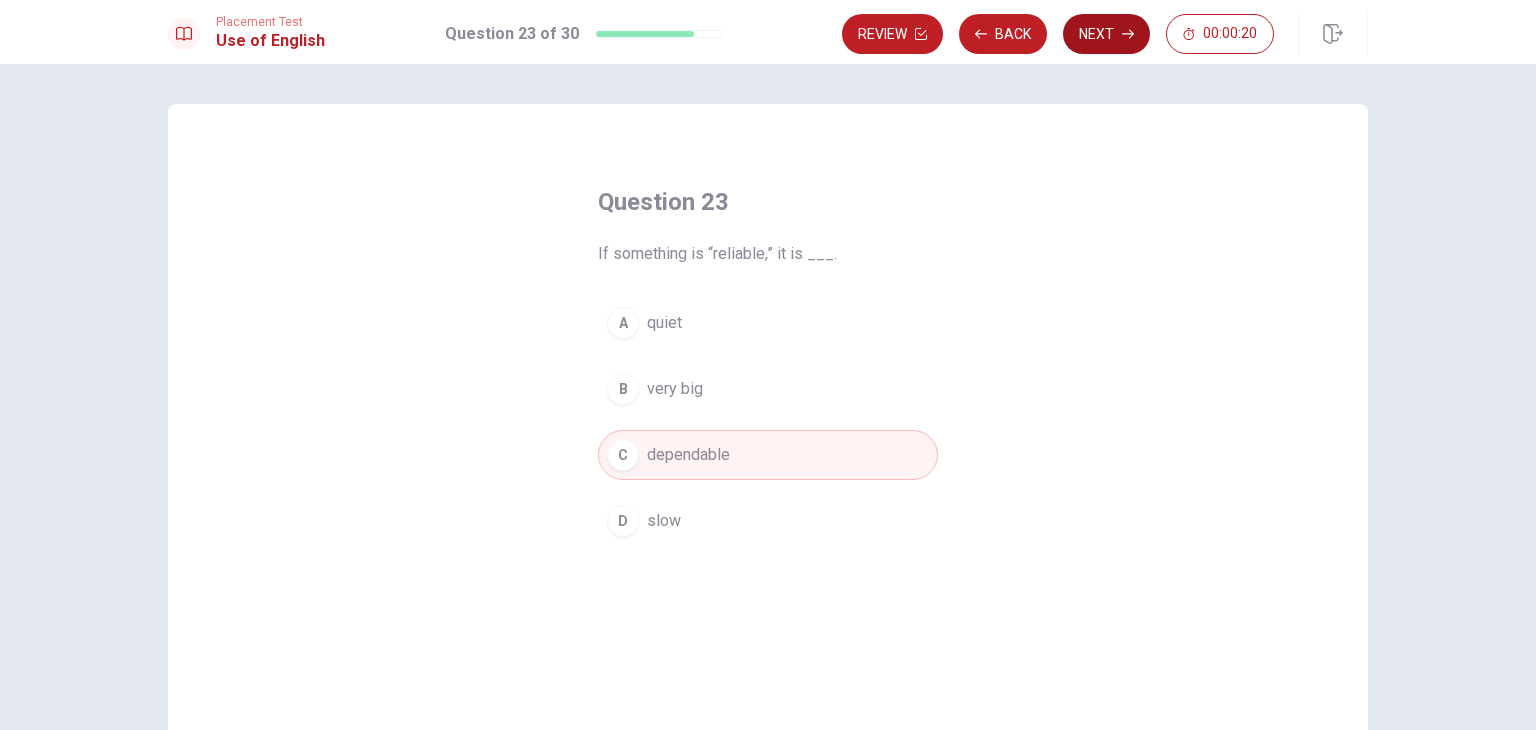 click on "Next" at bounding box center (1106, 34) 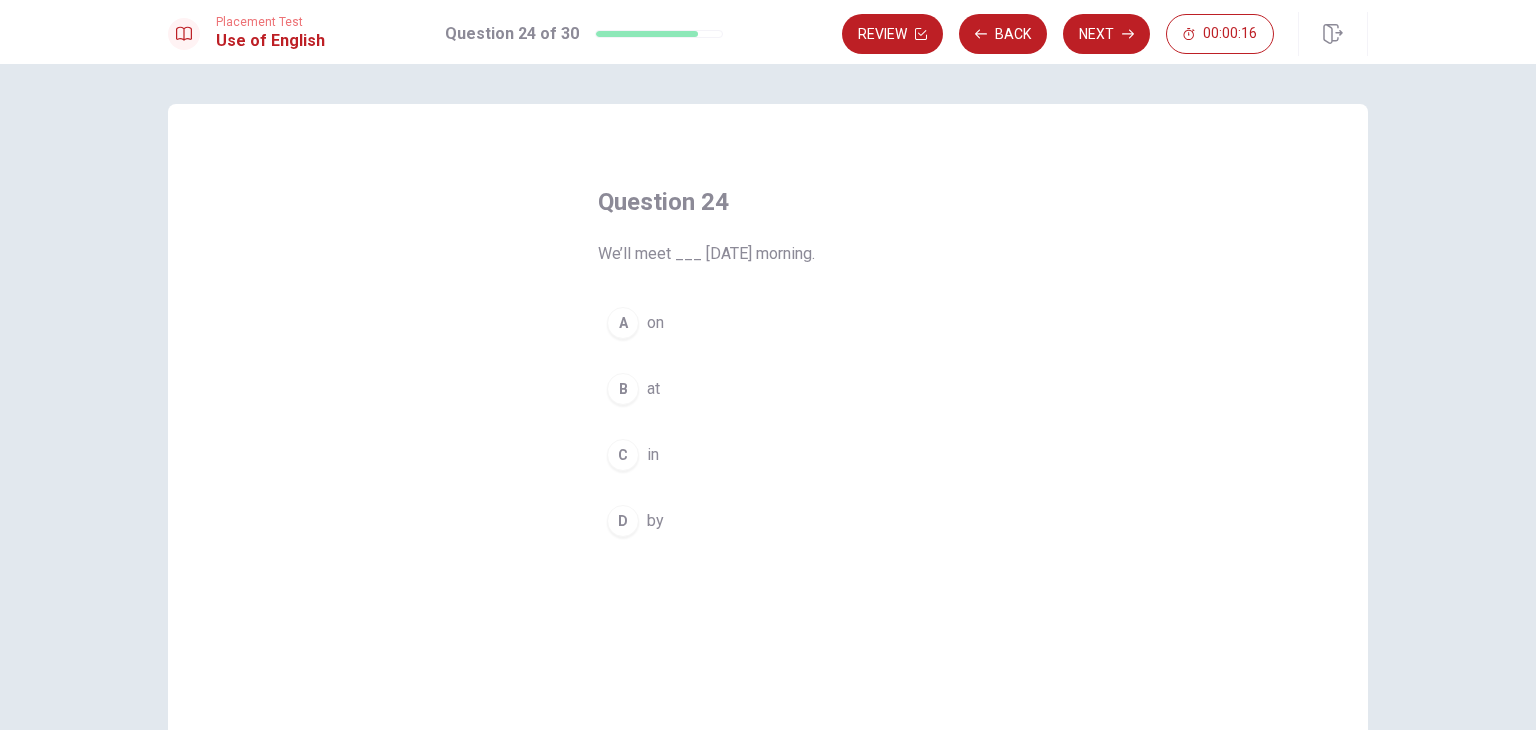 click on "B at" at bounding box center (768, 389) 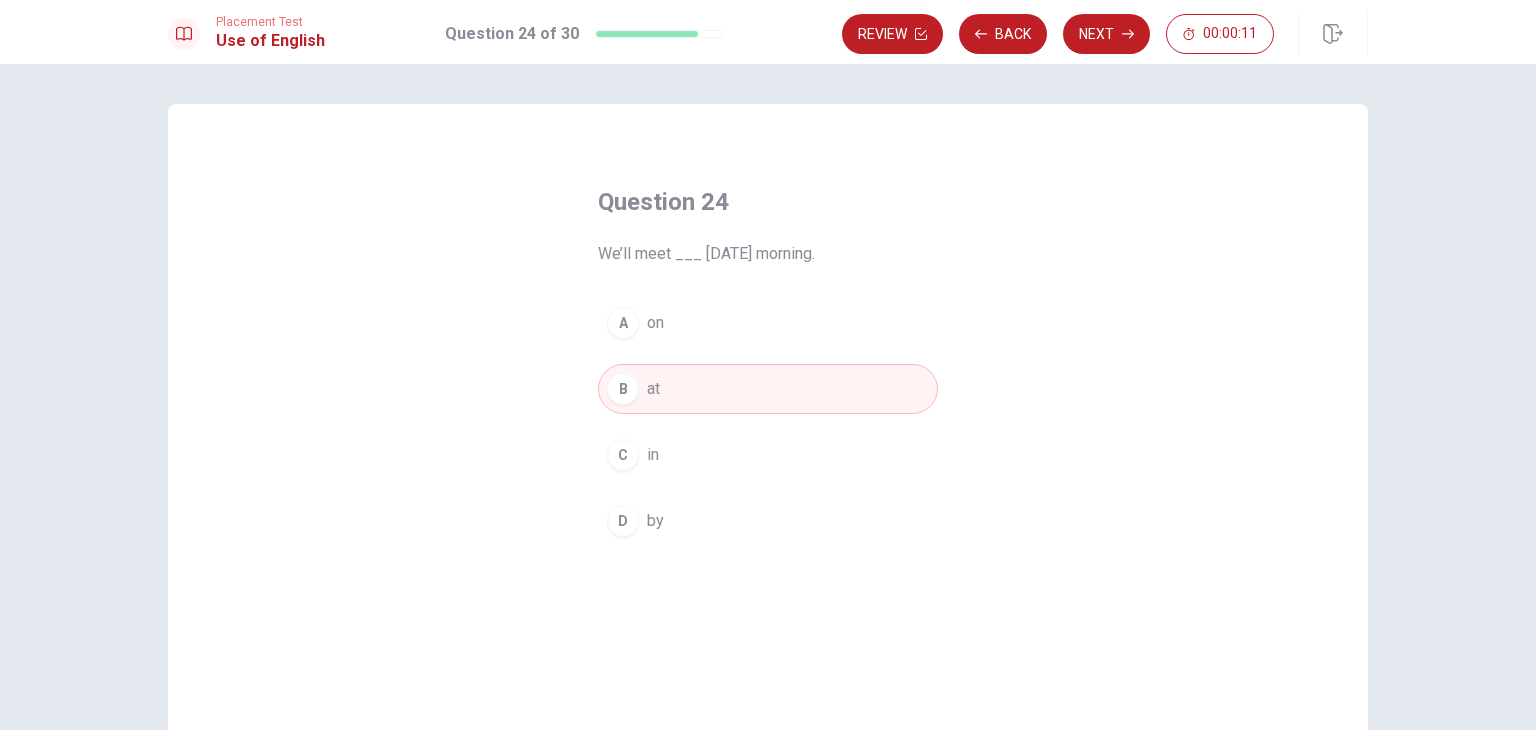 click on "C in" at bounding box center (768, 455) 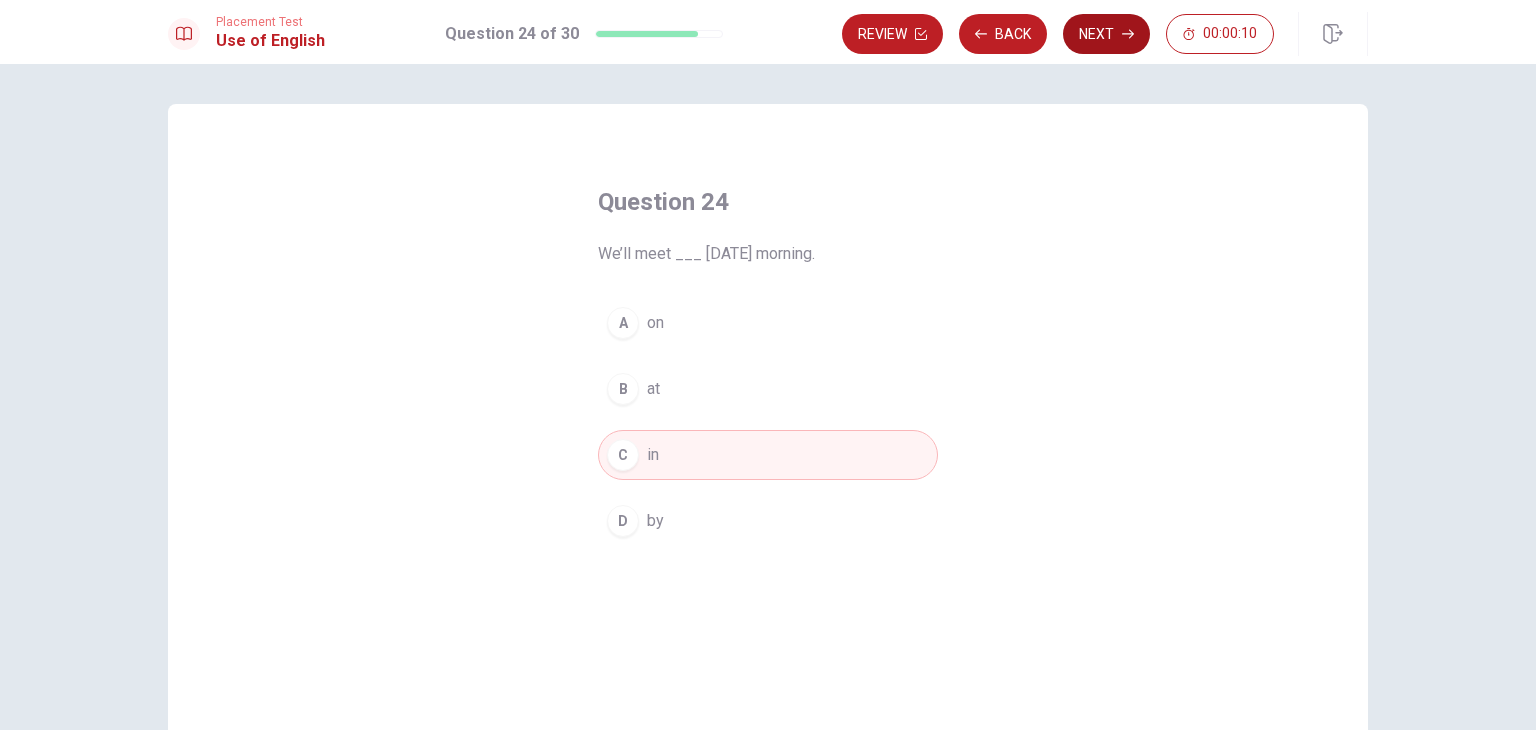 click on "Next" at bounding box center [1106, 34] 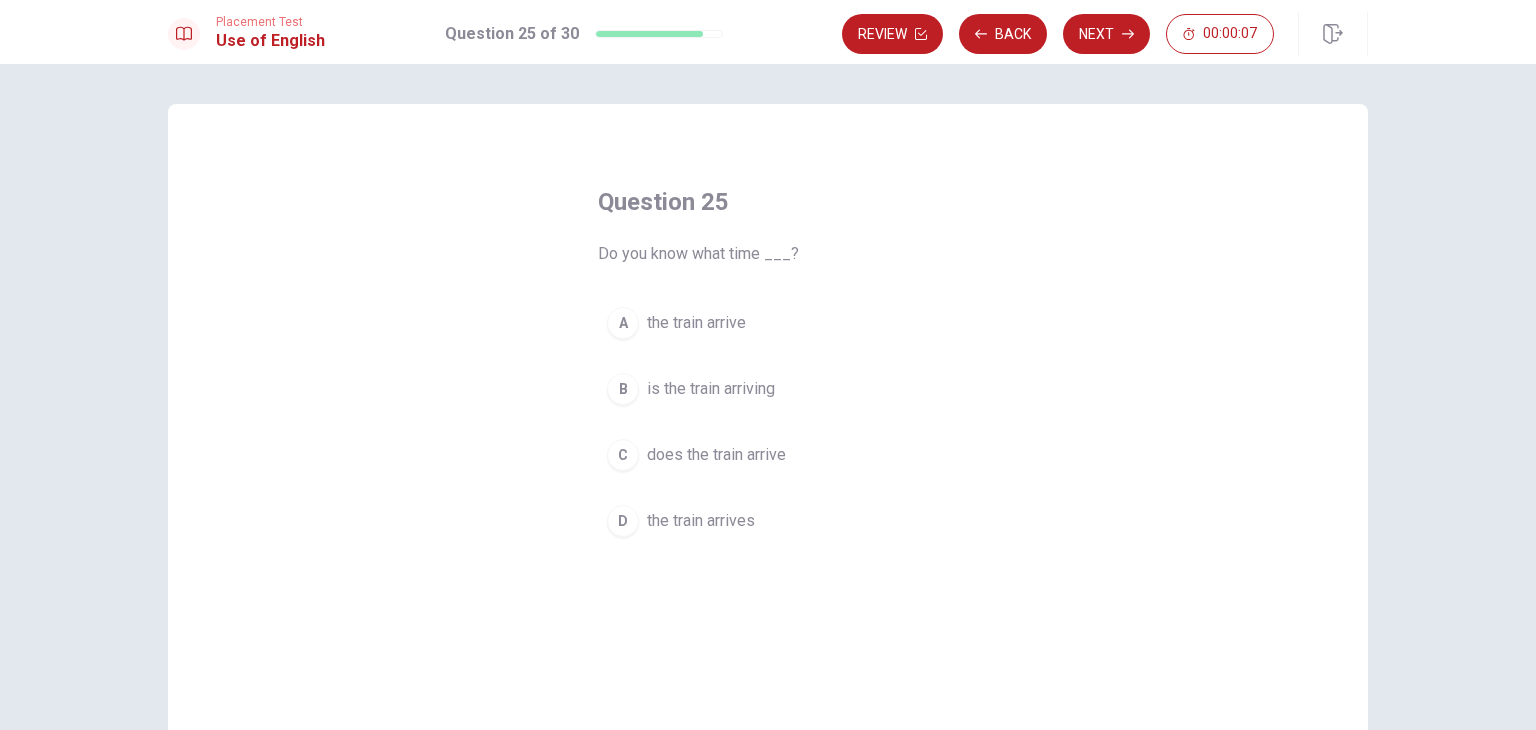 click on "is the train arriving" at bounding box center (711, 389) 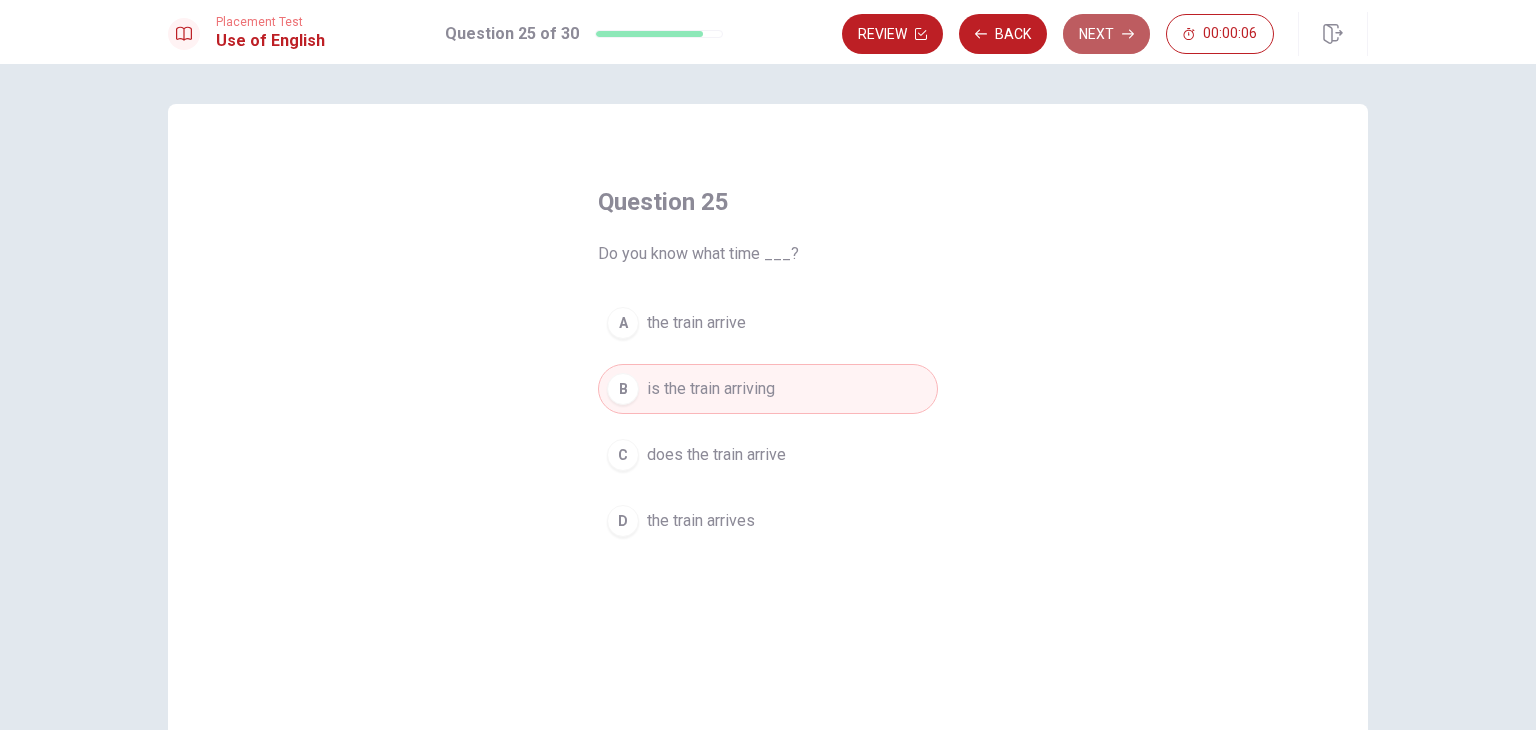 click on "Next" at bounding box center [1106, 34] 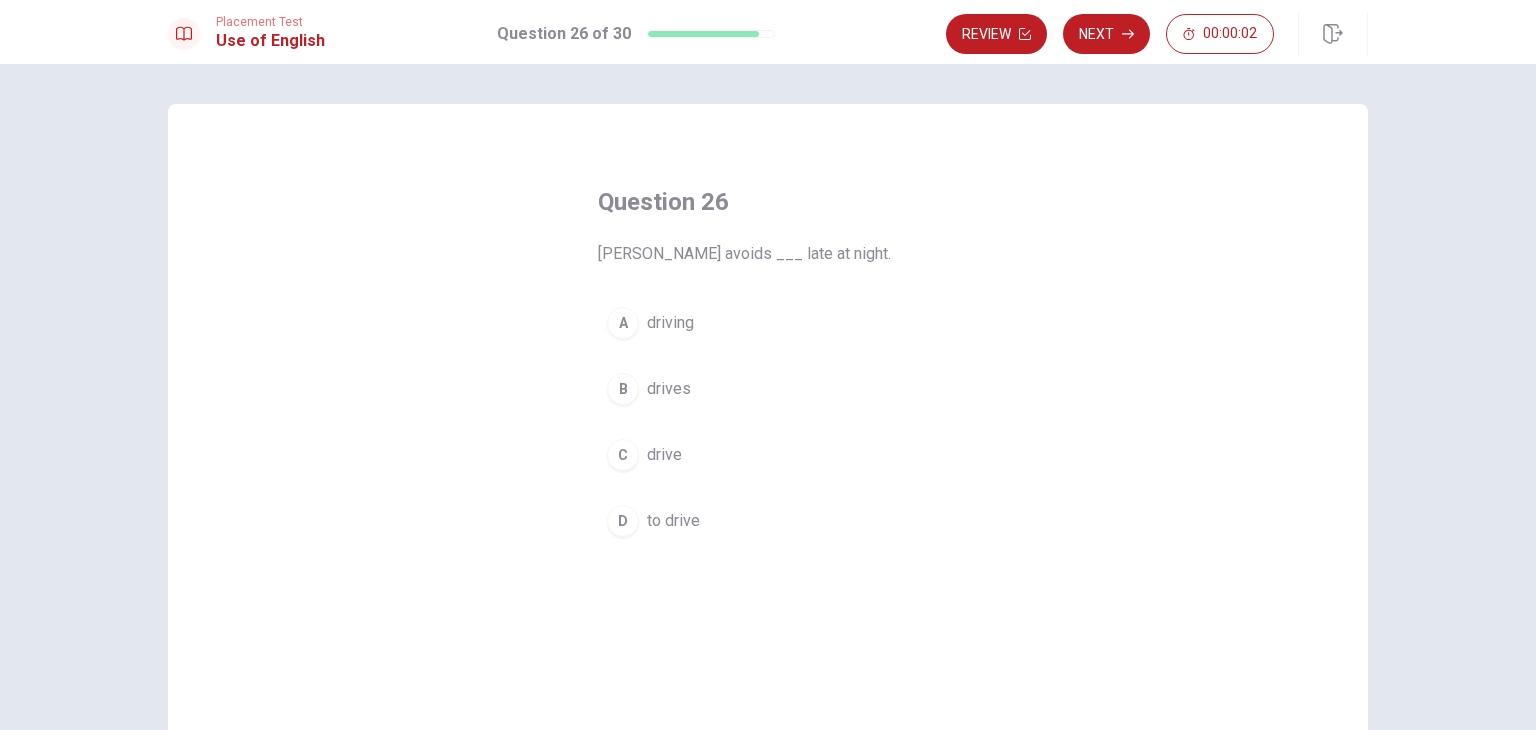click on "driving" at bounding box center [670, 323] 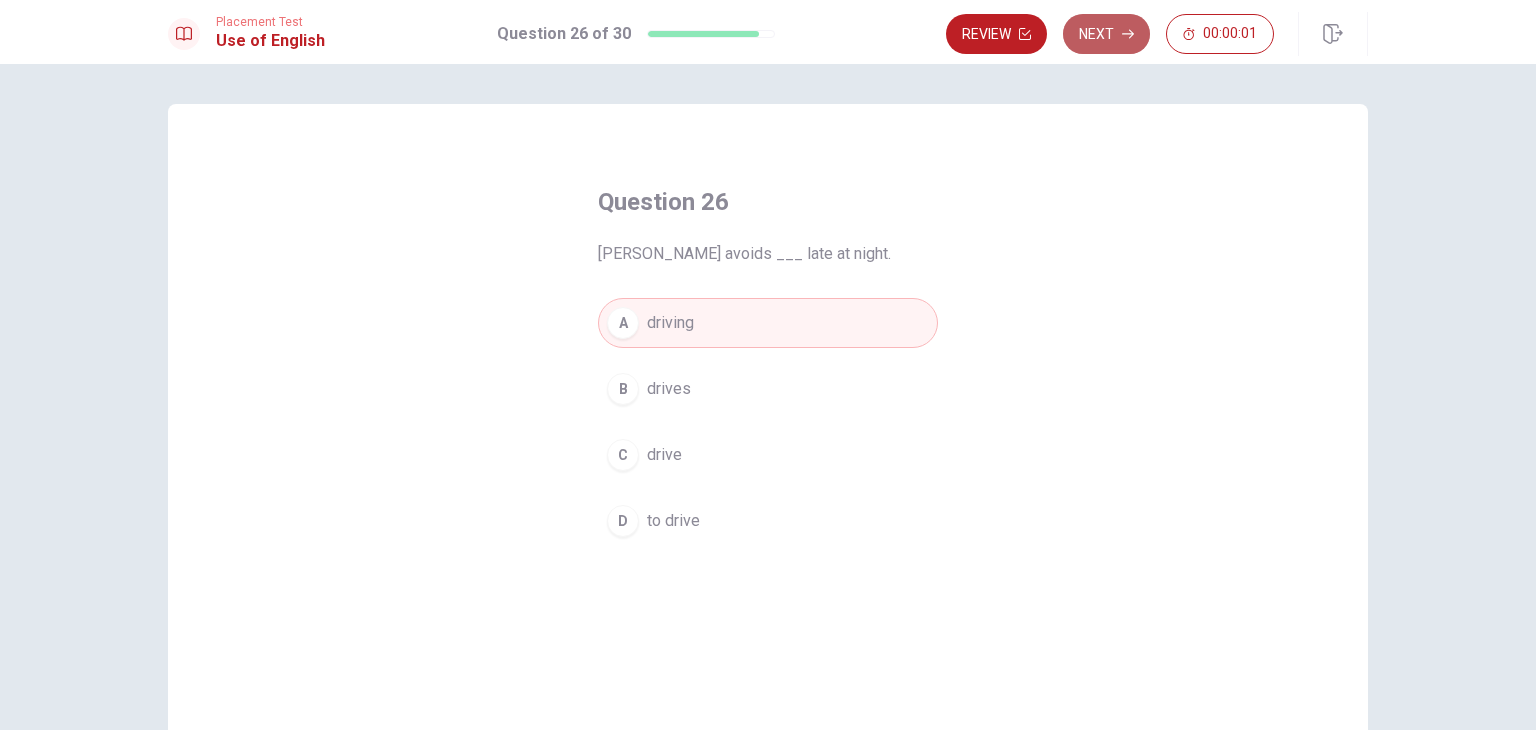 click on "Next" at bounding box center (1106, 34) 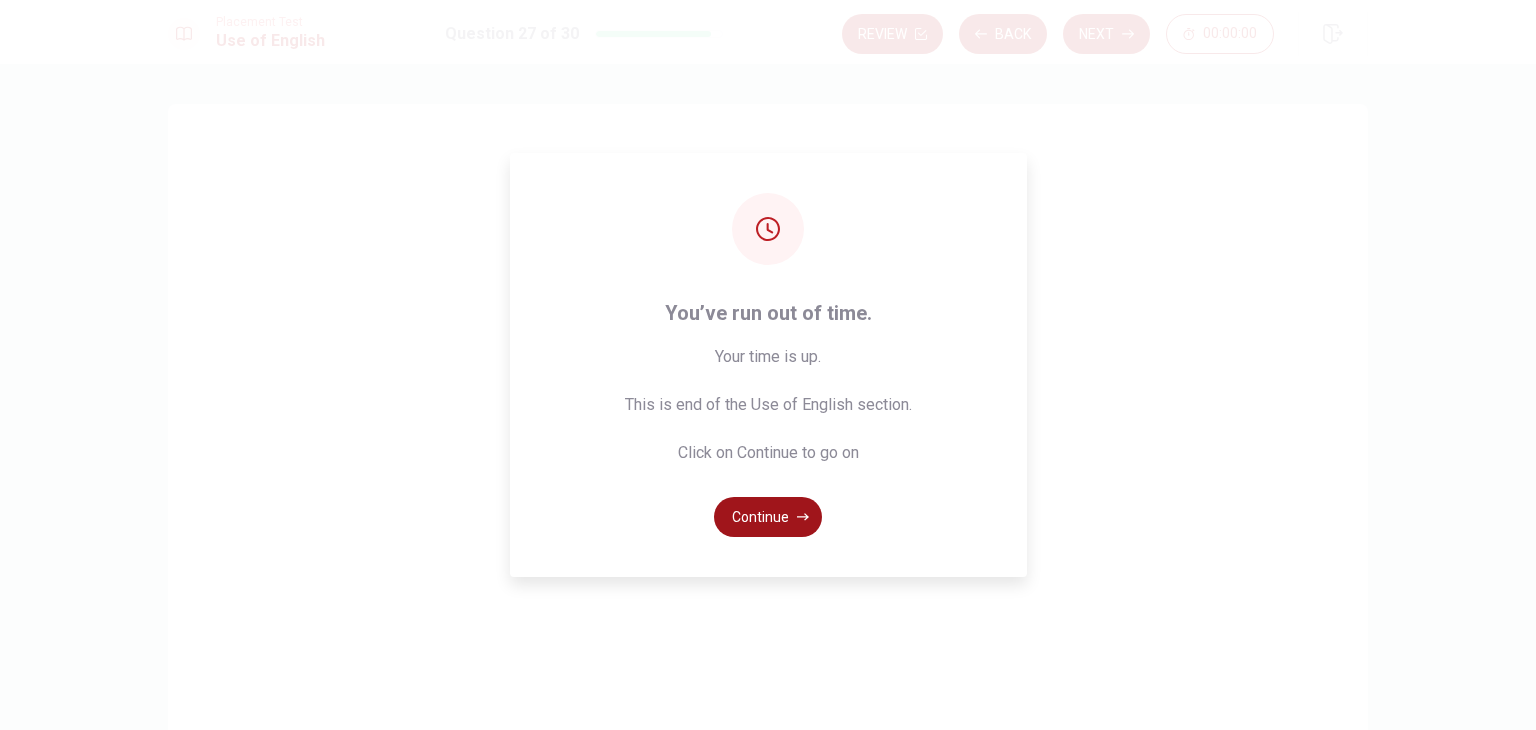 click on "Continue" at bounding box center [768, 517] 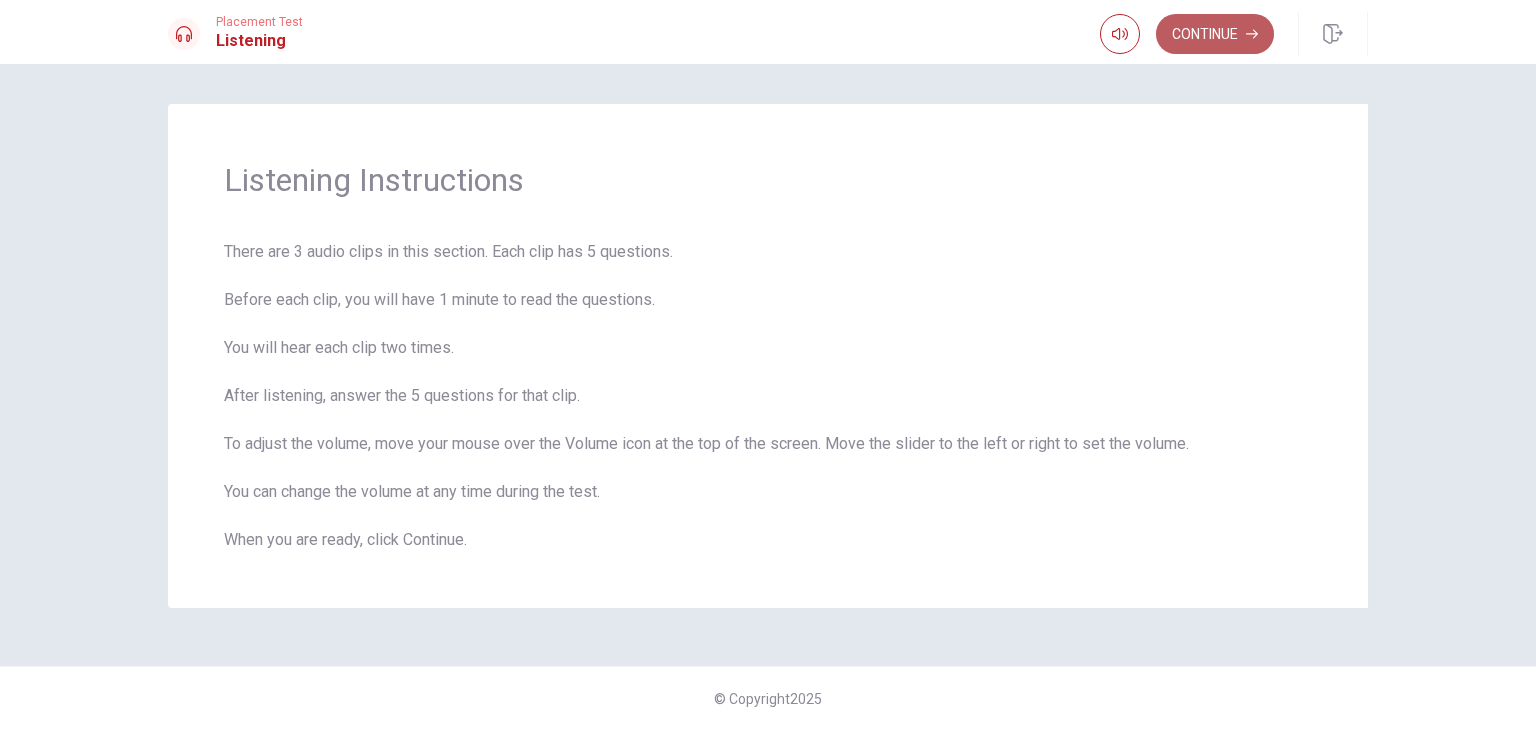 click on "Continue" at bounding box center (1215, 34) 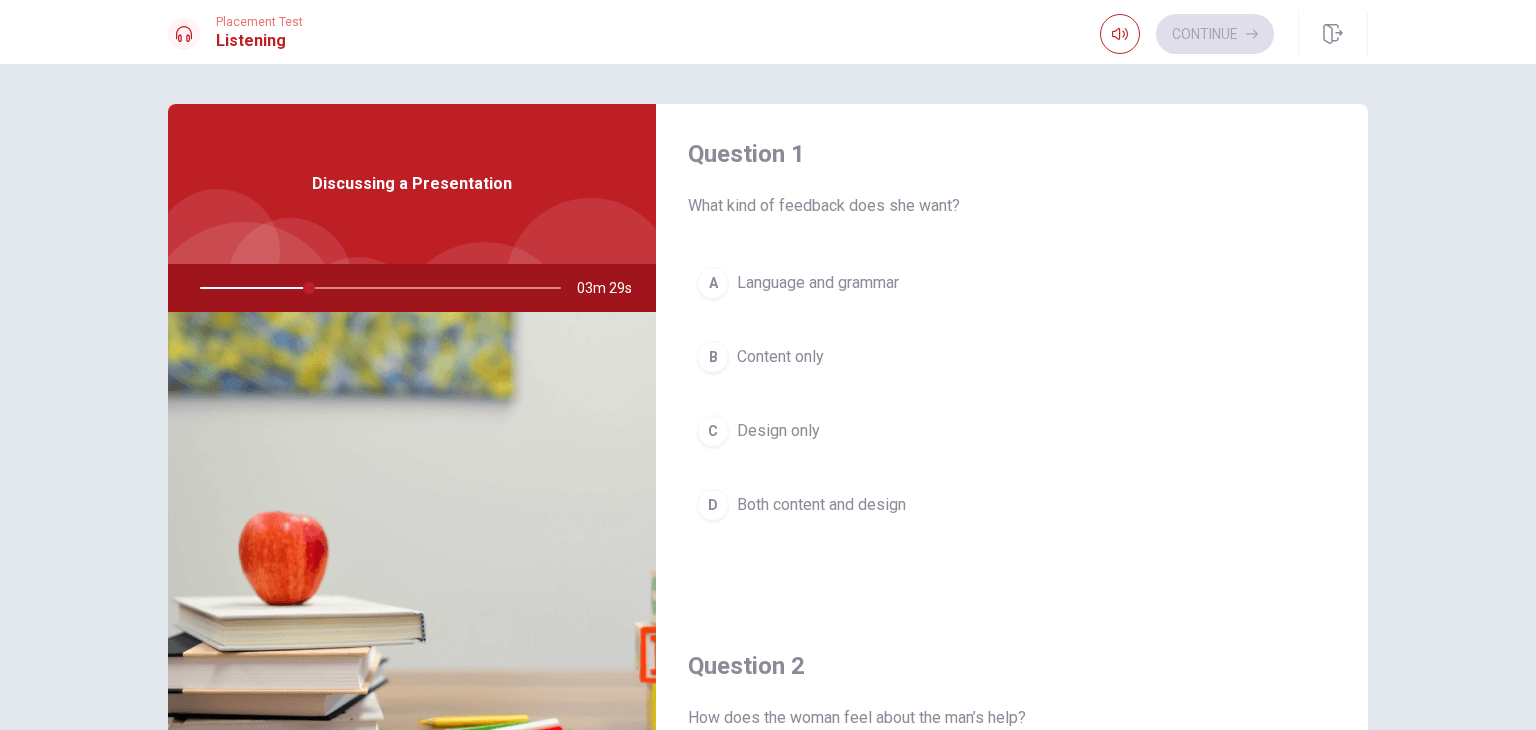 scroll, scrollTop: 0, scrollLeft: 0, axis: both 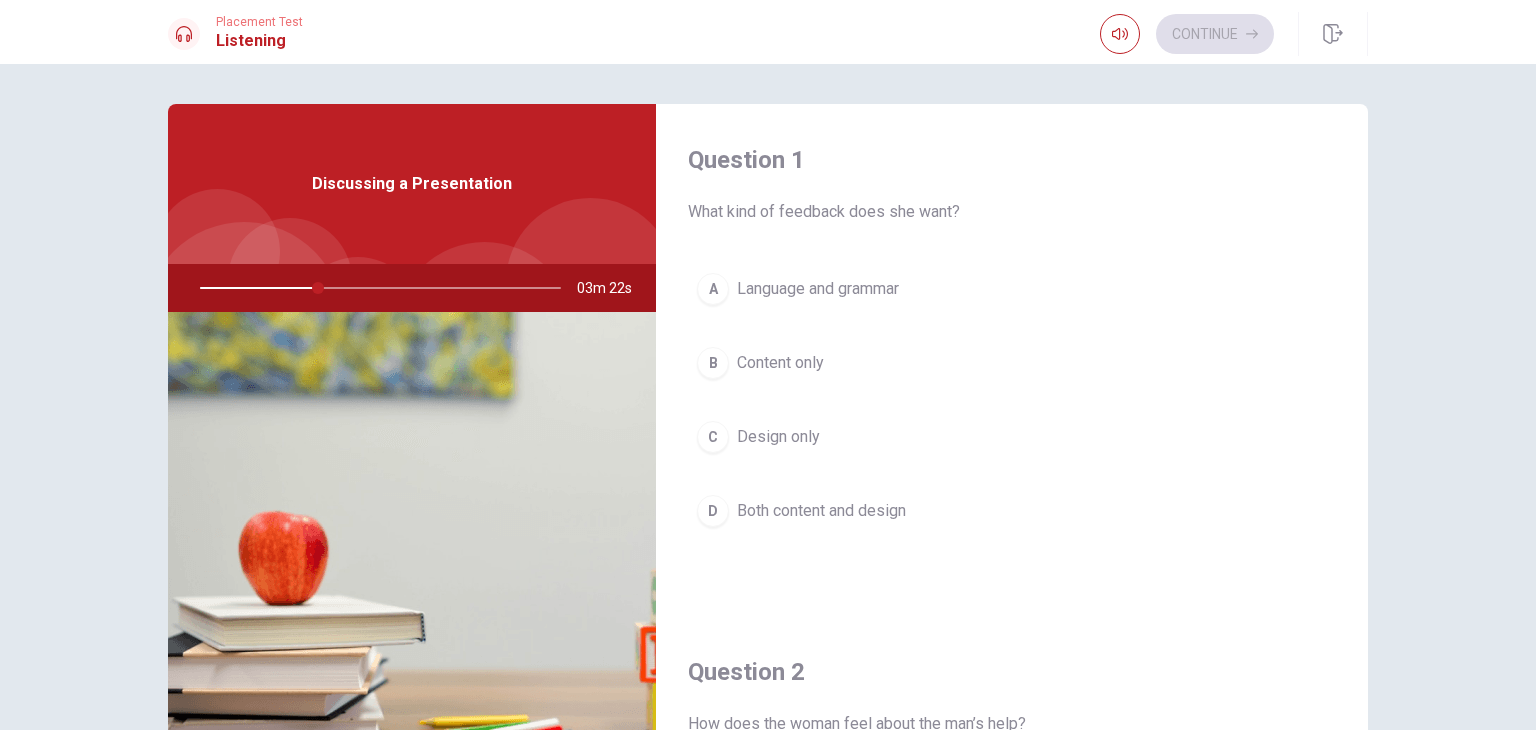 click on "Both content and design" at bounding box center (821, 511) 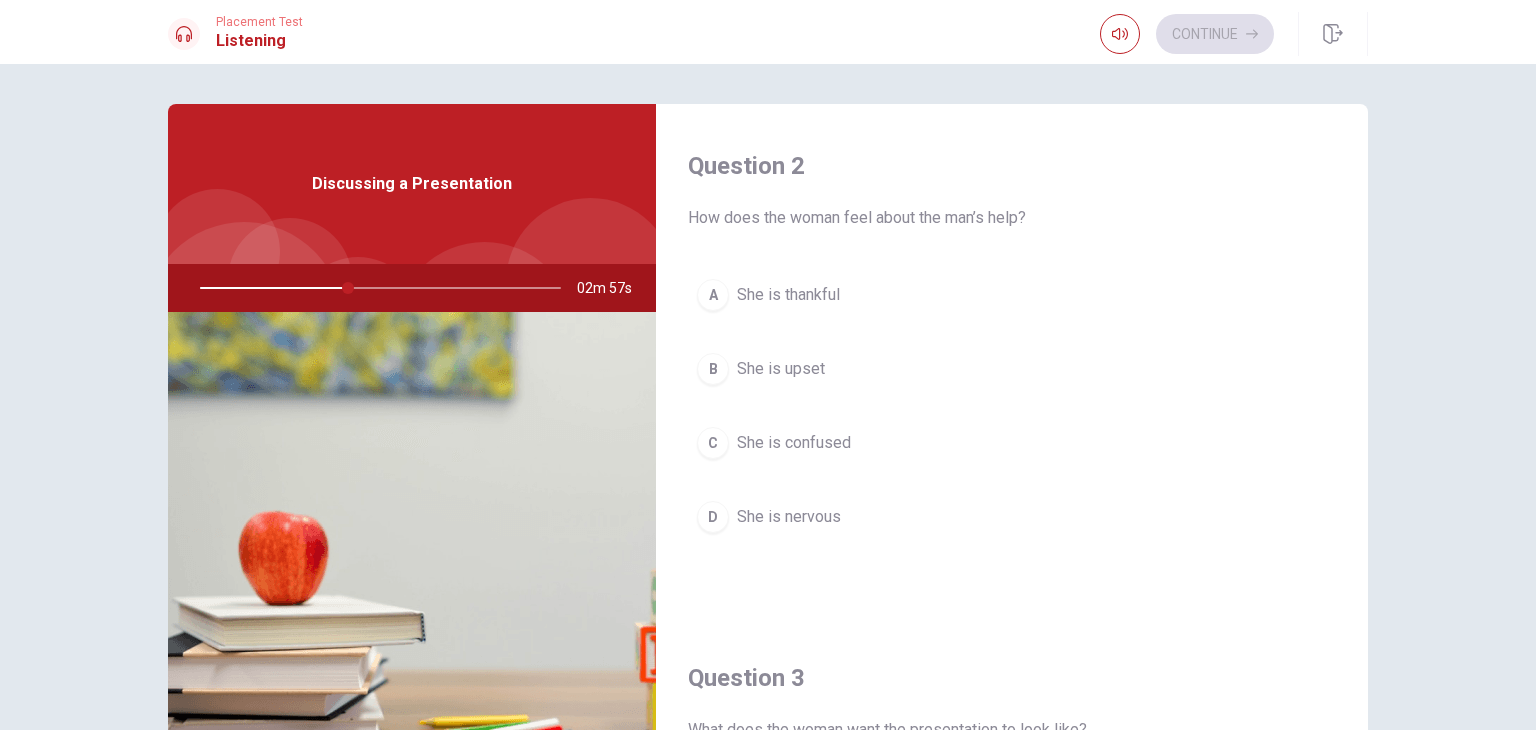 scroll, scrollTop: 500, scrollLeft: 0, axis: vertical 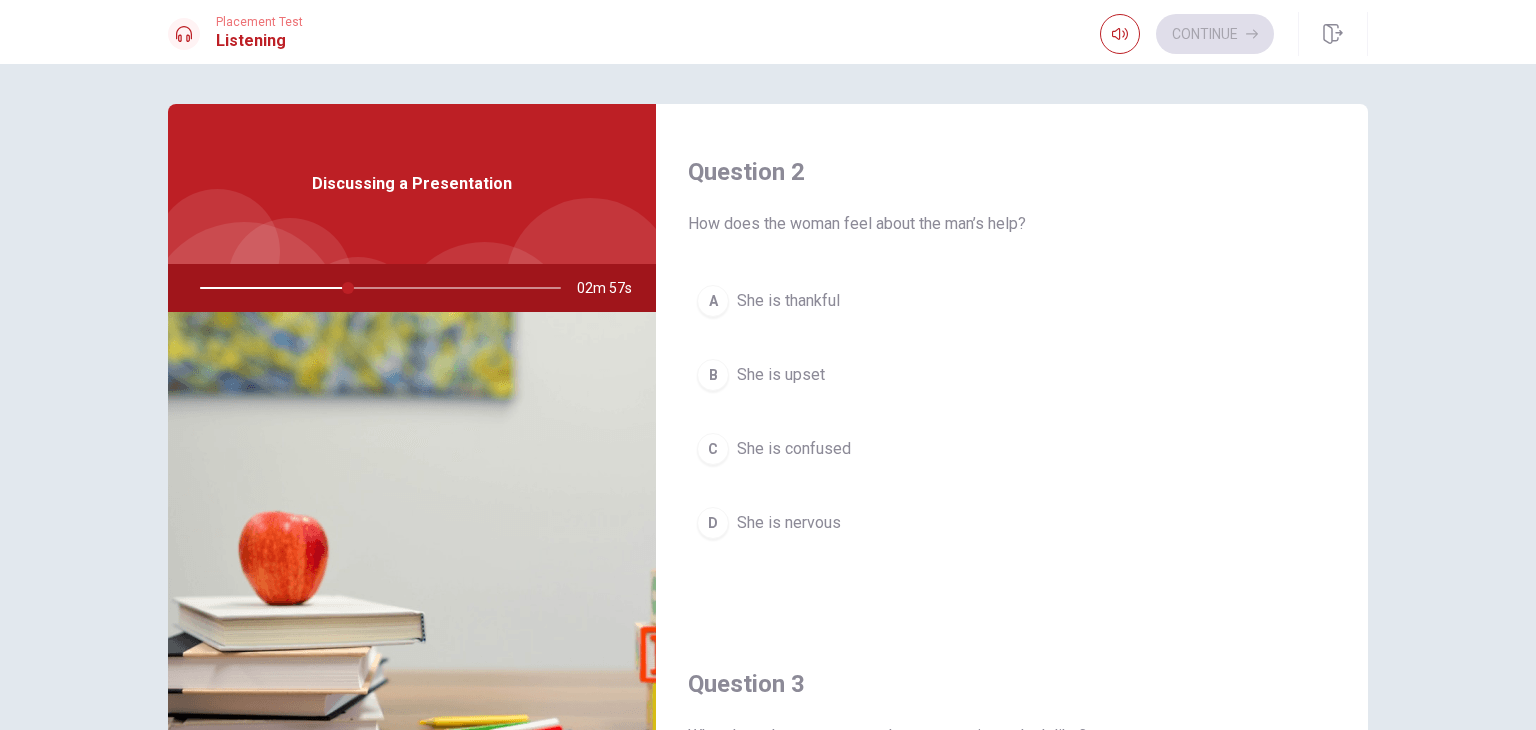 click on "She is thankful" at bounding box center (788, 301) 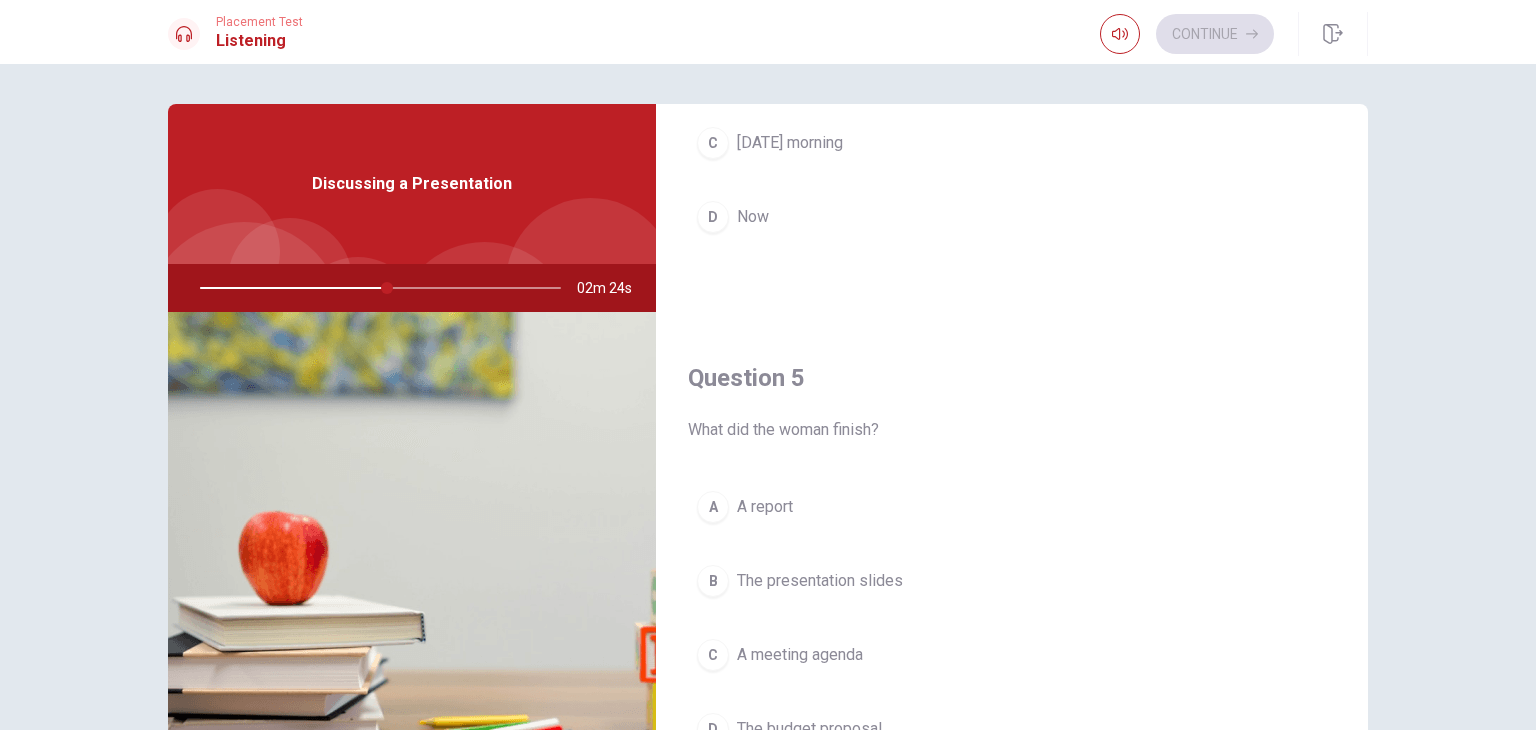 scroll, scrollTop: 1856, scrollLeft: 0, axis: vertical 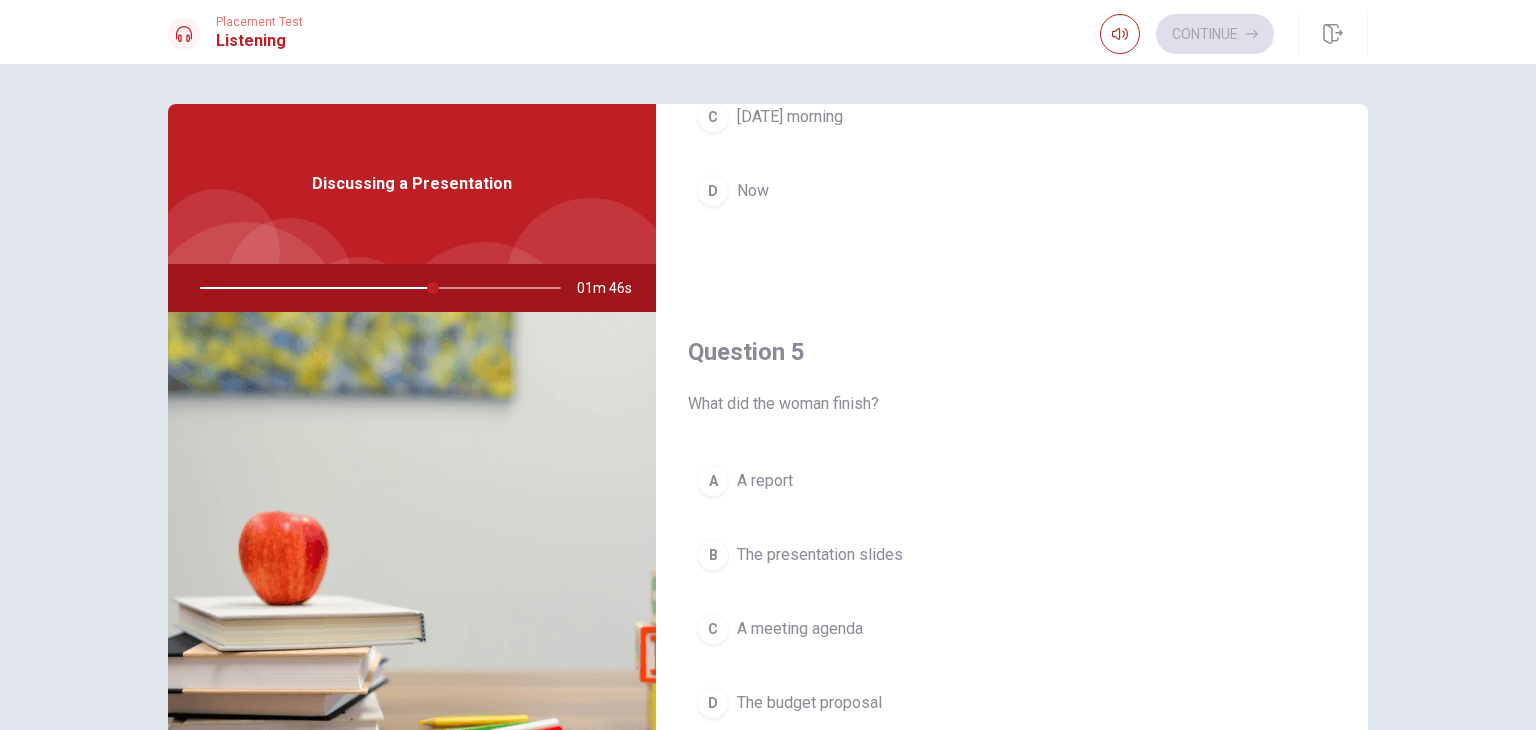 click at bounding box center [376, 288] 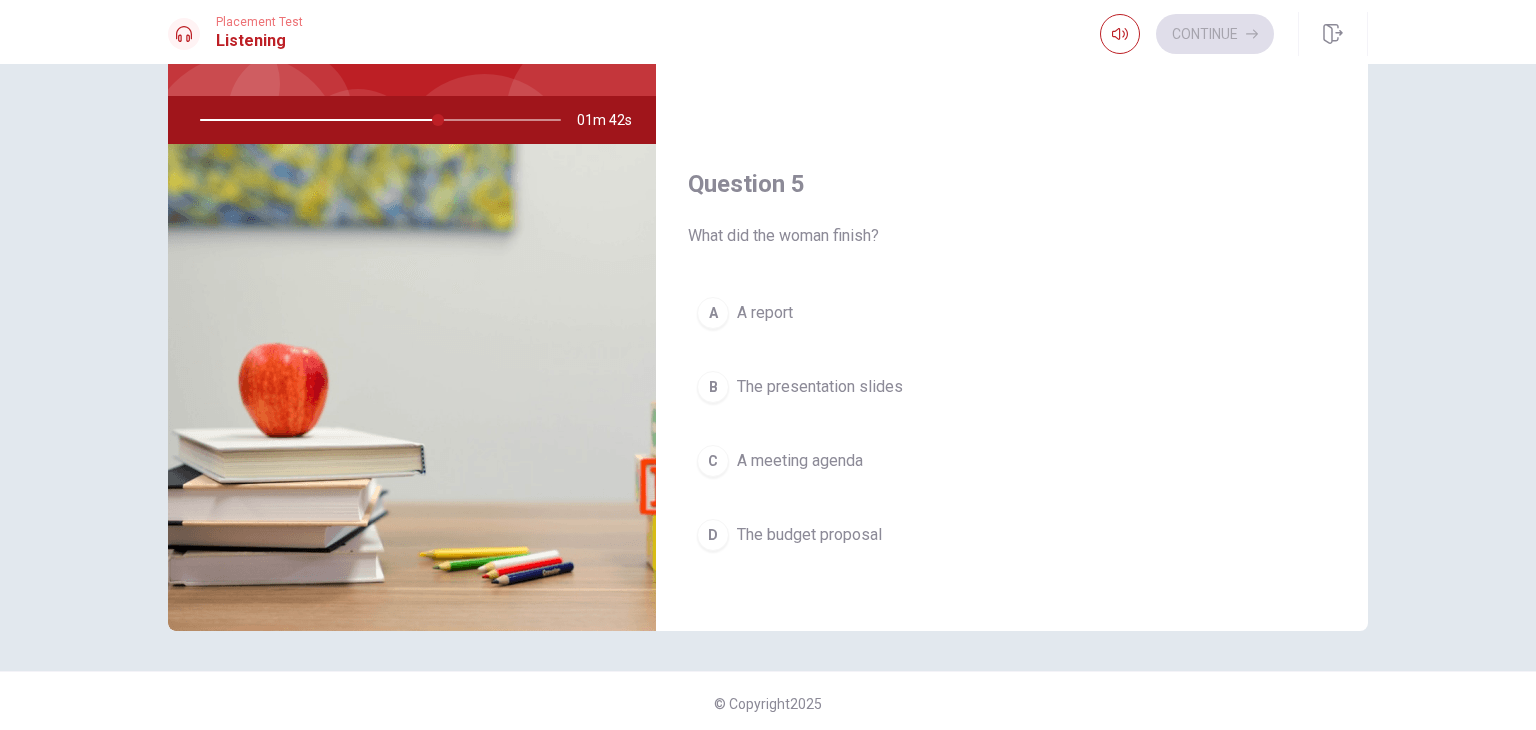 scroll, scrollTop: 173, scrollLeft: 0, axis: vertical 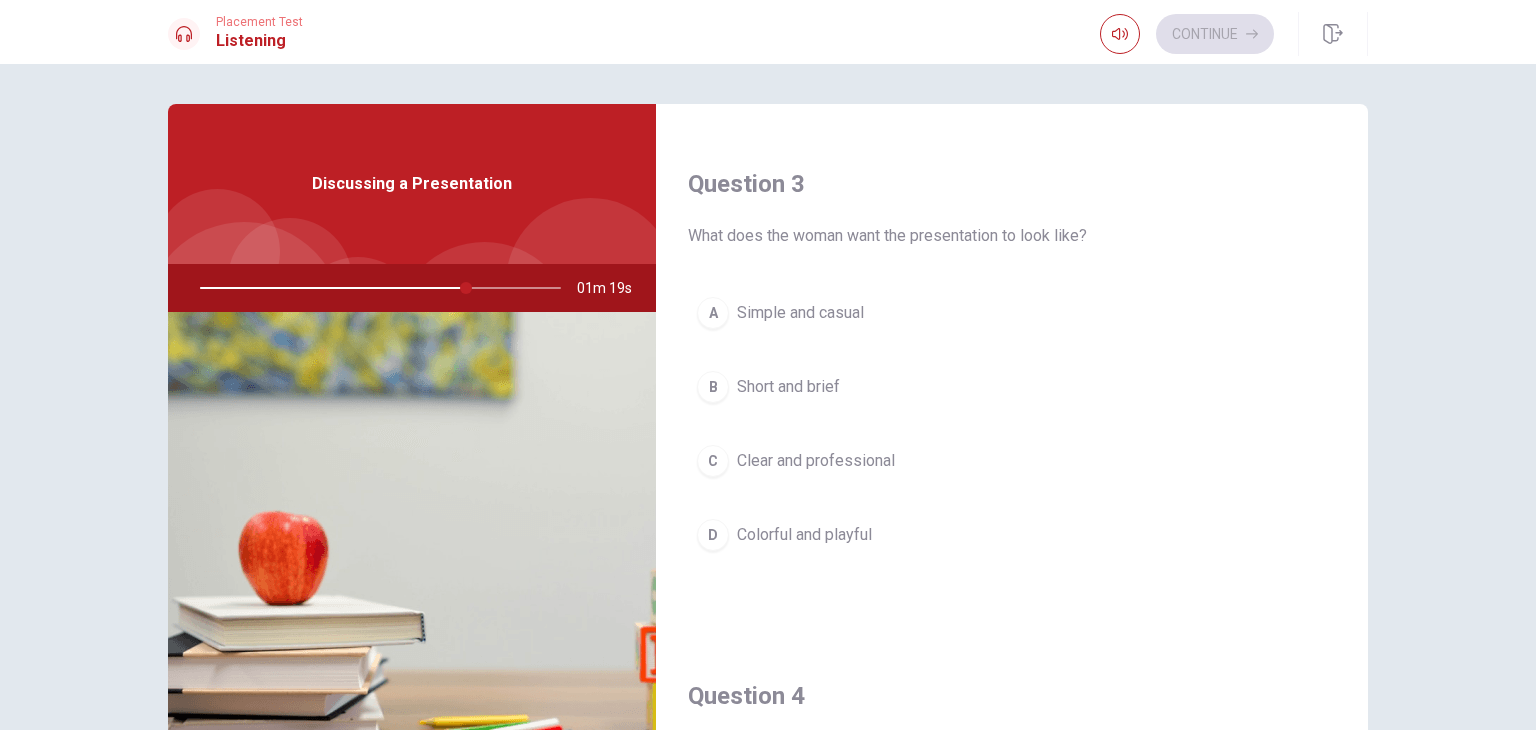 click at bounding box center [376, 288] 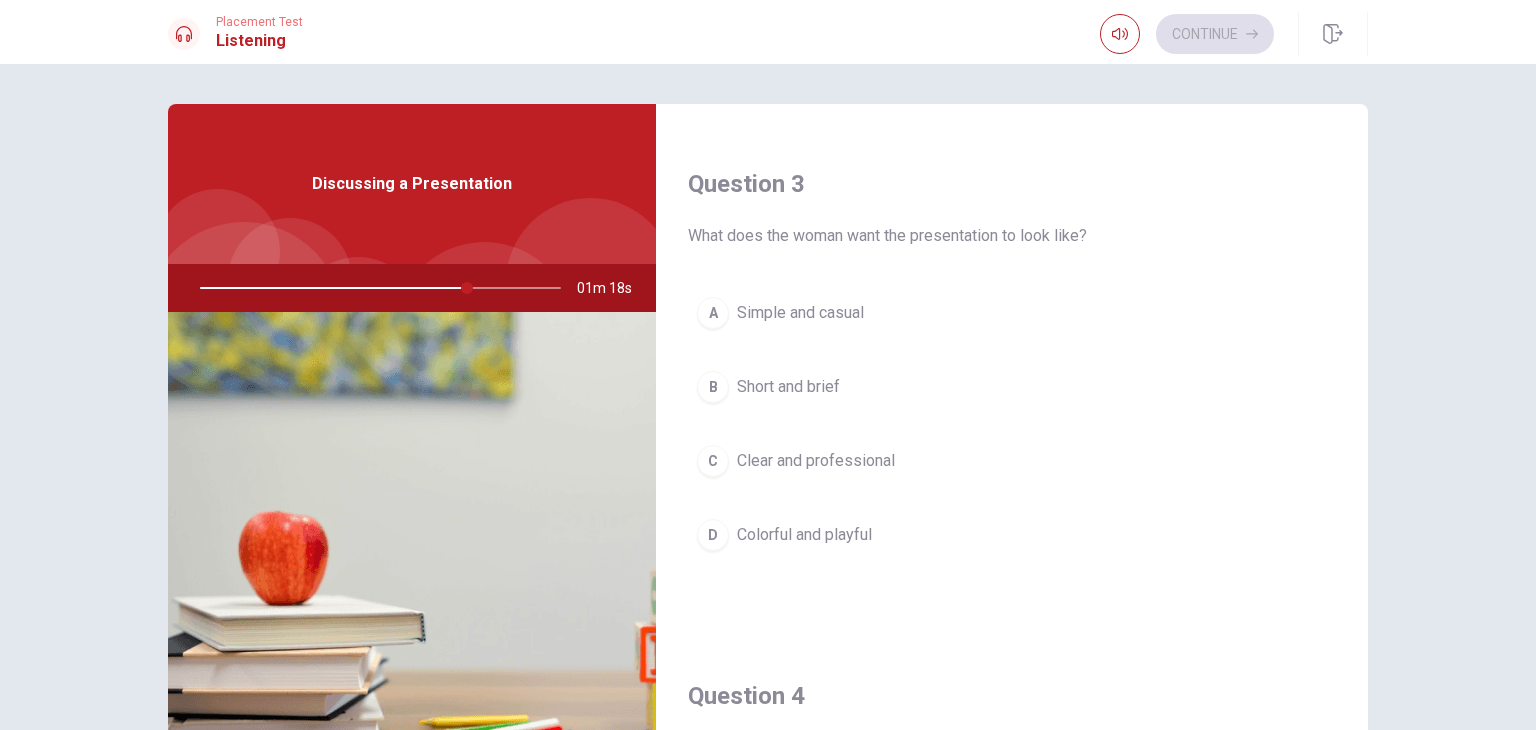 click at bounding box center [376, 288] 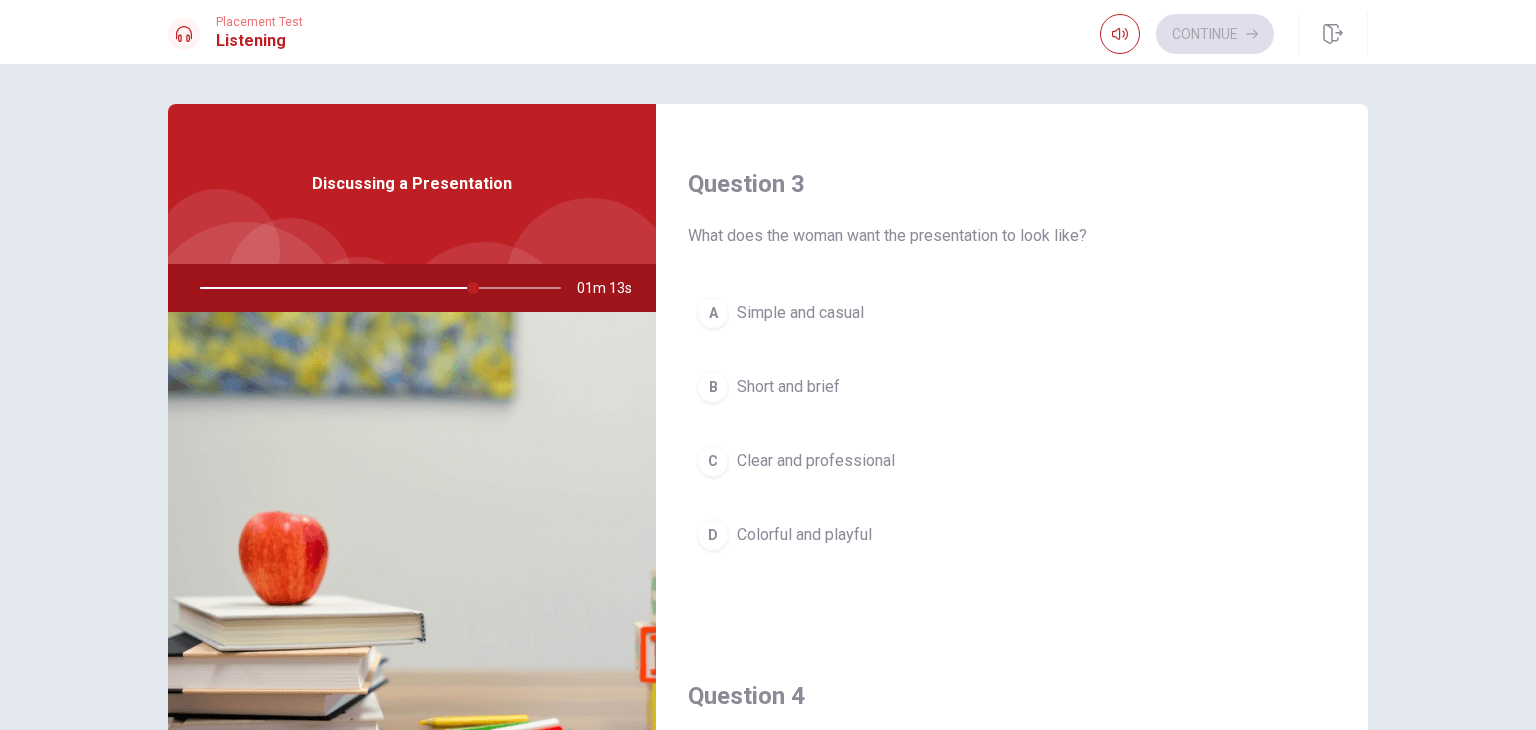 click on "Clear and professional" at bounding box center (816, 461) 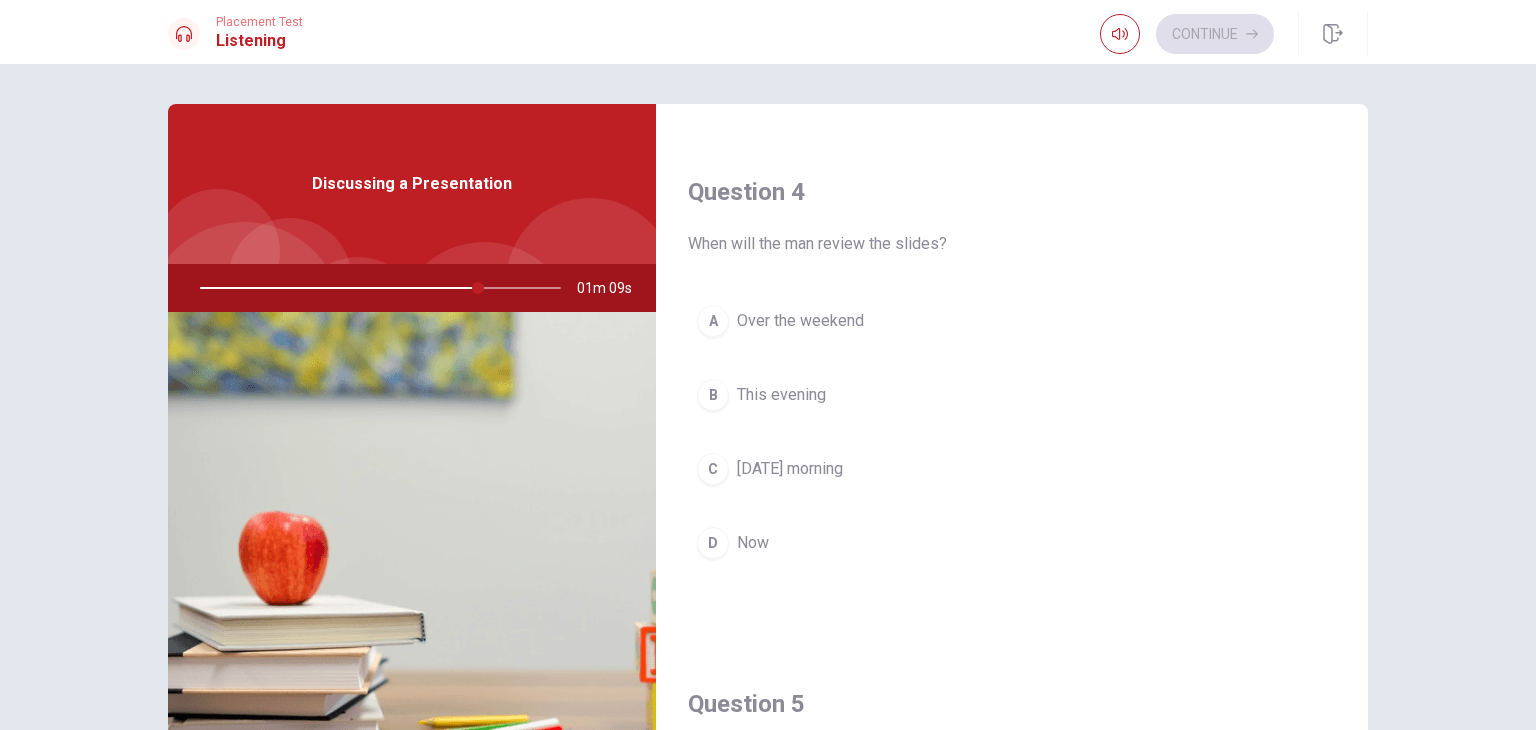 scroll, scrollTop: 1500, scrollLeft: 0, axis: vertical 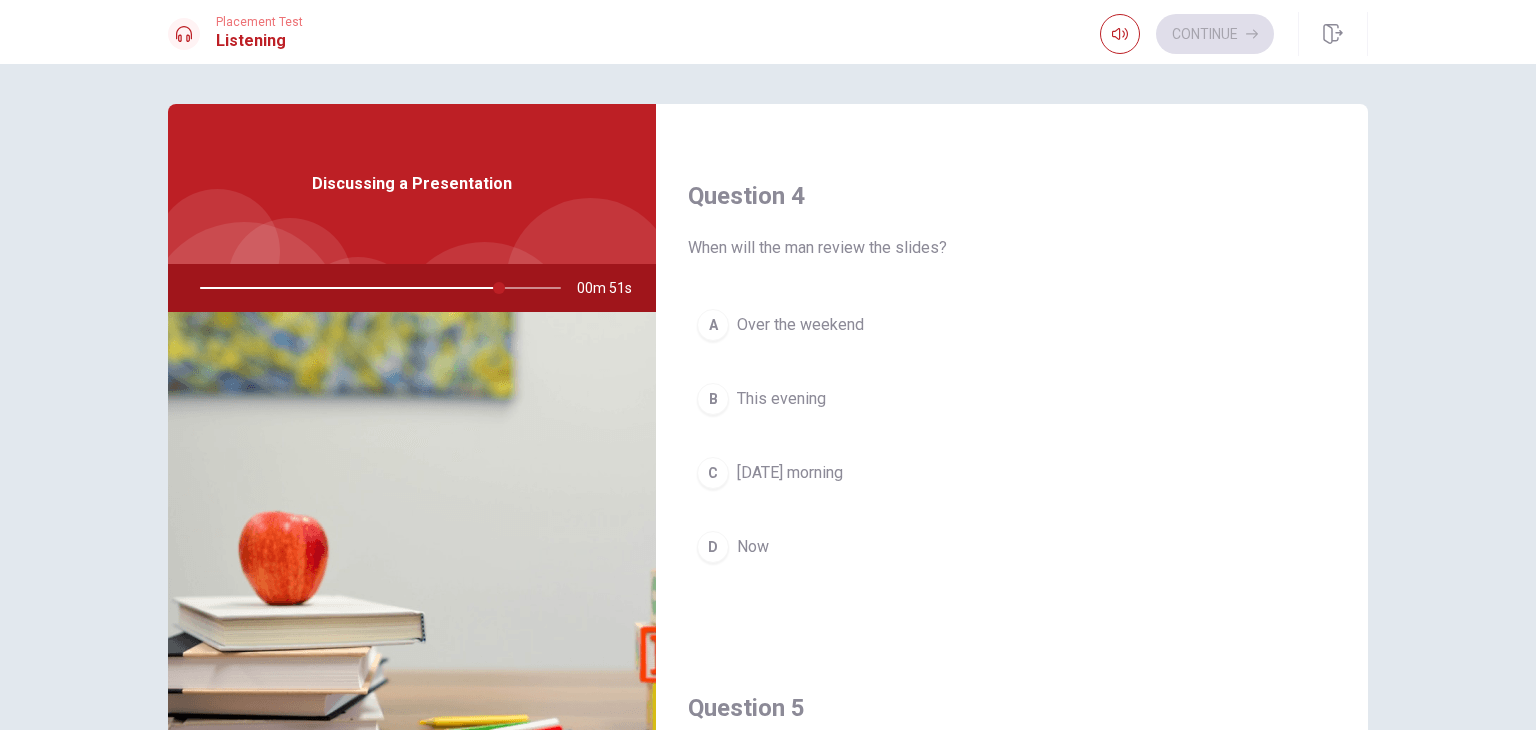 click on "Over the weekend" at bounding box center (800, 325) 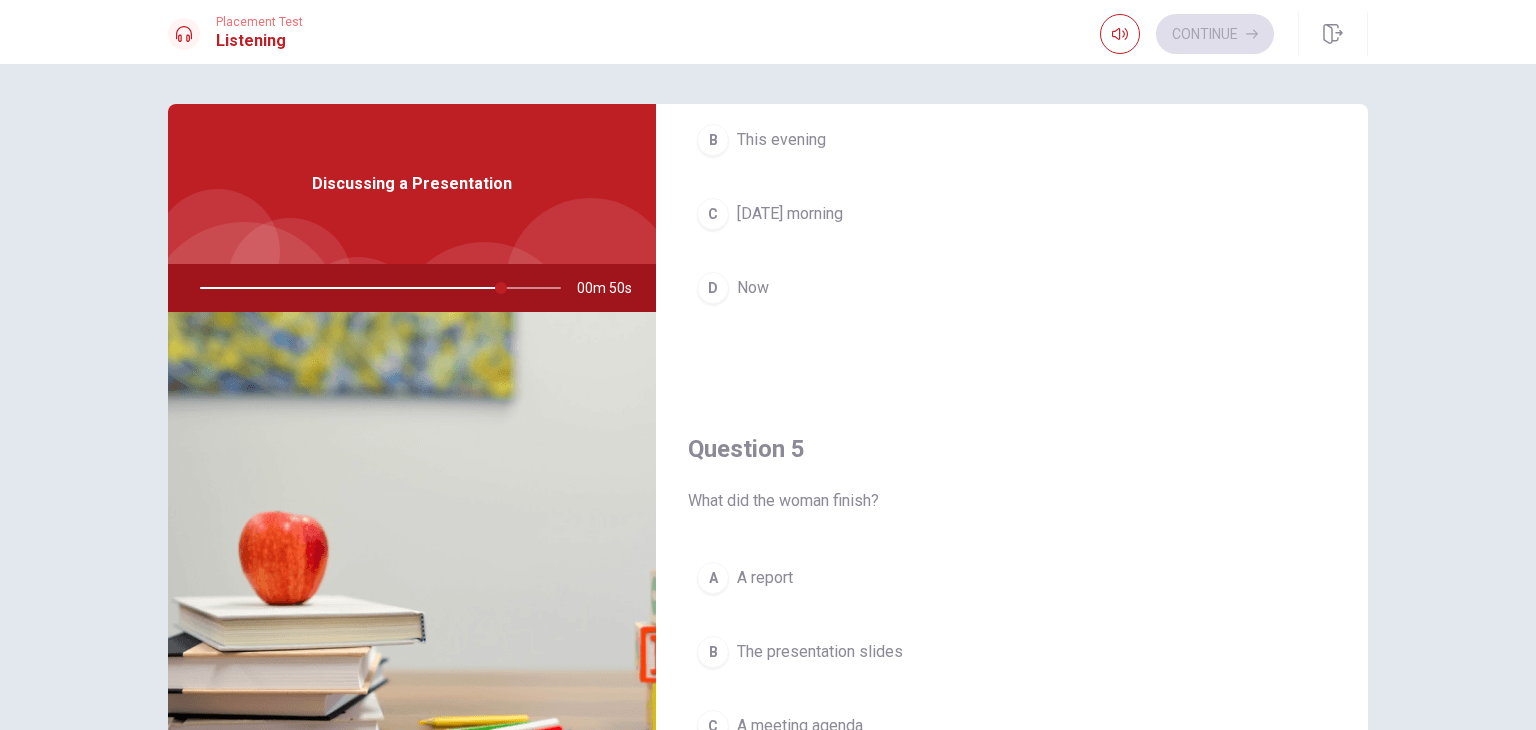 scroll, scrollTop: 1856, scrollLeft: 0, axis: vertical 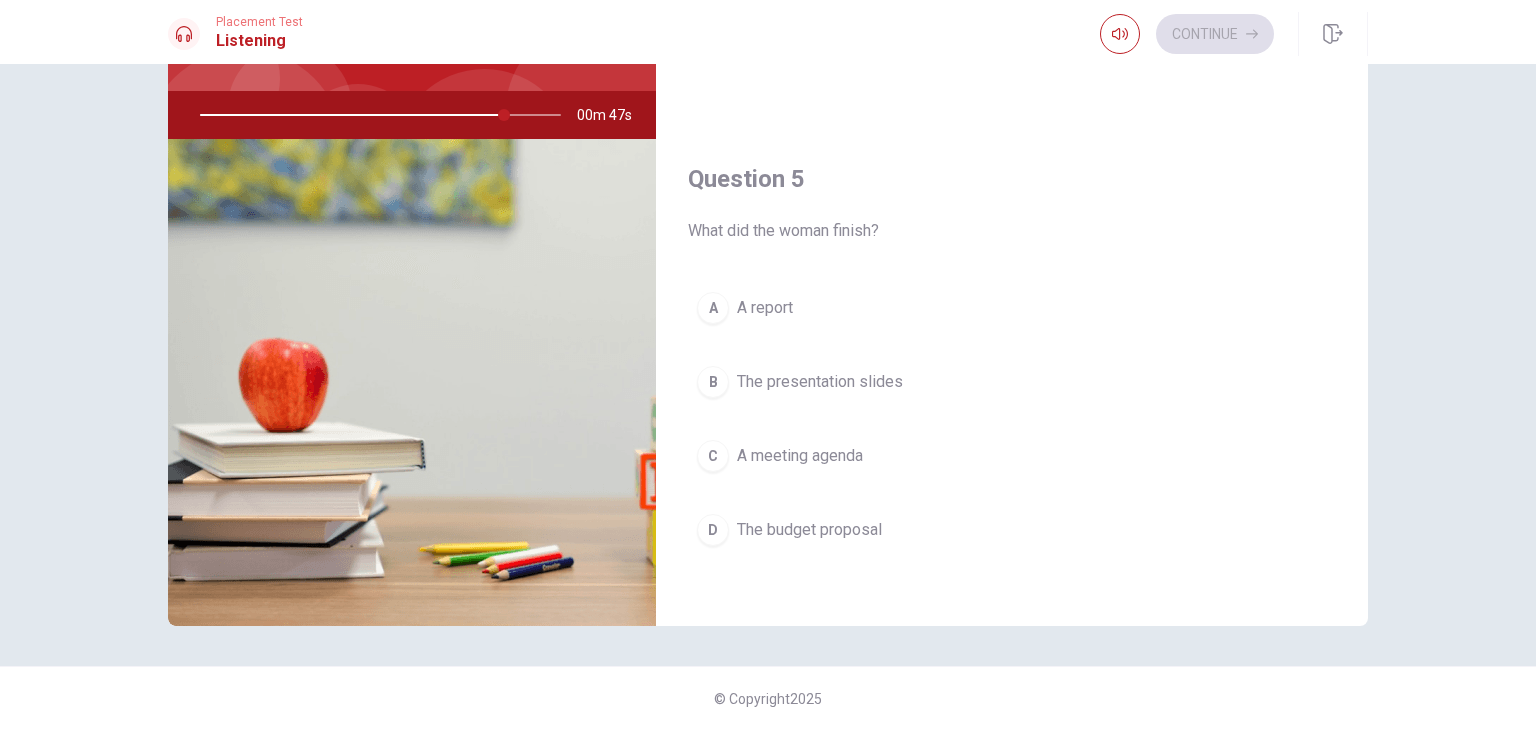 click on "The budget proposal" at bounding box center (809, 530) 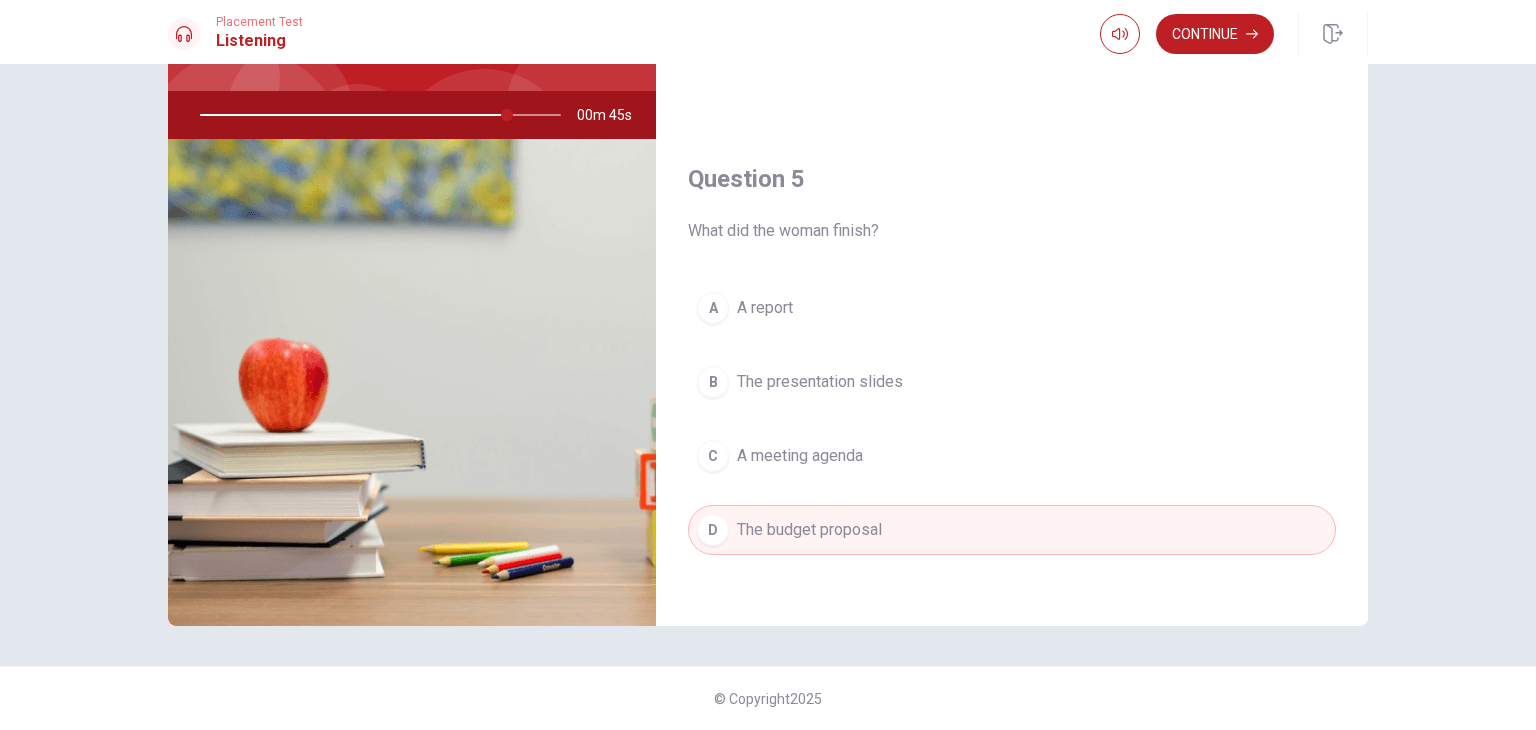 click on "C A meeting agenda" at bounding box center (1012, 456) 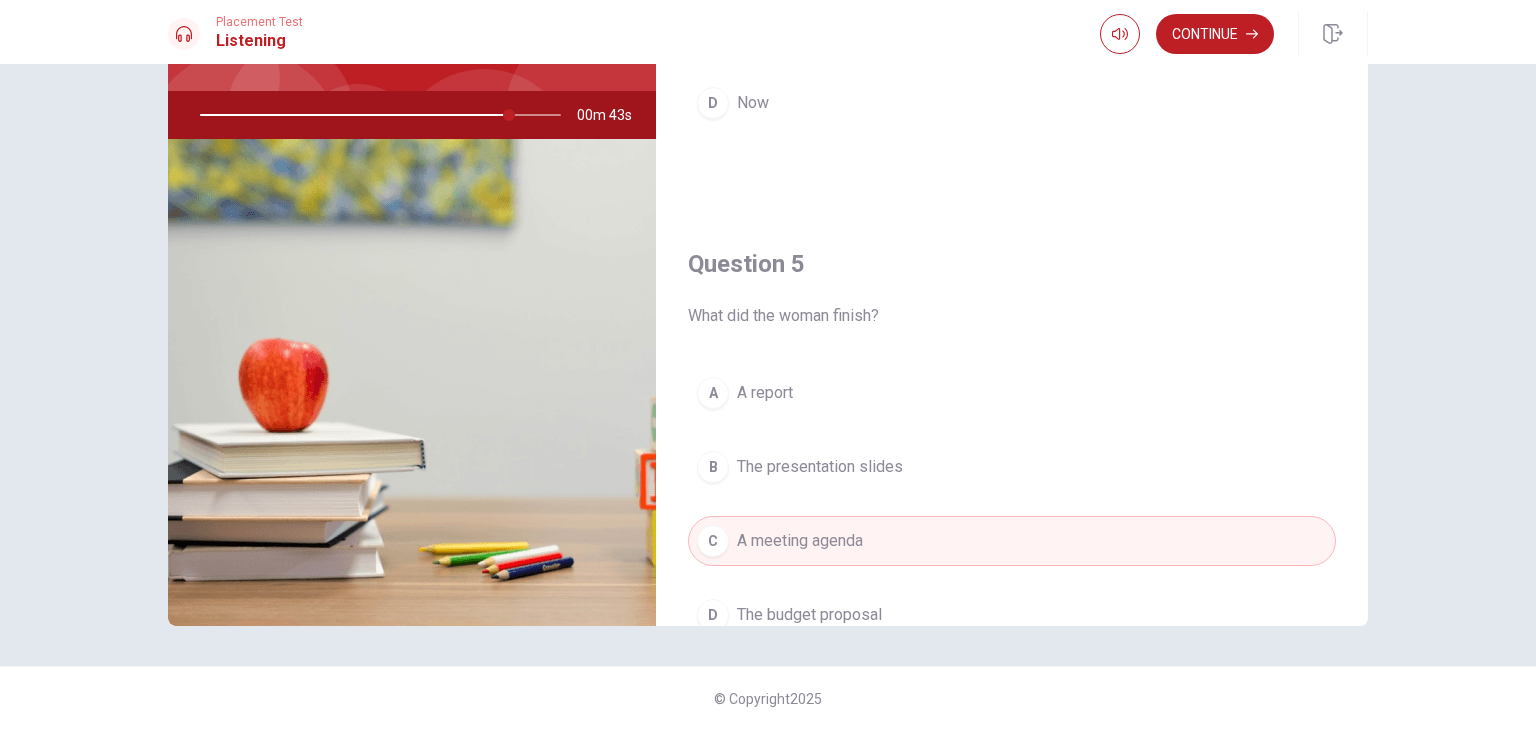 scroll, scrollTop: 1756, scrollLeft: 0, axis: vertical 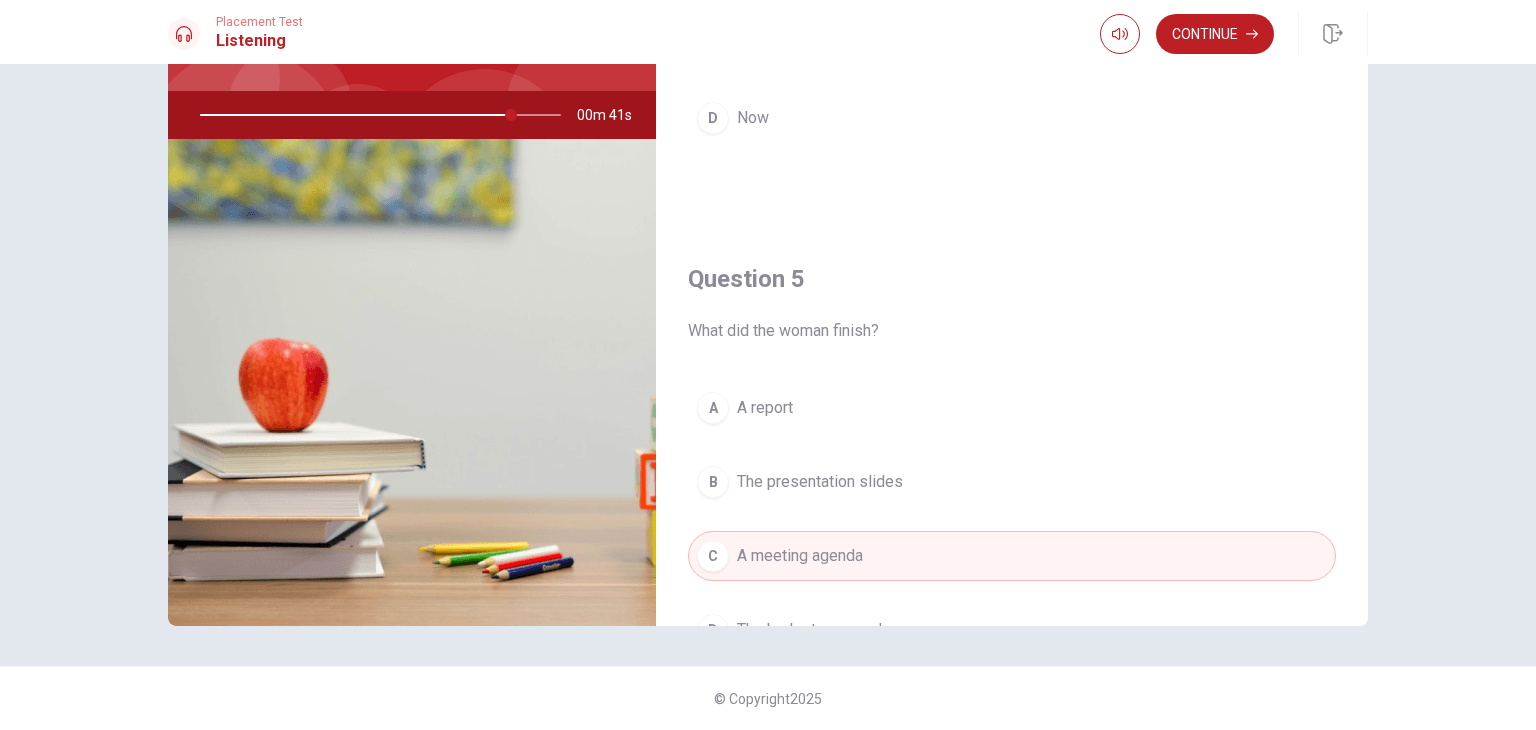 click on "The presentation slides" at bounding box center [820, 482] 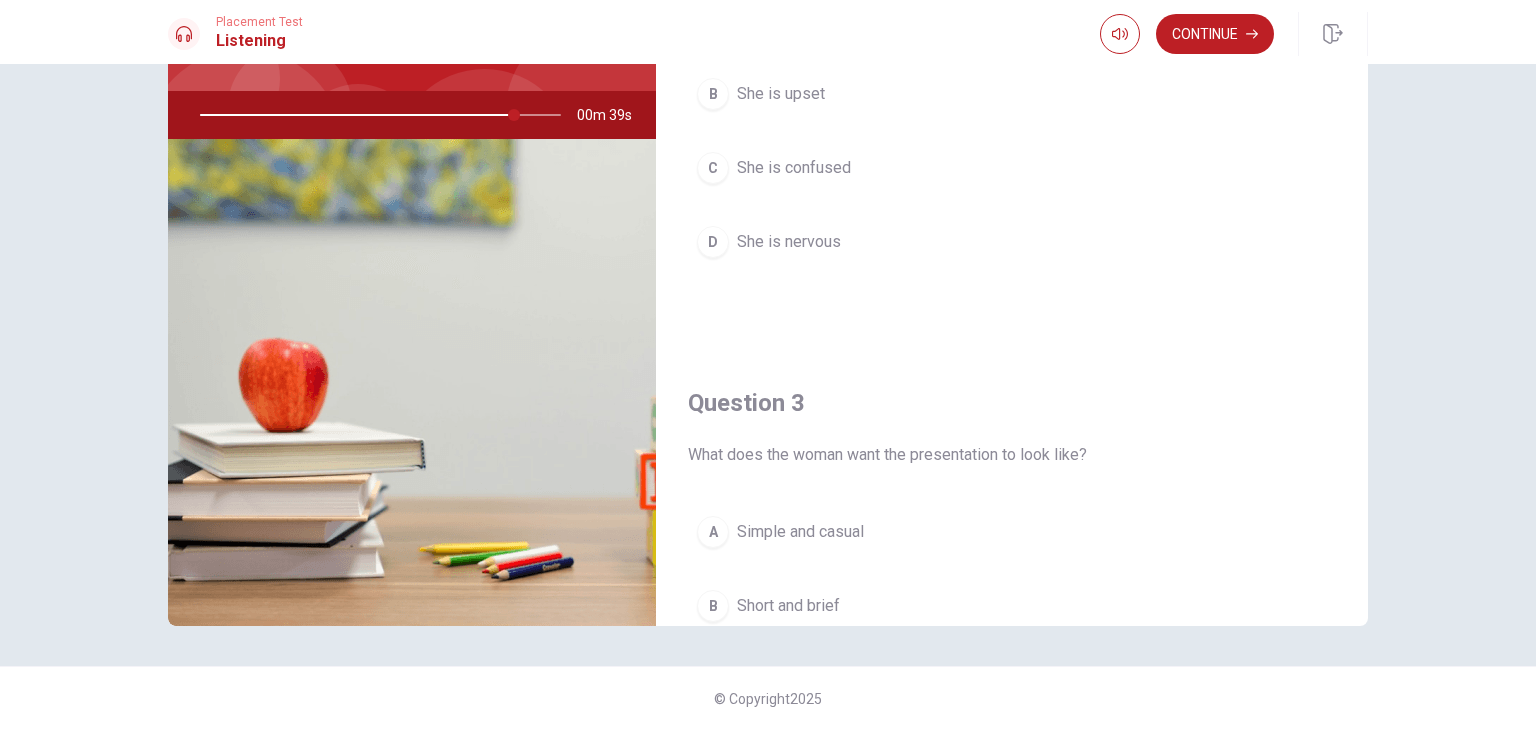 scroll, scrollTop: 456, scrollLeft: 0, axis: vertical 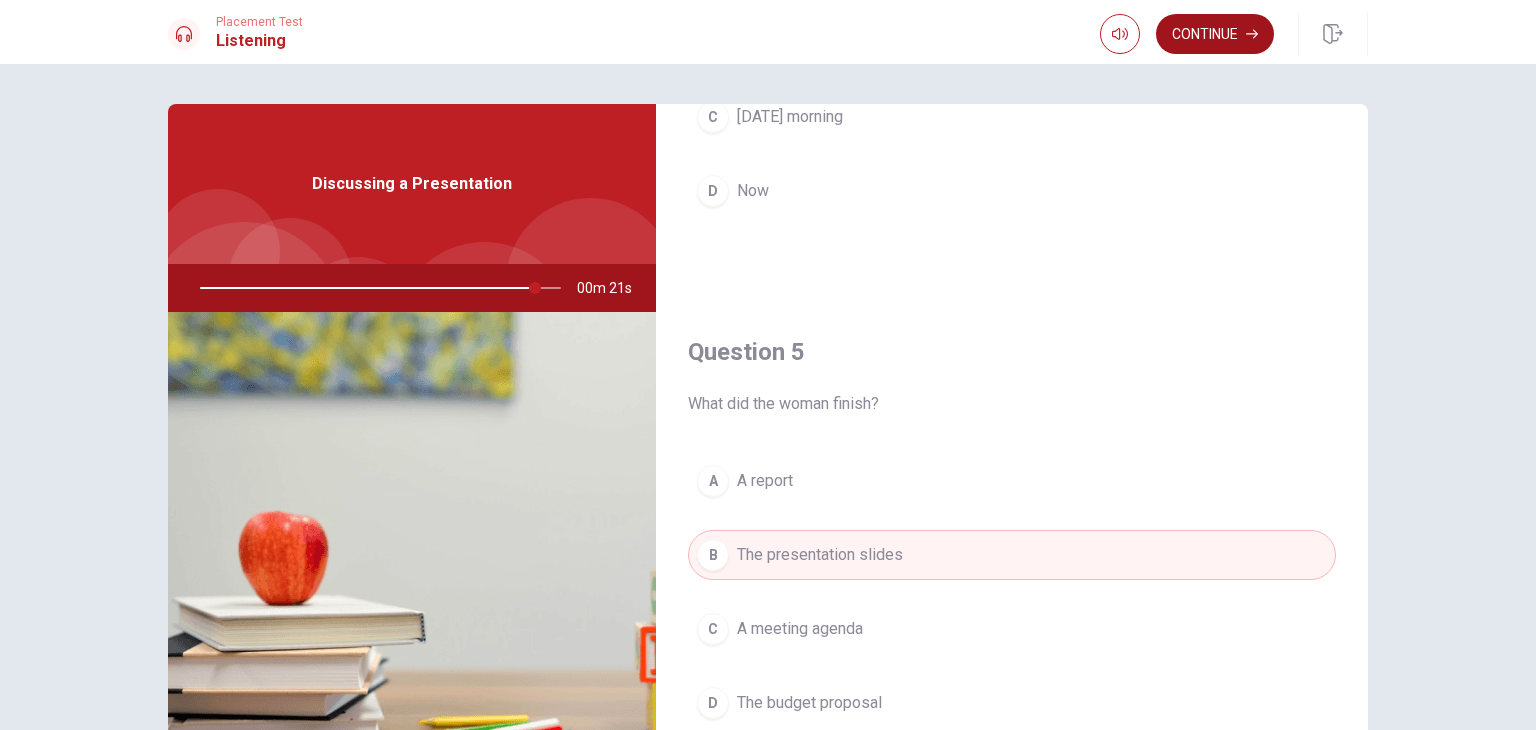 click on "Continue" at bounding box center (1215, 34) 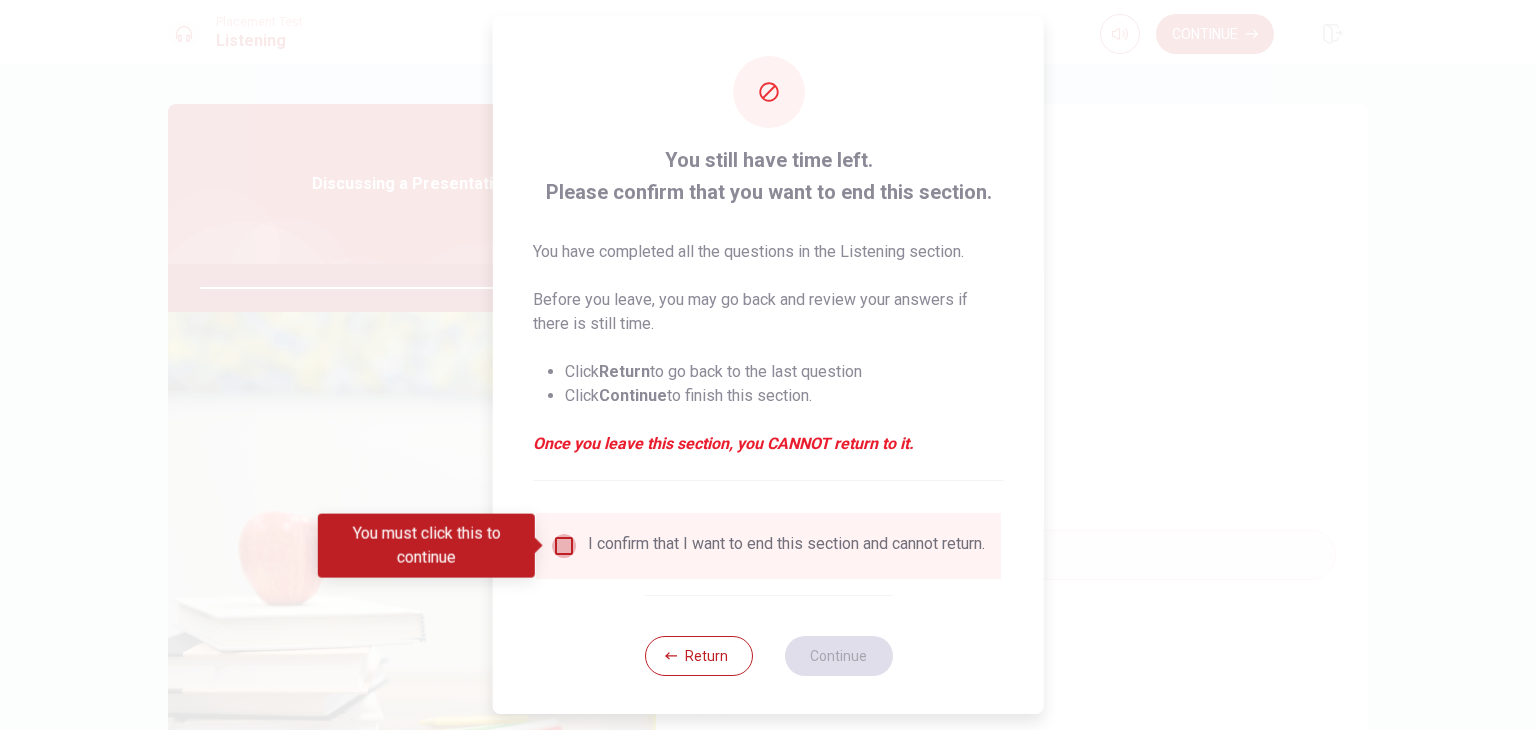 click at bounding box center [564, 546] 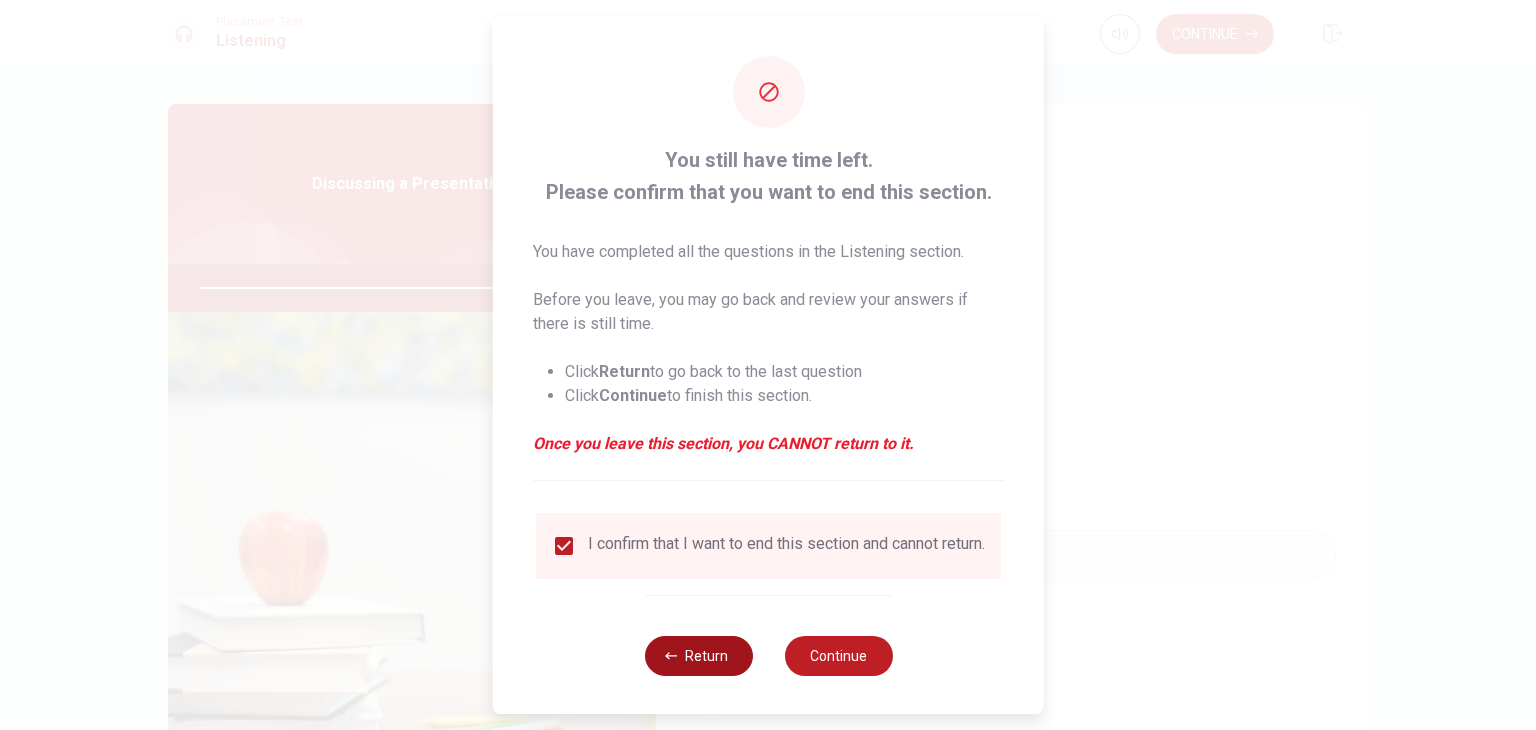 click on "Return" at bounding box center (698, 656) 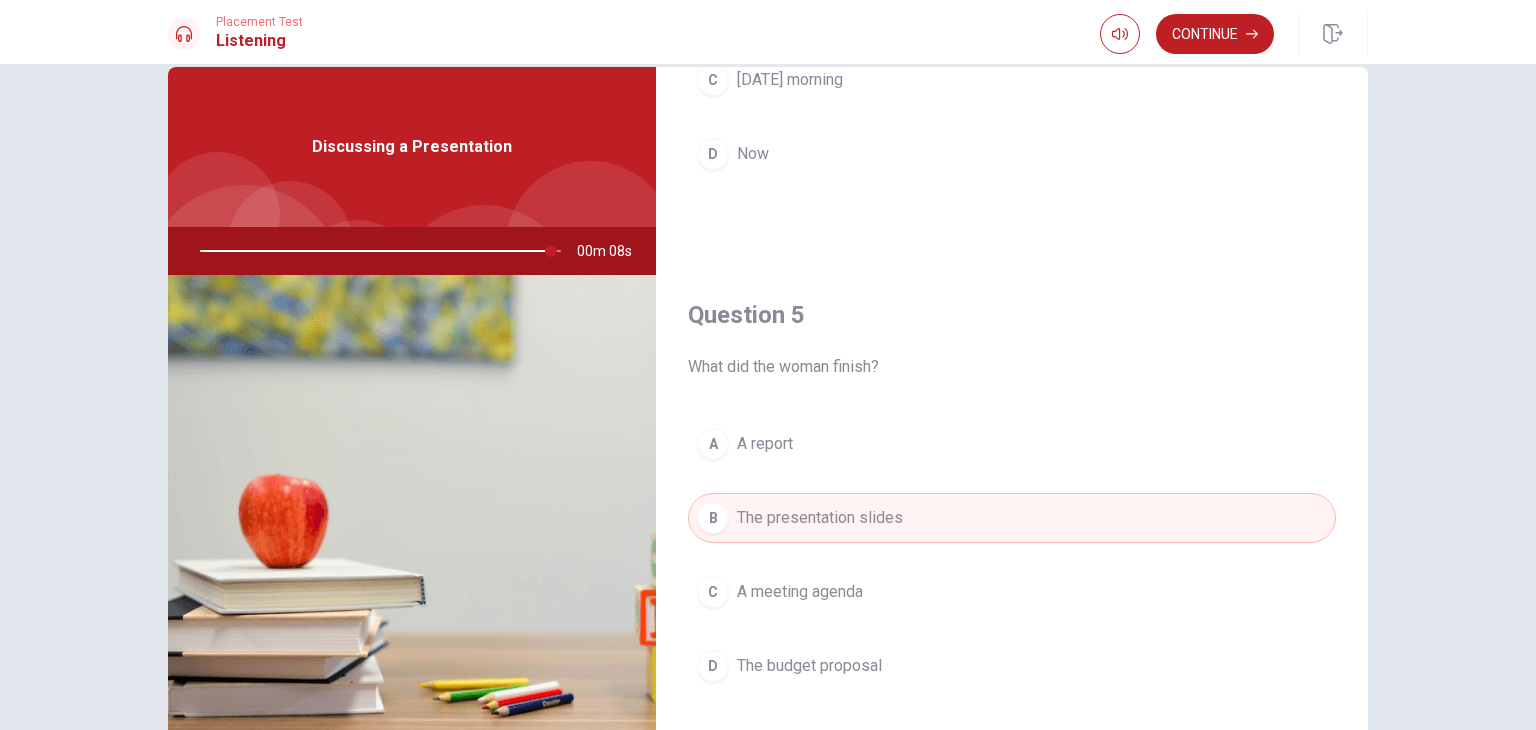 scroll, scrollTop: 173, scrollLeft: 0, axis: vertical 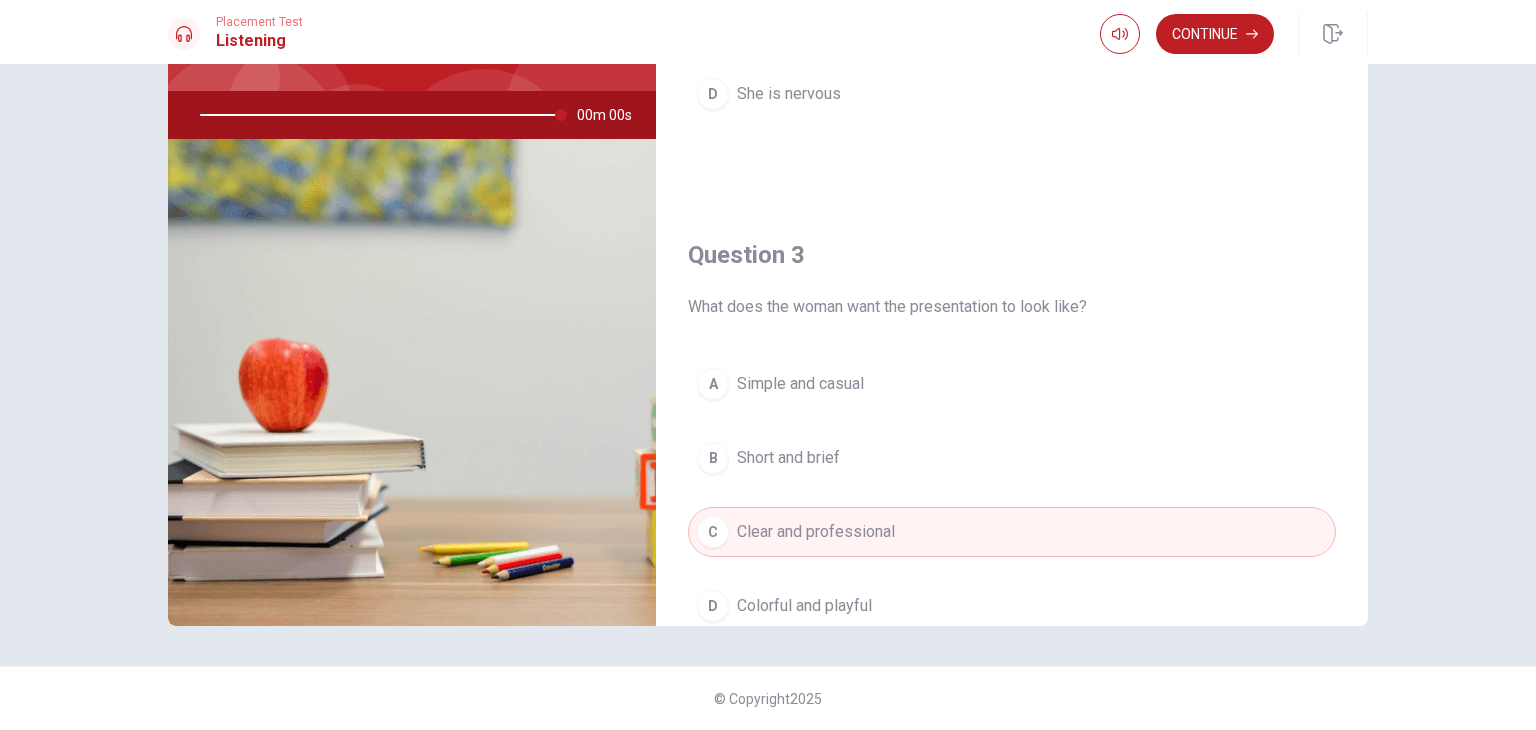 type on "0" 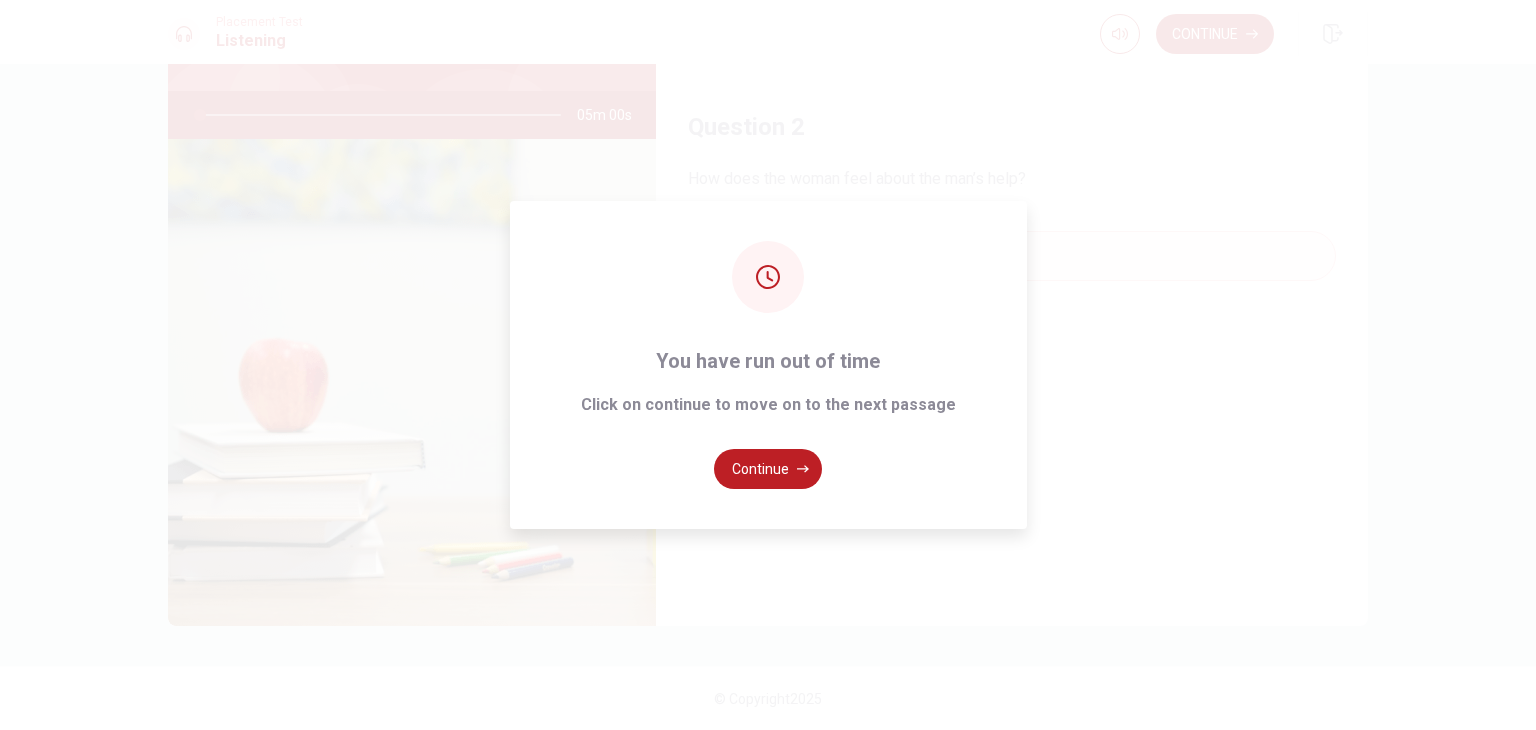 scroll, scrollTop: 356, scrollLeft: 0, axis: vertical 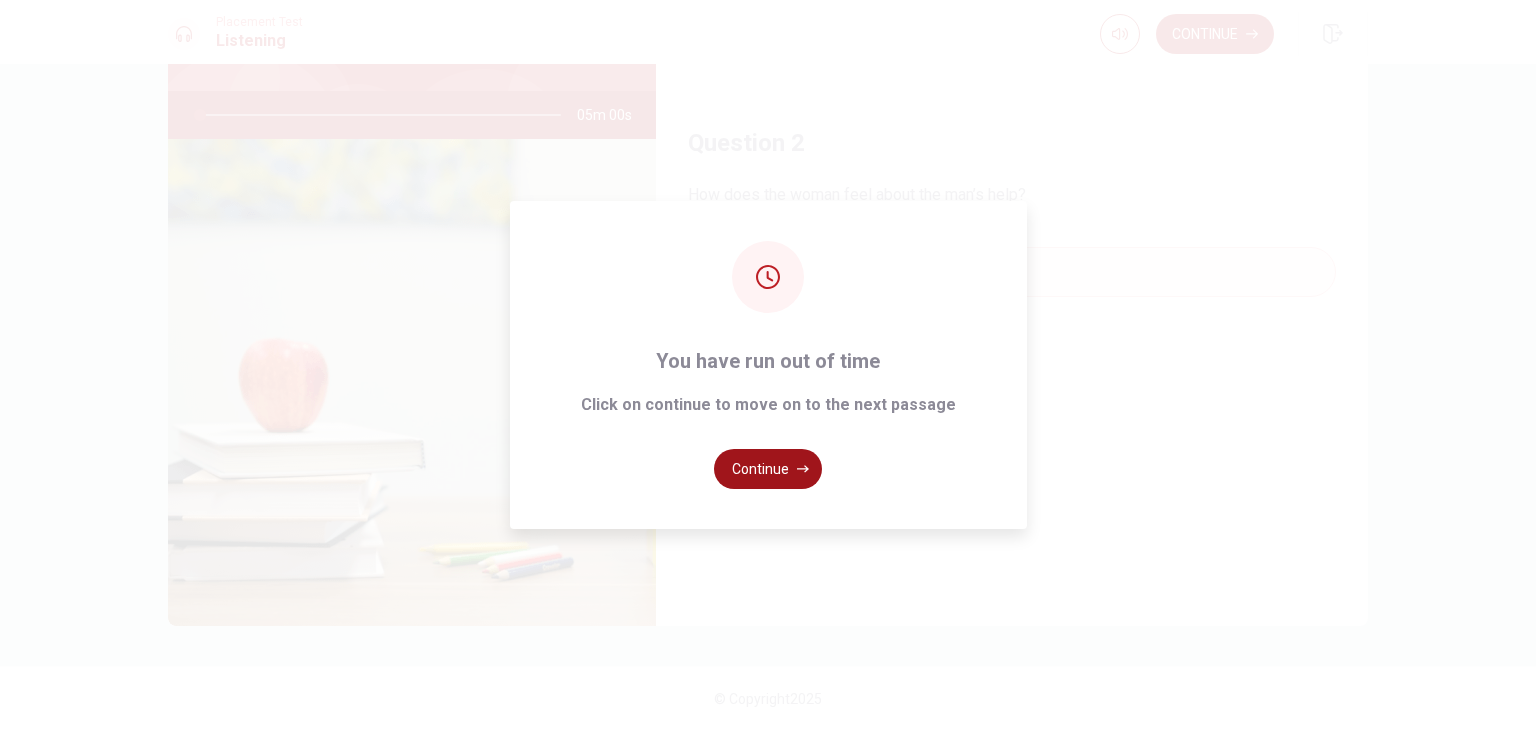 click on "Continue" at bounding box center (768, 469) 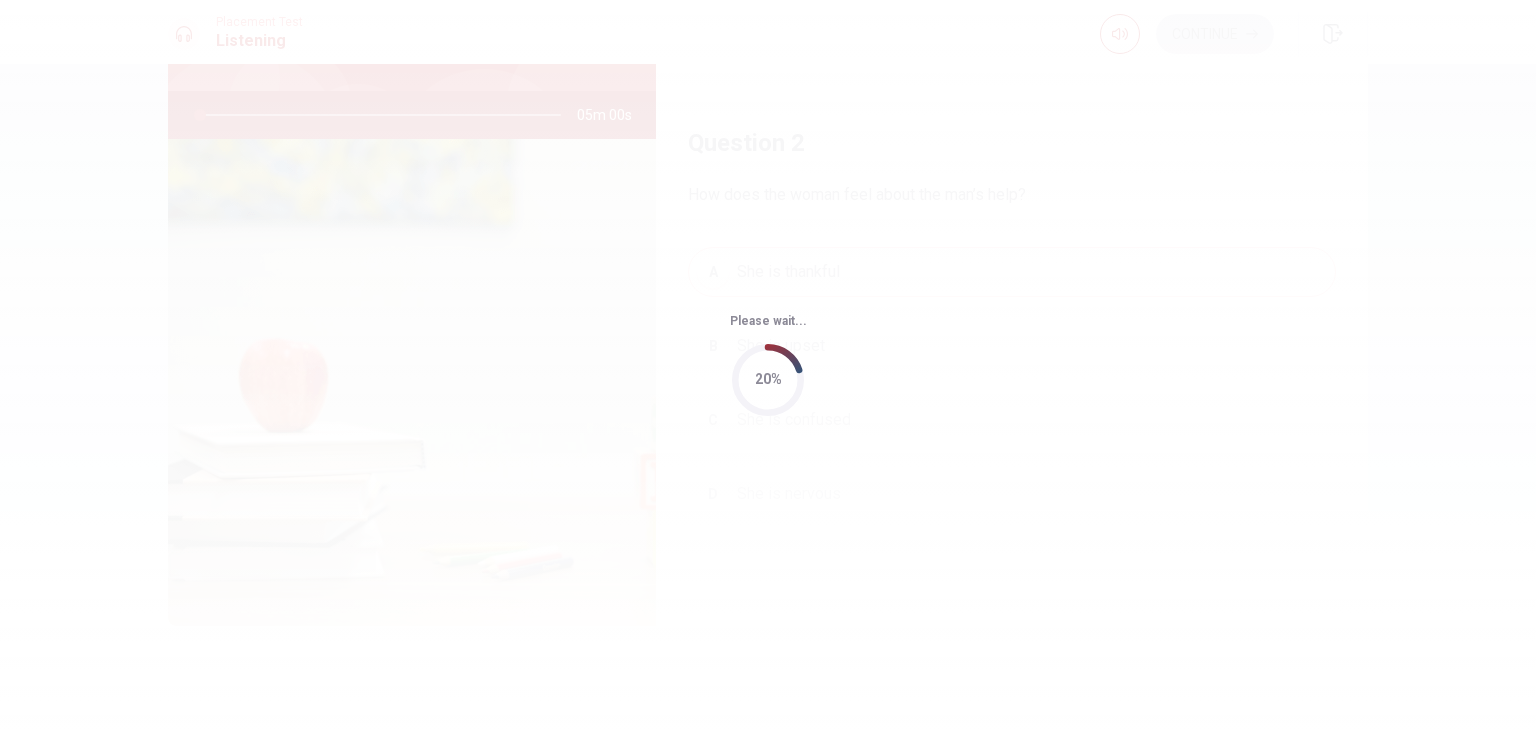scroll, scrollTop: 0, scrollLeft: 0, axis: both 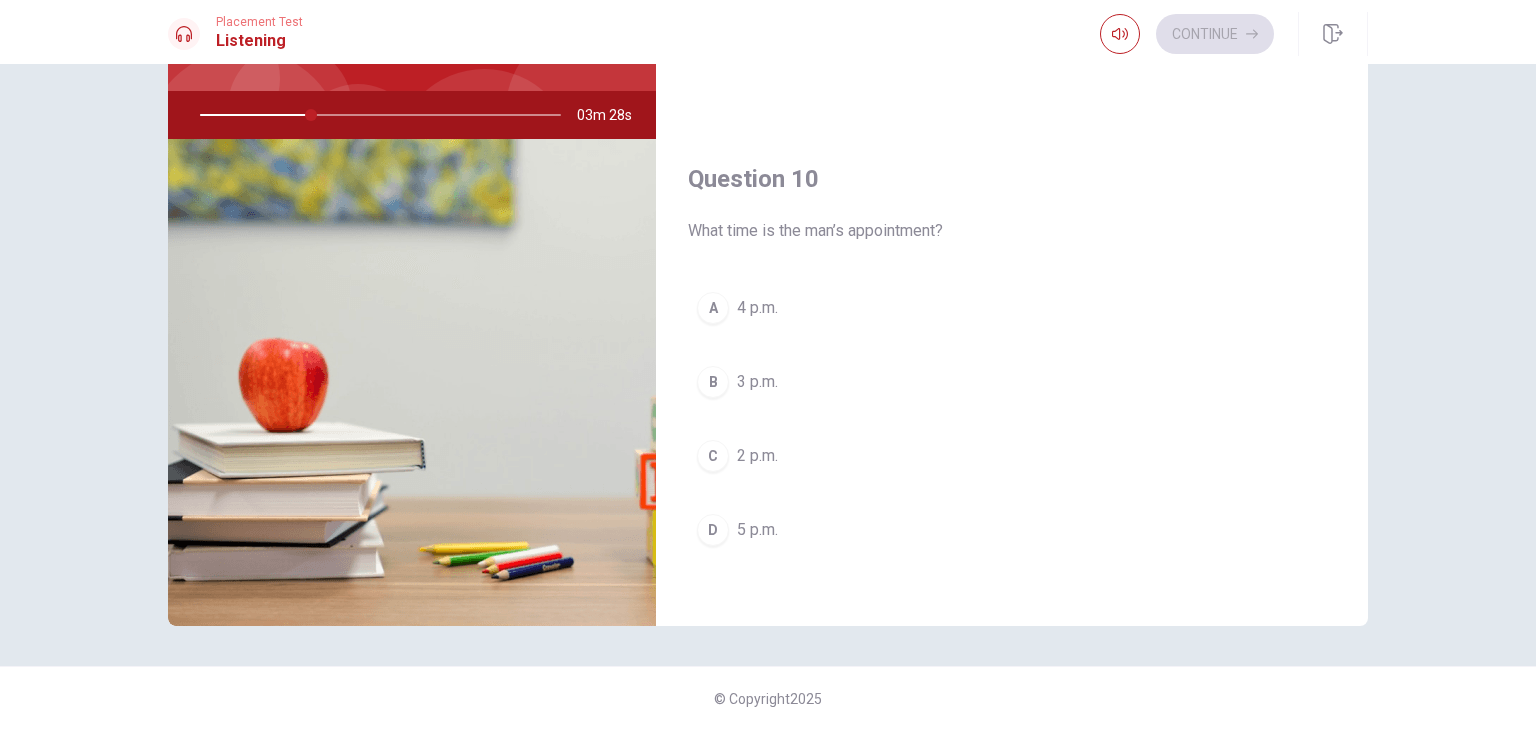 click on "B 3 p.m." at bounding box center (1012, 382) 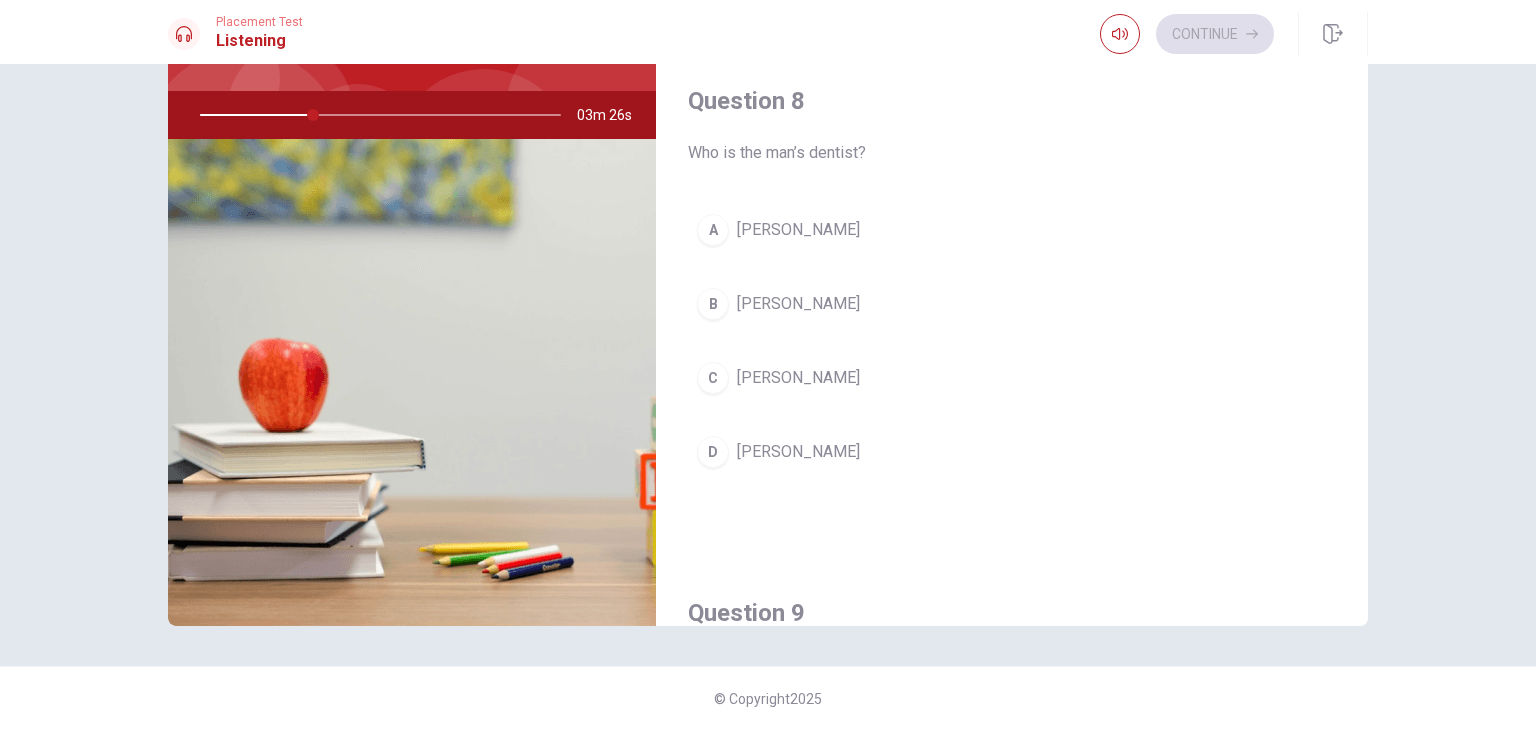 scroll, scrollTop: 856, scrollLeft: 0, axis: vertical 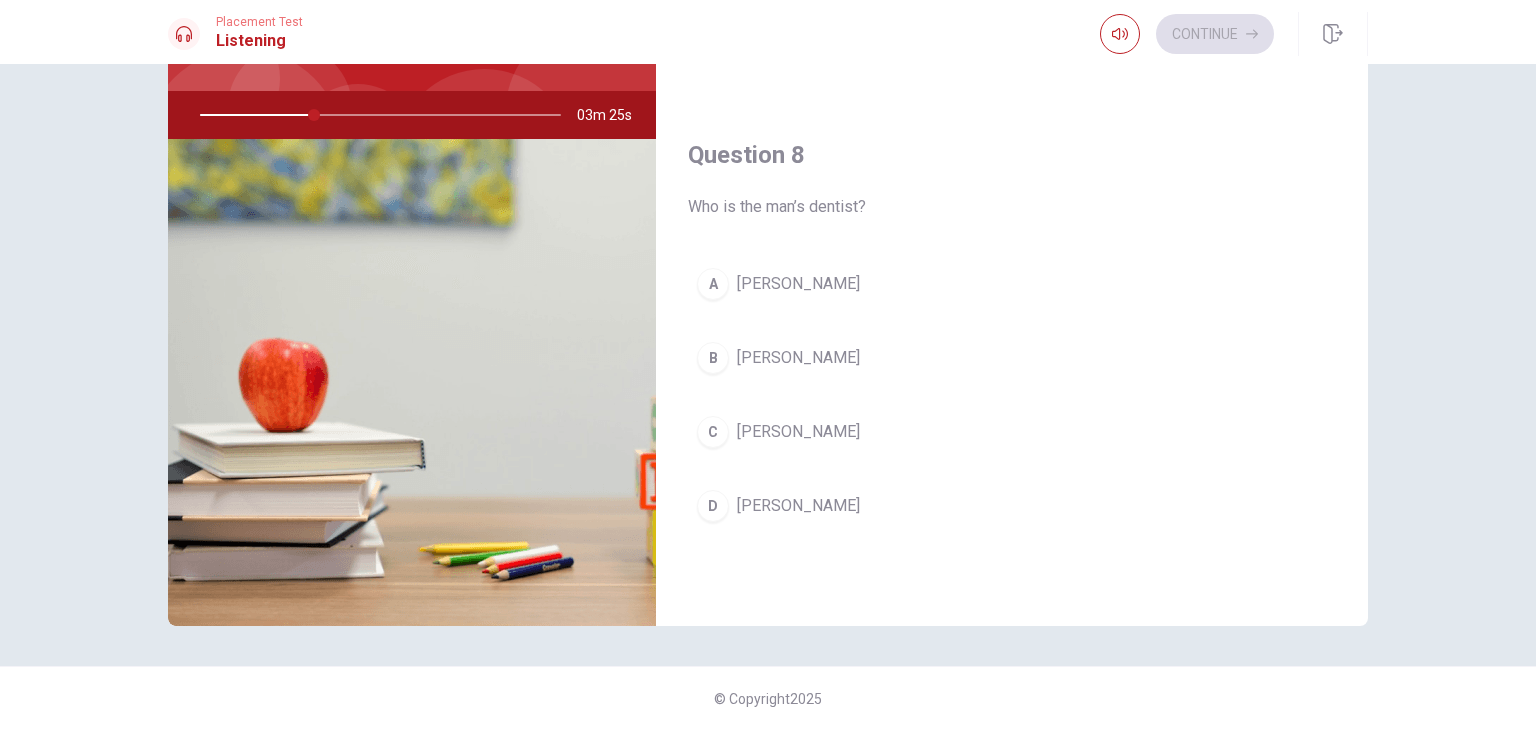 click on "[PERSON_NAME]" at bounding box center [798, 358] 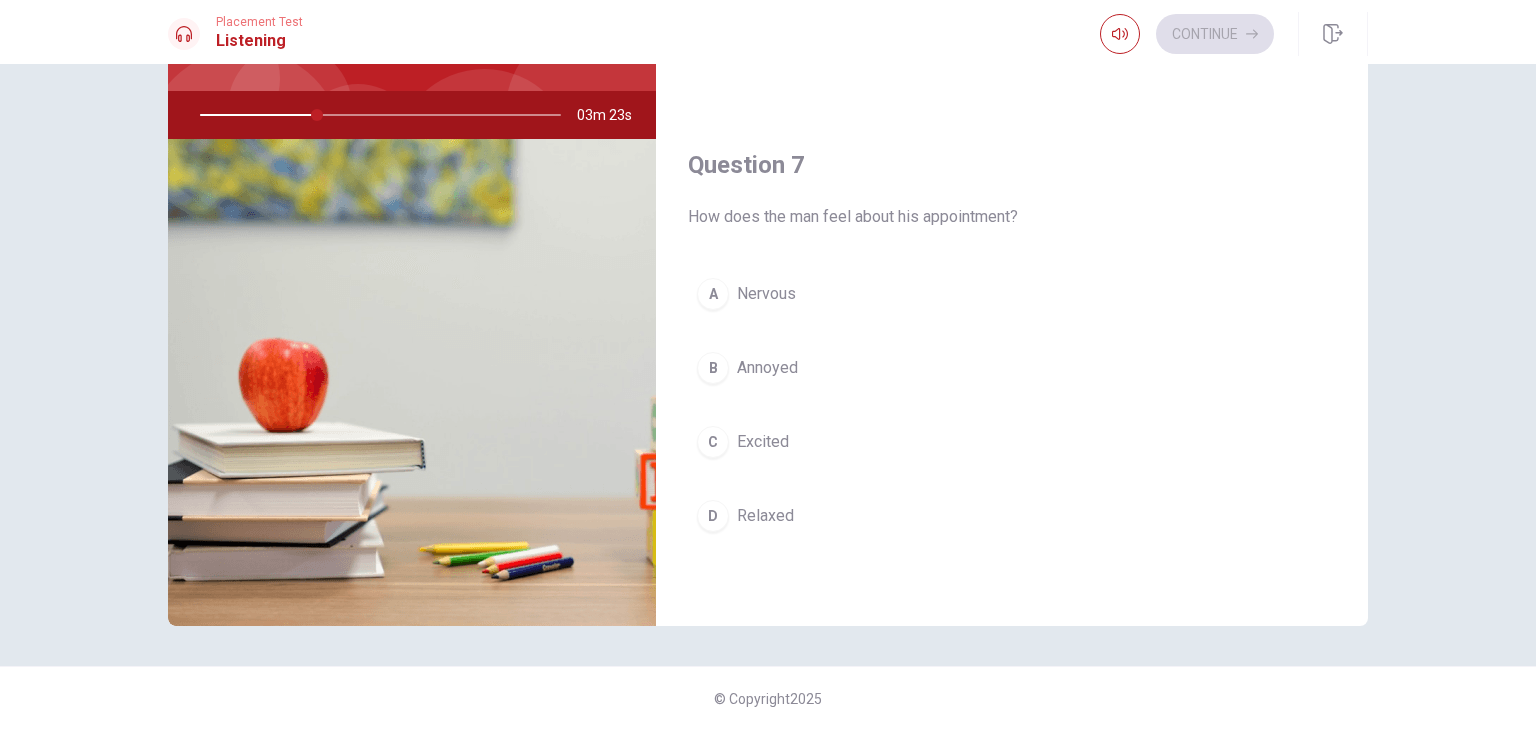 scroll, scrollTop: 256, scrollLeft: 0, axis: vertical 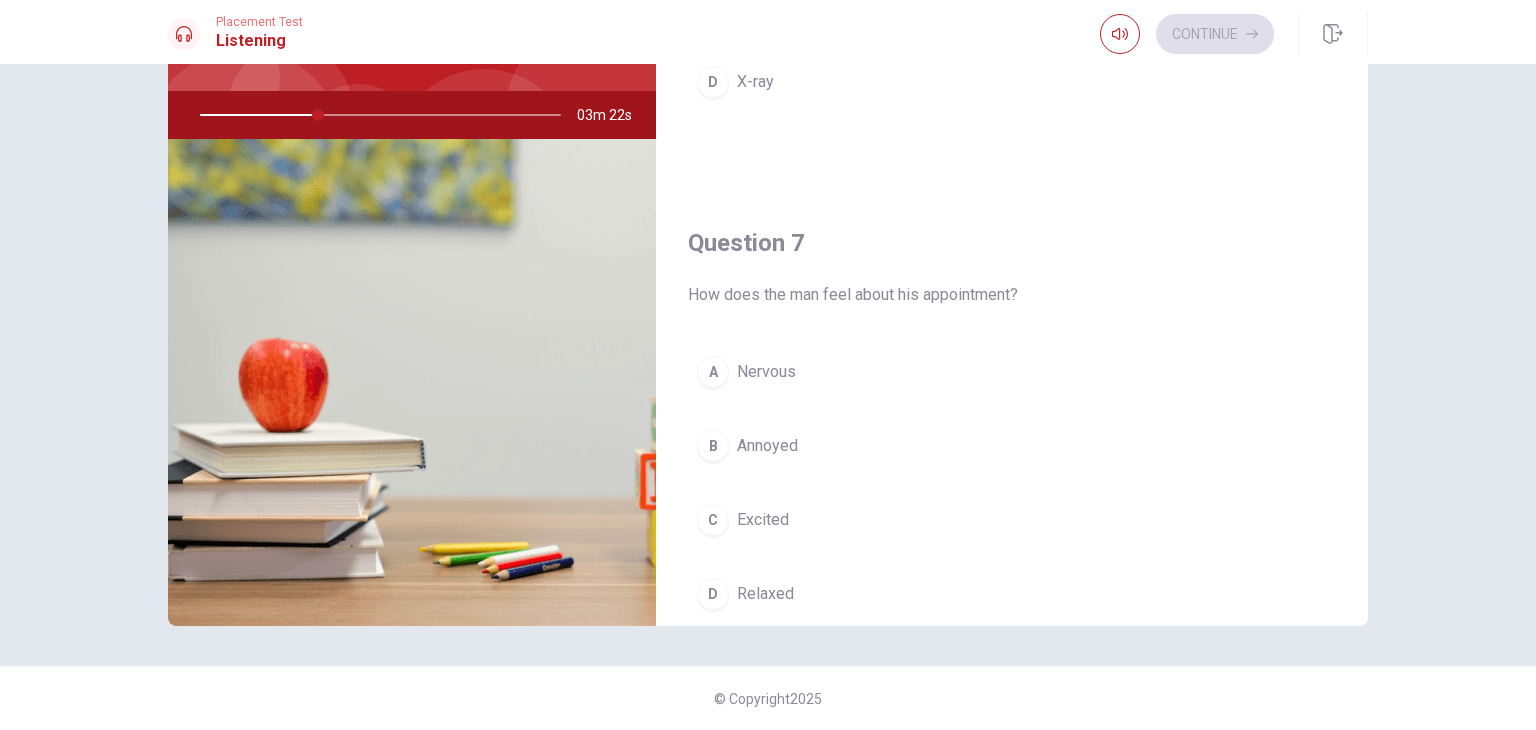 click on "Nervous" at bounding box center (766, 372) 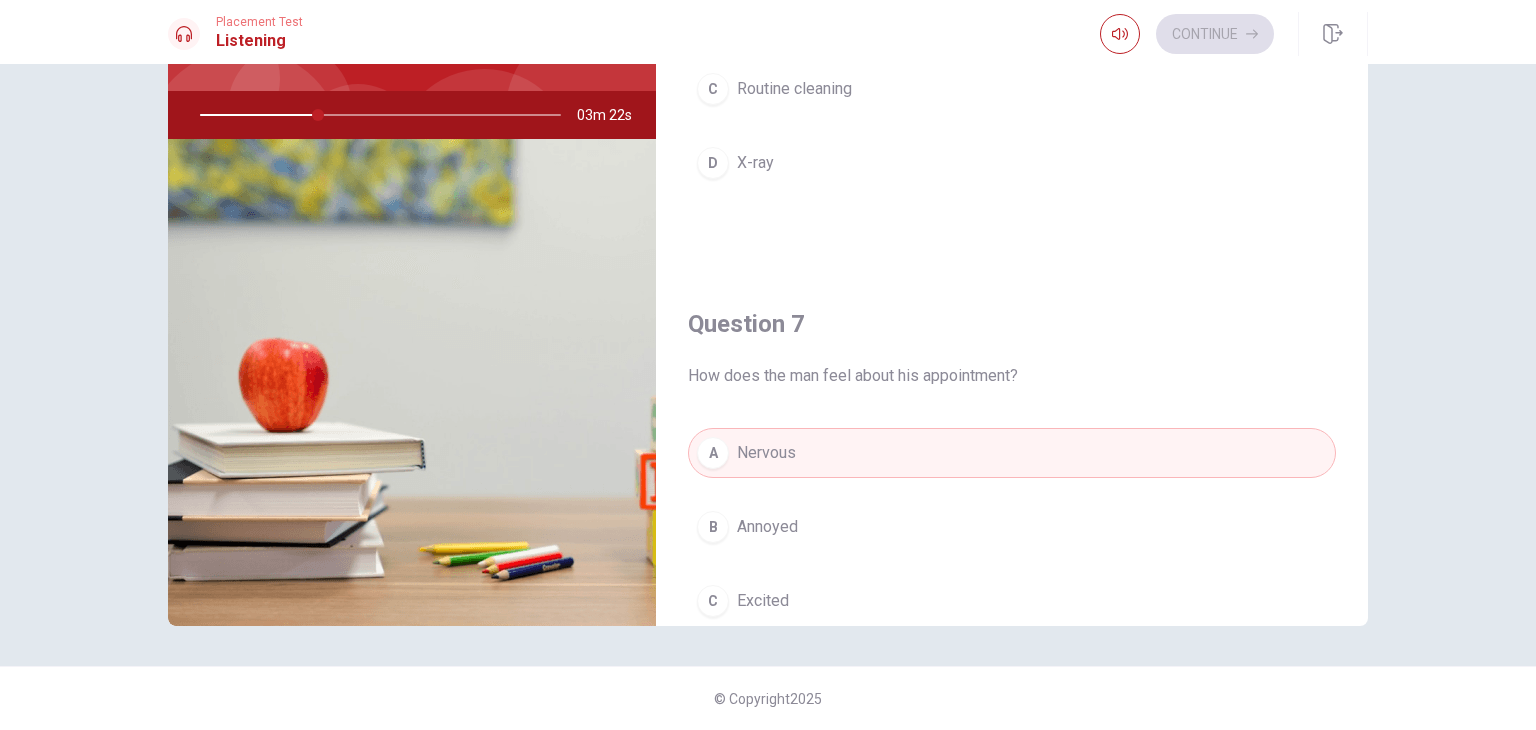 scroll, scrollTop: 0, scrollLeft: 0, axis: both 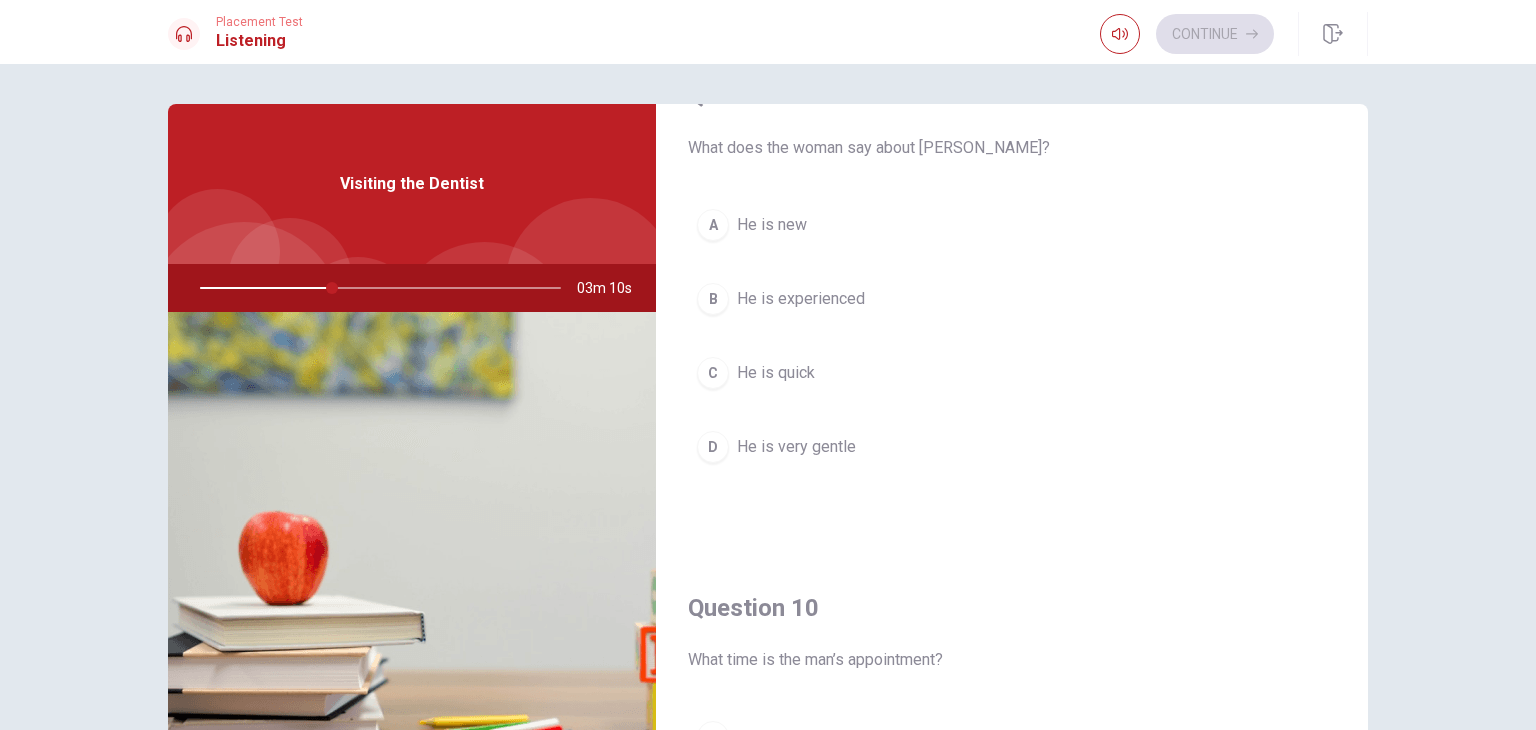 click on "He is very gentle" at bounding box center (796, 447) 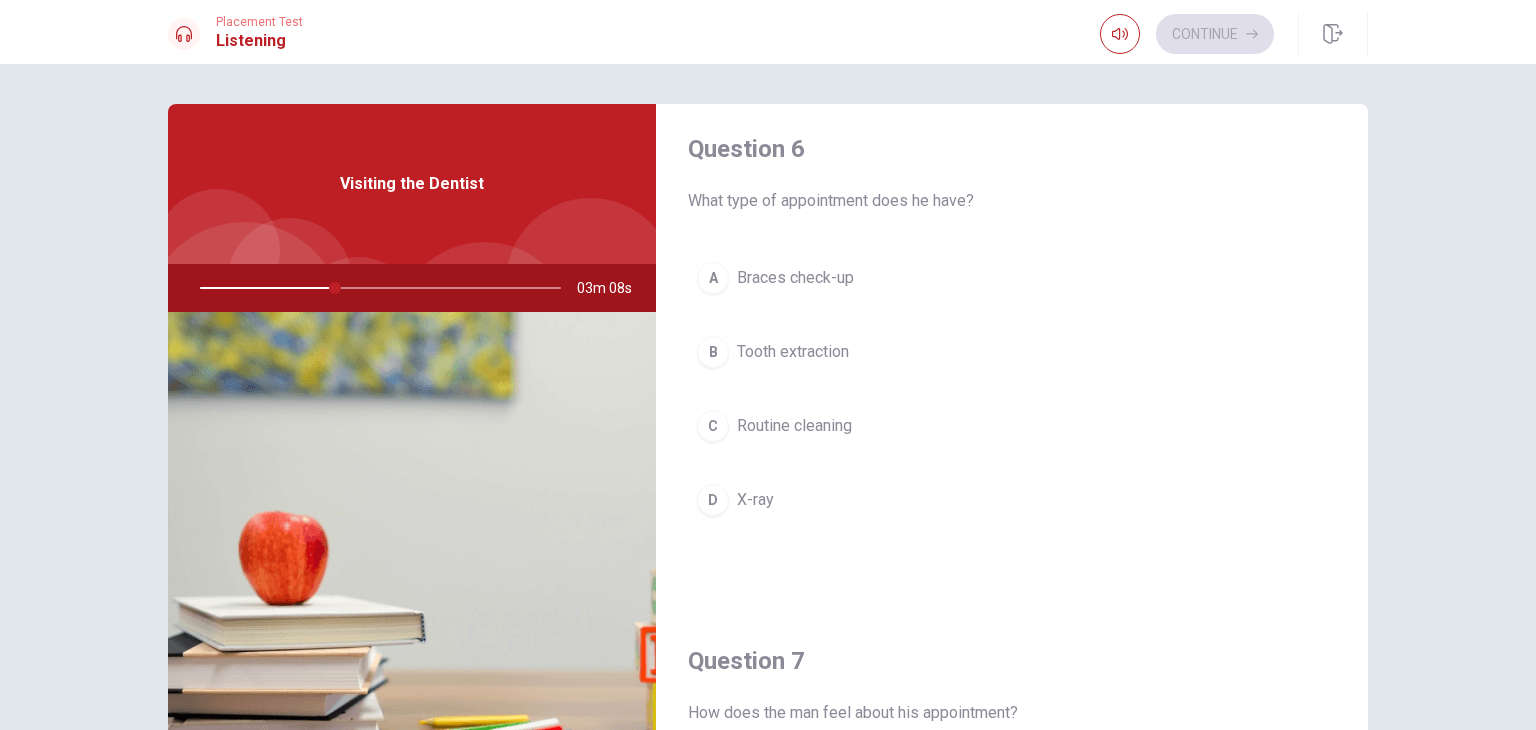 scroll, scrollTop: 0, scrollLeft: 0, axis: both 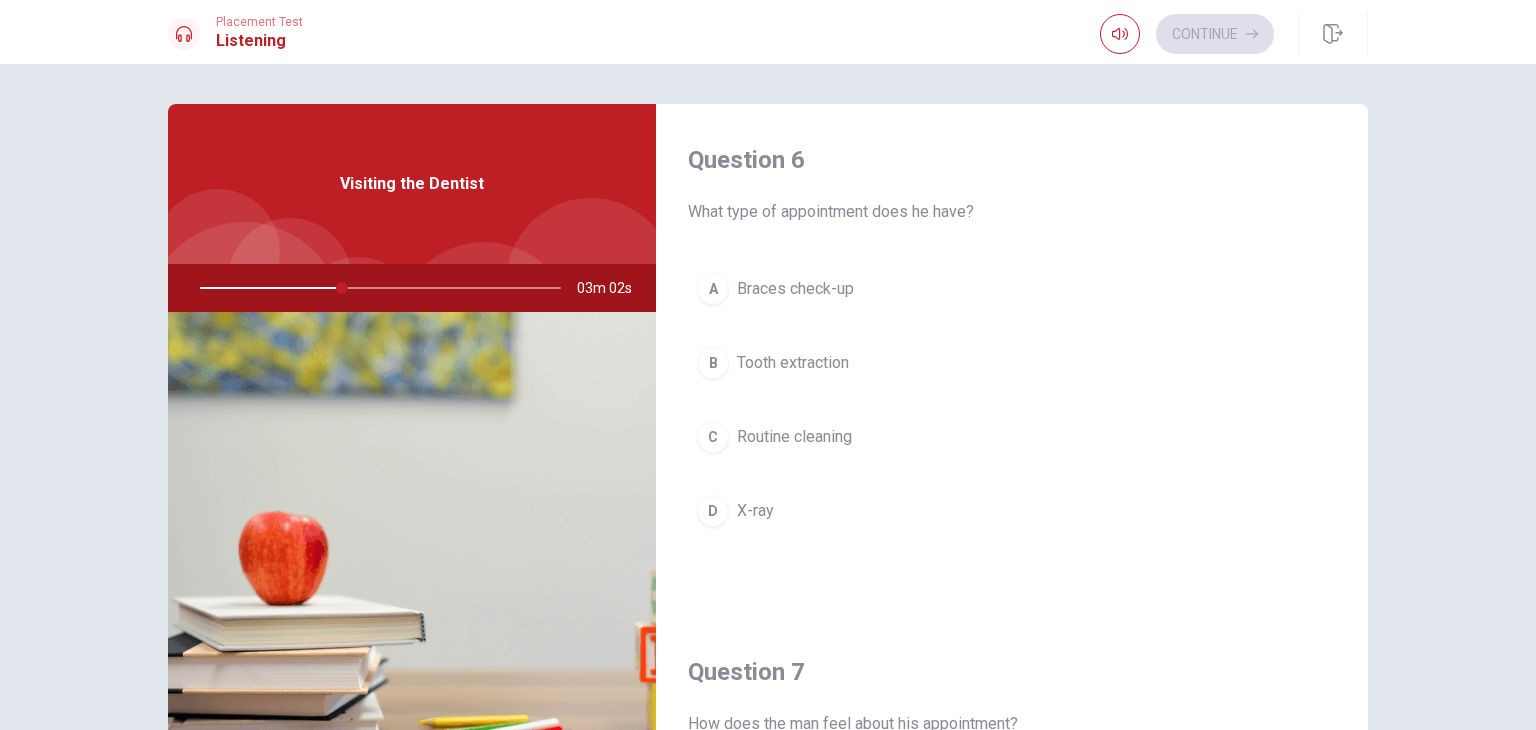 click on "Routine cleaning" at bounding box center [794, 437] 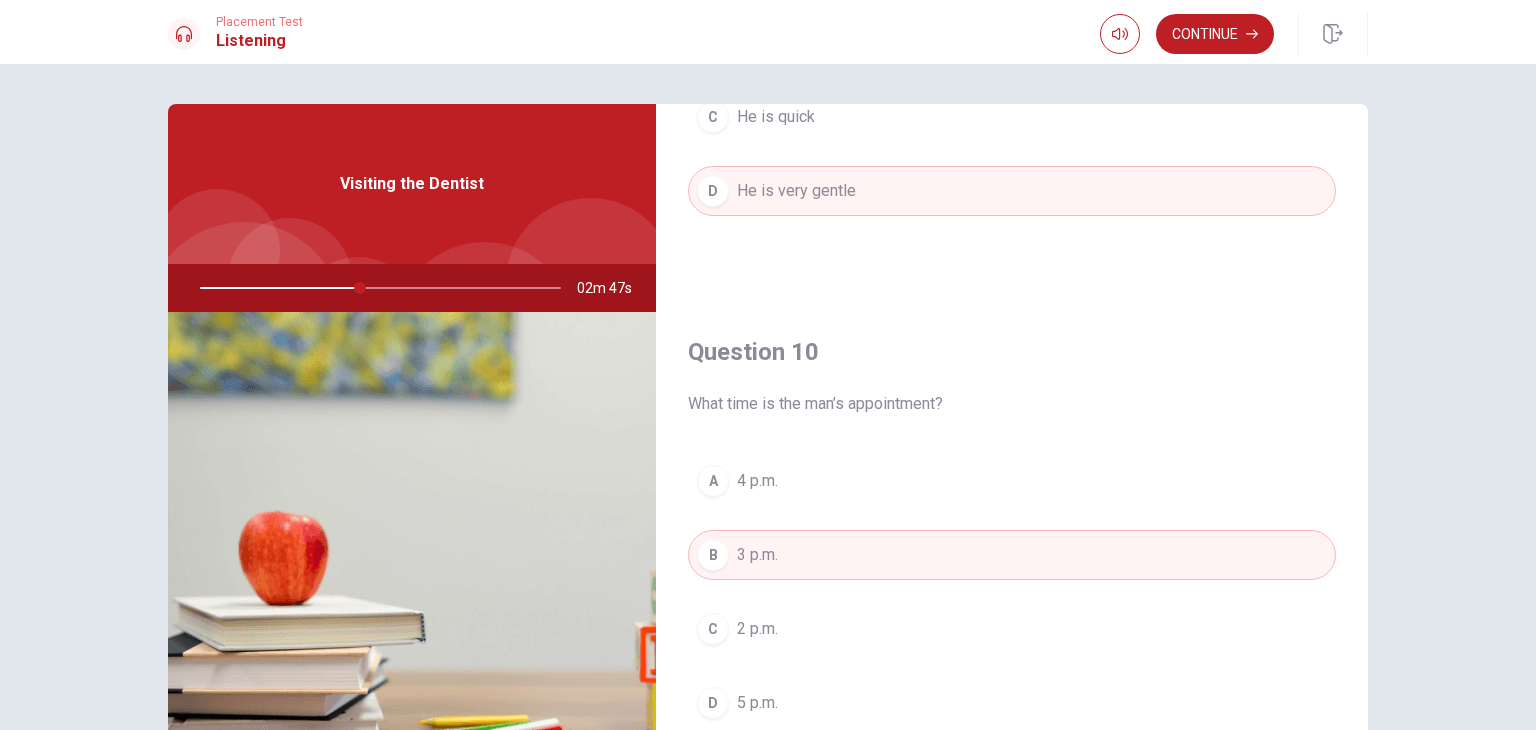 scroll, scrollTop: 1856, scrollLeft: 0, axis: vertical 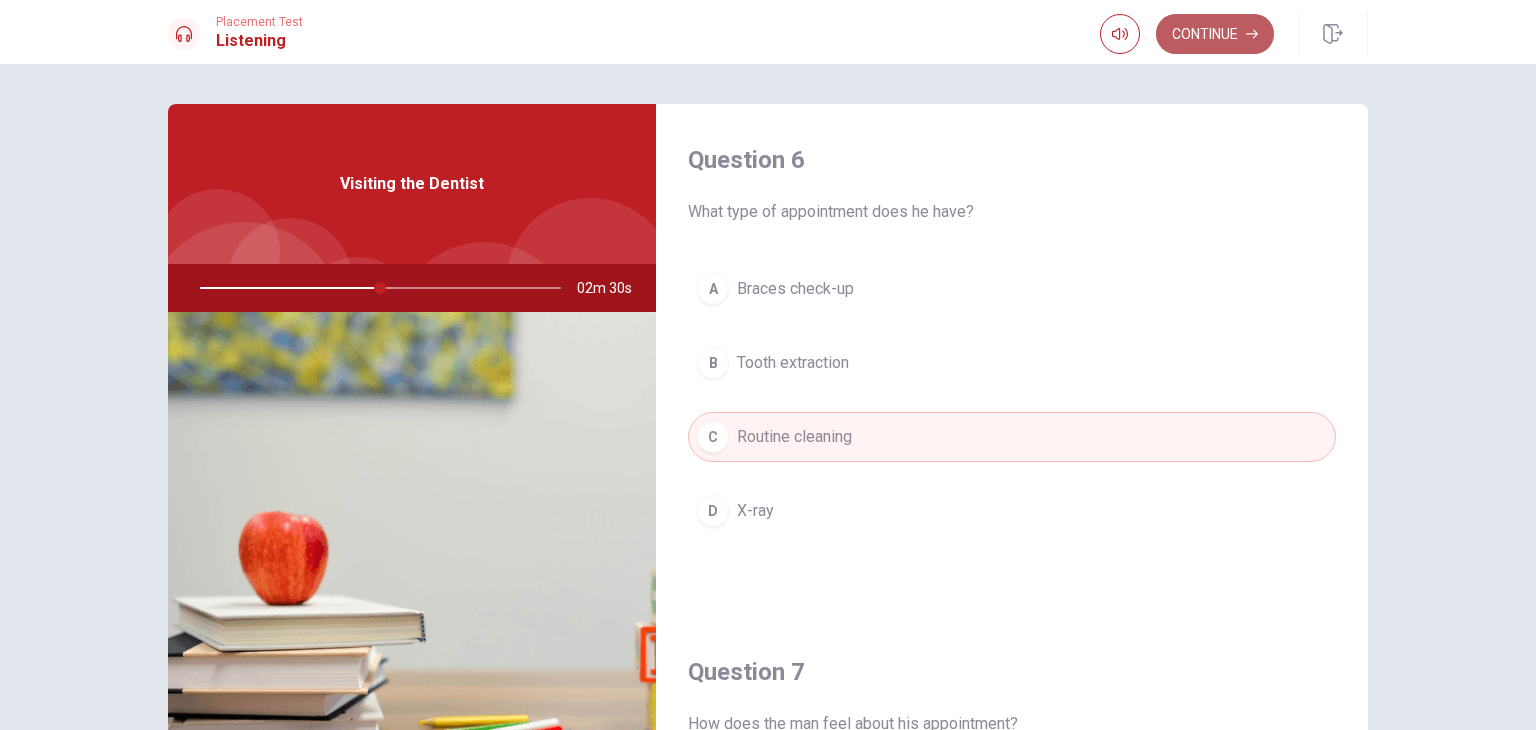 click 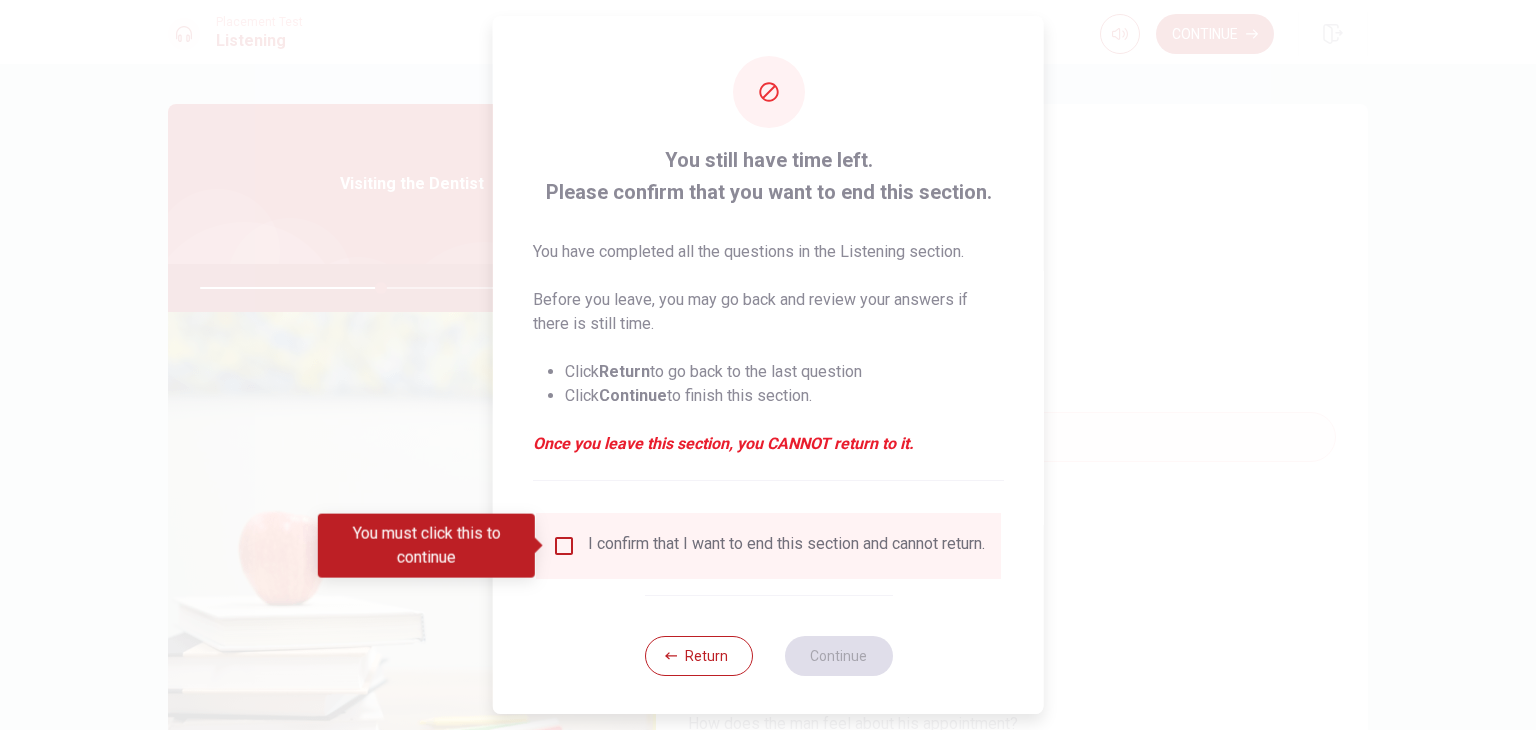 click at bounding box center [564, 546] 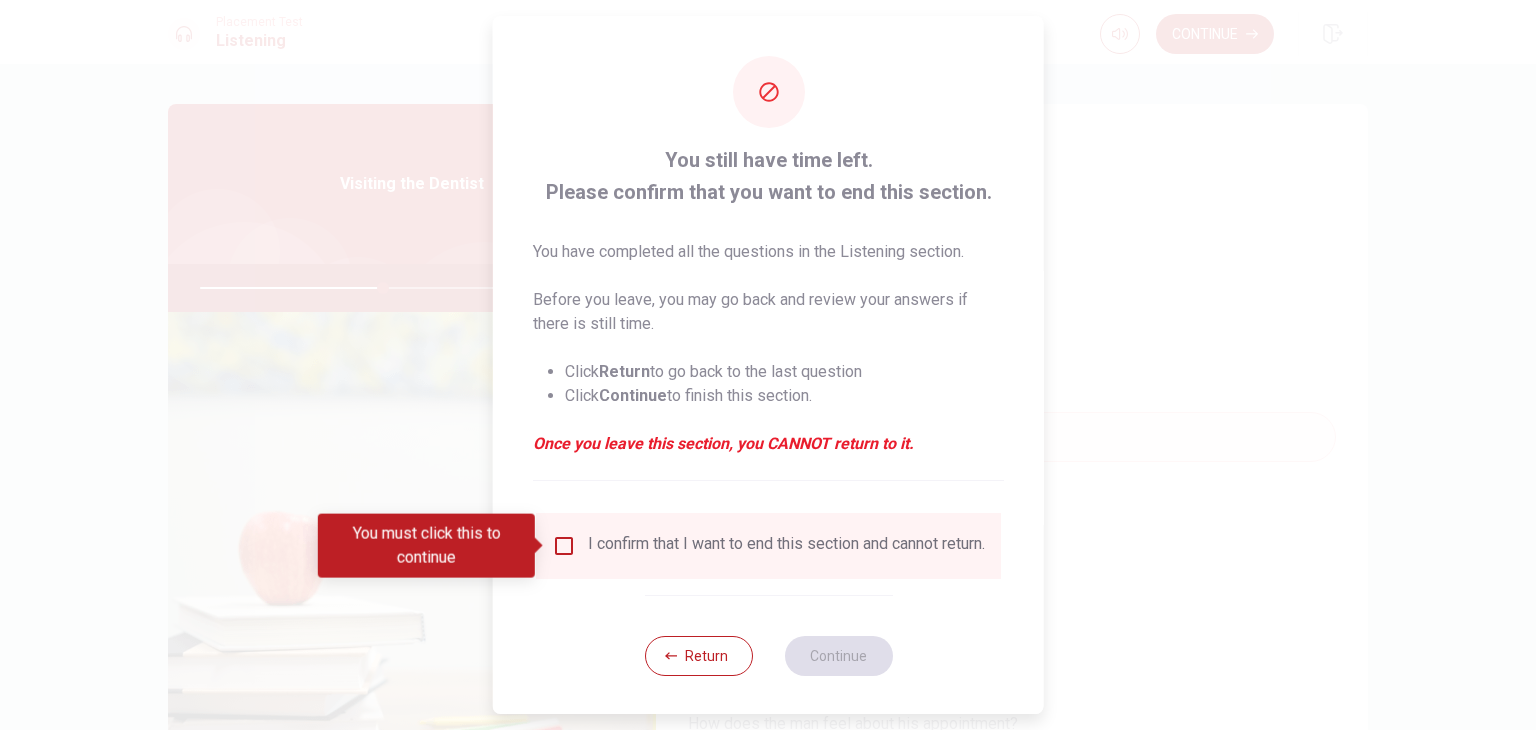 click on "I confirm that I want to end this section and cannot return." at bounding box center [768, 546] 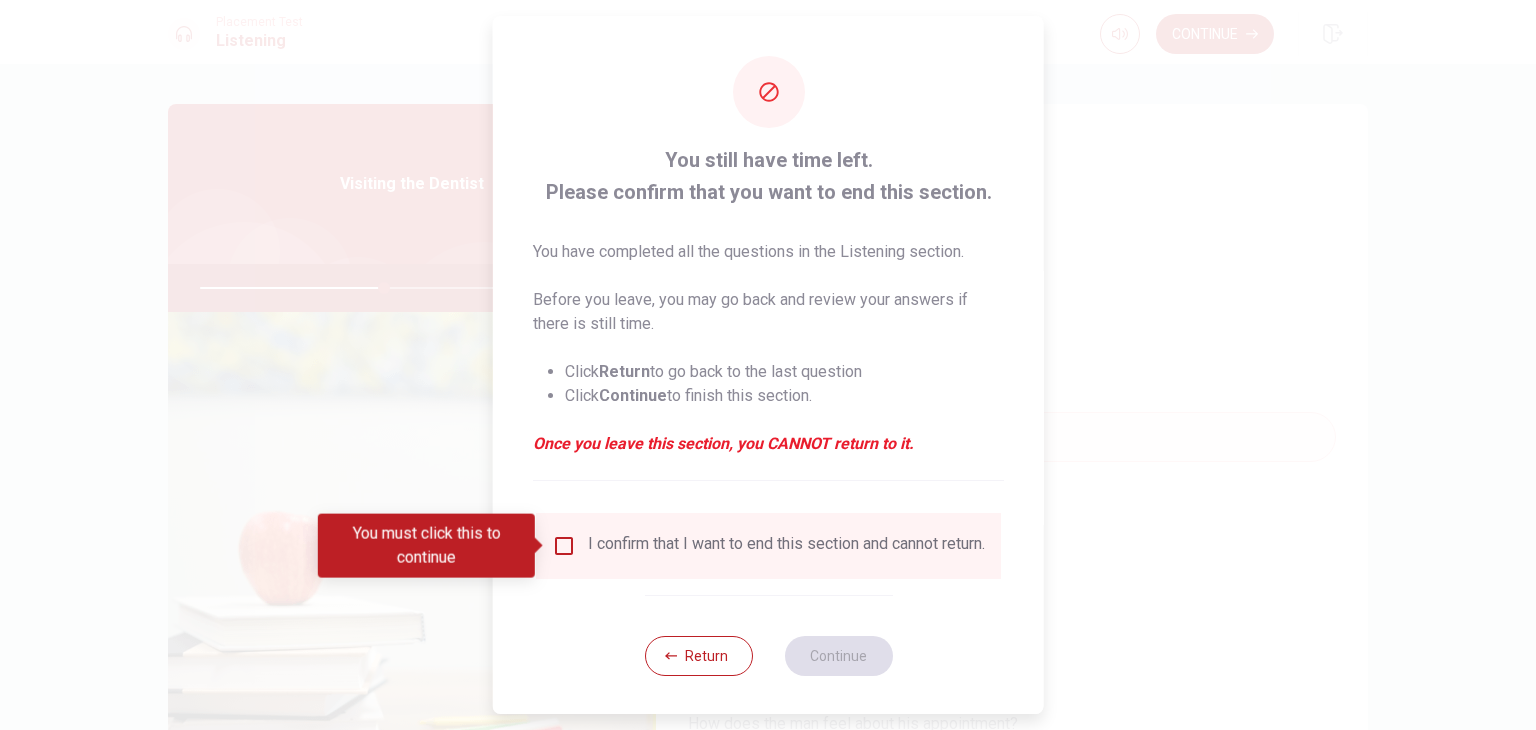 click at bounding box center (540, 546) 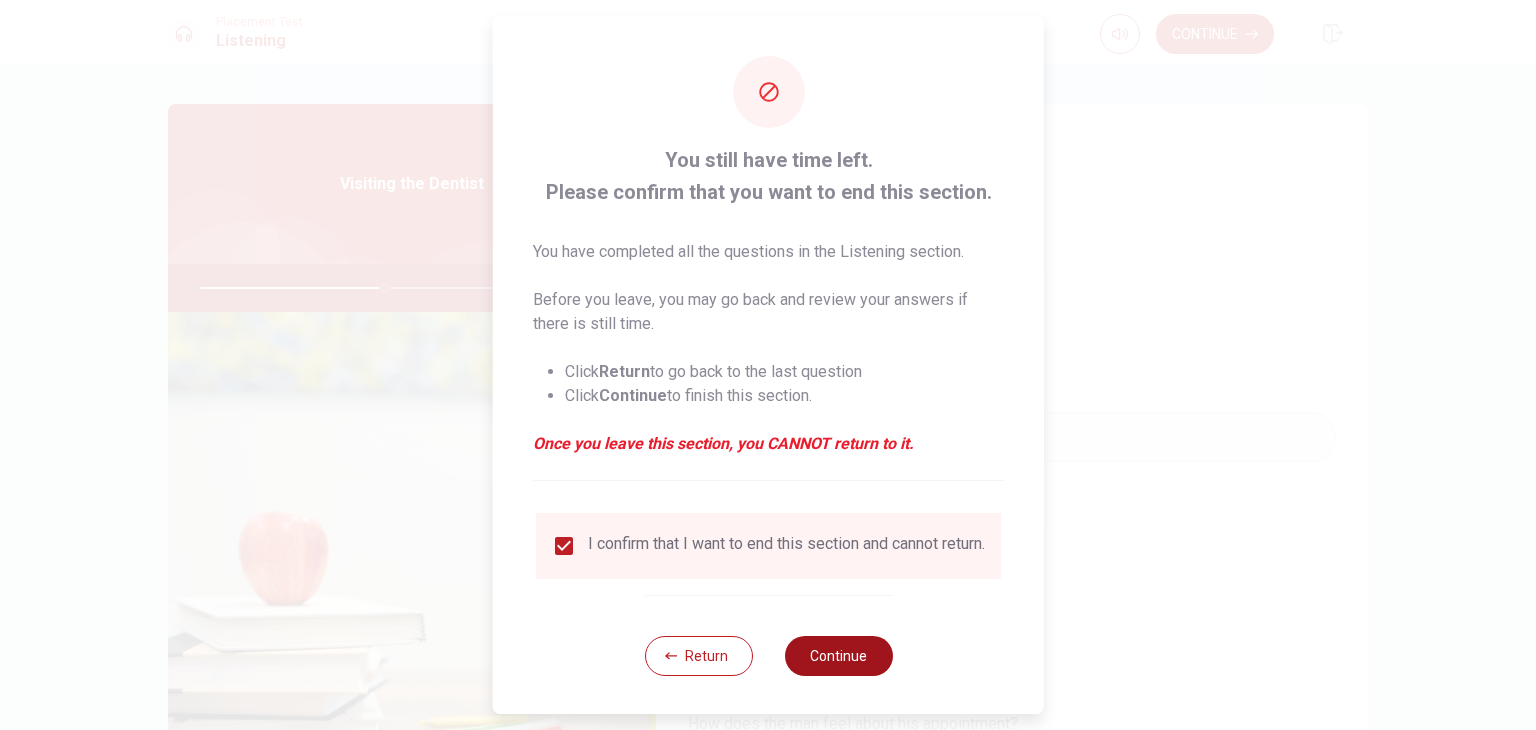 click on "Continue" at bounding box center [838, 656] 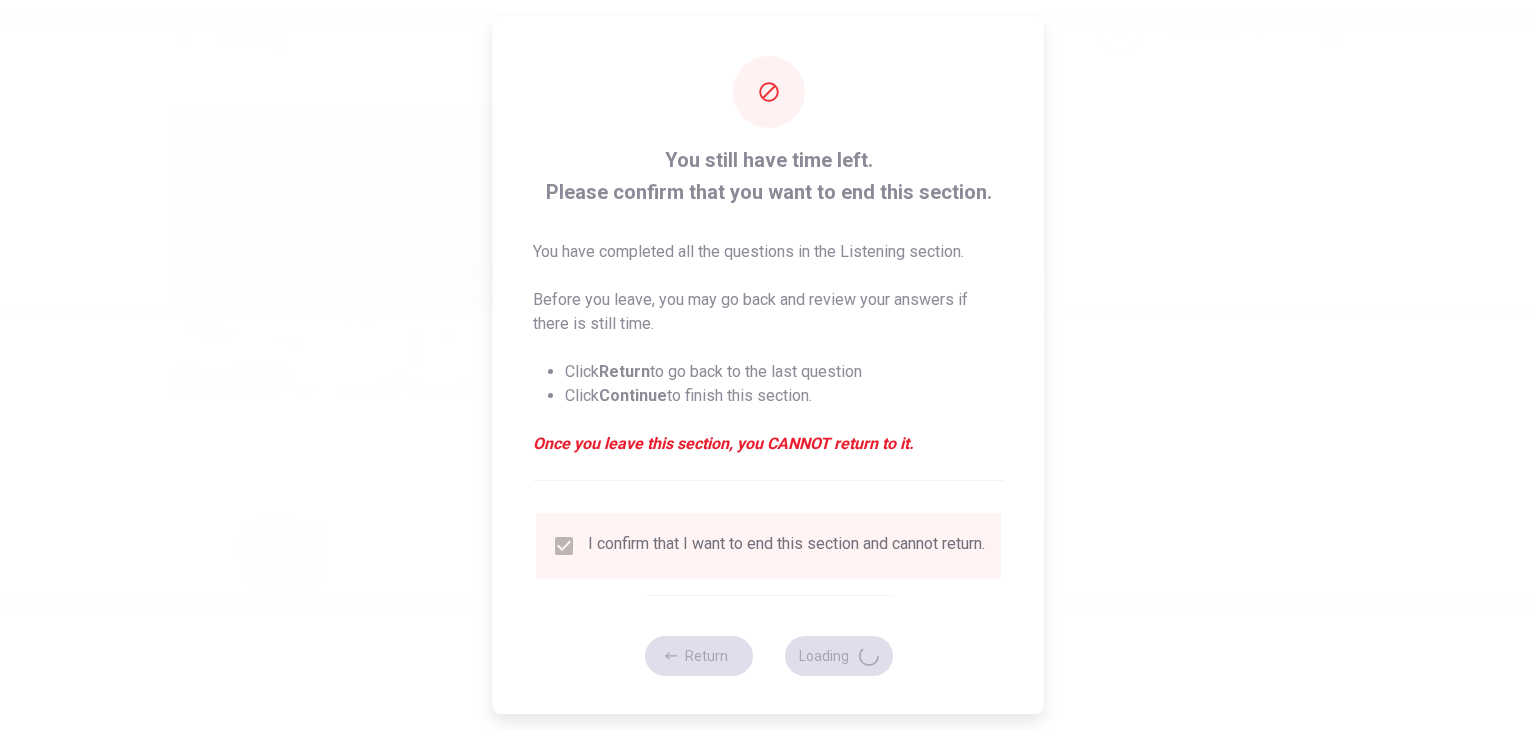 type on "52" 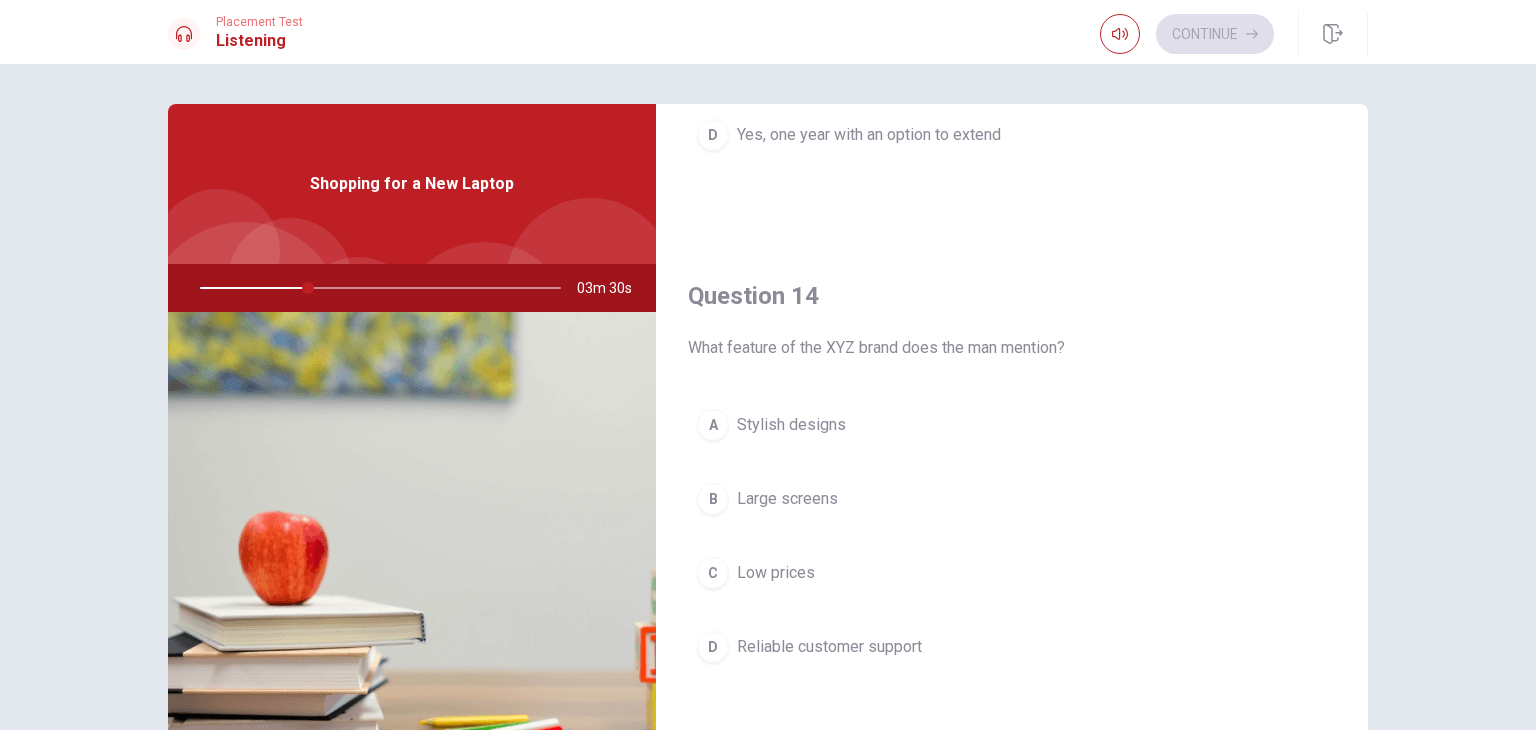 scroll, scrollTop: 1856, scrollLeft: 0, axis: vertical 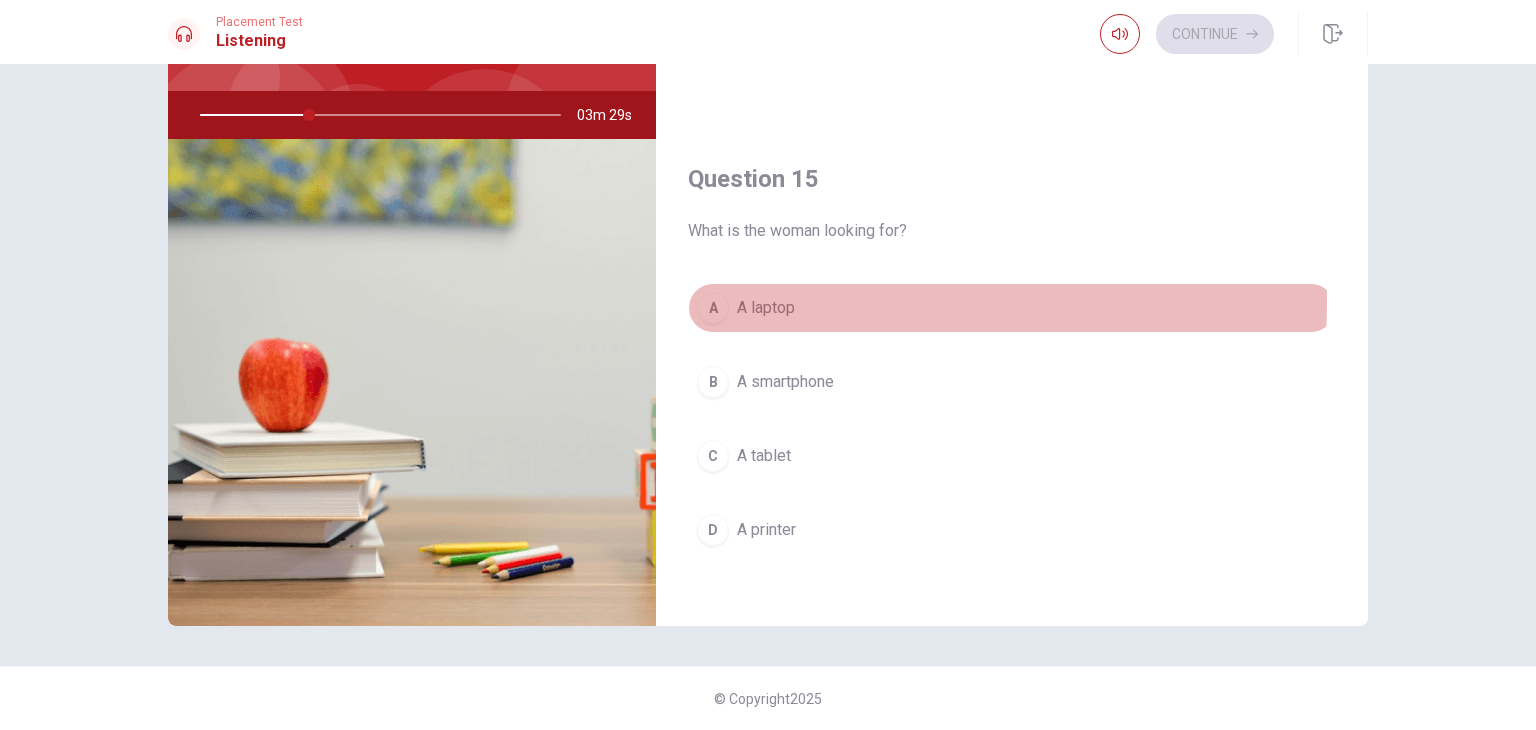 click on "A laptop" at bounding box center [766, 308] 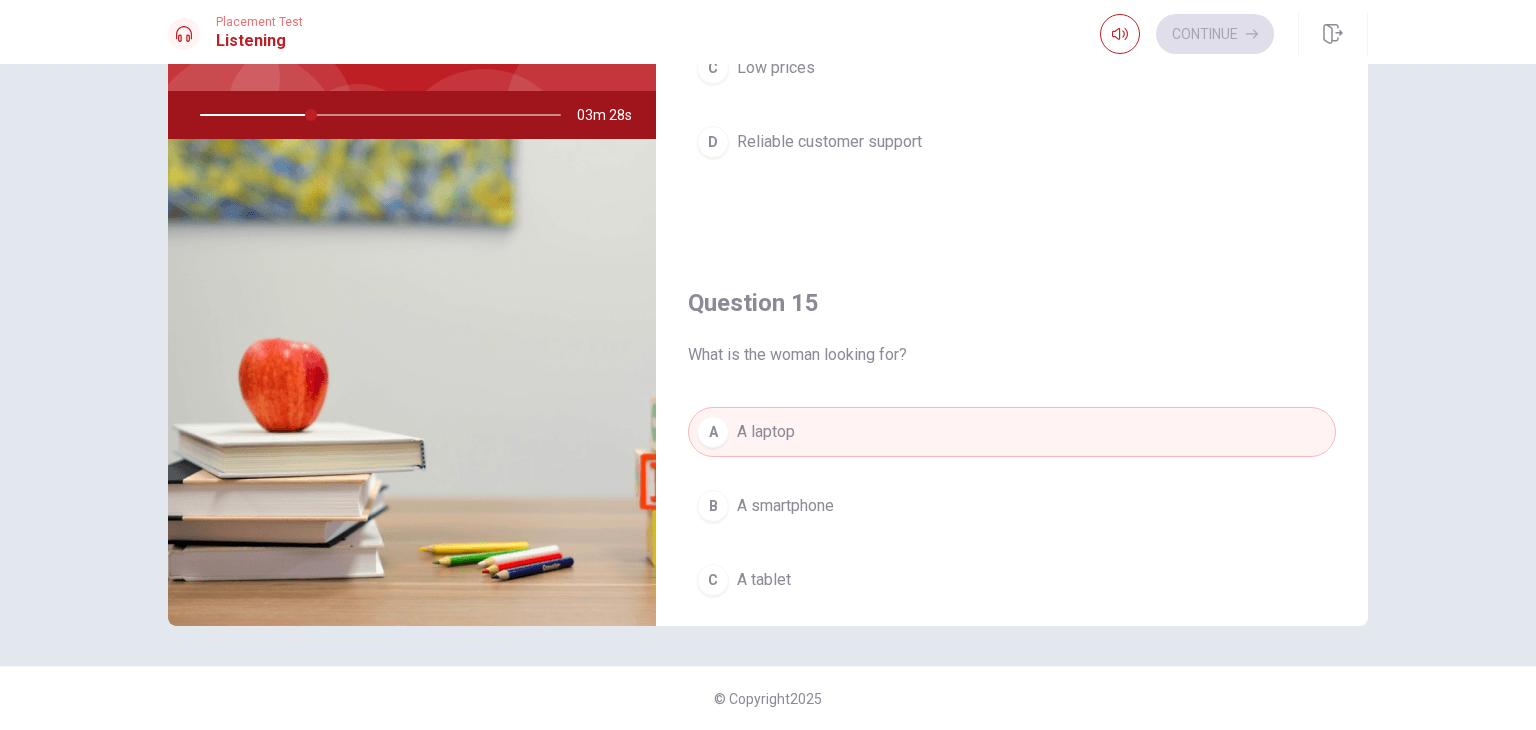 scroll, scrollTop: 1256, scrollLeft: 0, axis: vertical 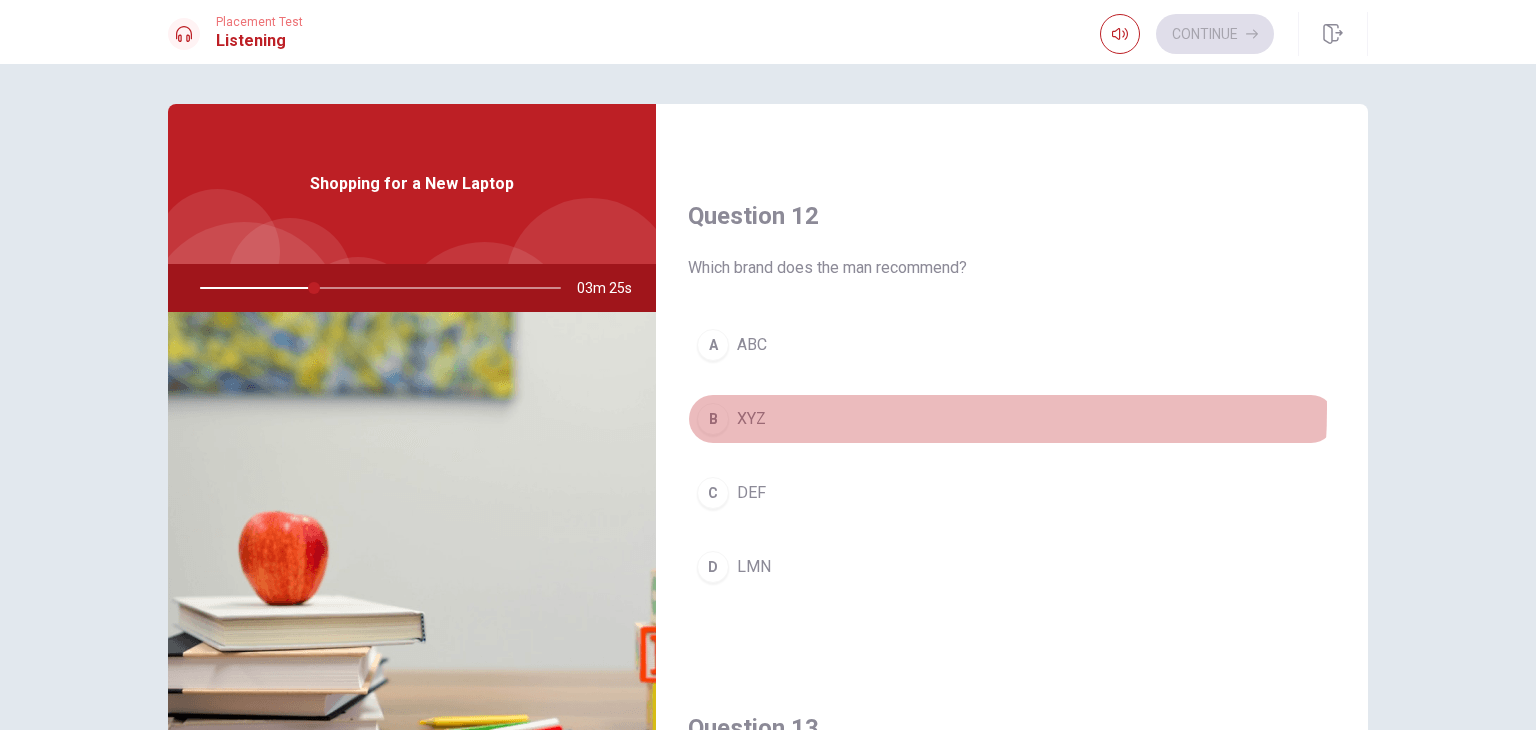 click on "B XYZ" at bounding box center [1012, 419] 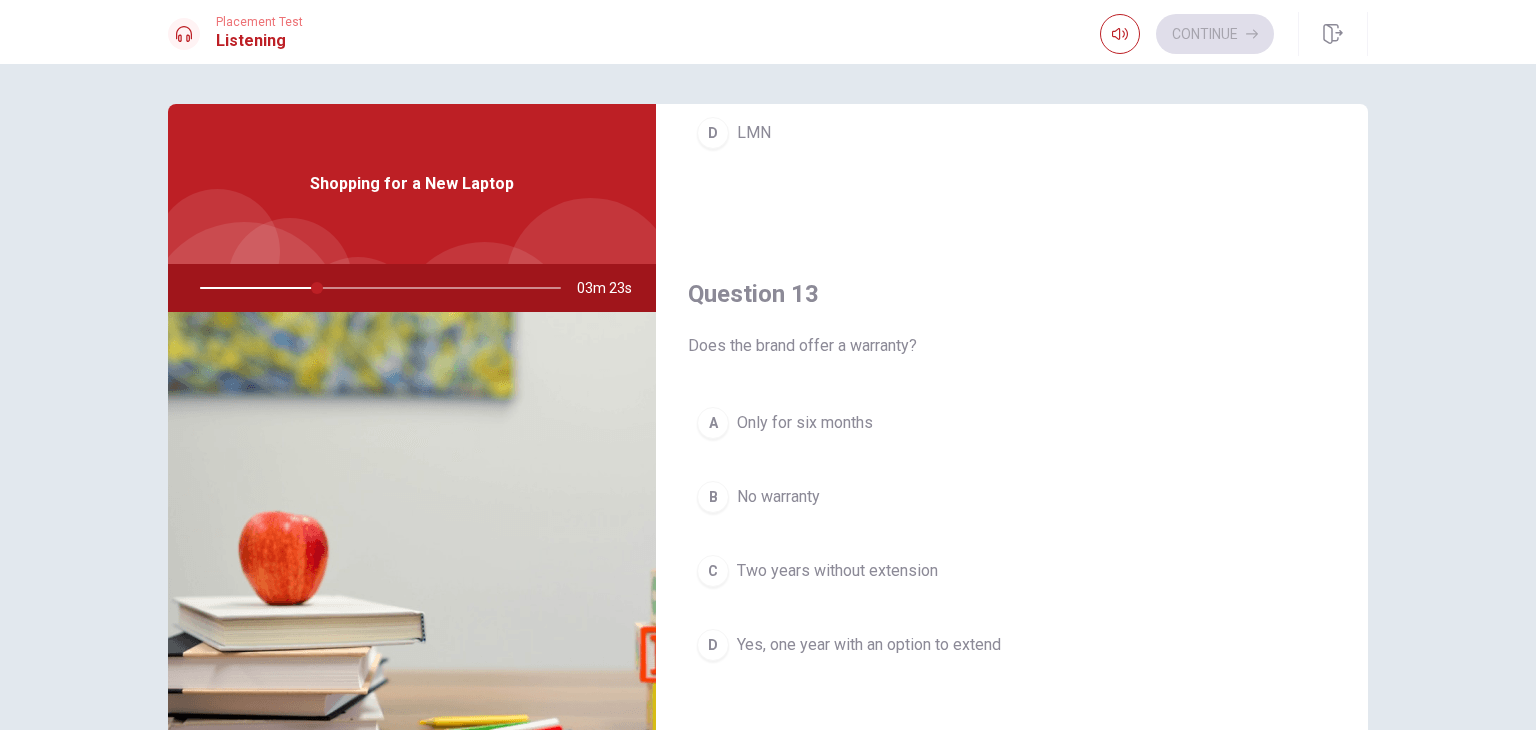 scroll, scrollTop: 956, scrollLeft: 0, axis: vertical 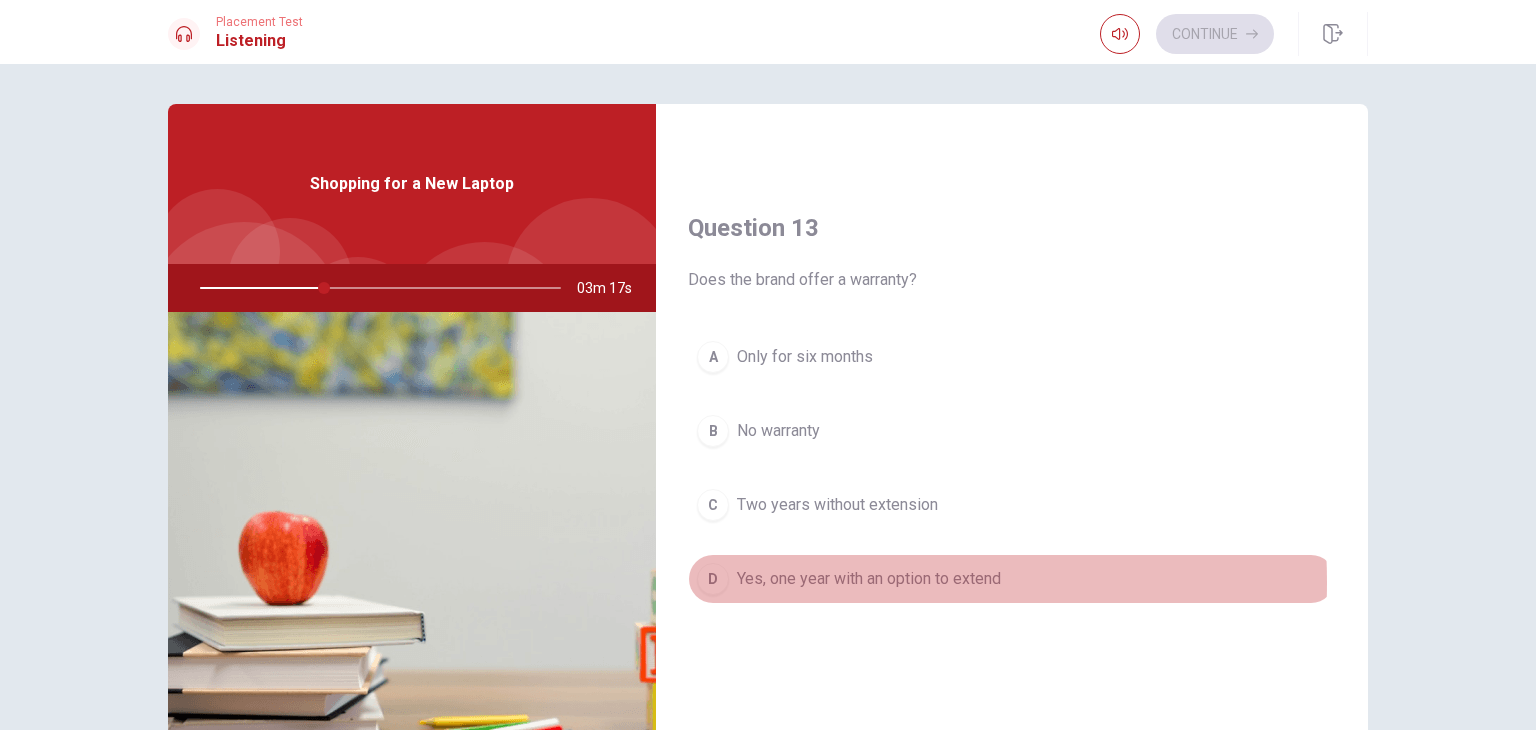 click on "Yes, one year with an option to extend" at bounding box center [869, 579] 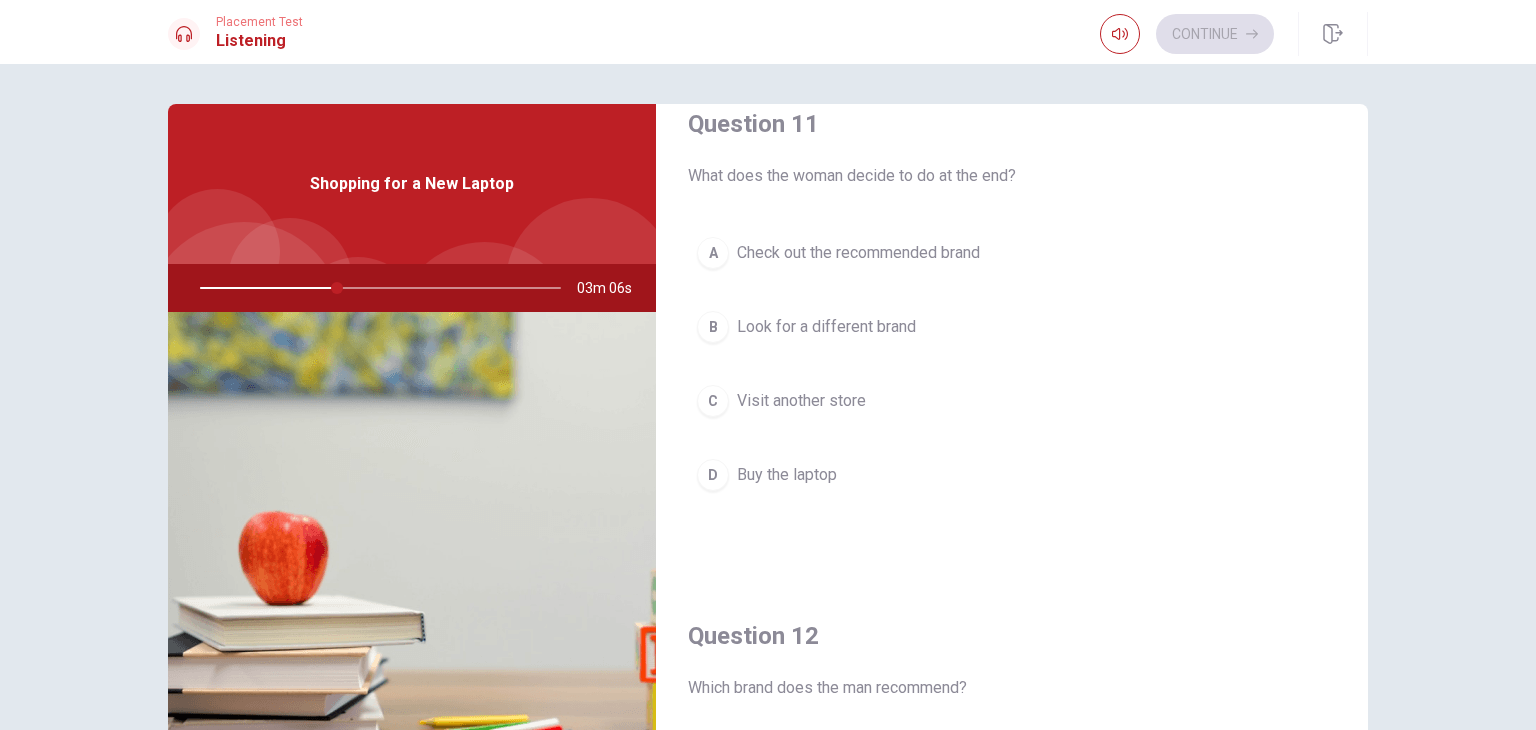 scroll, scrollTop: 0, scrollLeft: 0, axis: both 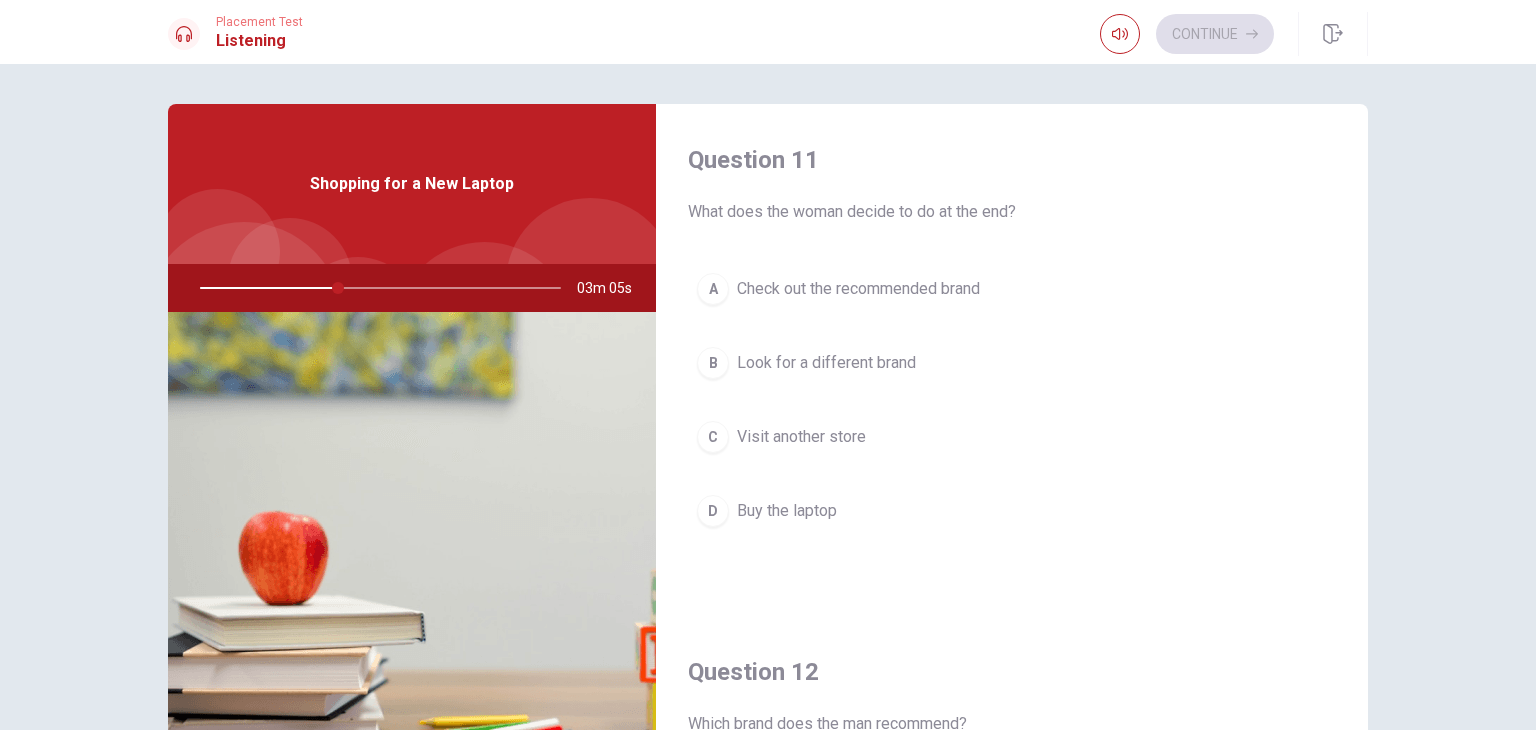 click on "Buy the laptop" at bounding box center [787, 511] 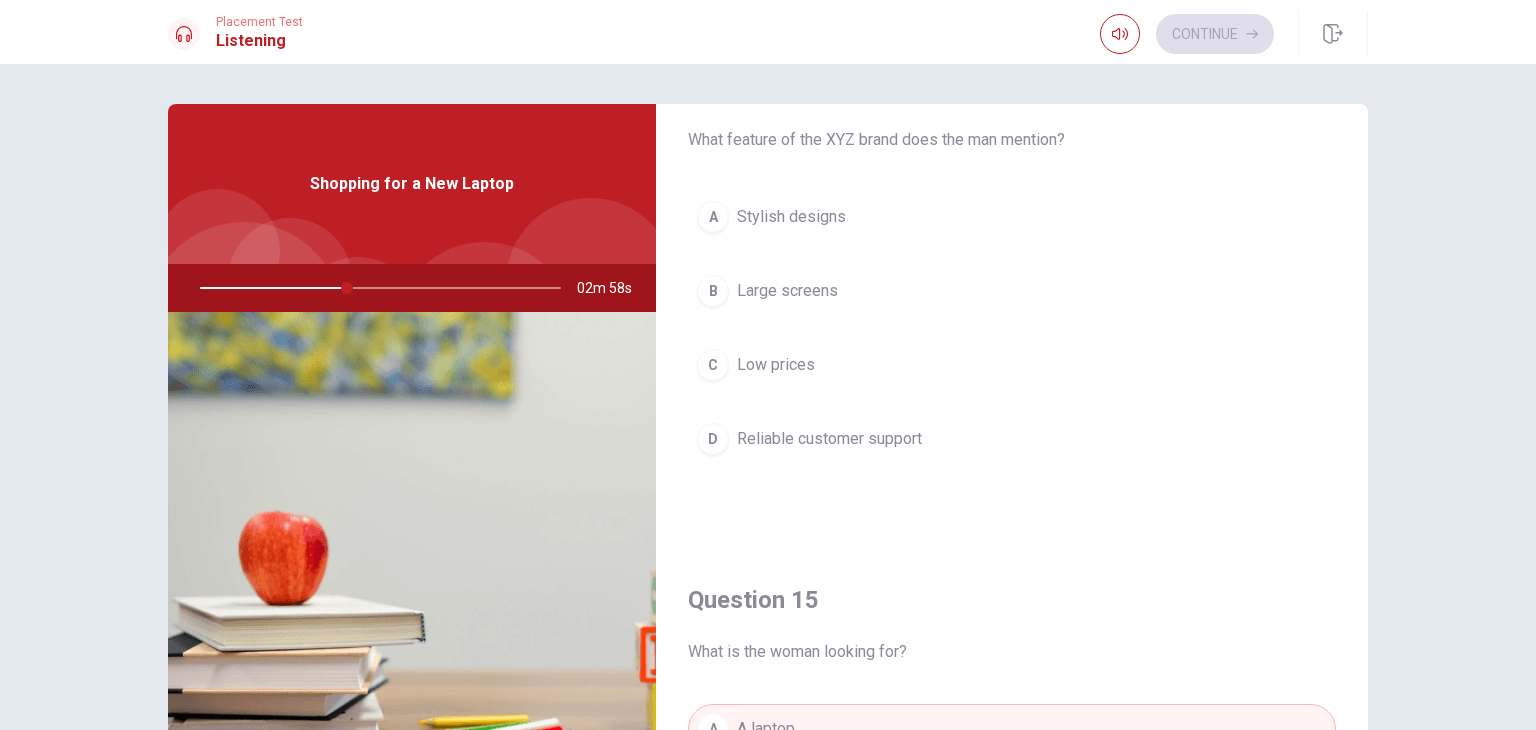 scroll, scrollTop: 1600, scrollLeft: 0, axis: vertical 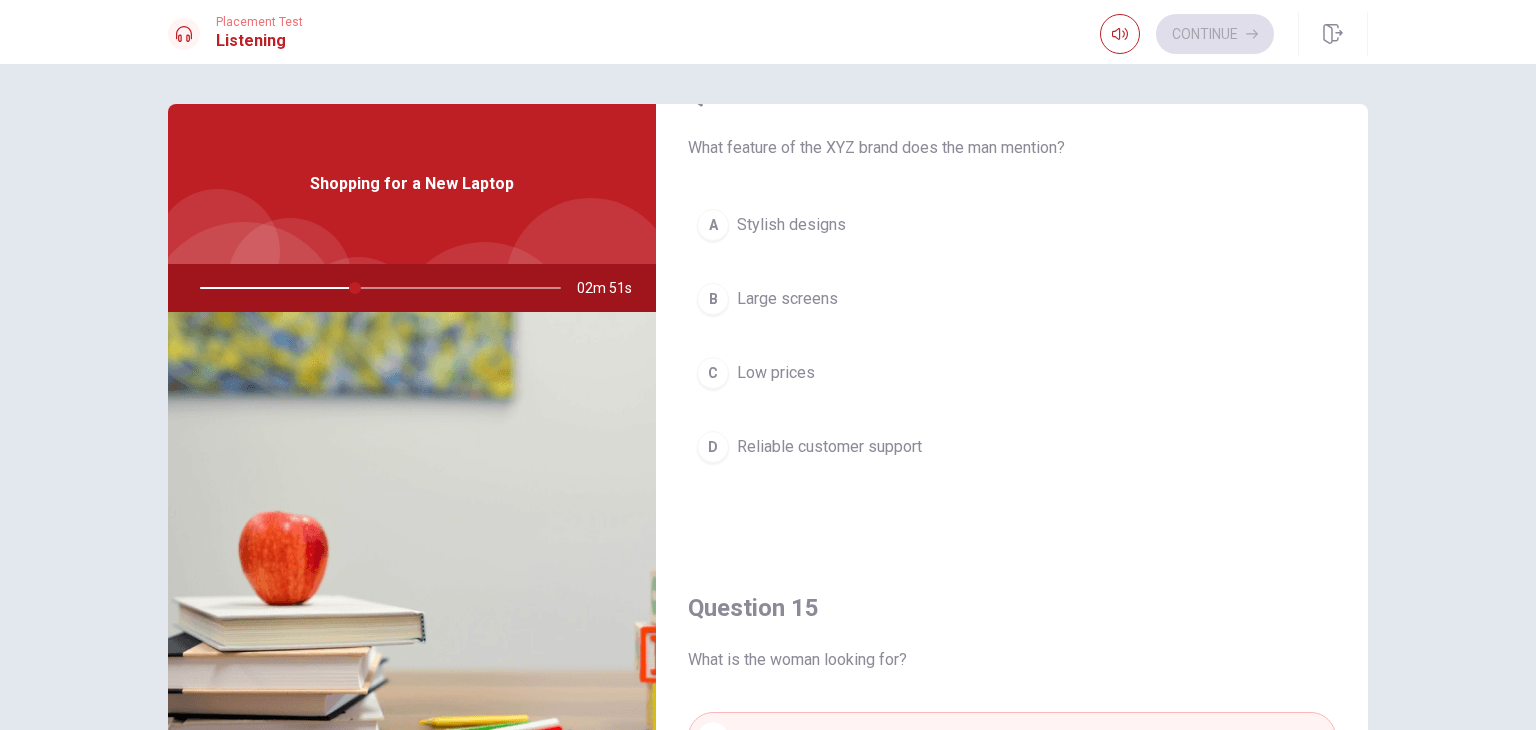 click on "Reliable customer support" at bounding box center (829, 447) 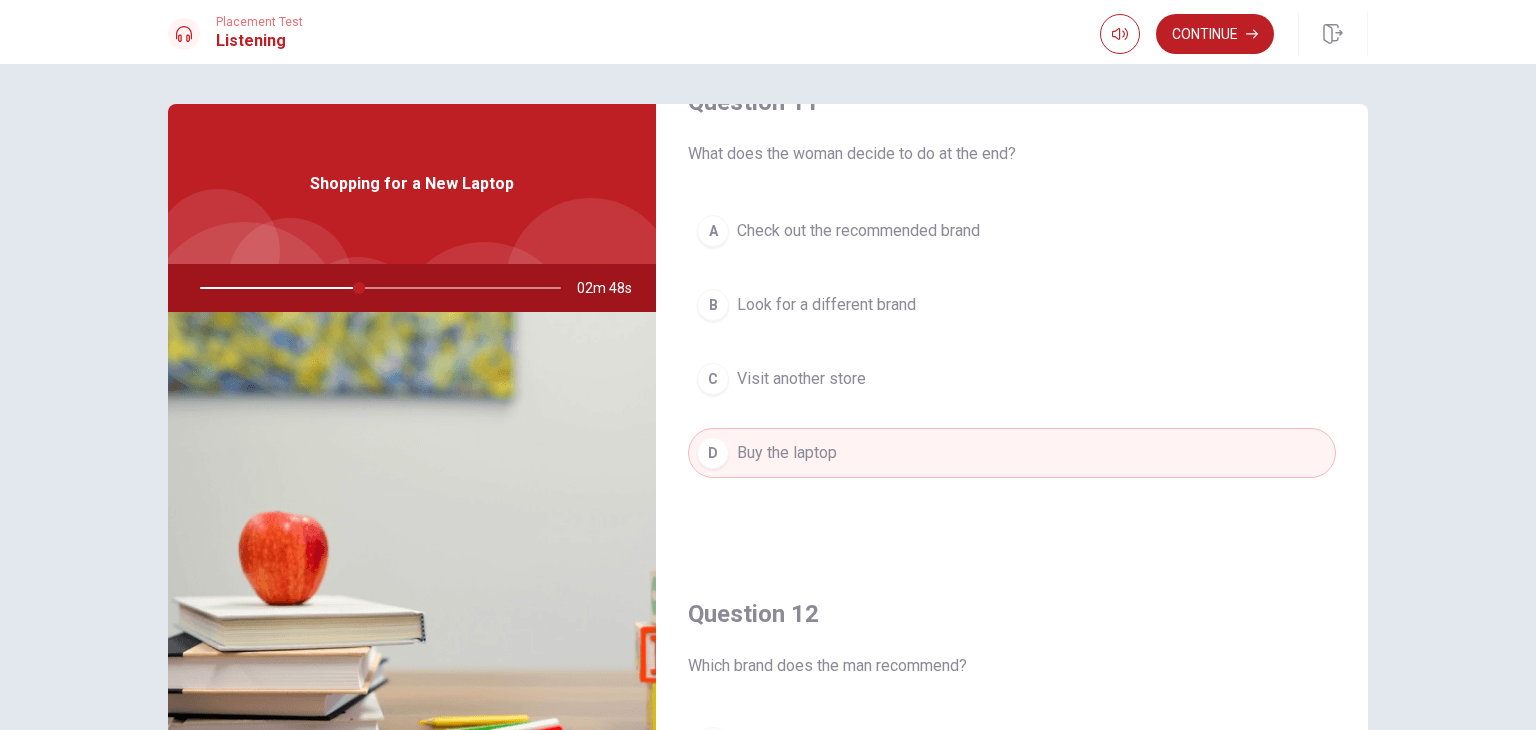 scroll, scrollTop: 0, scrollLeft: 0, axis: both 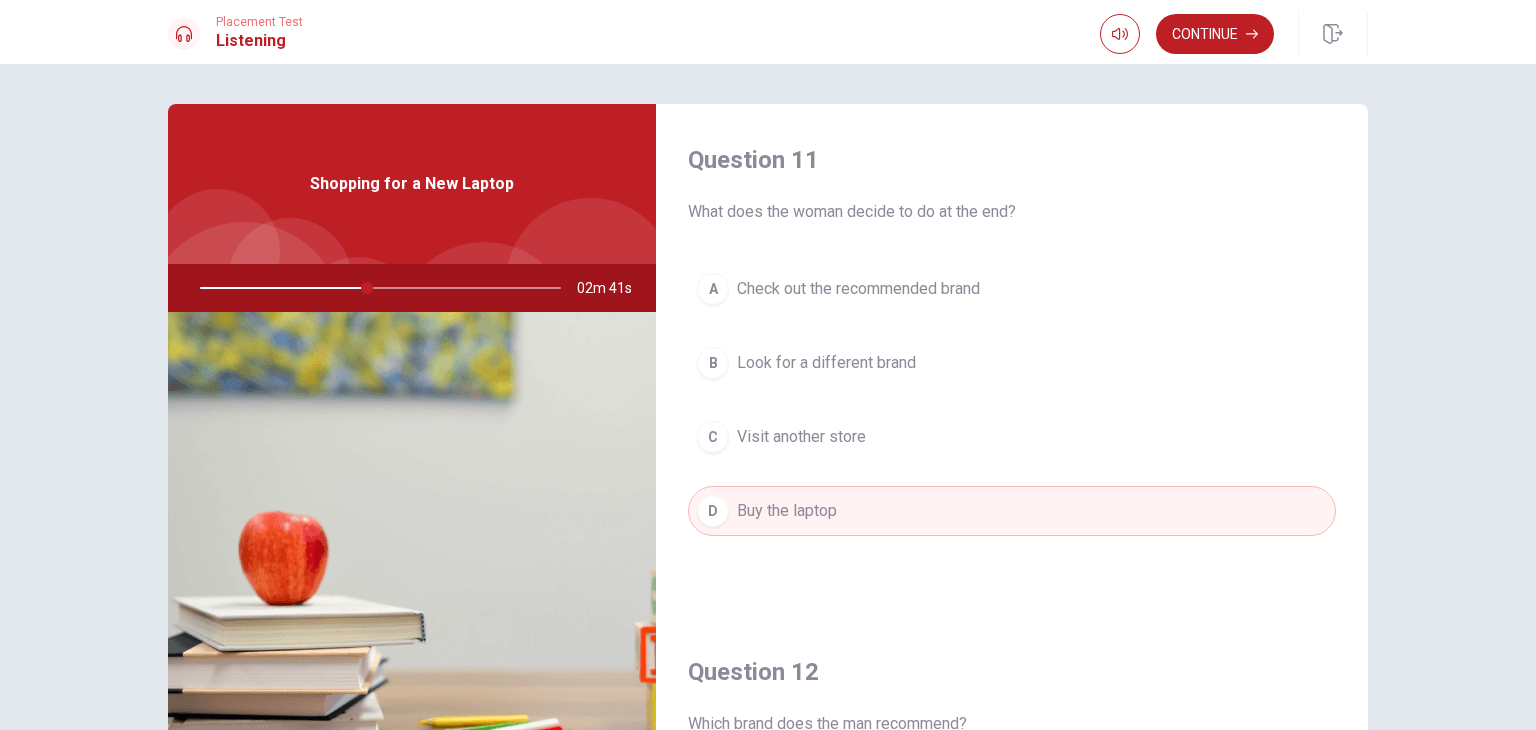 click on "Check out the recommended brand" at bounding box center (858, 289) 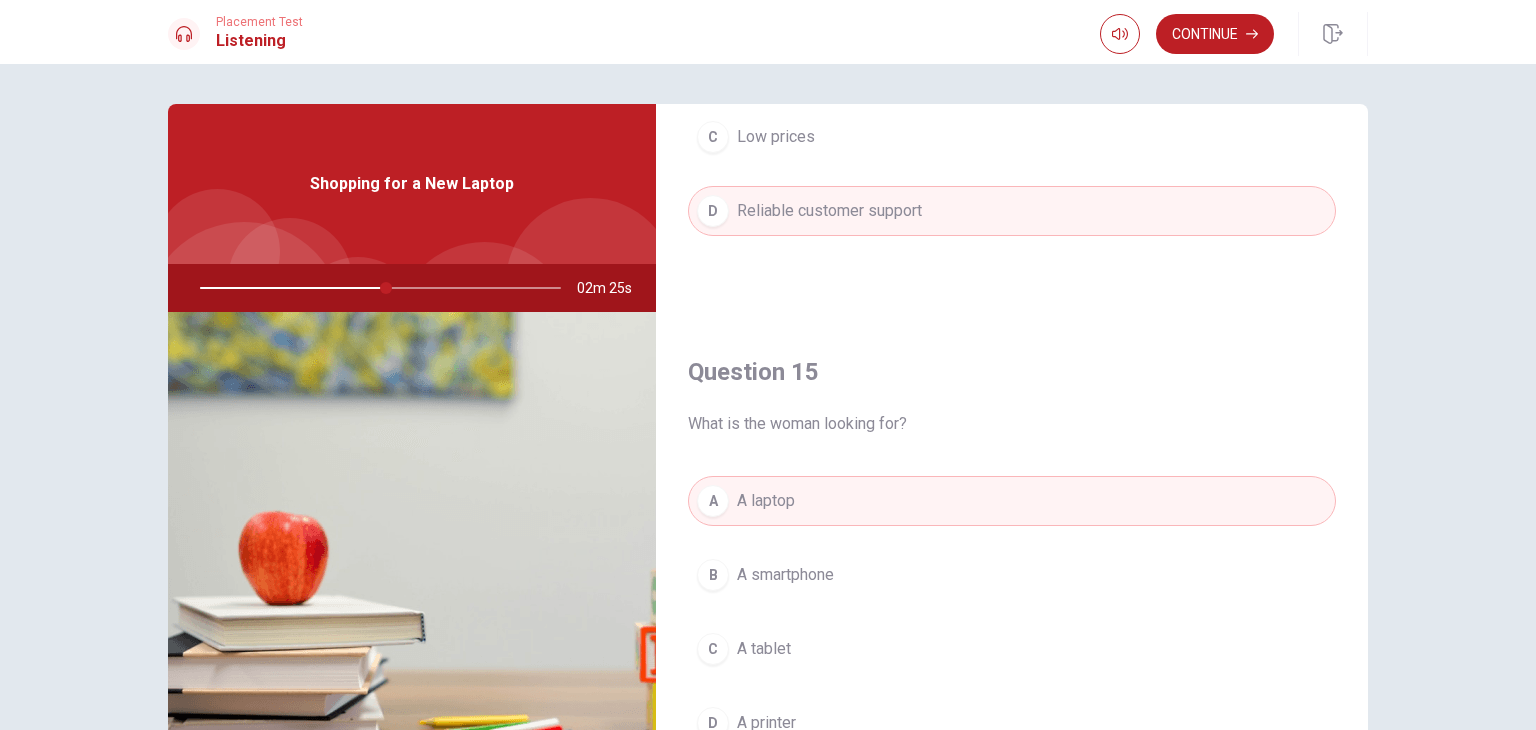 scroll, scrollTop: 1856, scrollLeft: 0, axis: vertical 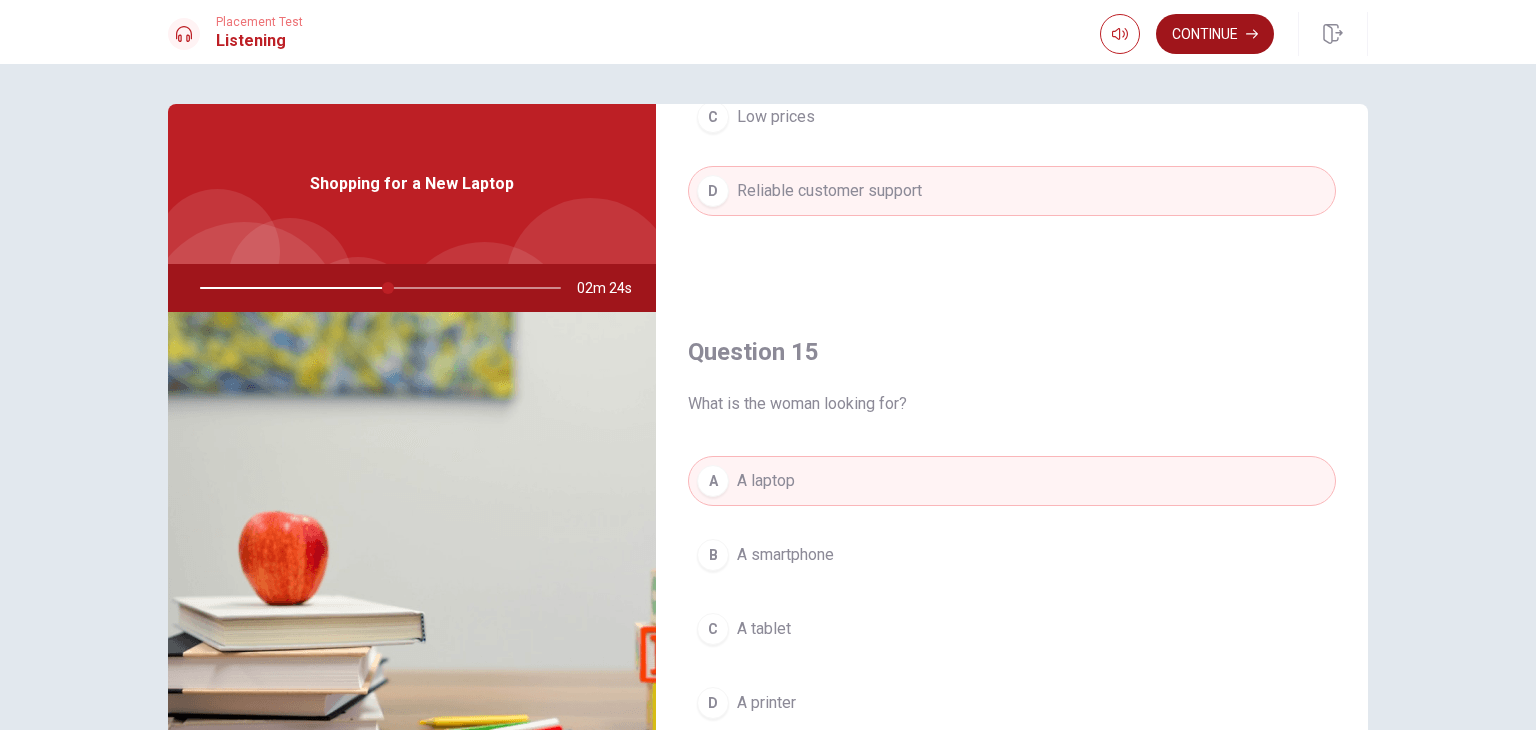 click on "Continue" at bounding box center [1215, 34] 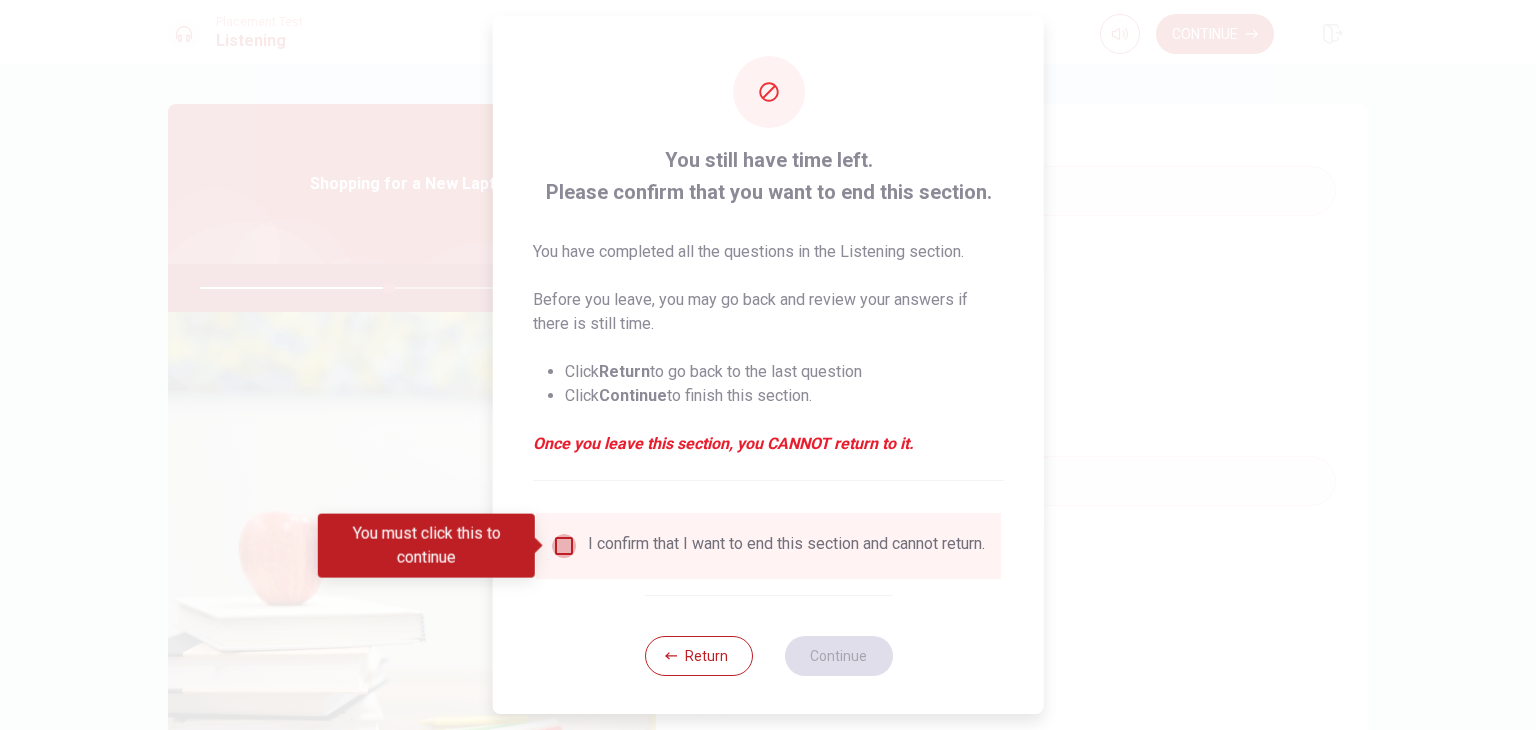 click at bounding box center (564, 546) 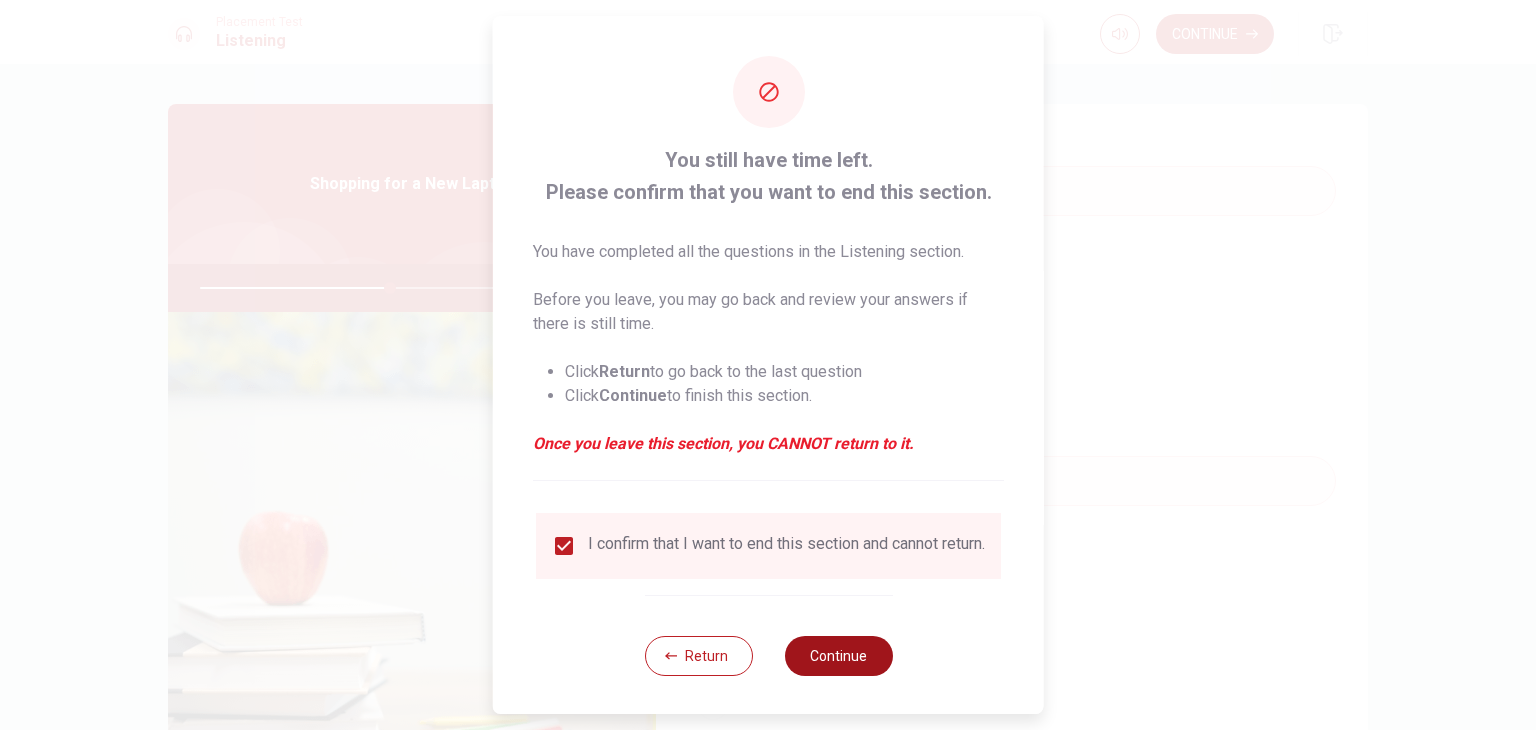 click on "Continue" at bounding box center [838, 656] 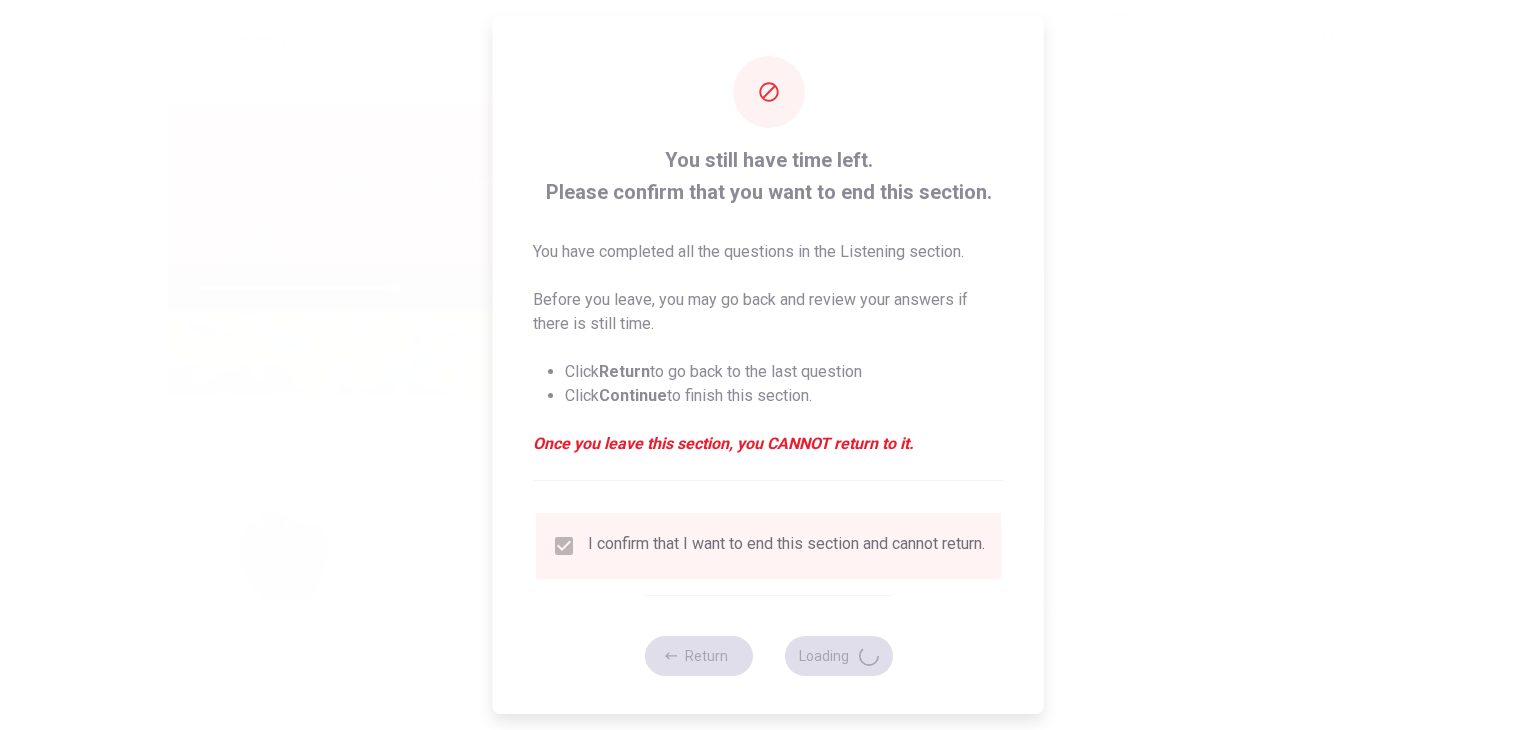 type on "54" 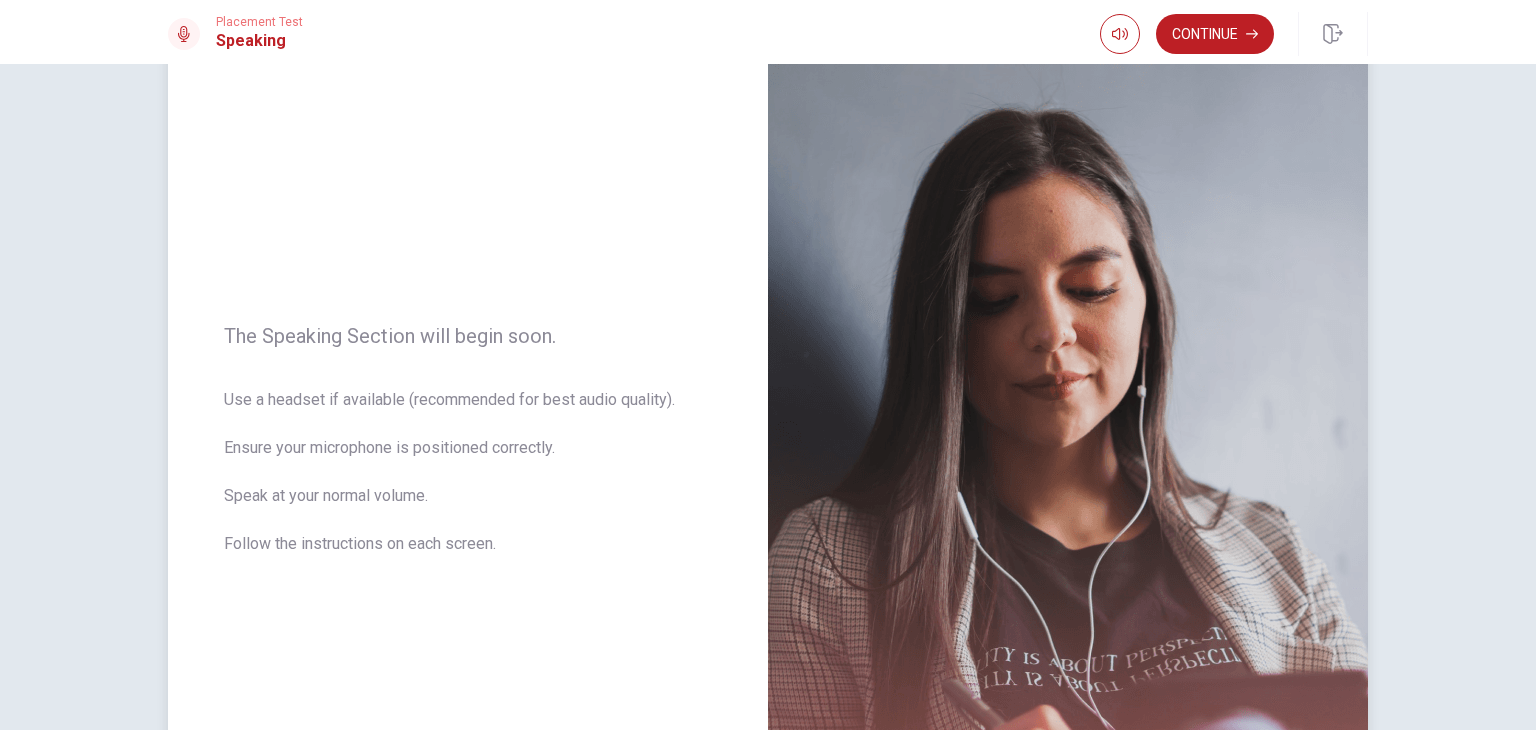scroll, scrollTop: 0, scrollLeft: 0, axis: both 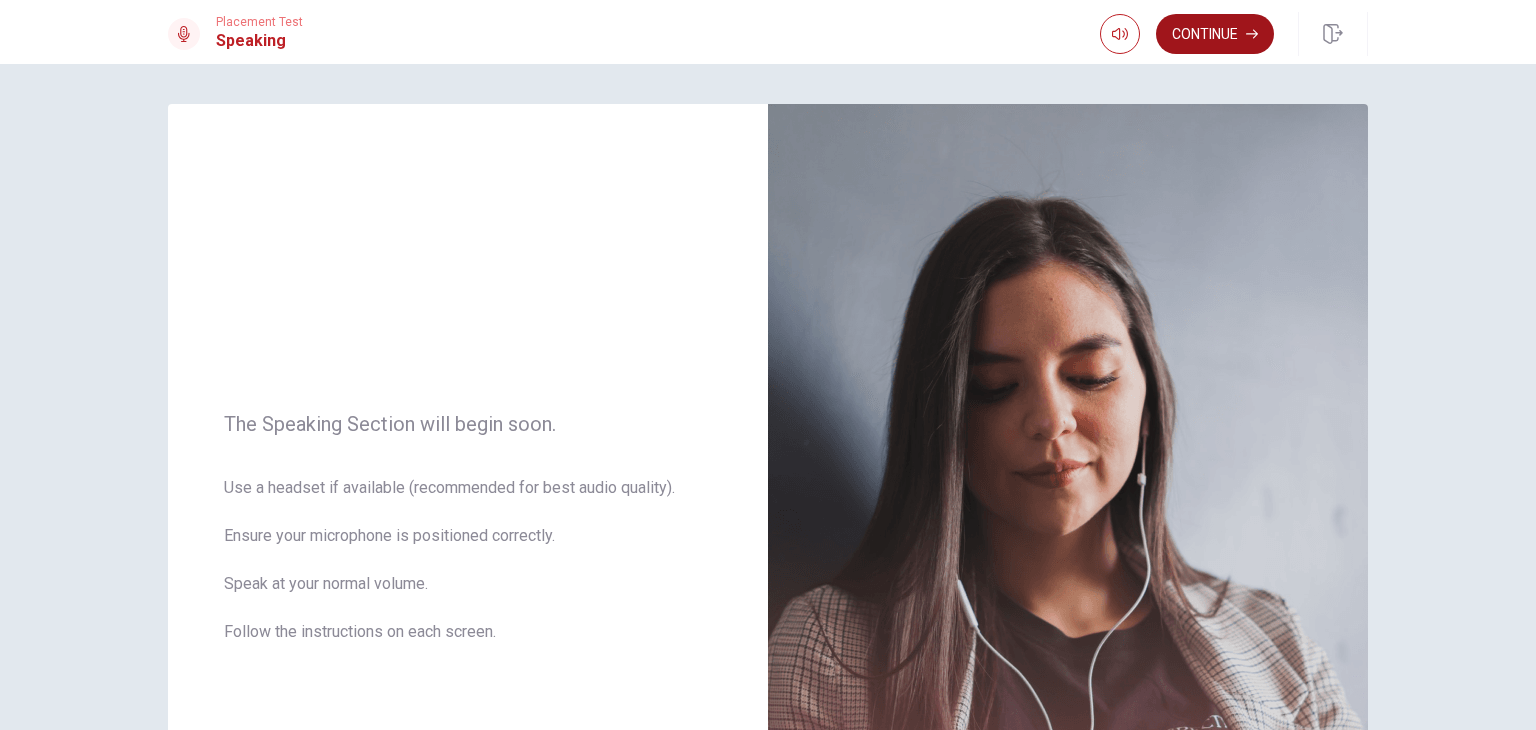 click on "Continue" at bounding box center (1215, 34) 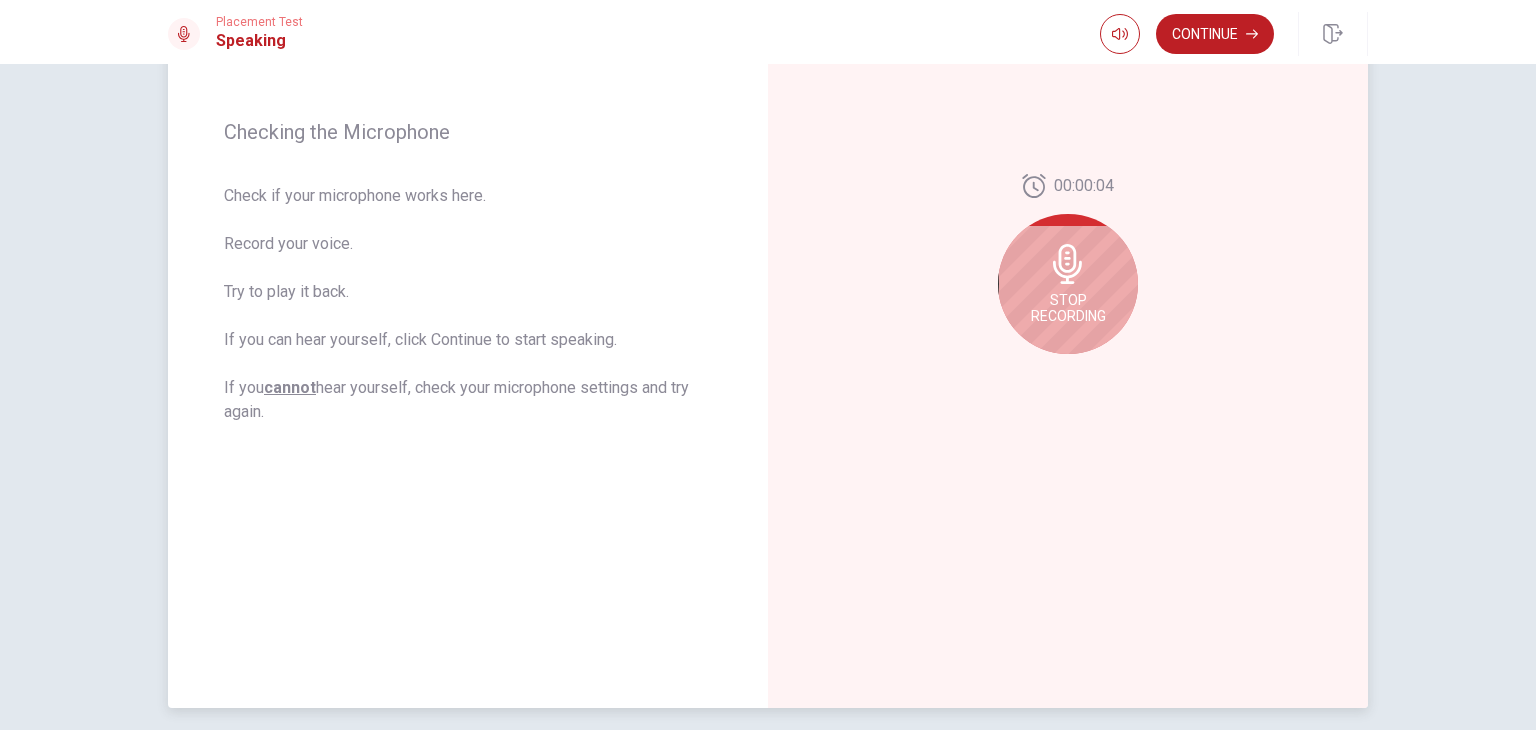 scroll, scrollTop: 250, scrollLeft: 0, axis: vertical 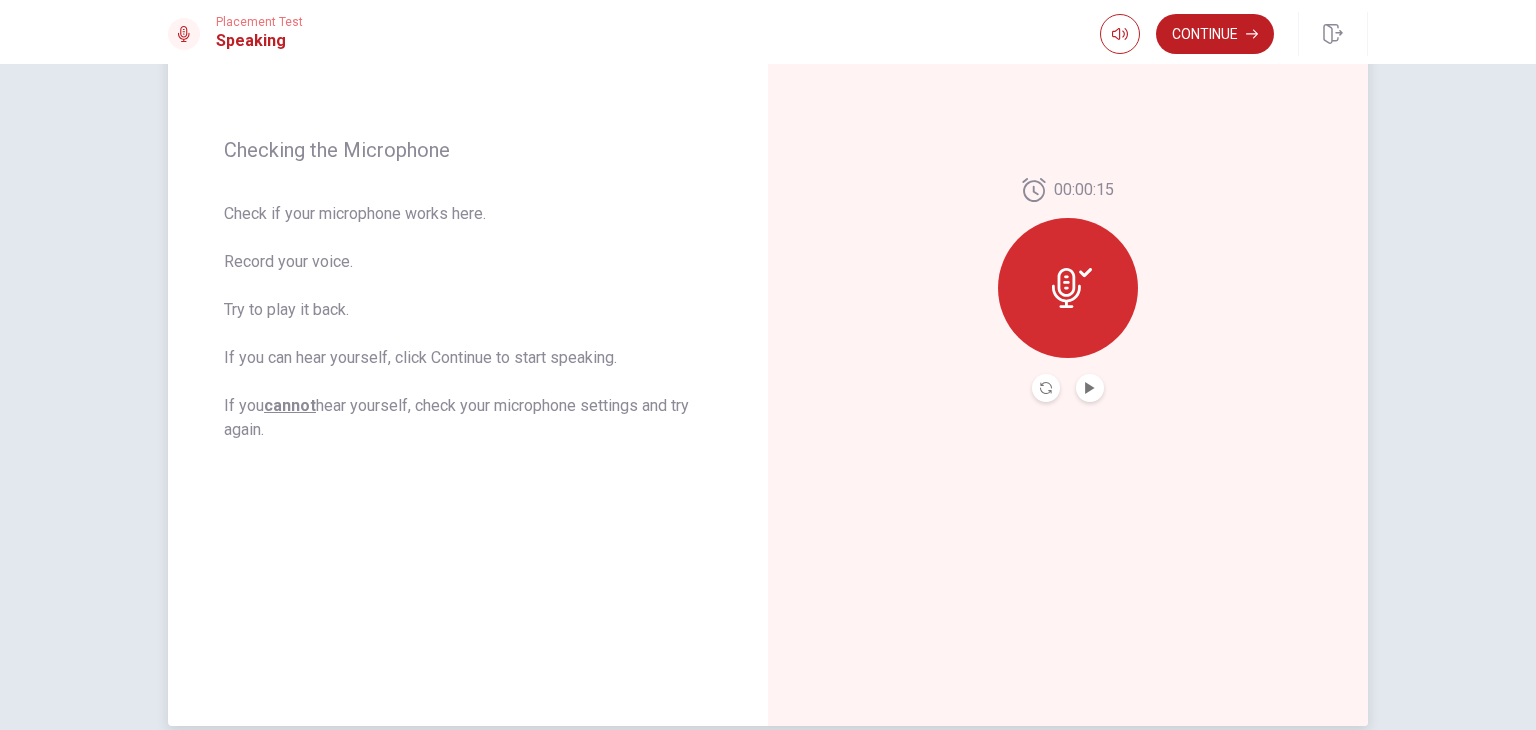 click at bounding box center [1090, 388] 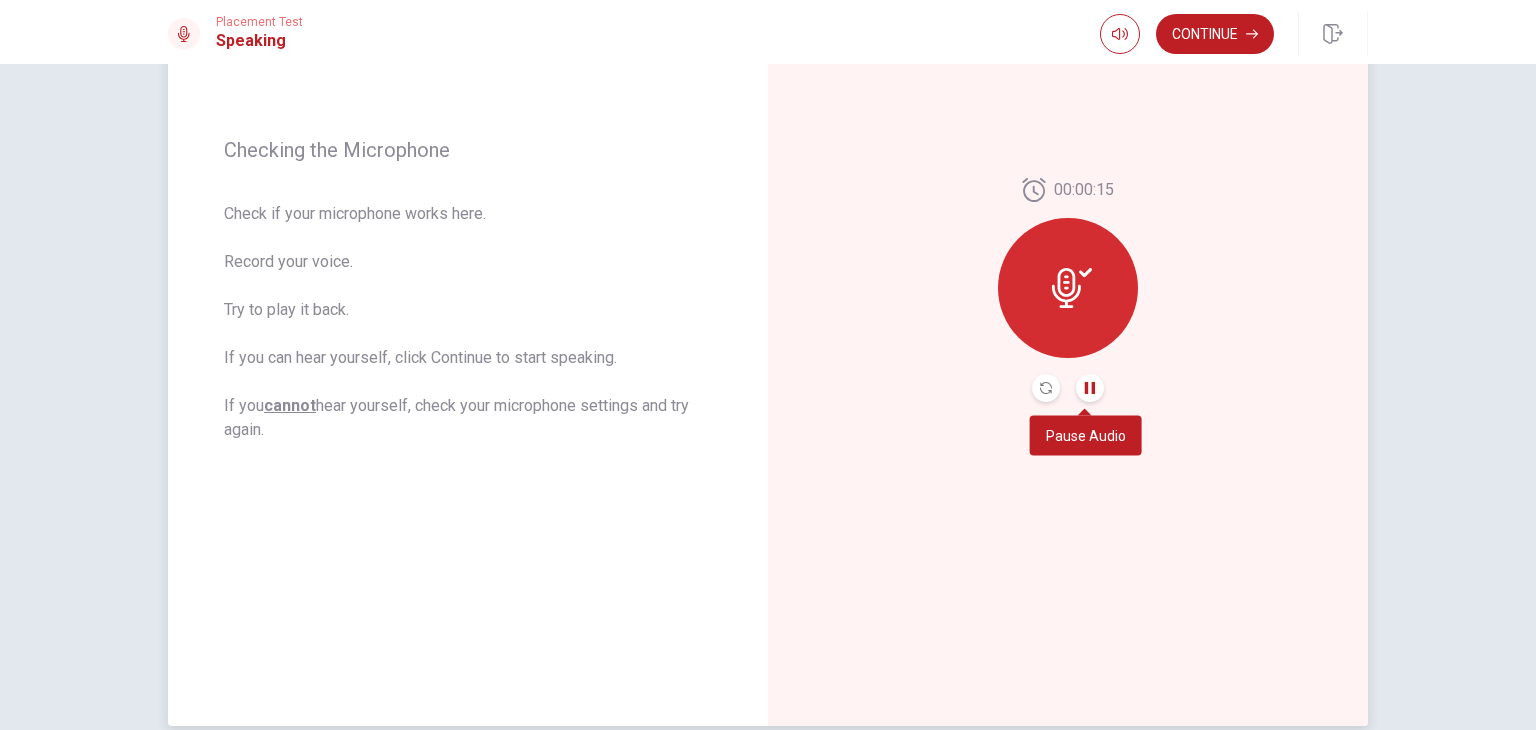 click 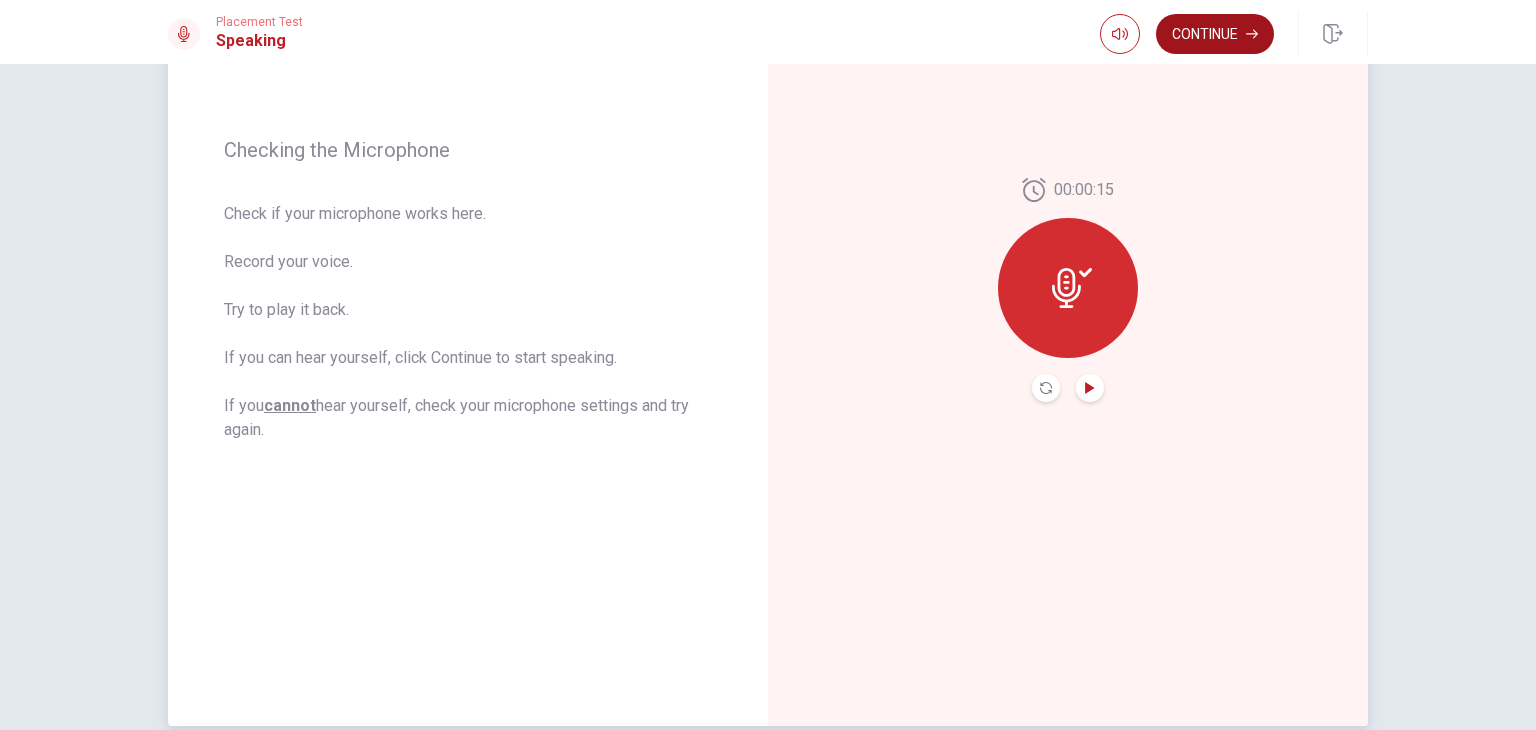 click on "Continue" at bounding box center (1215, 34) 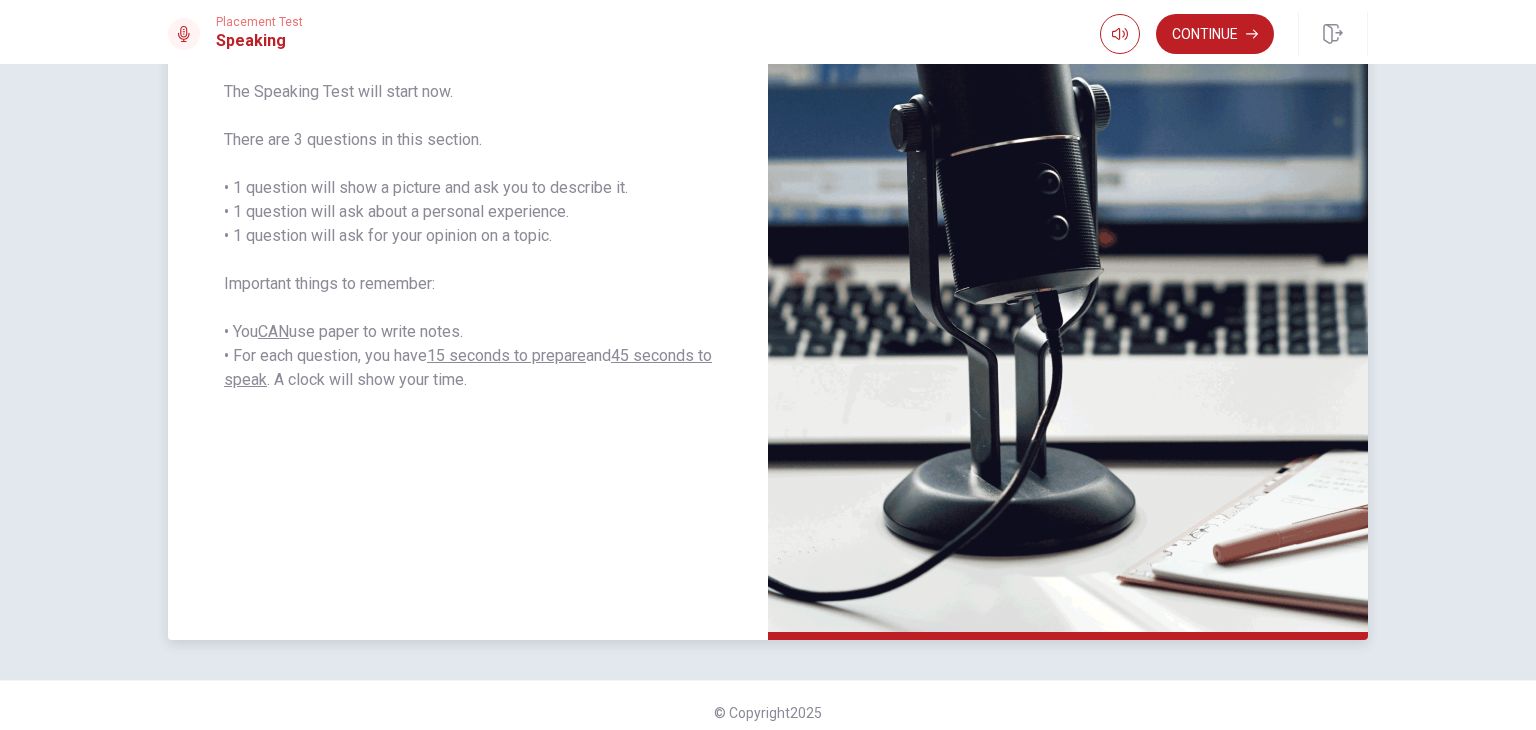 scroll, scrollTop: 350, scrollLeft: 0, axis: vertical 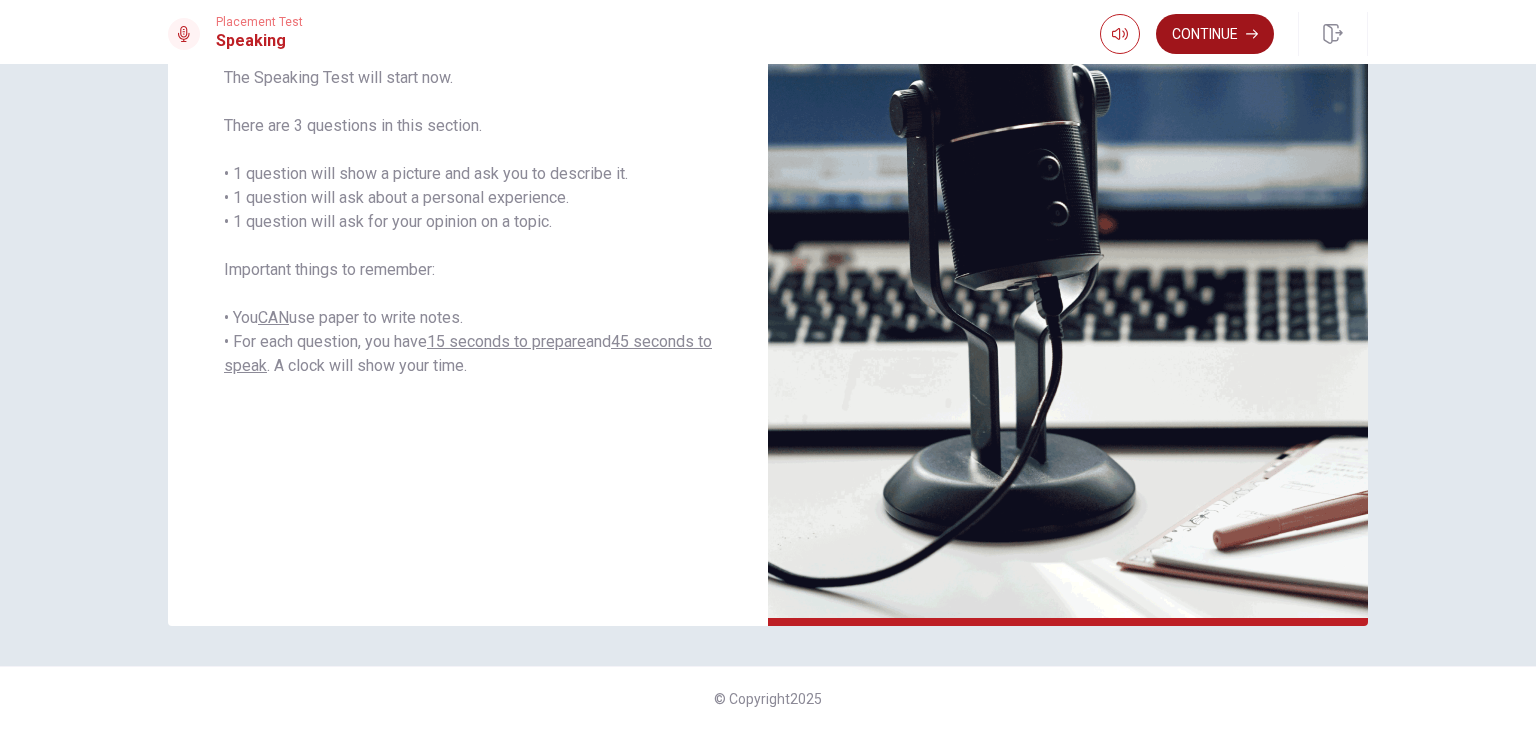 click on "Continue" at bounding box center (1215, 34) 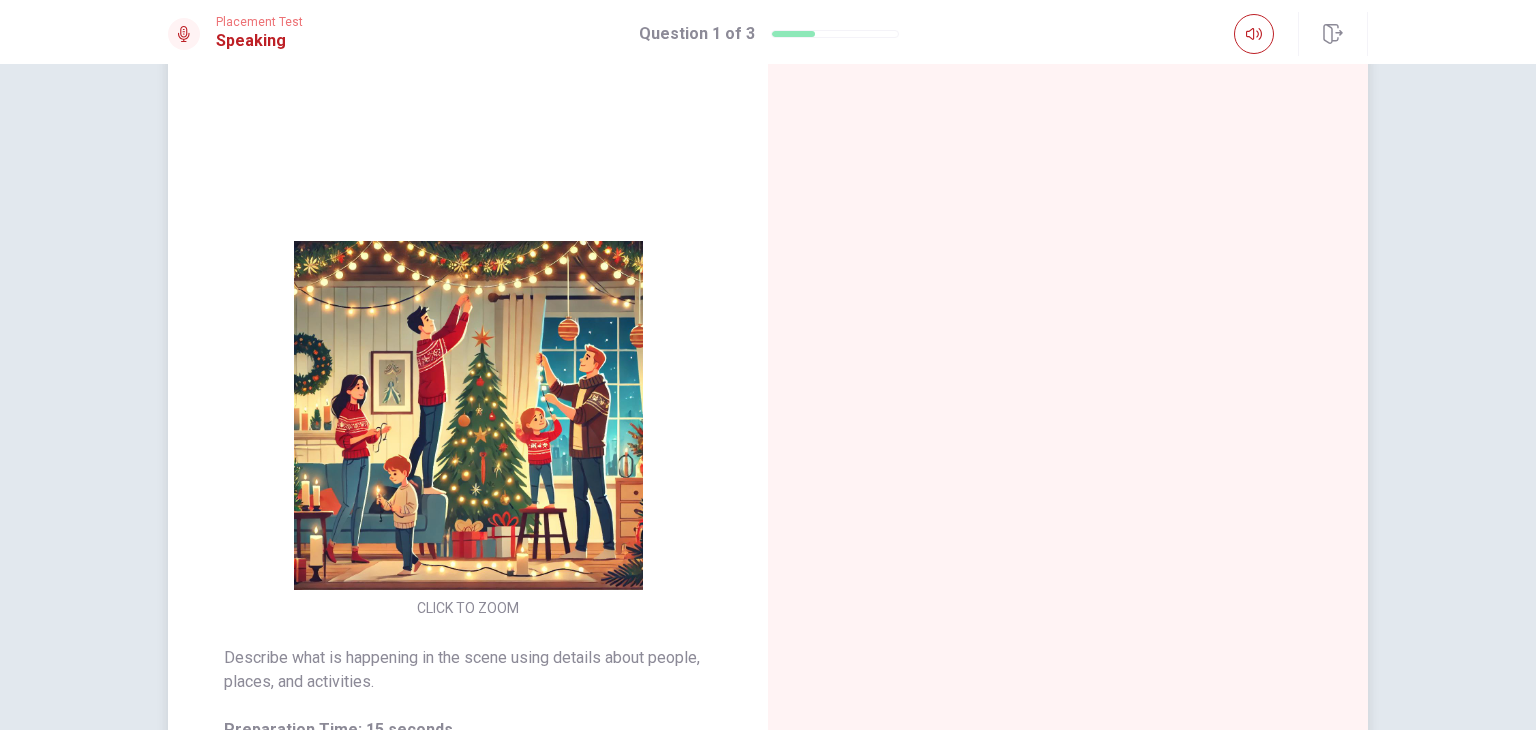 scroll, scrollTop: 47, scrollLeft: 0, axis: vertical 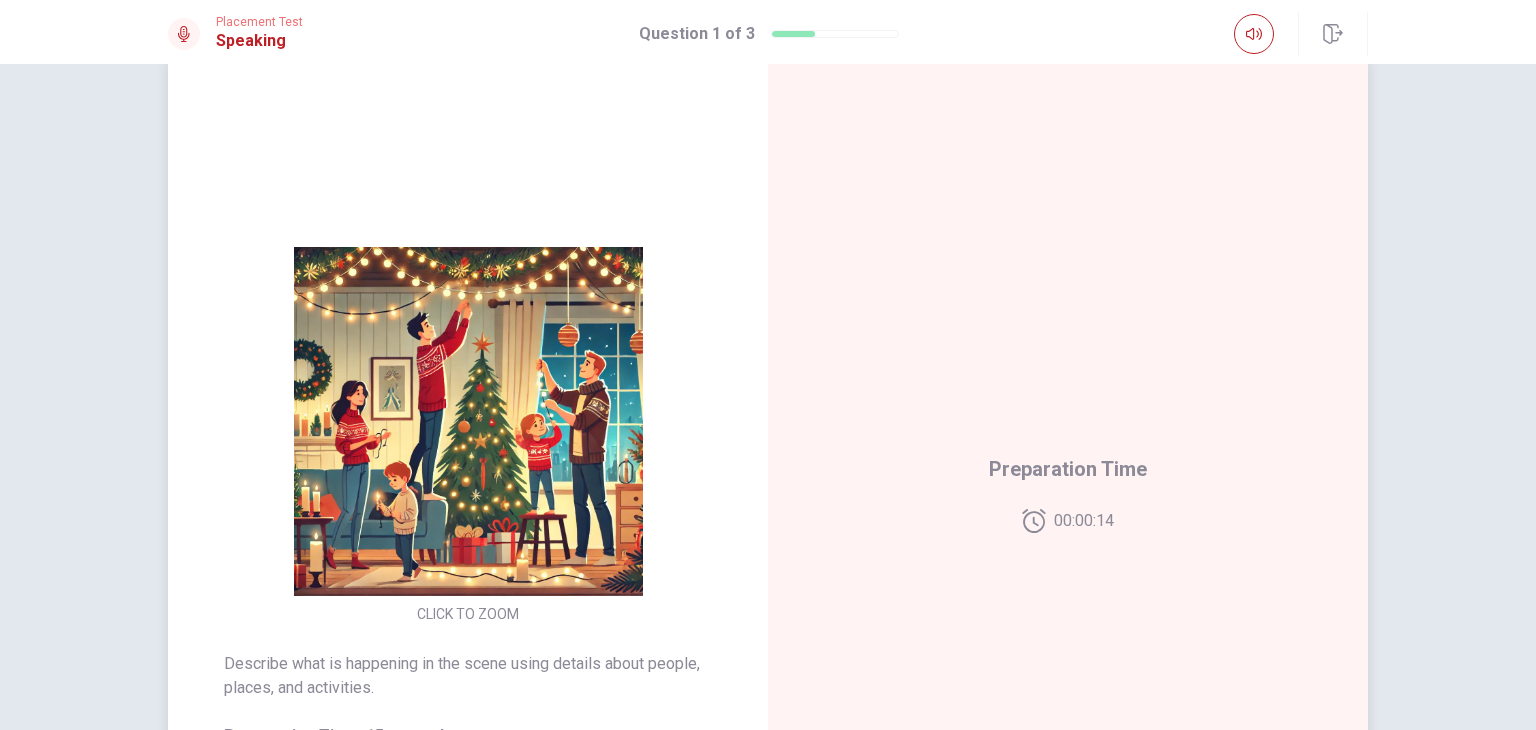 click on "CLICK TO ZOOM" at bounding box center [468, 614] 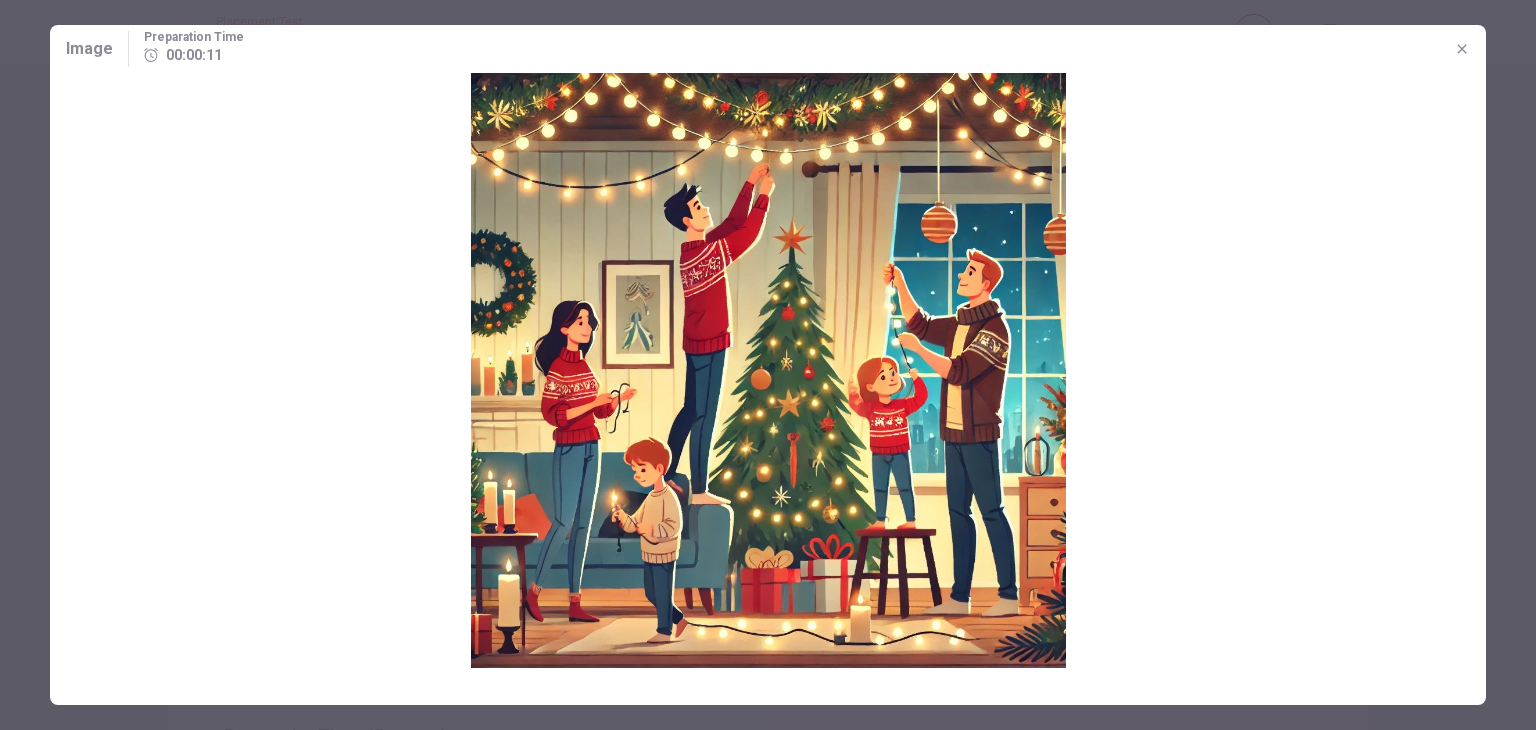 click 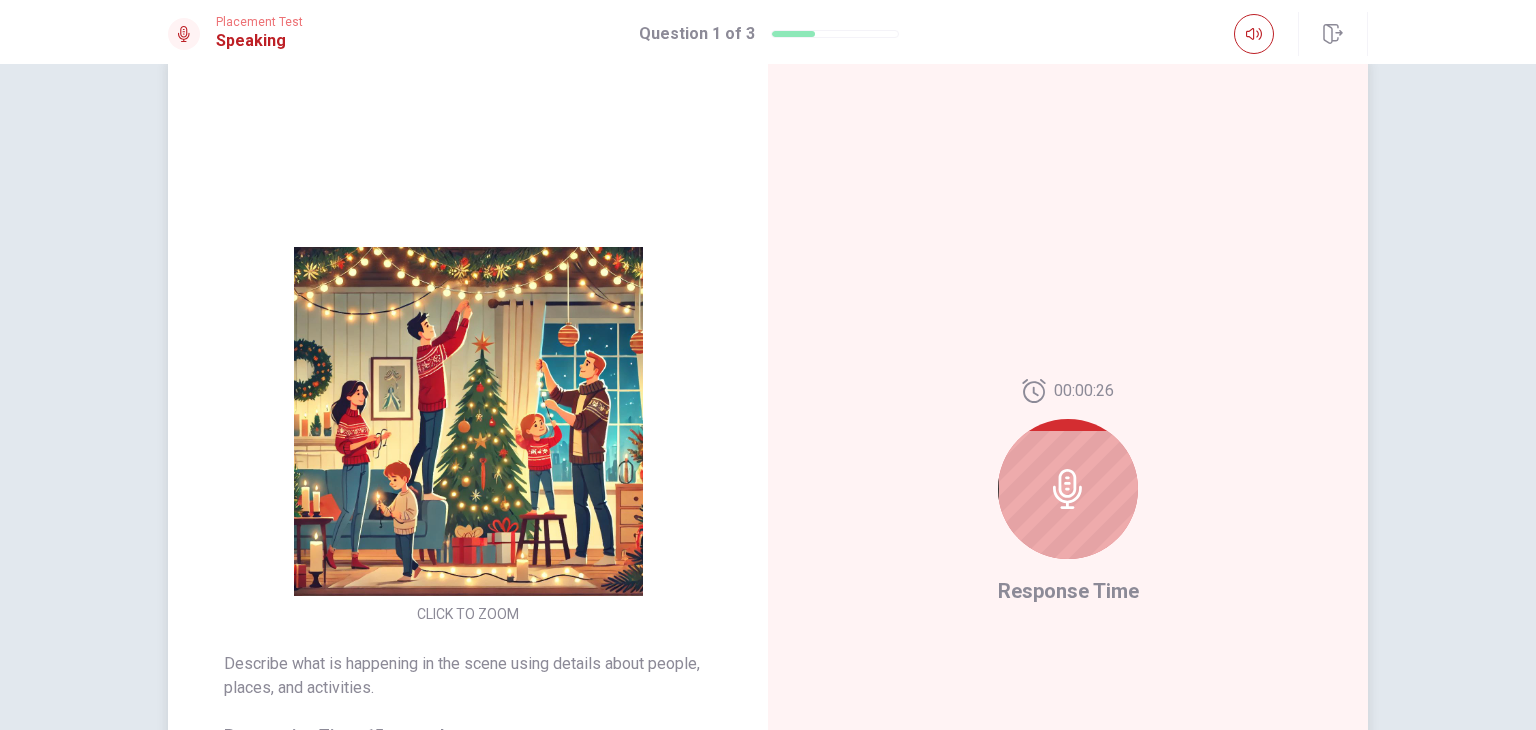 click at bounding box center [1068, 489] 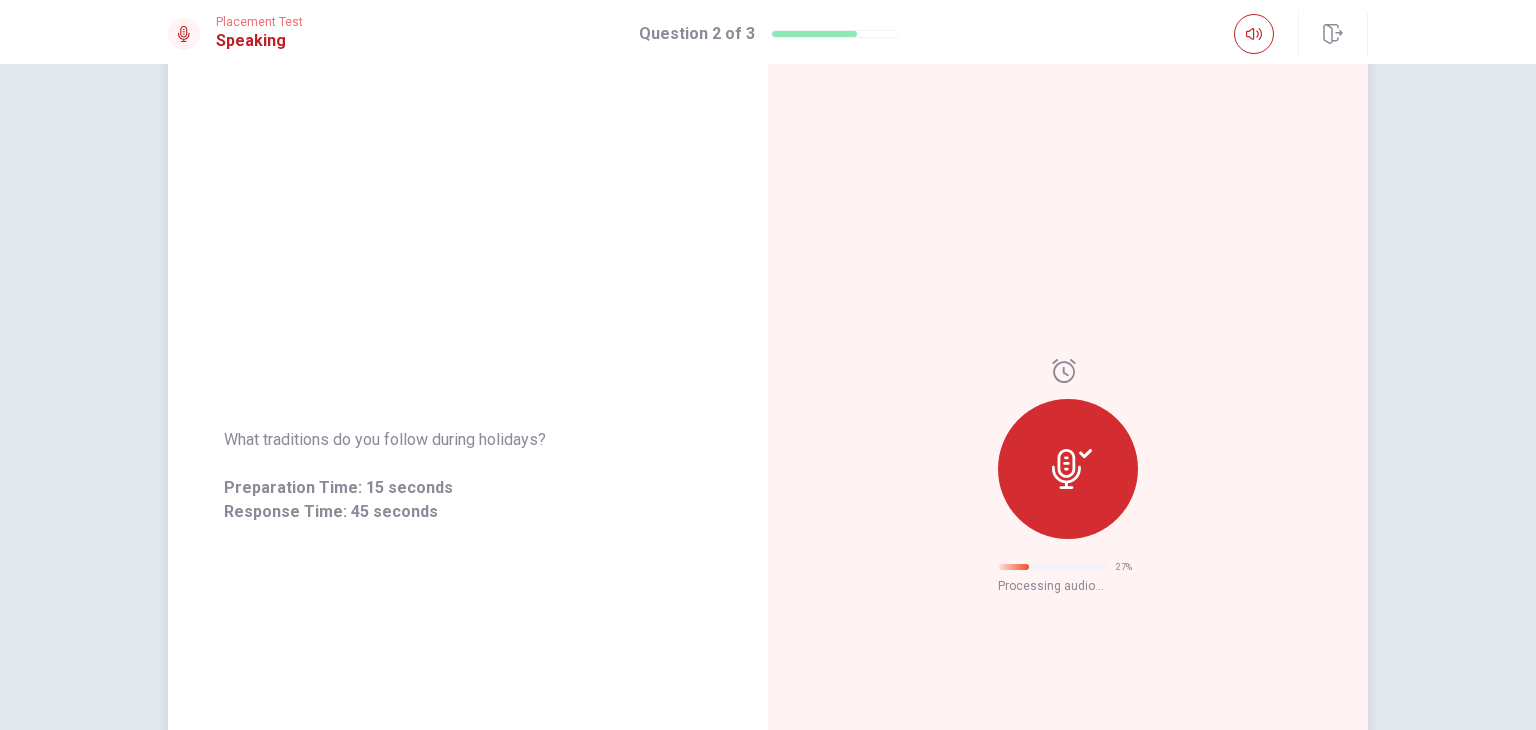 scroll, scrollTop: 0, scrollLeft: 0, axis: both 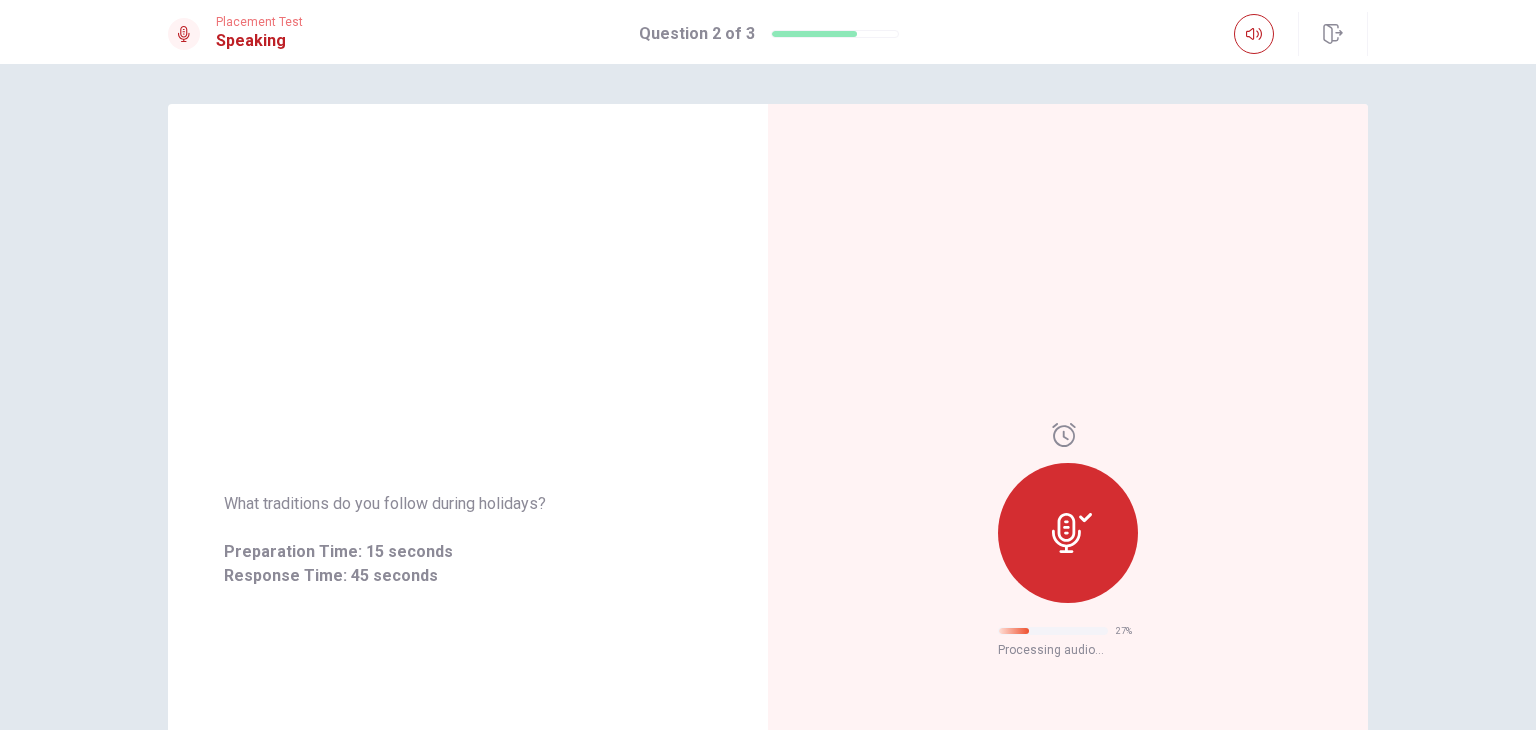 click 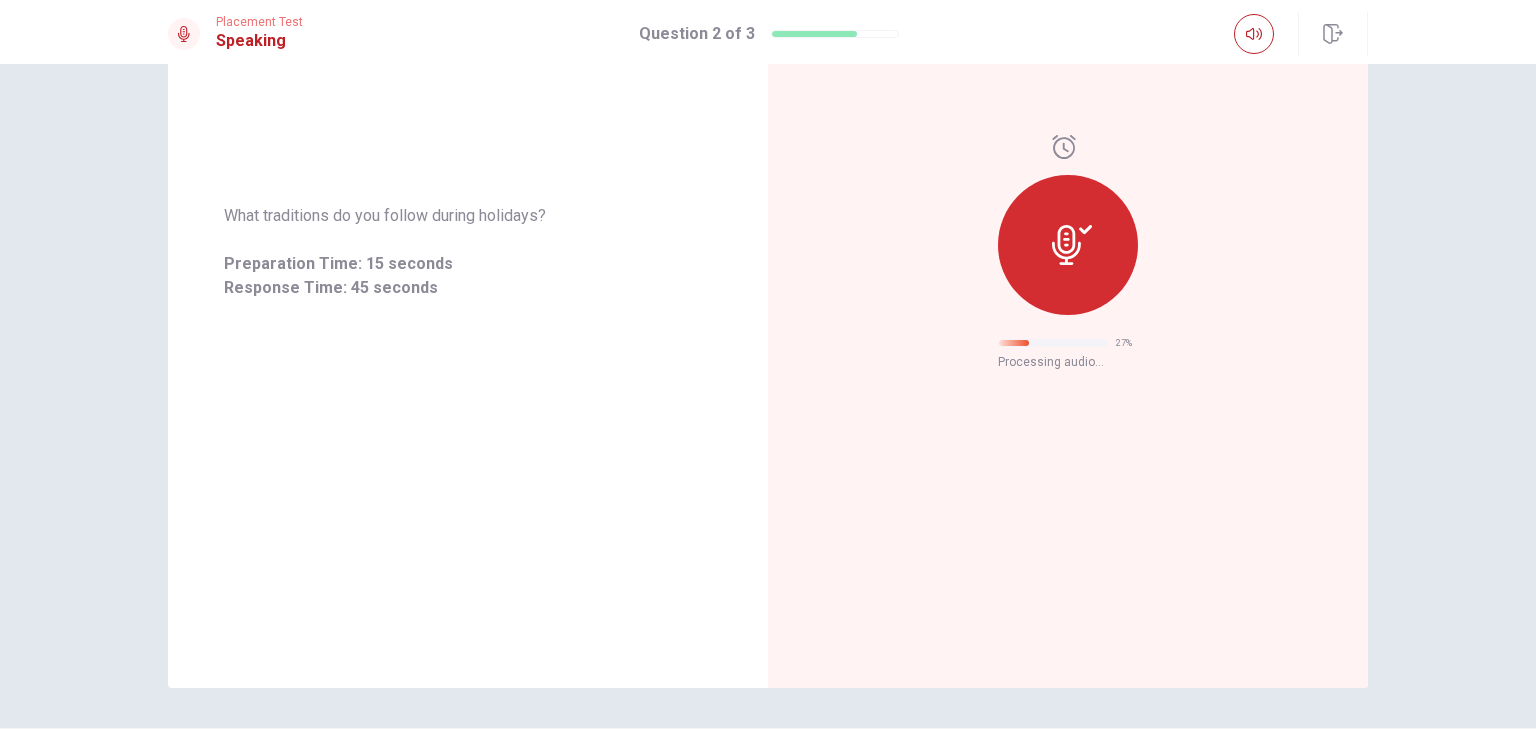 scroll, scrollTop: 300, scrollLeft: 0, axis: vertical 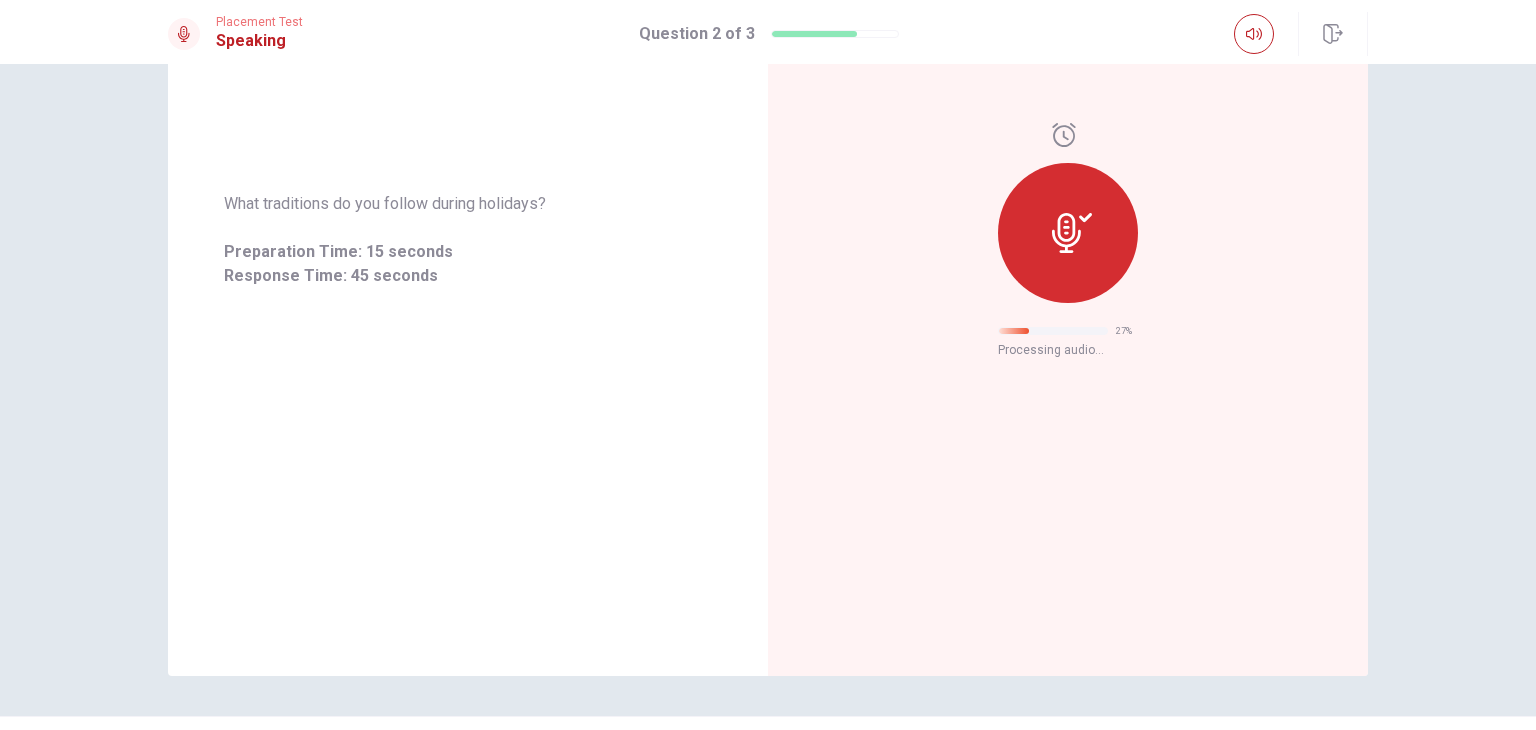 click 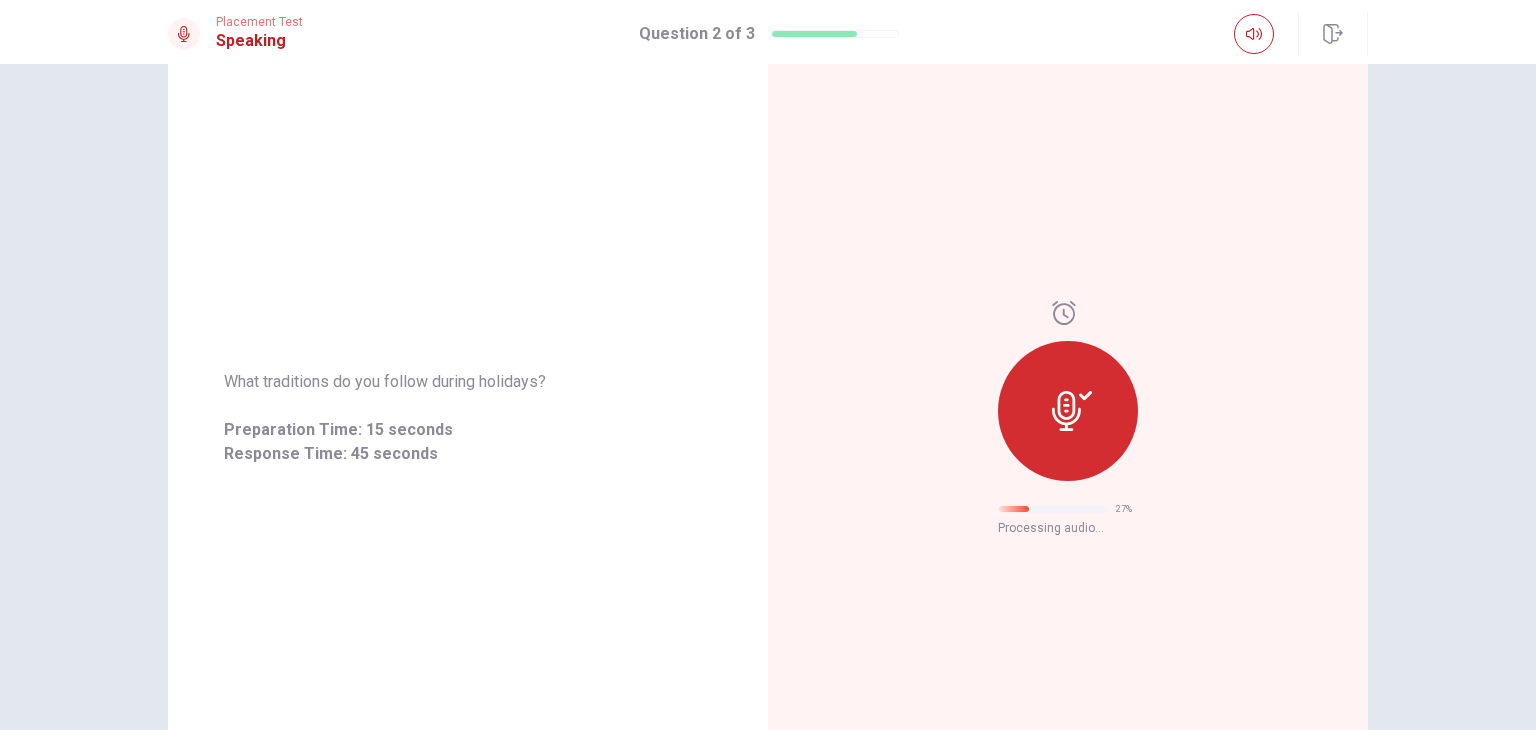 scroll, scrollTop: 0, scrollLeft: 0, axis: both 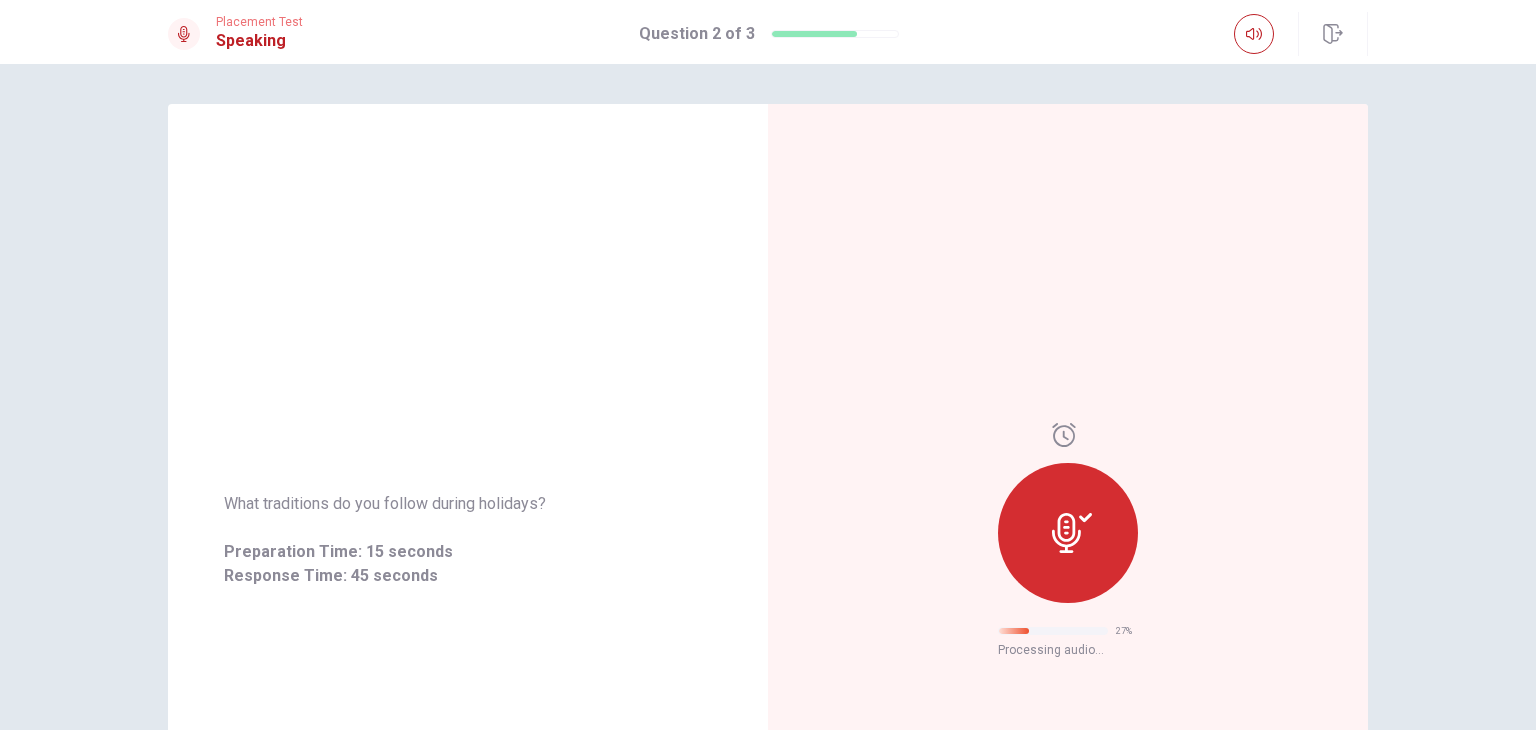 click on "27 % Processing audio..." at bounding box center (1068, 540) 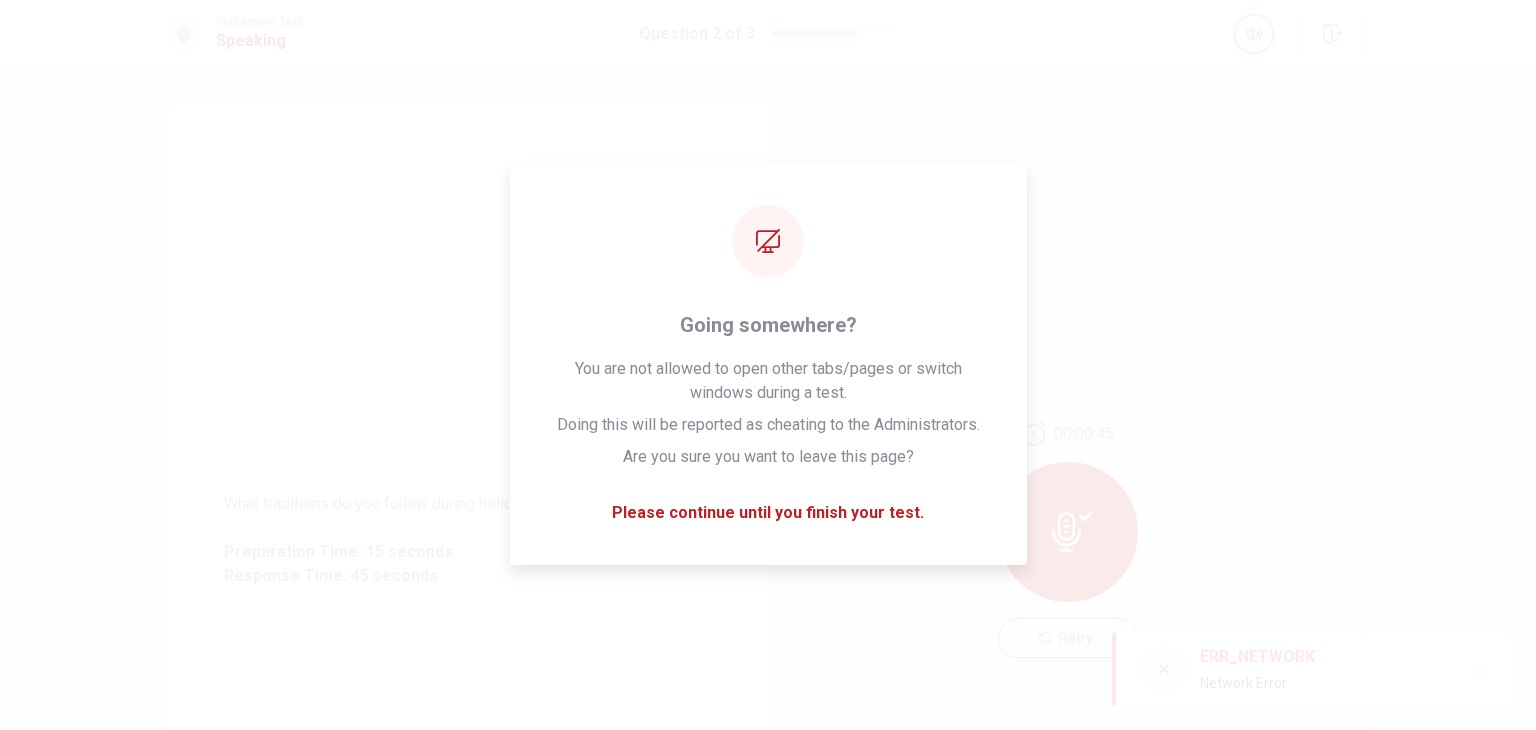 click on "ERR_NETWORK Network Error" at bounding box center (1312, 669) 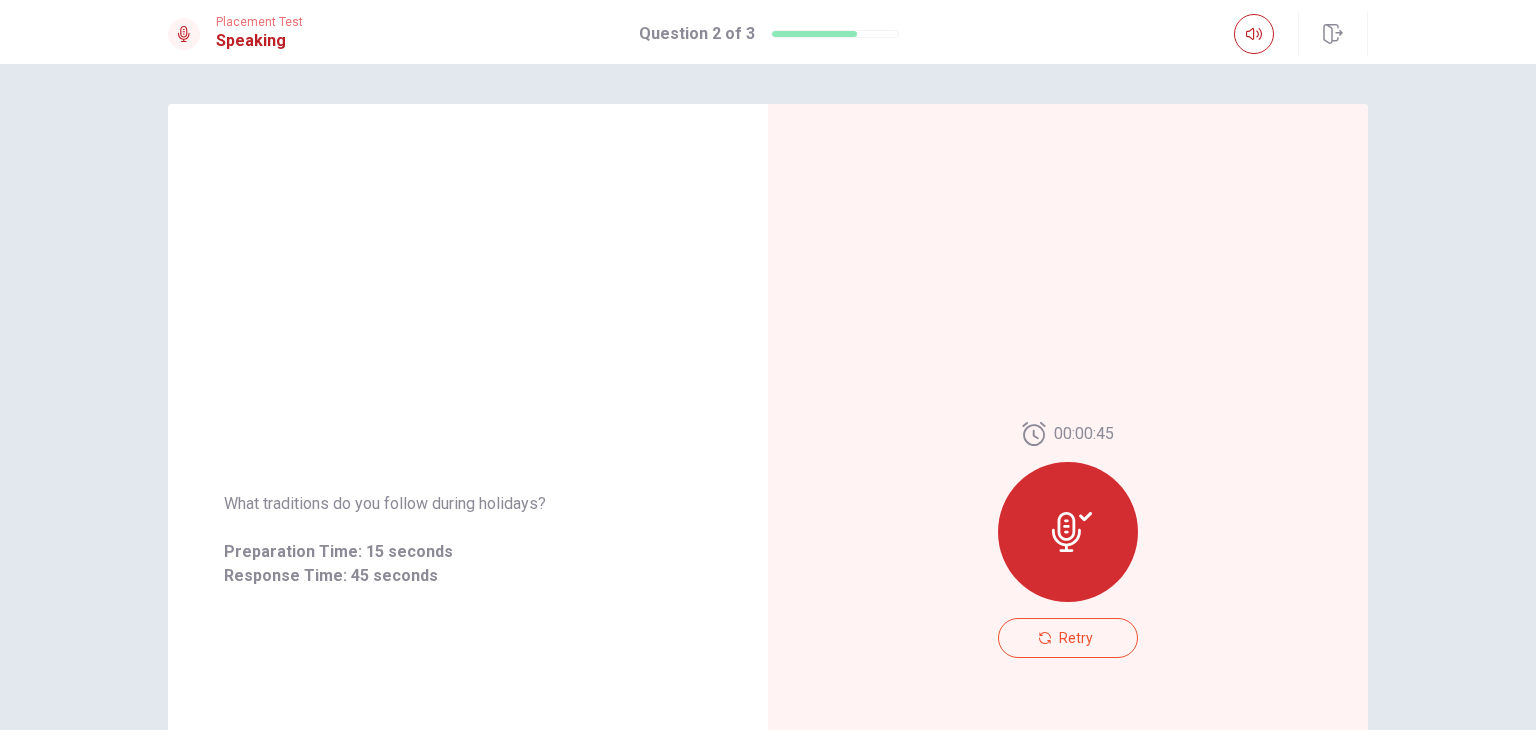 click on "What traditions do you follow during holidays? Preparation Time: 15 seconds Response Time: 45 seconds 00:00:45 Retry © Copyright  2025" at bounding box center (768, 397) 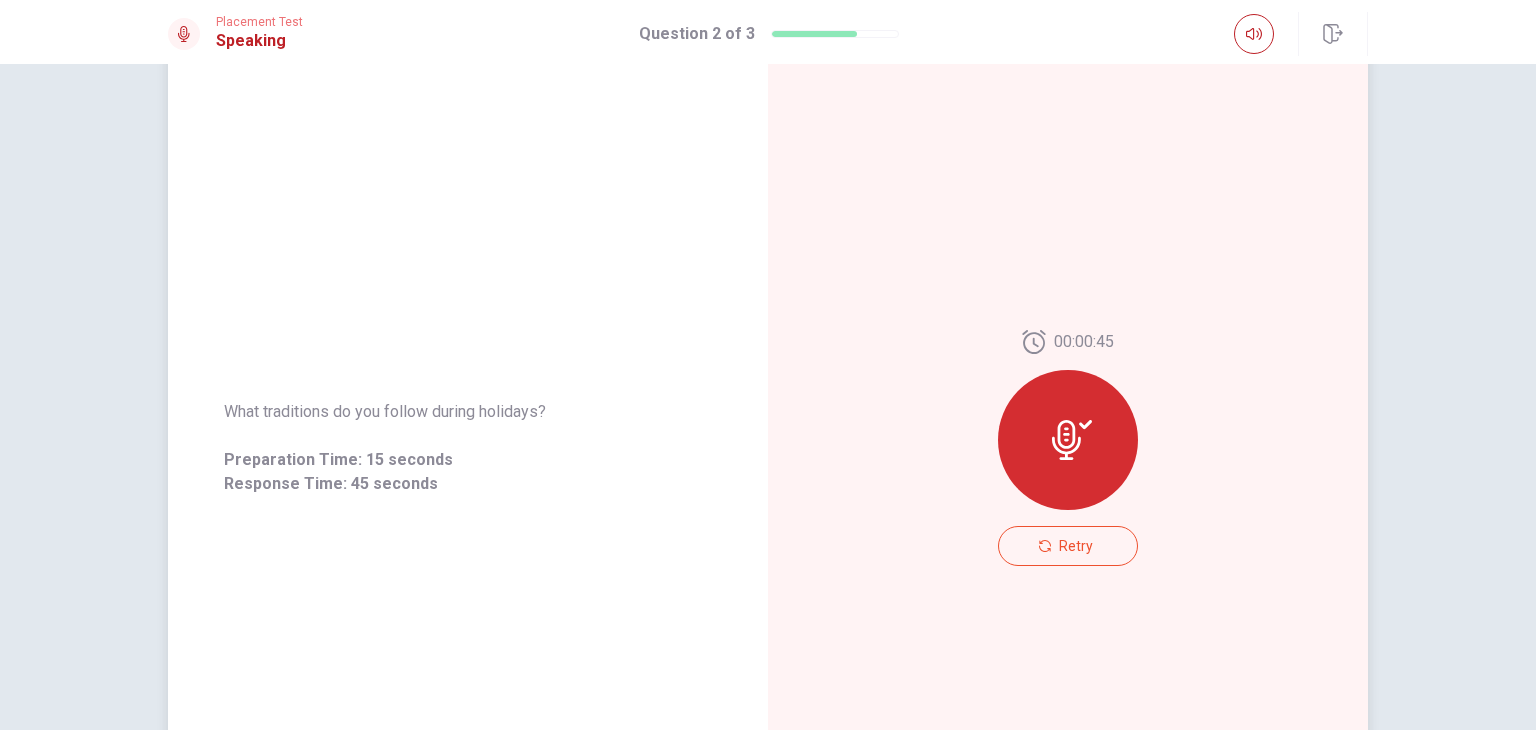 scroll, scrollTop: 100, scrollLeft: 0, axis: vertical 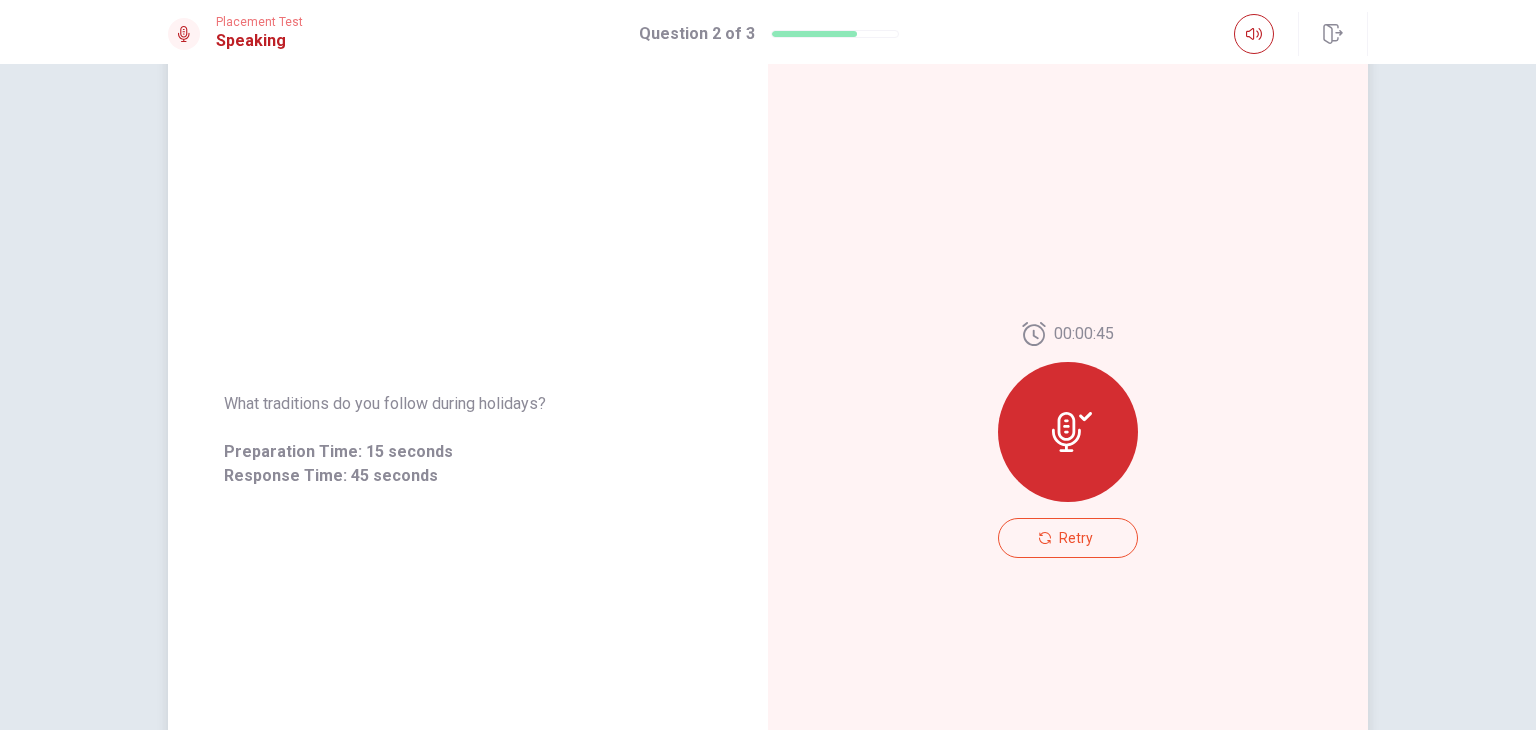 click at bounding box center (1068, 432) 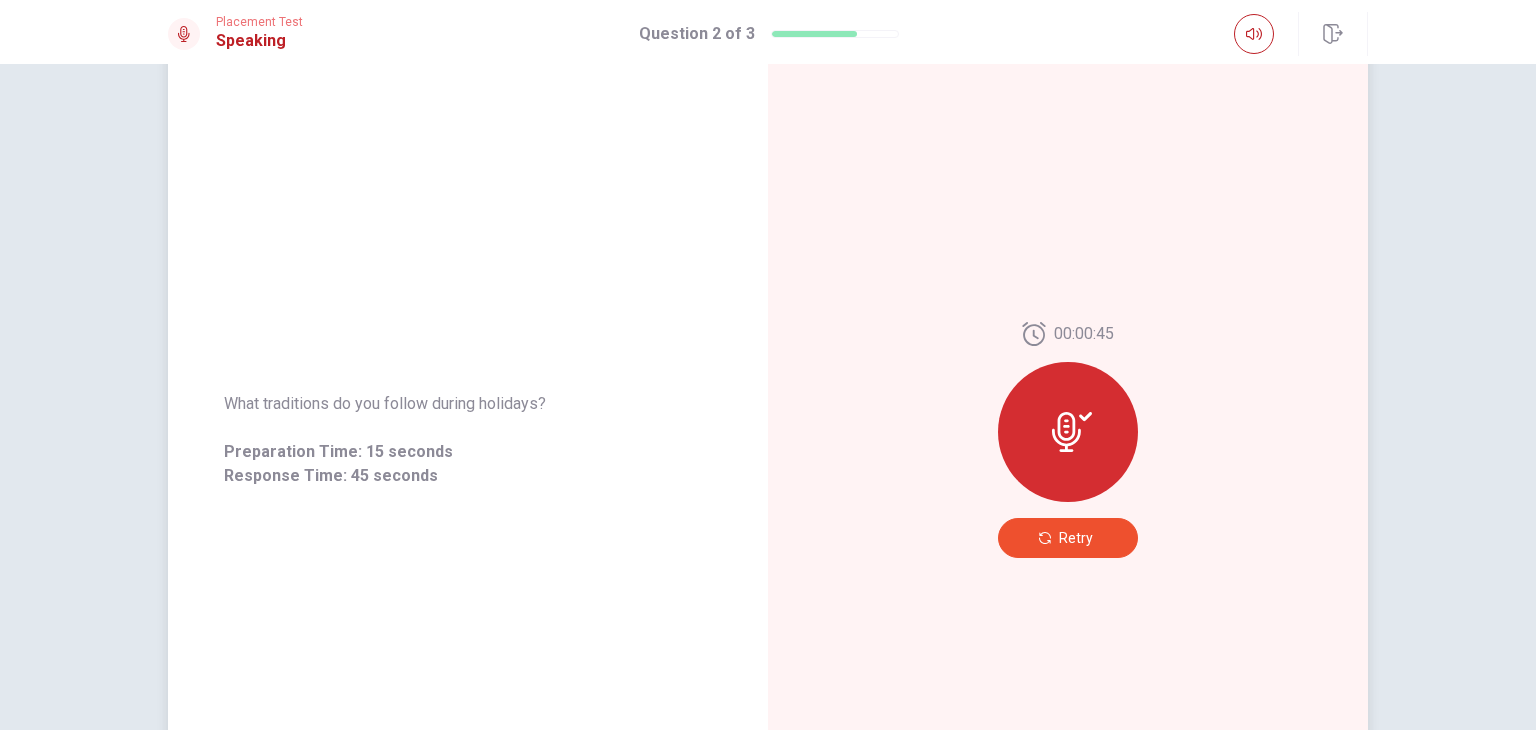 click on "Retry" at bounding box center (1068, 538) 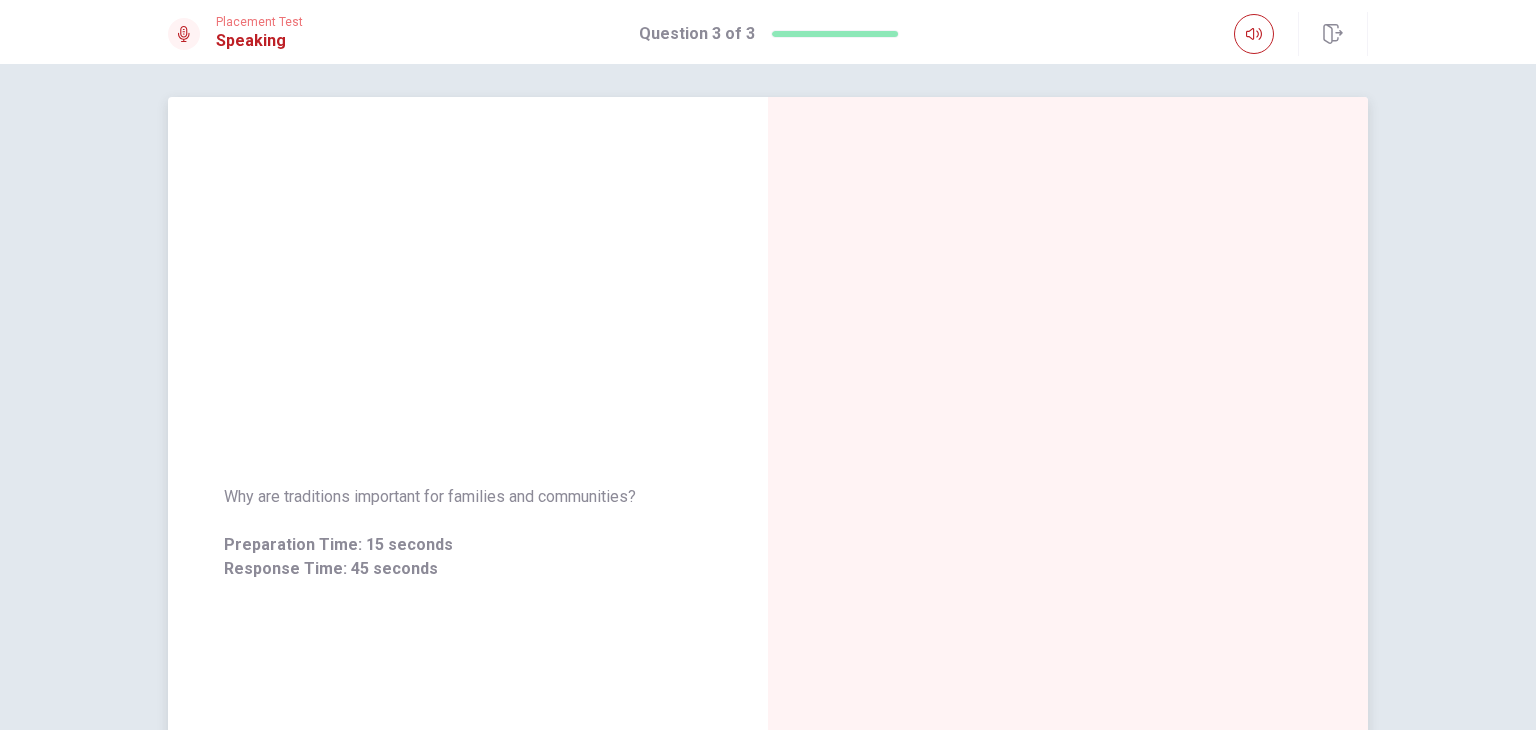 scroll, scrollTop: 0, scrollLeft: 0, axis: both 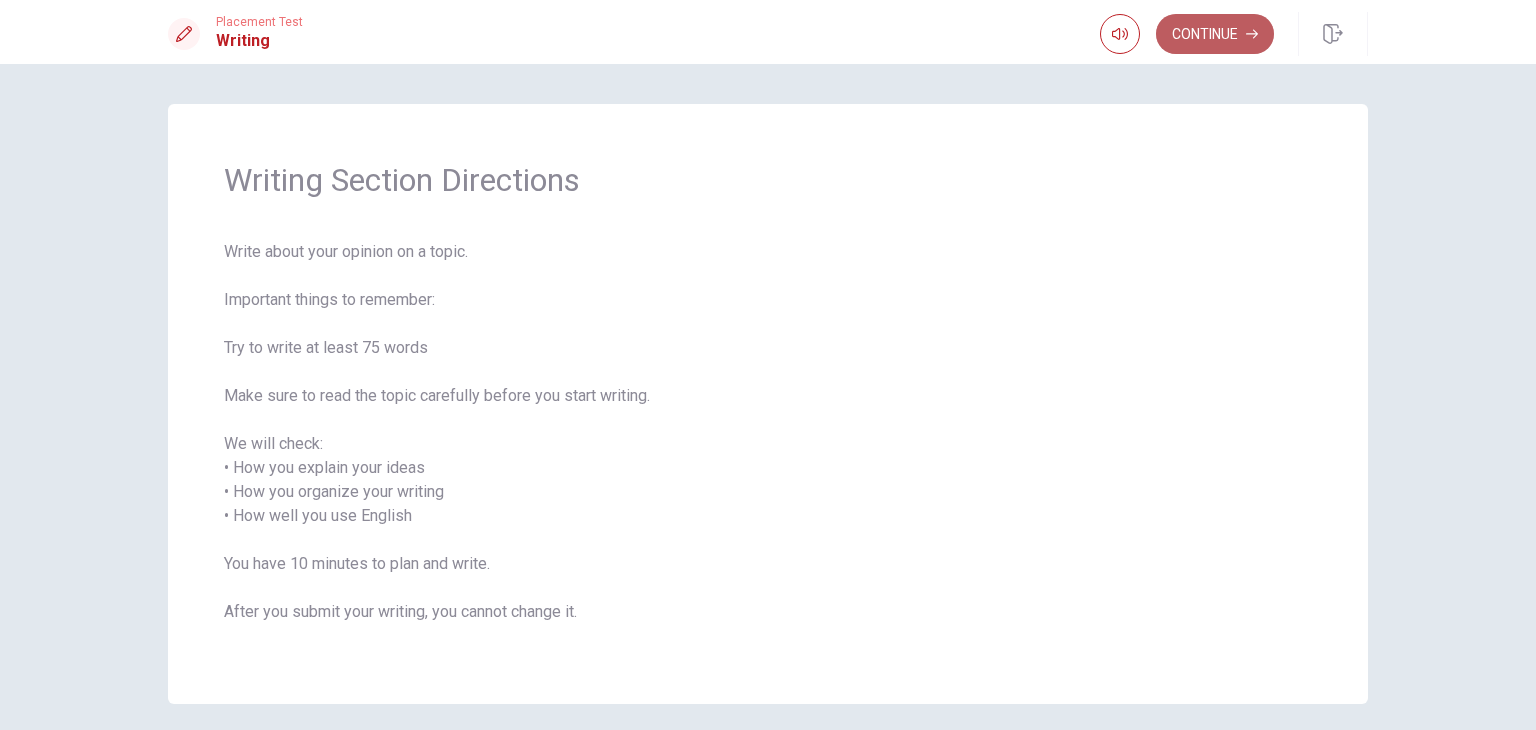click on "Continue" at bounding box center (1215, 34) 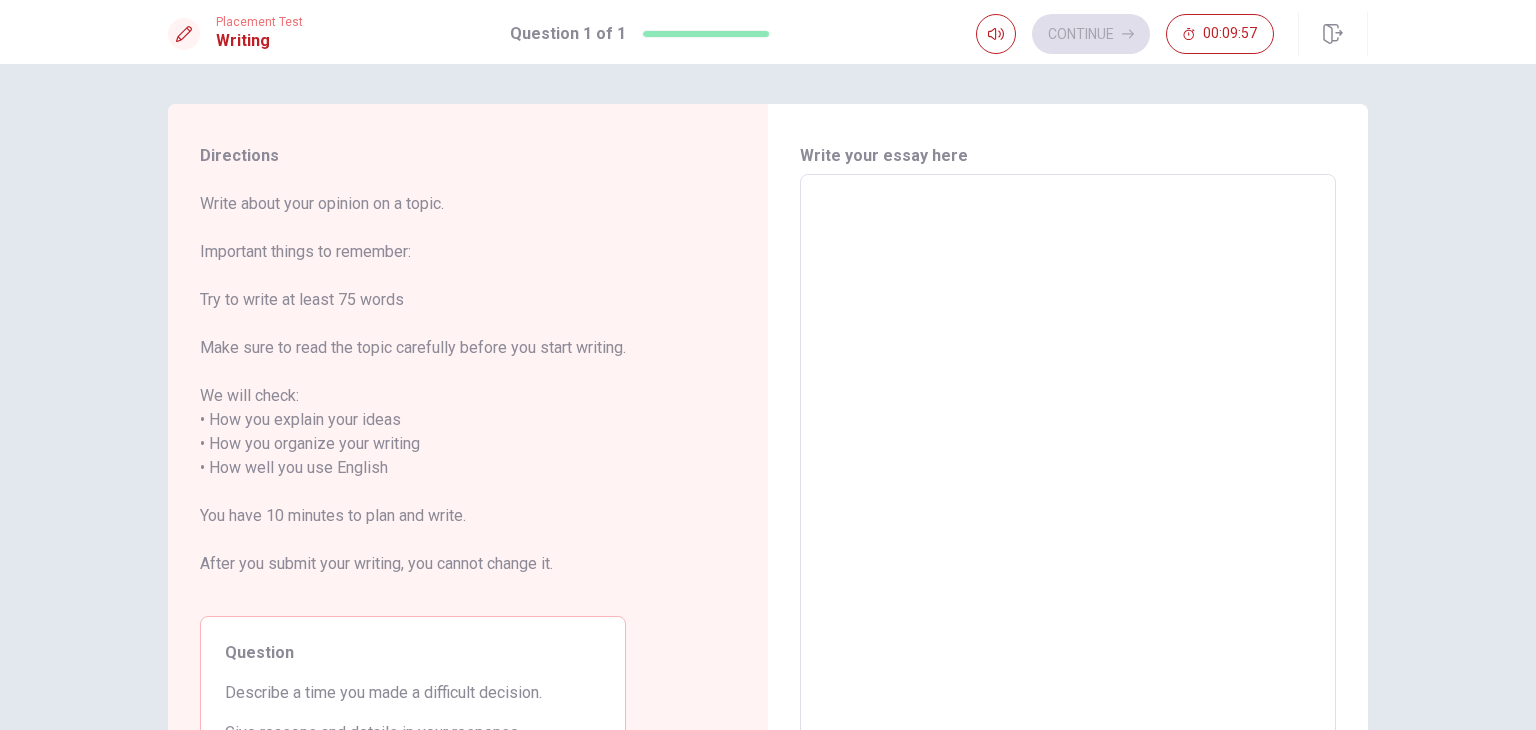 click on "x ​" at bounding box center [1068, 456] 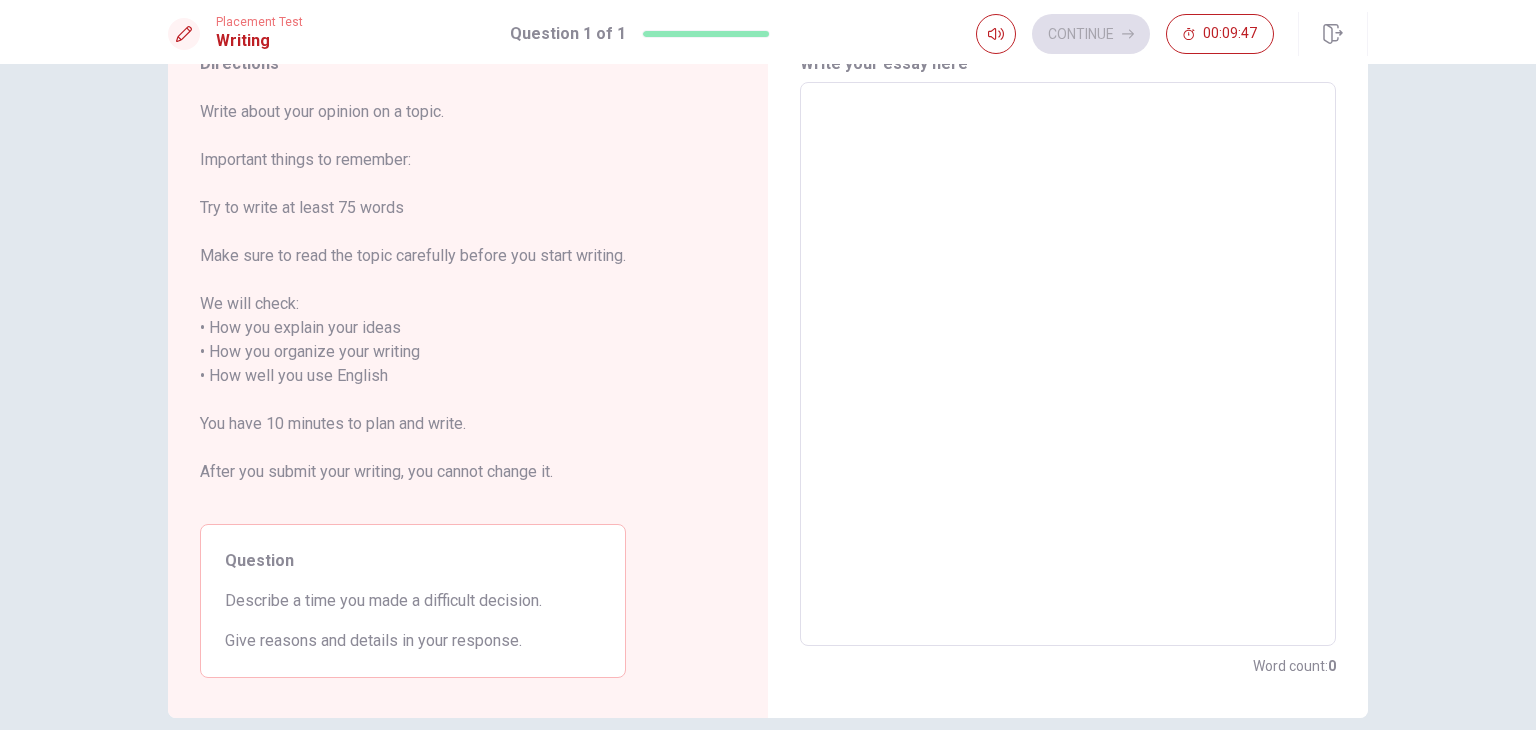 scroll, scrollTop: 100, scrollLeft: 0, axis: vertical 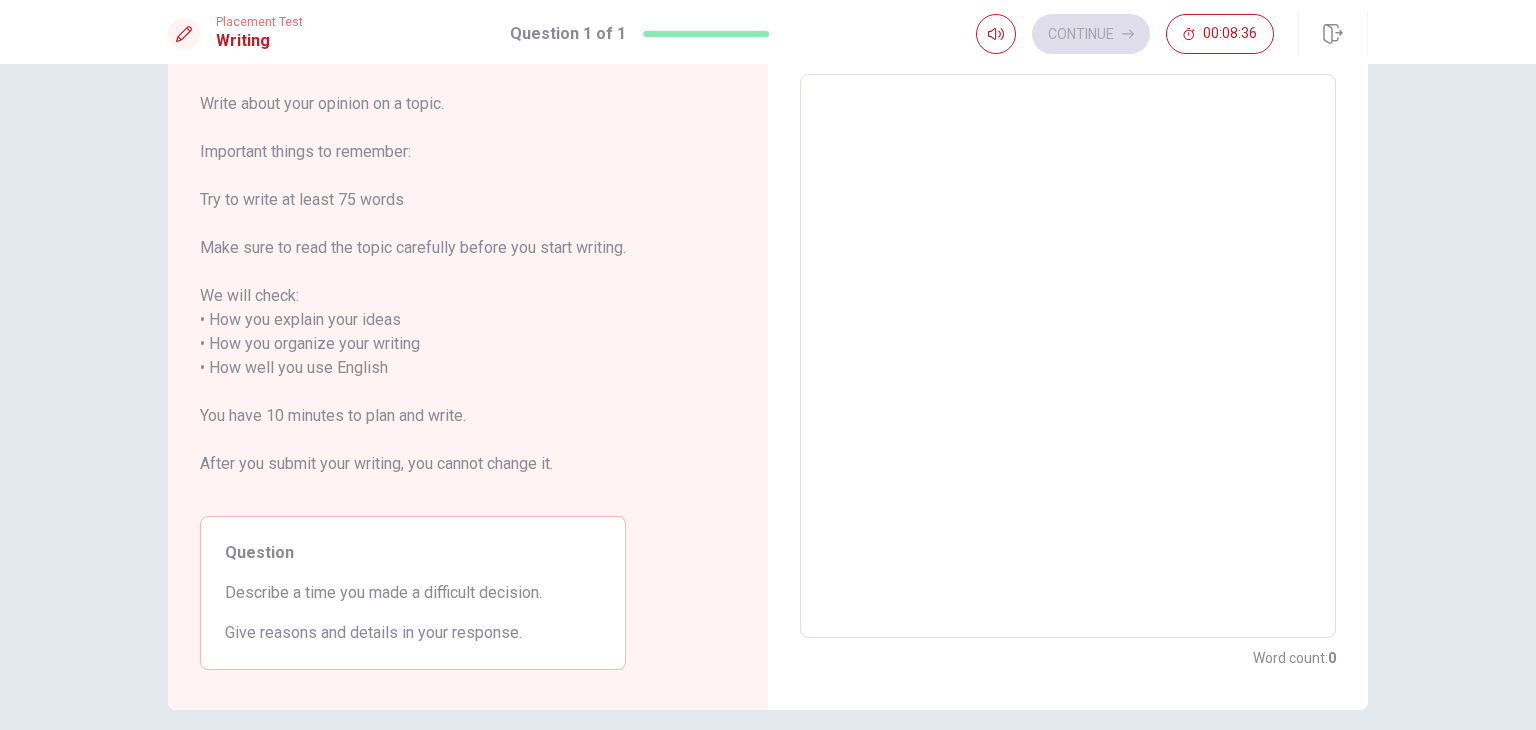 type on "C" 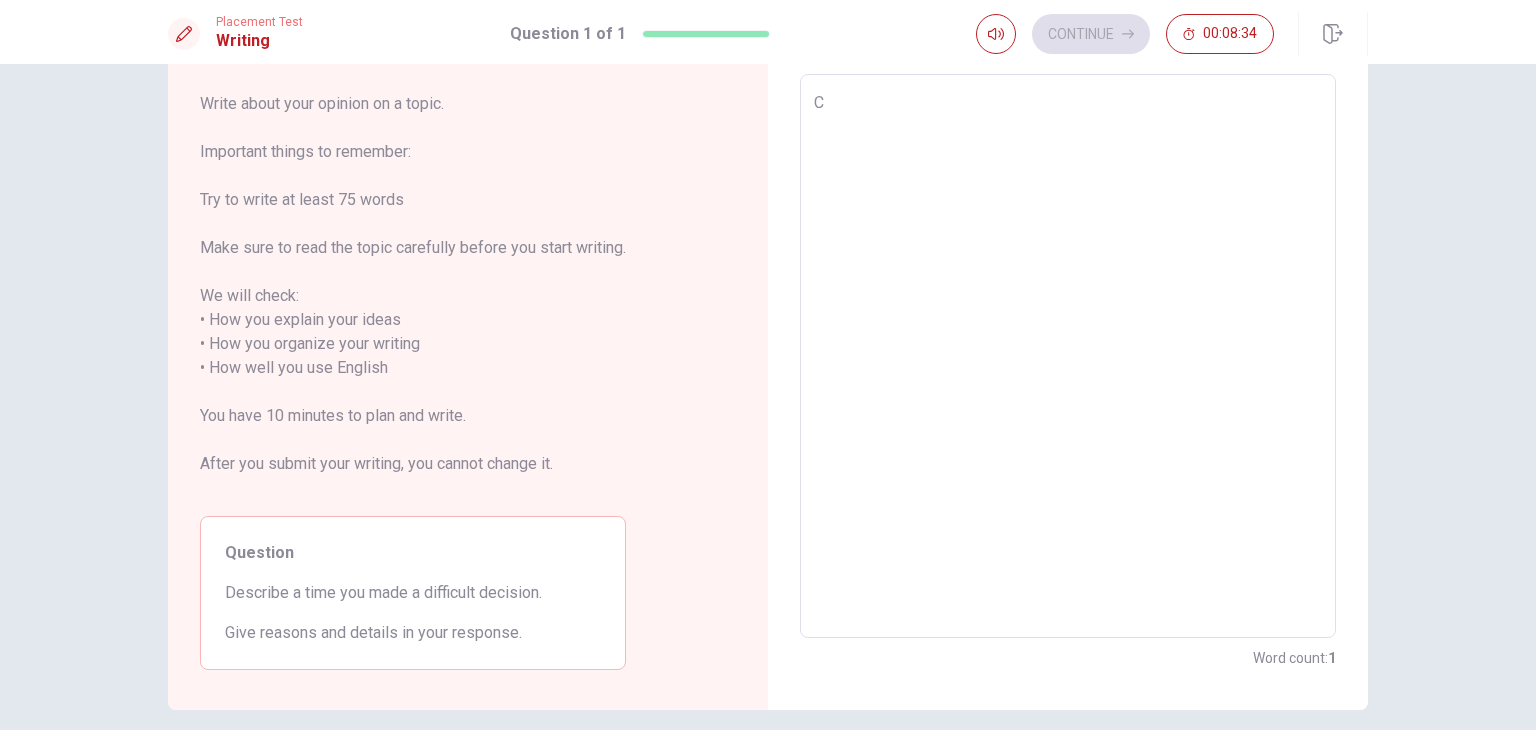 type on "x" 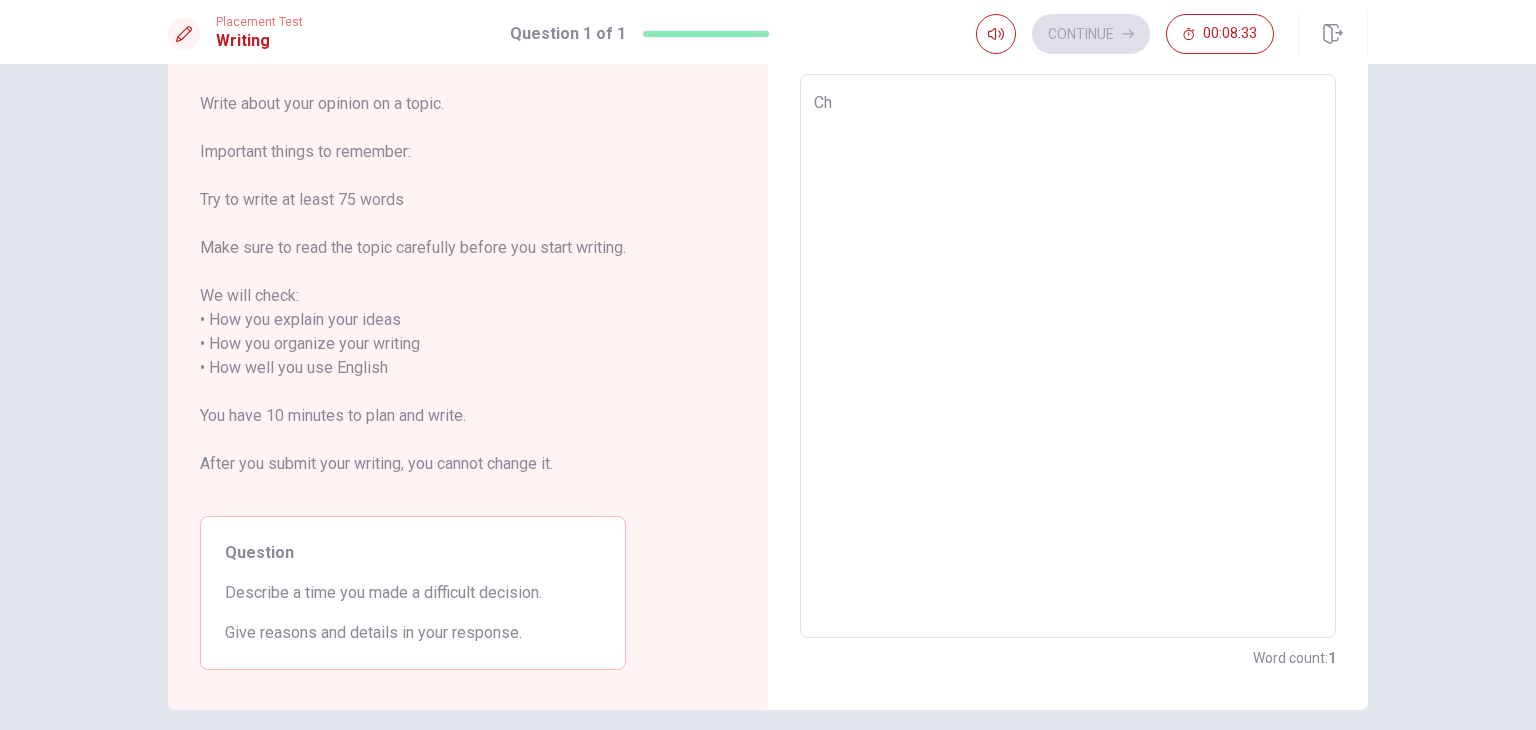 type on "x" 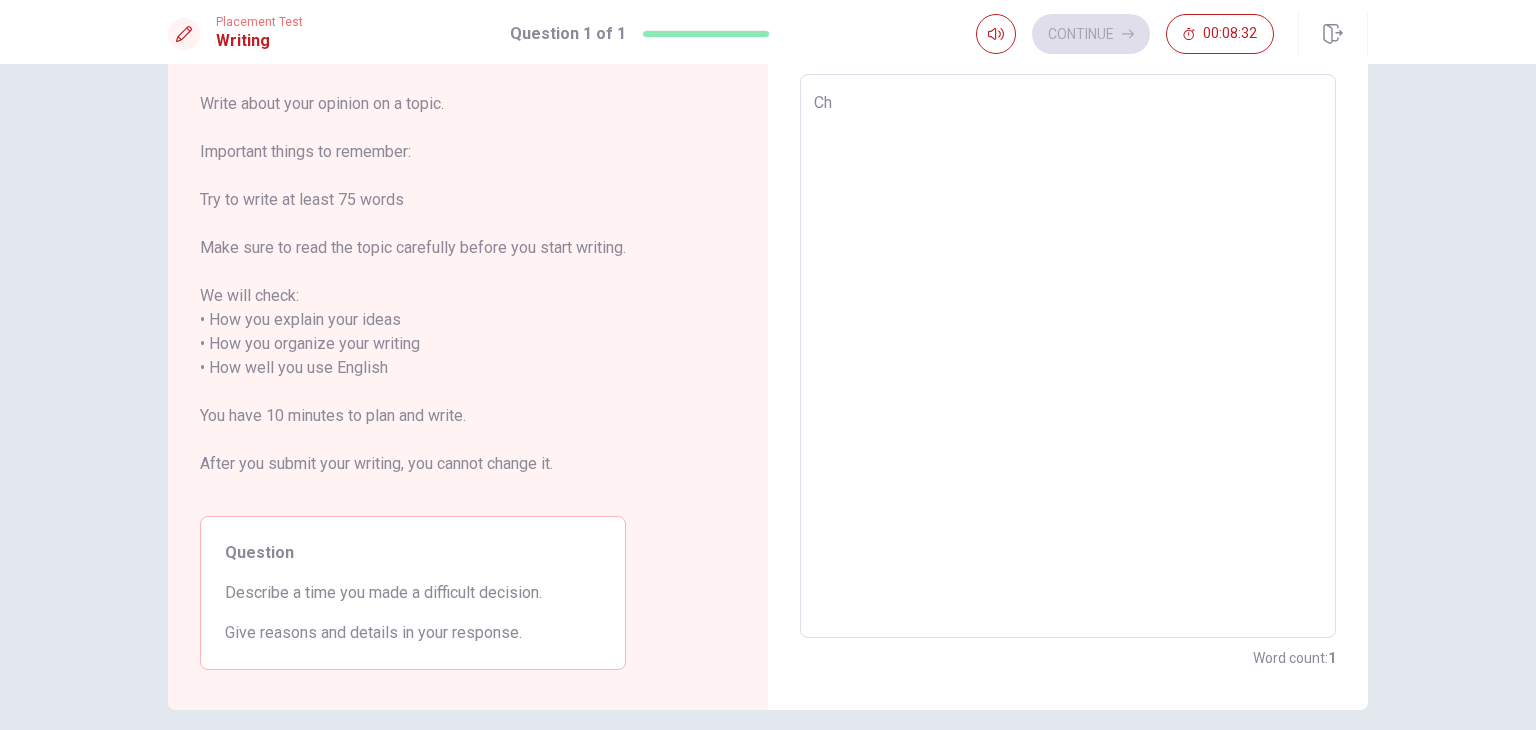 type on "Cho" 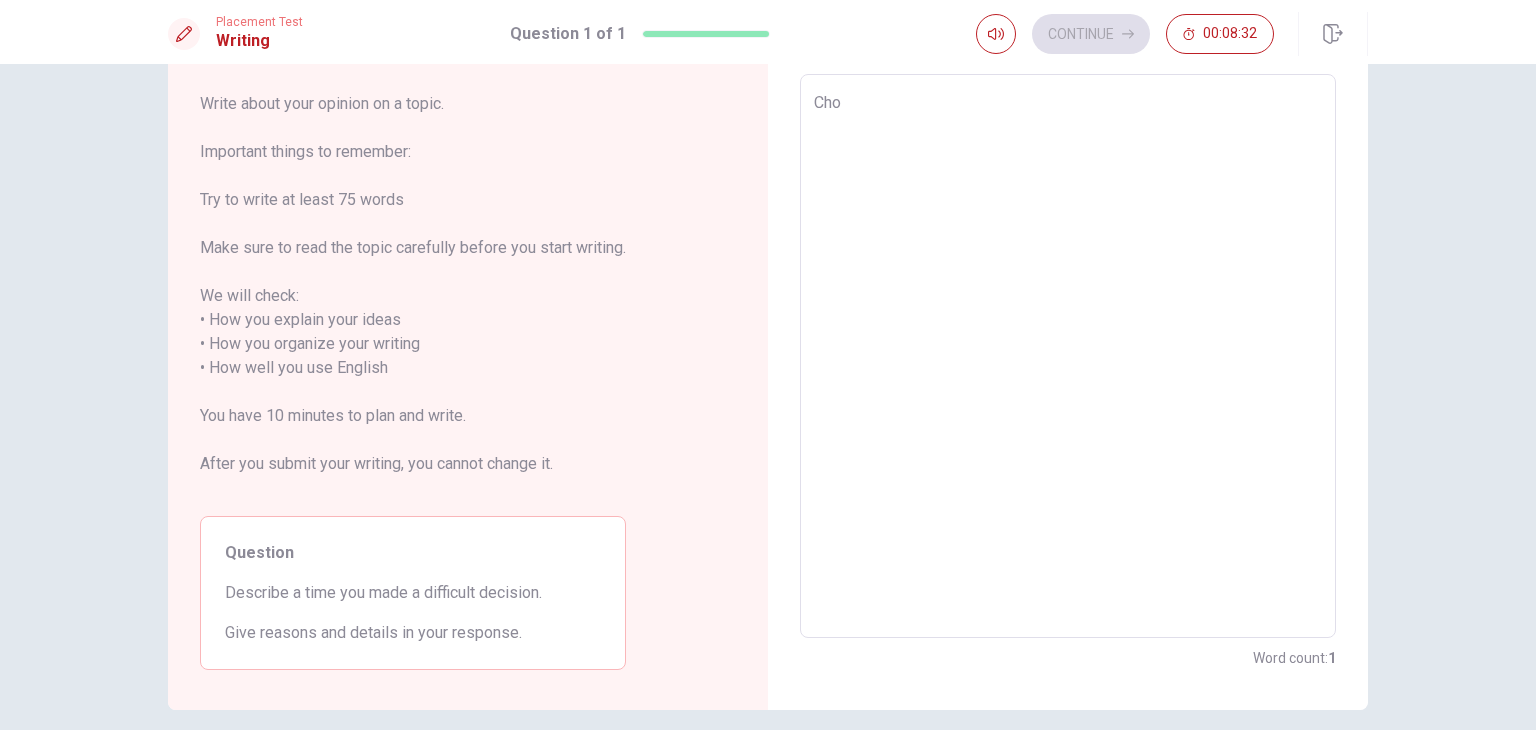 type on "x" 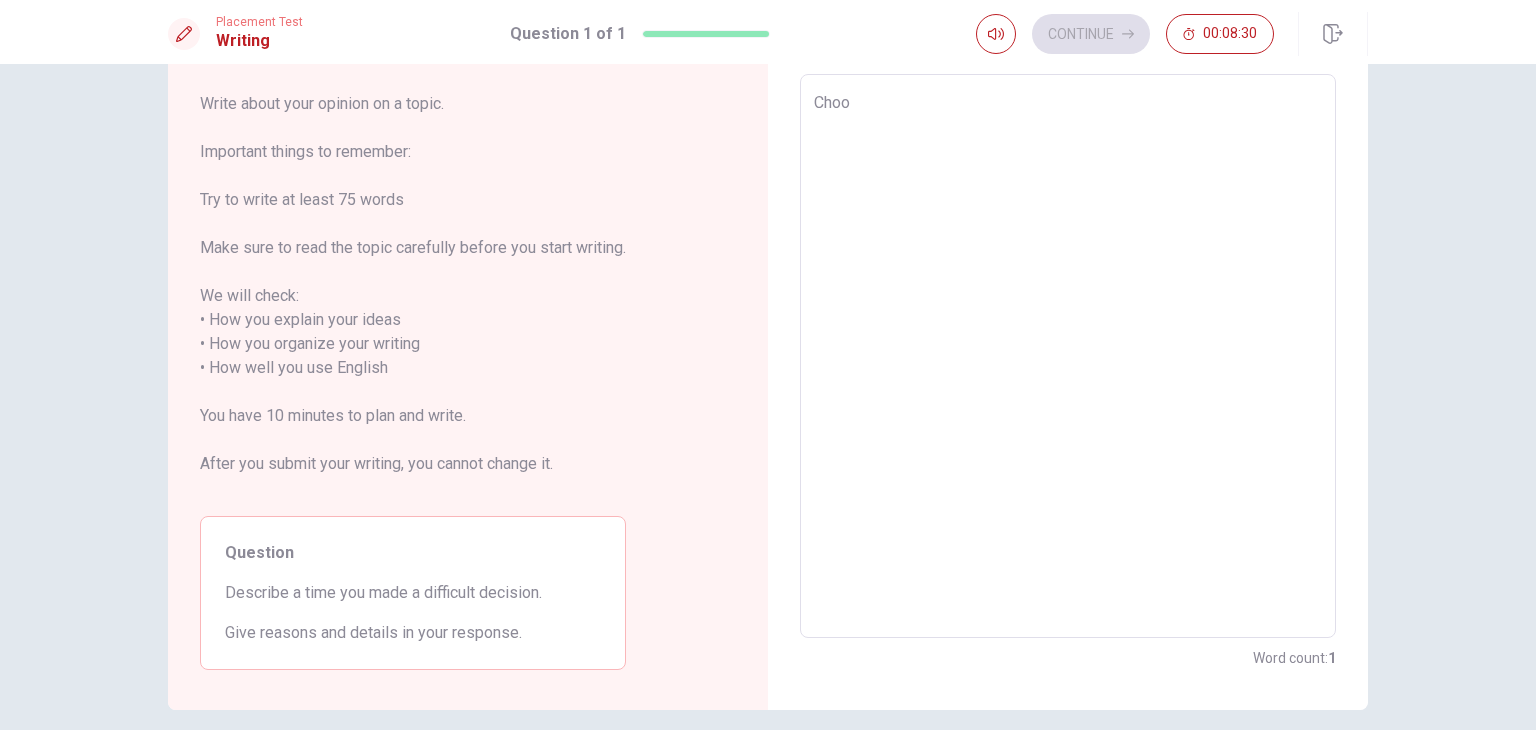 type on "x" 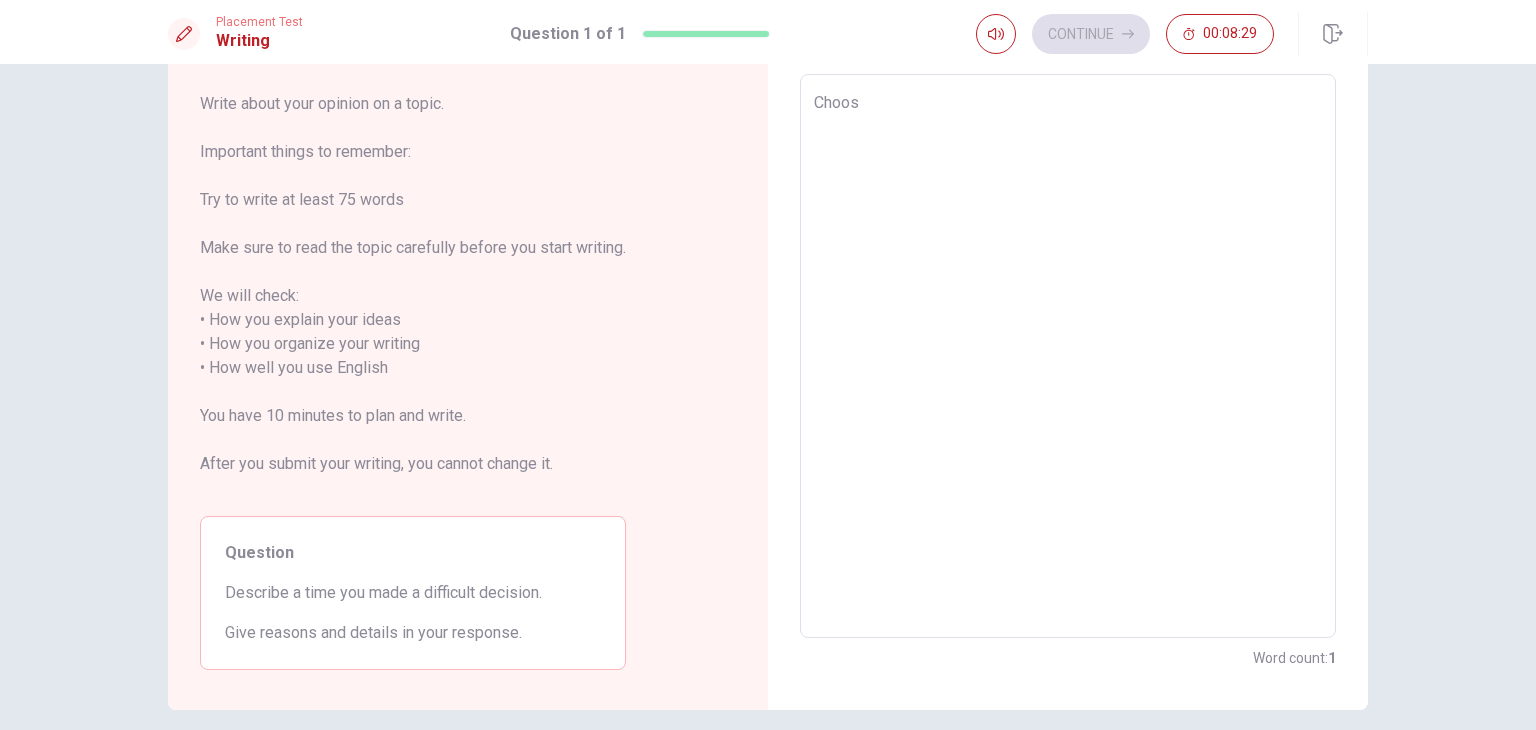 type on "x" 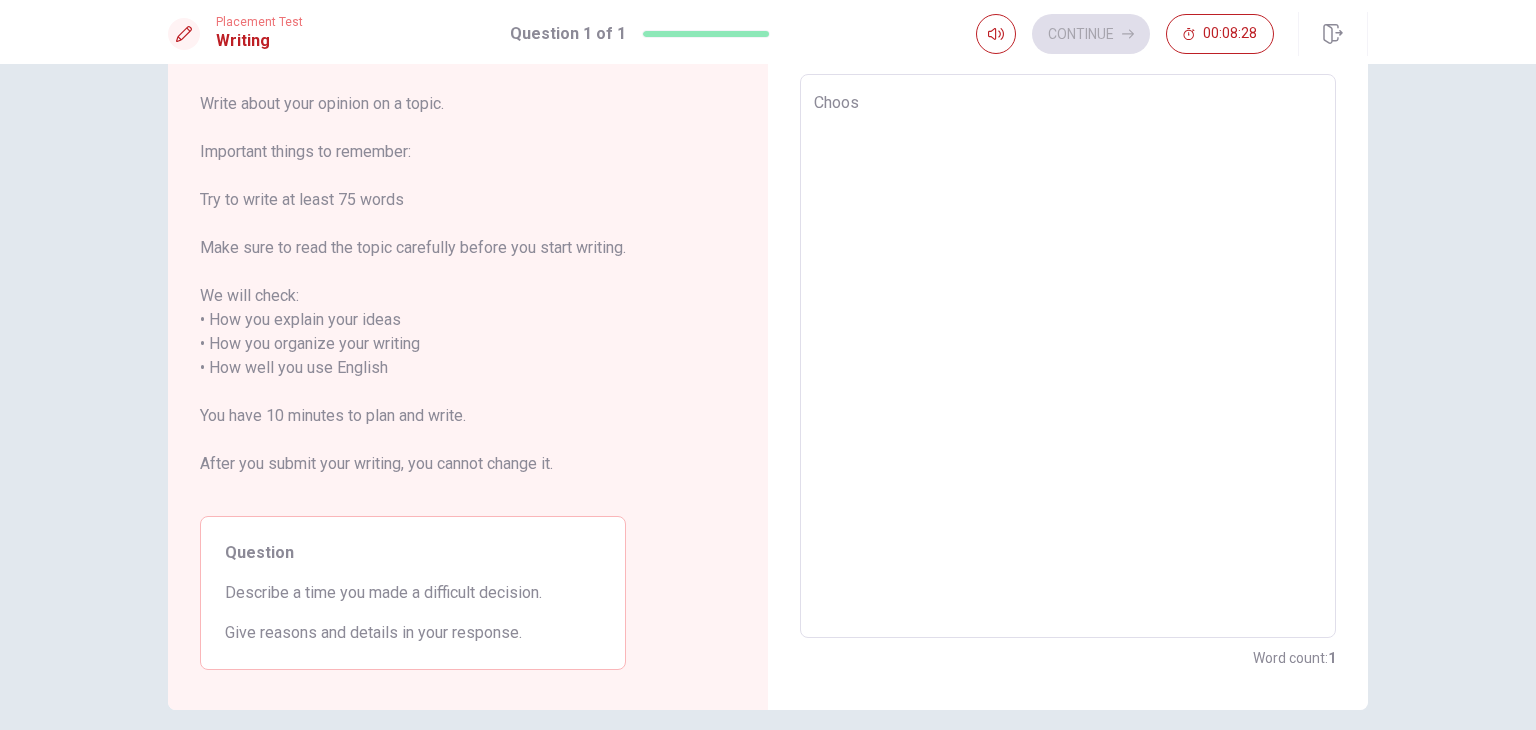 type on "Choosi" 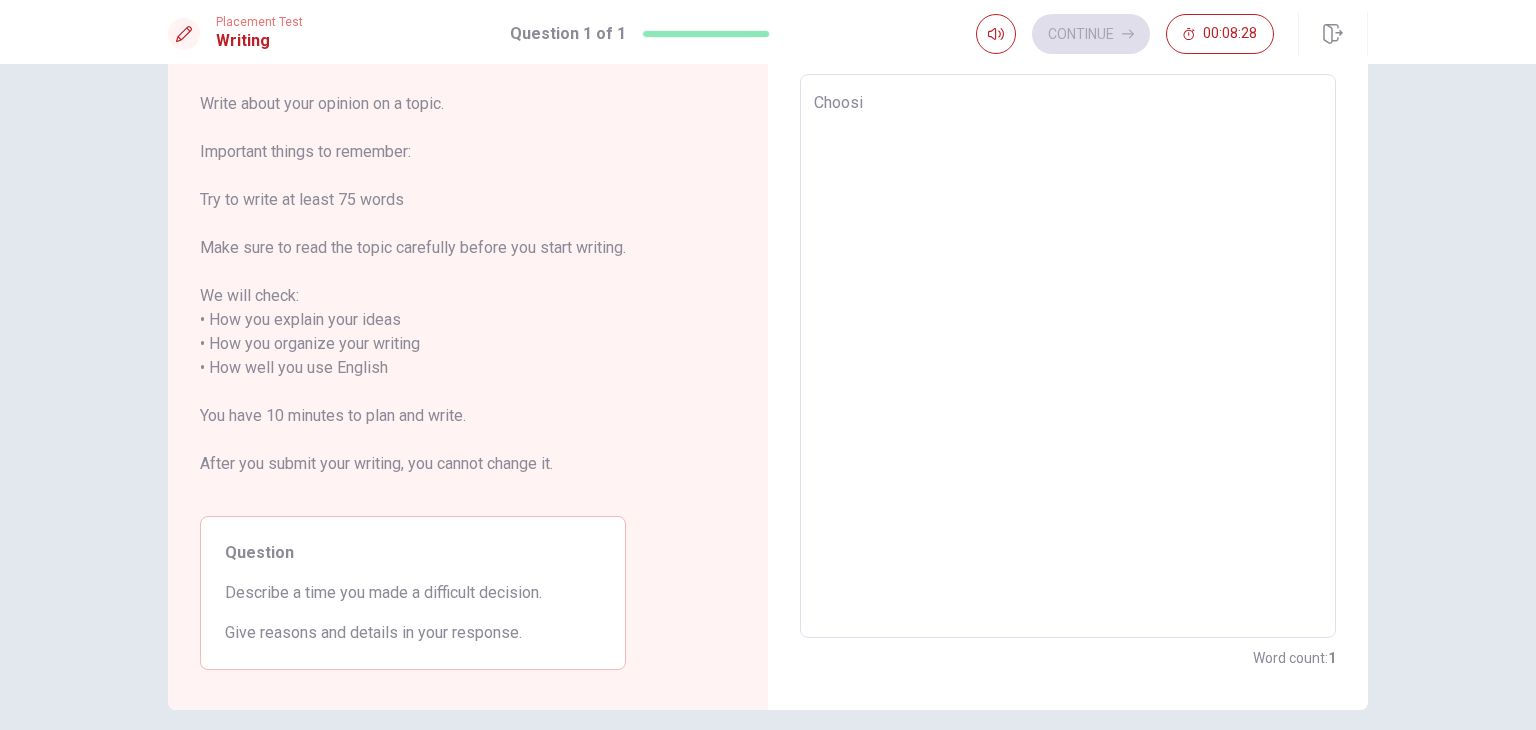 type on "x" 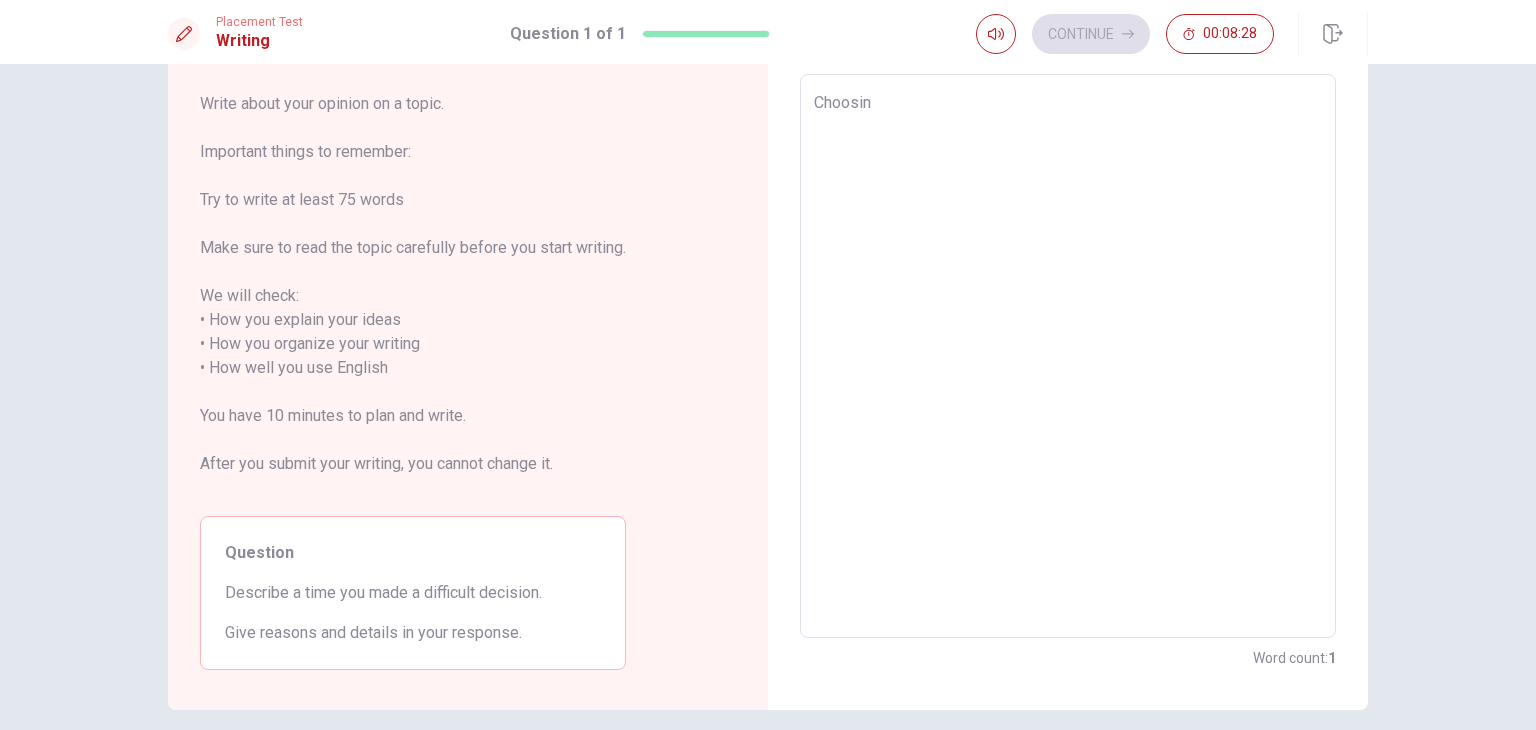 type on "x" 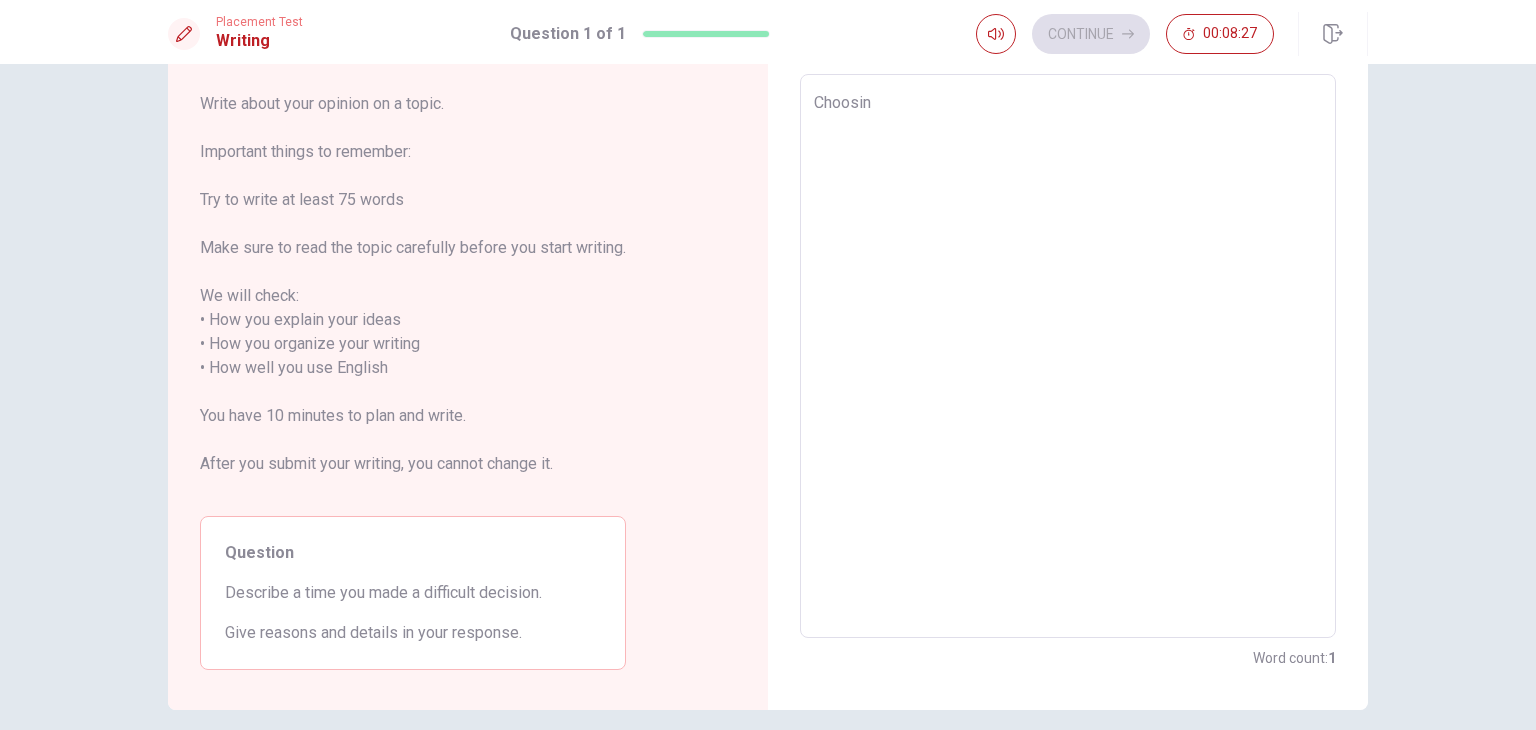 type on "Choosinr" 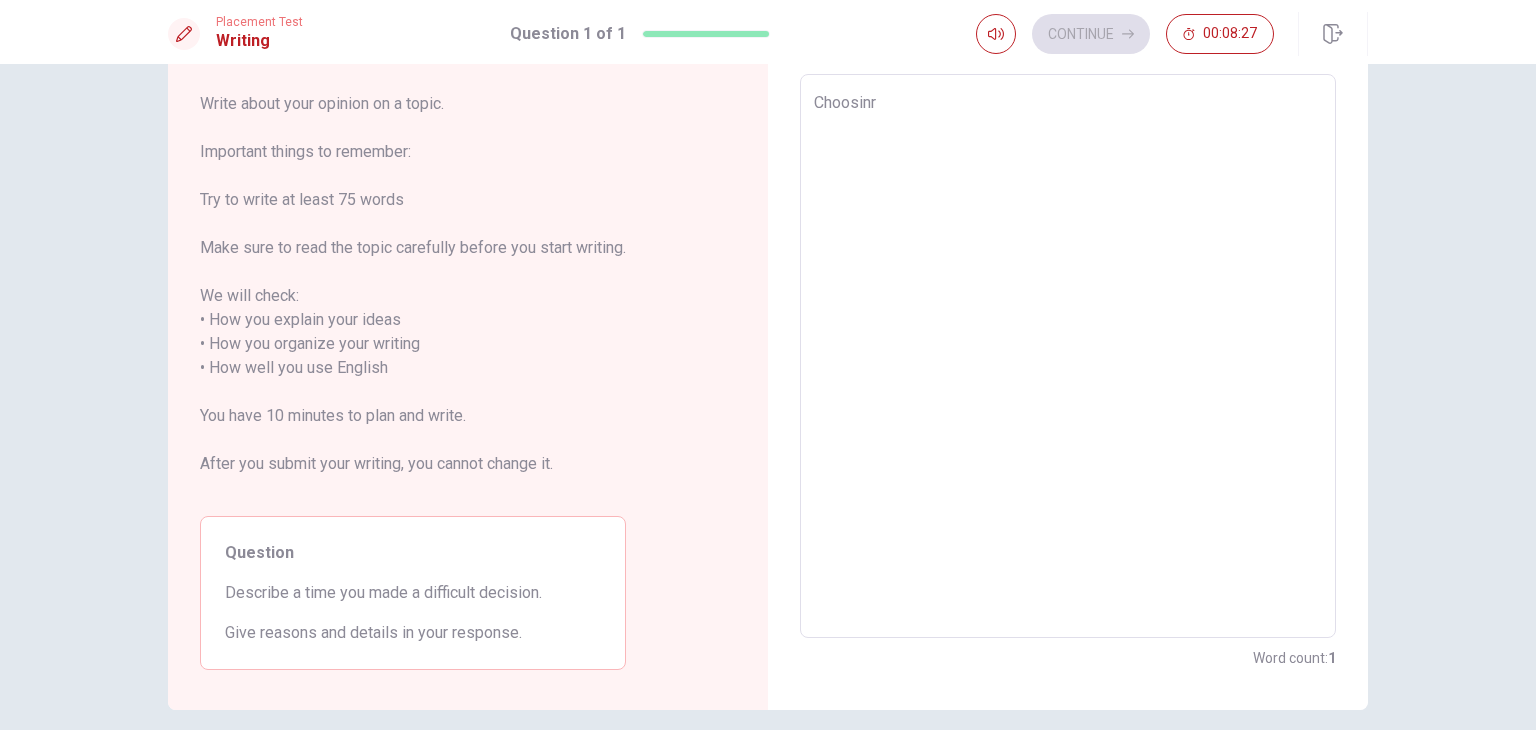 type on "x" 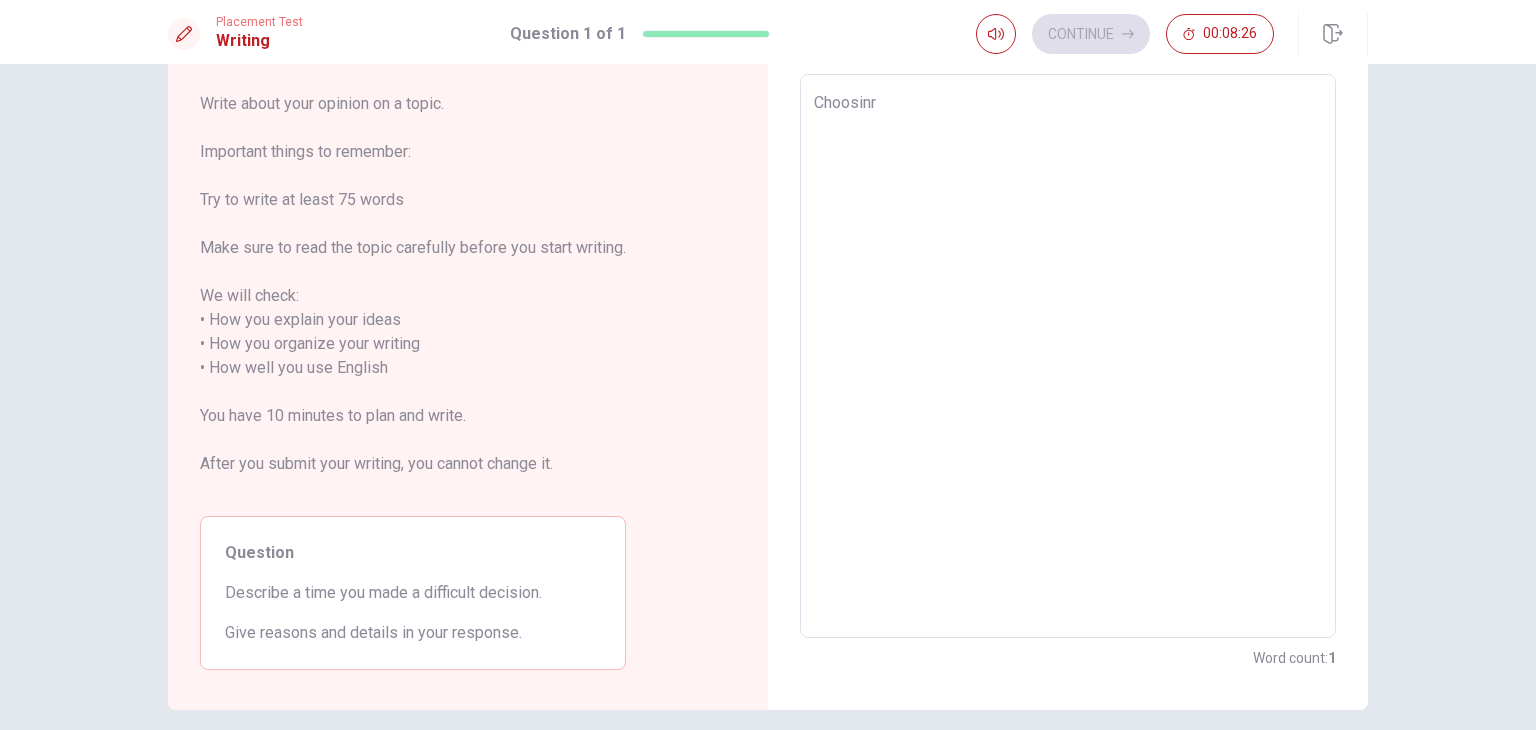 type on "Choosin" 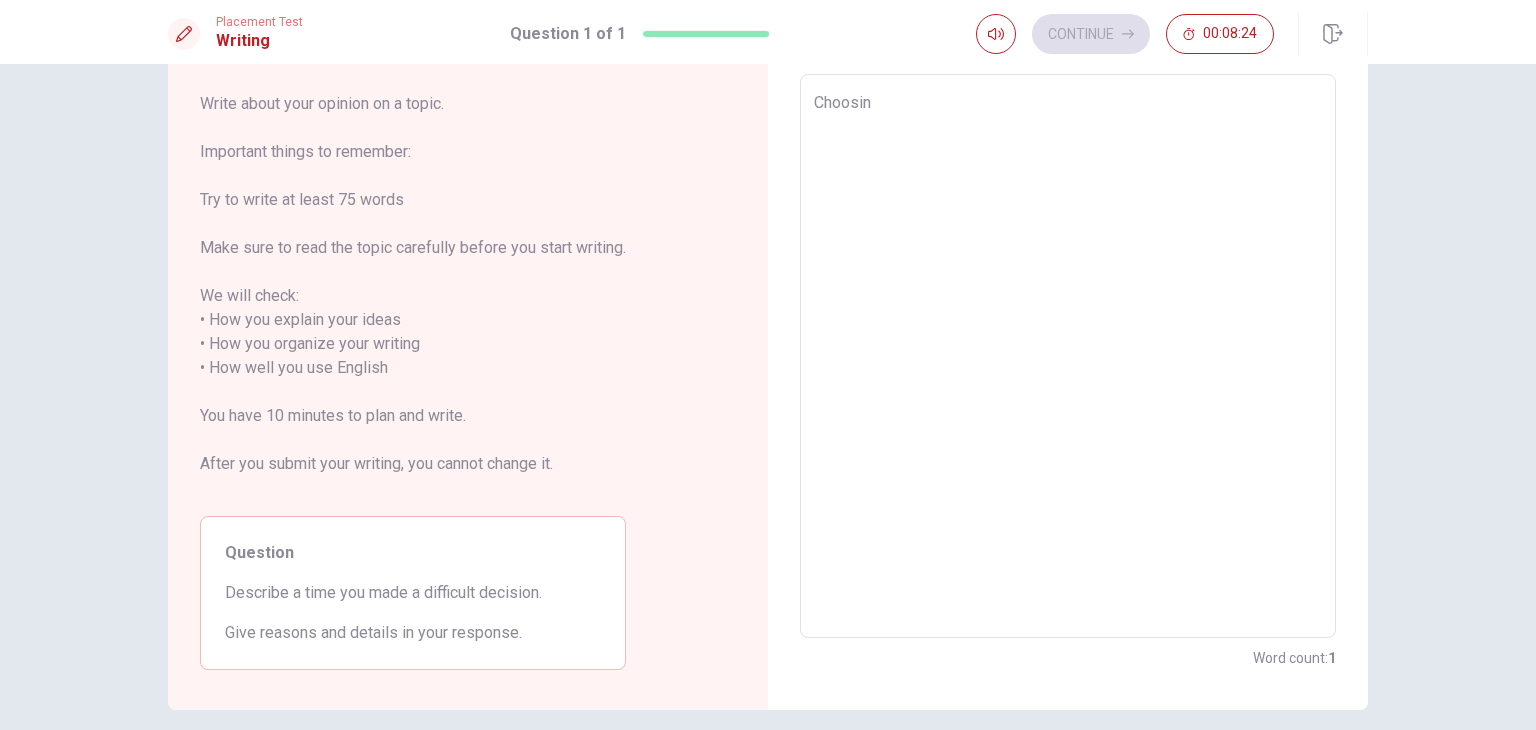 type on "x" 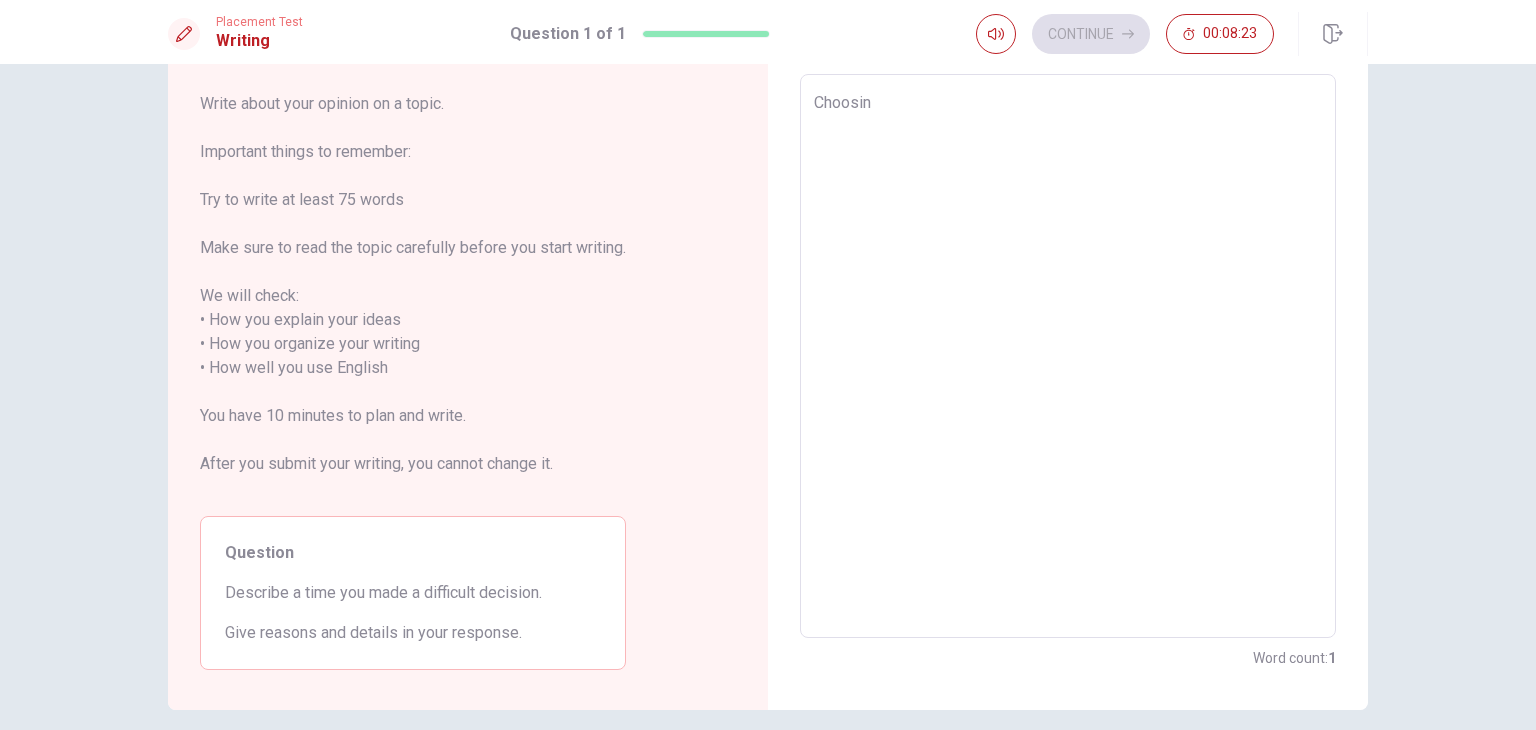 type on "Choosing" 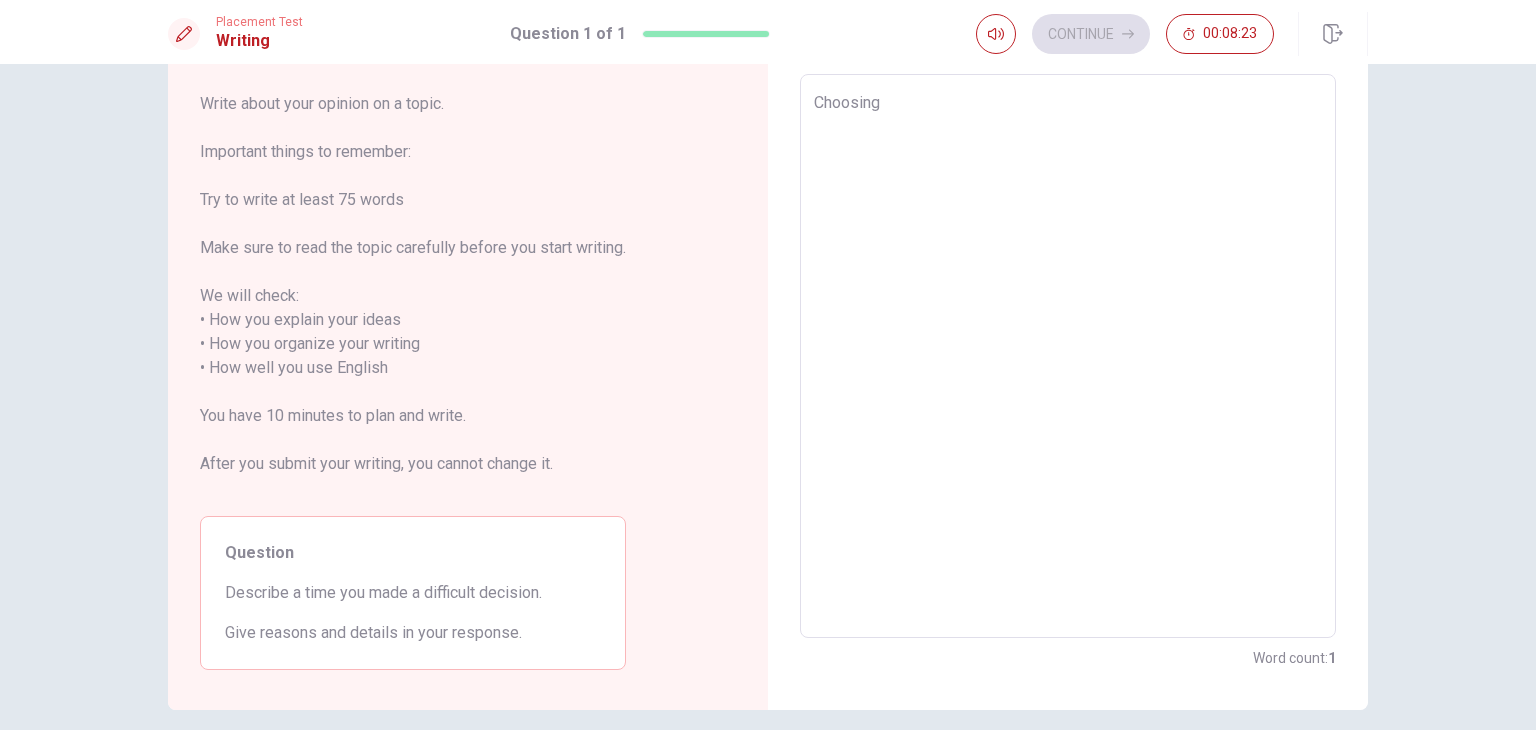 type on "x" 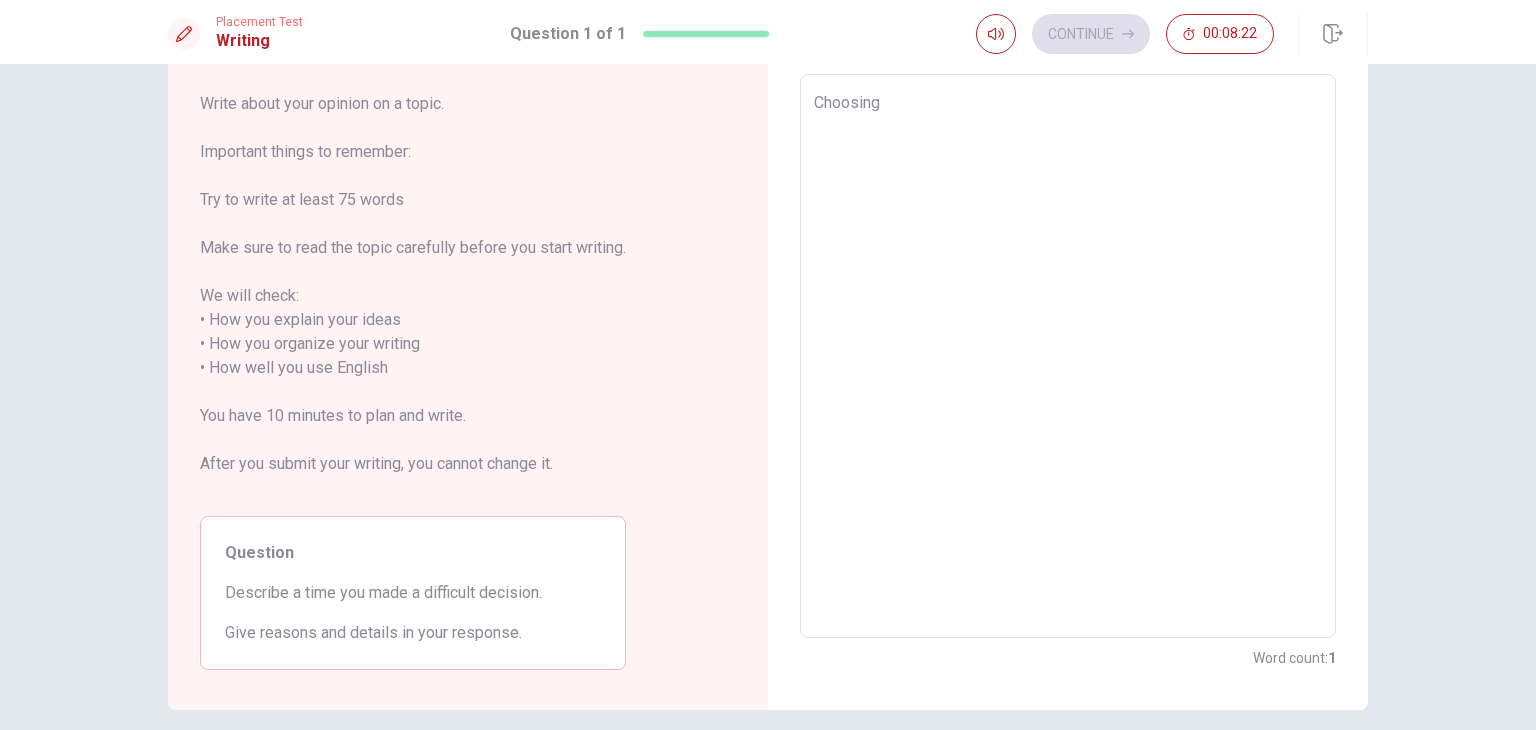 type on "Choosing" 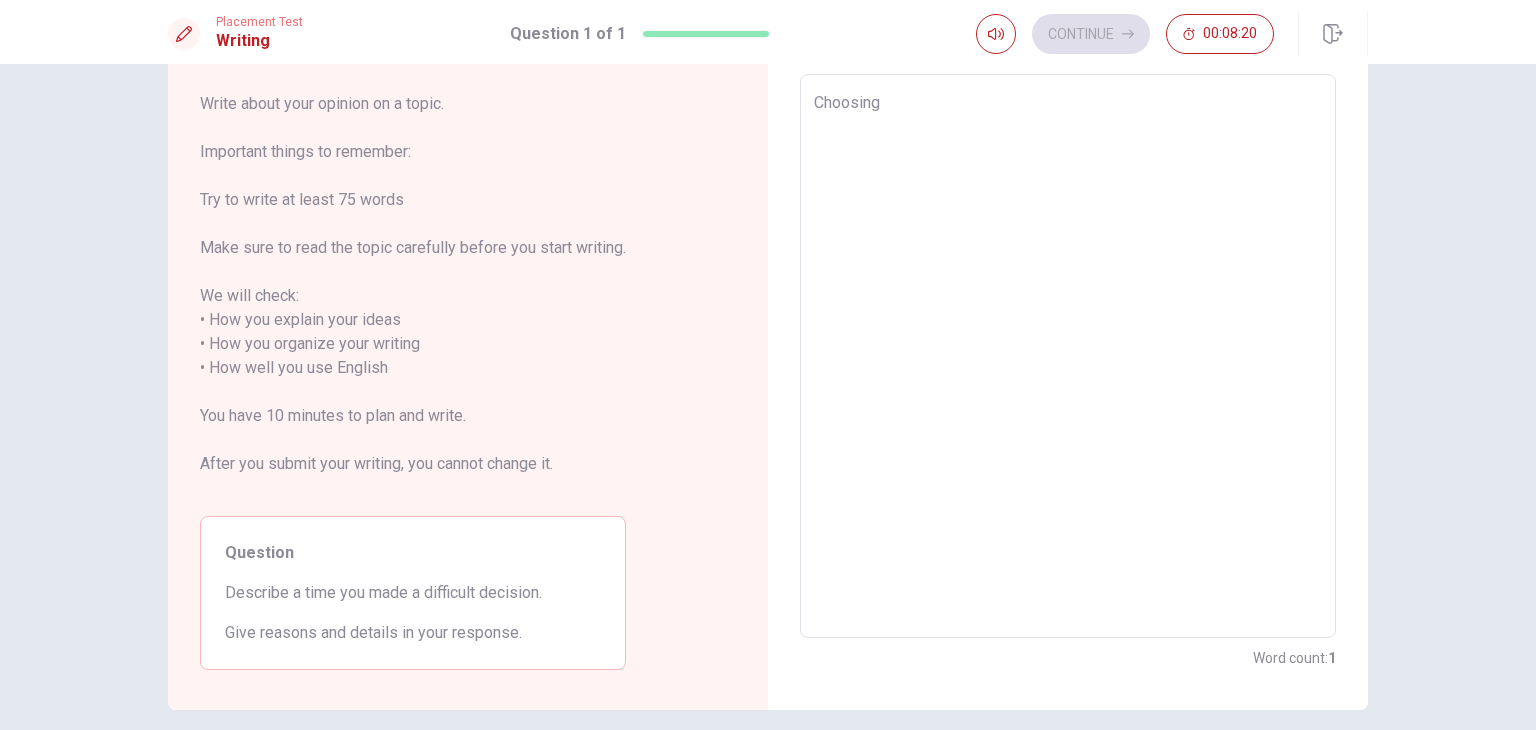 type on "x" 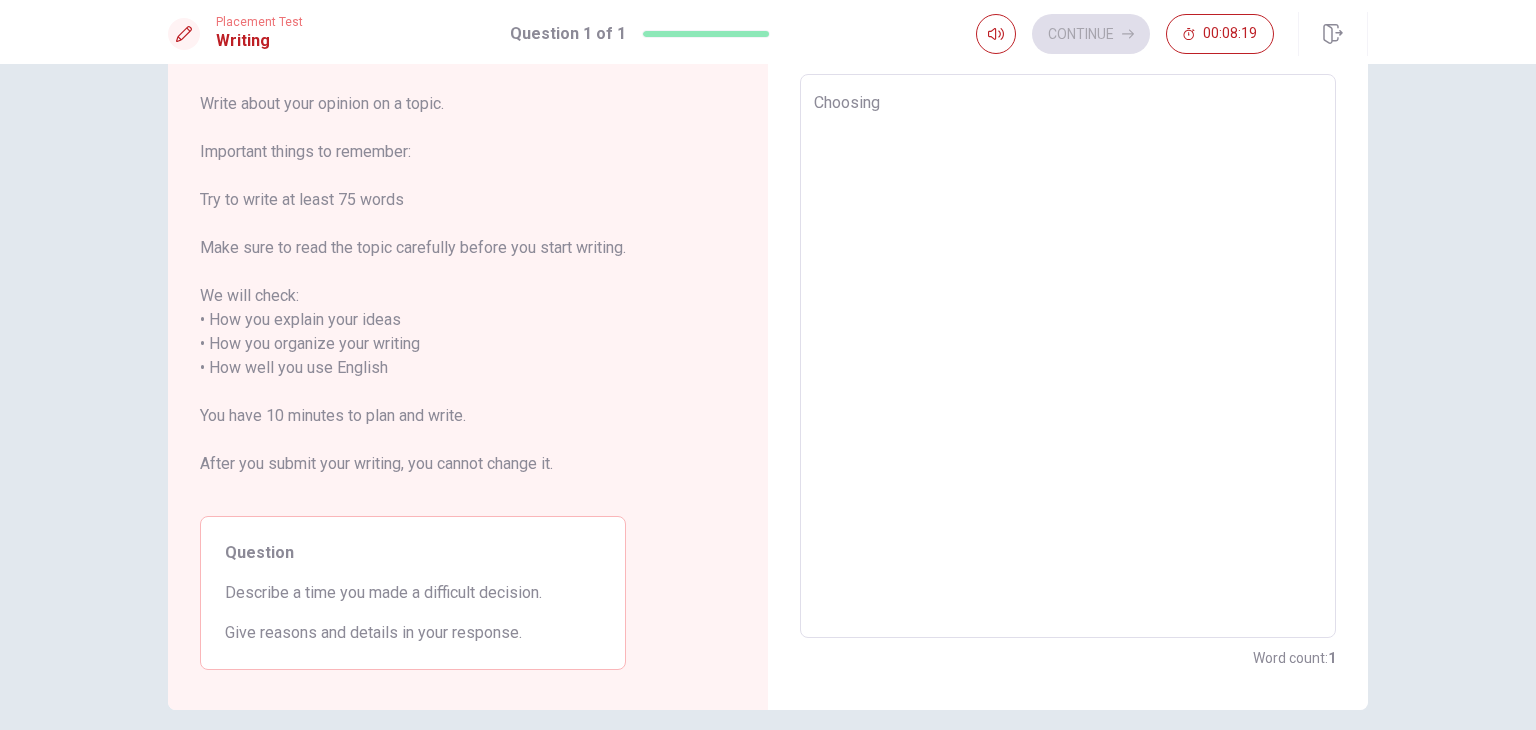 type on "Choosing m" 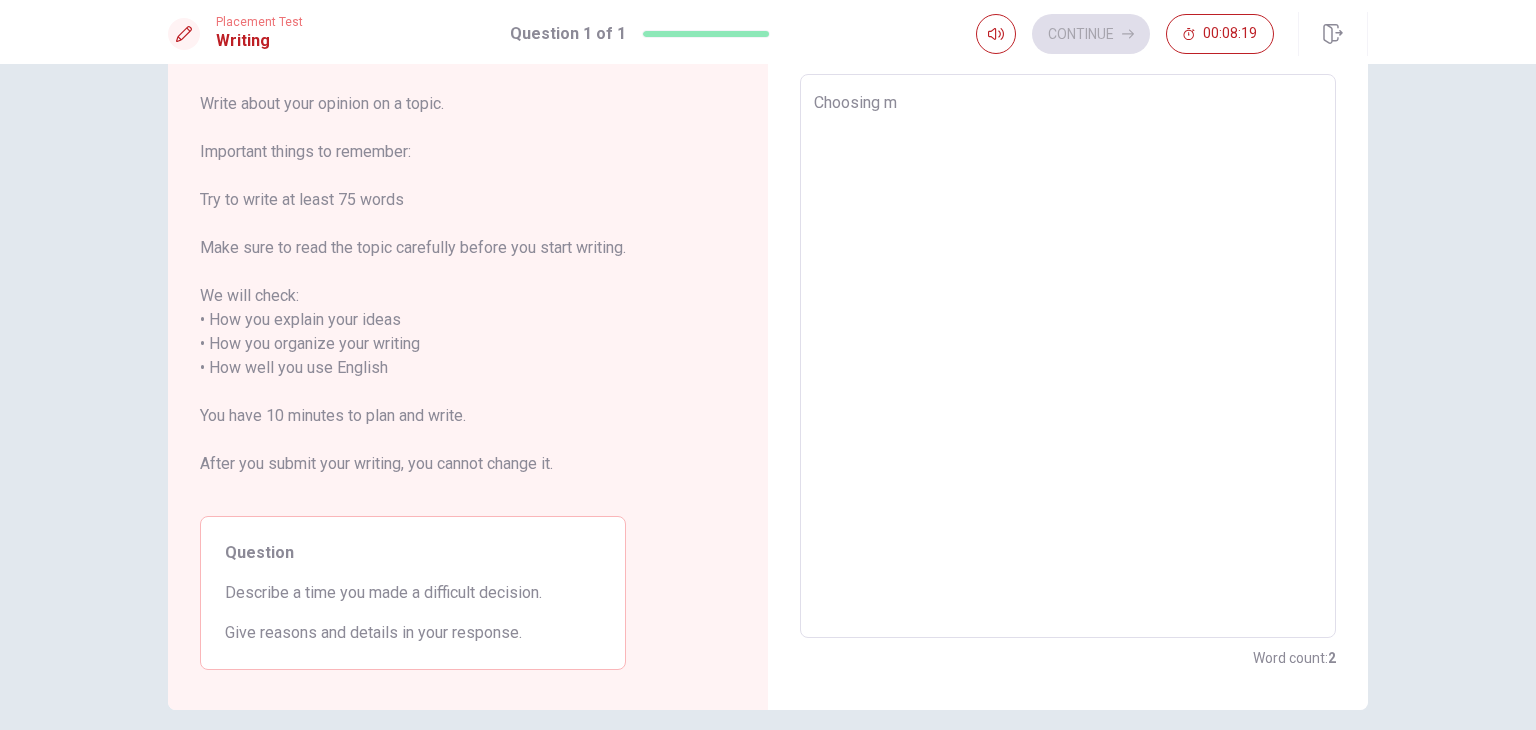 type on "x" 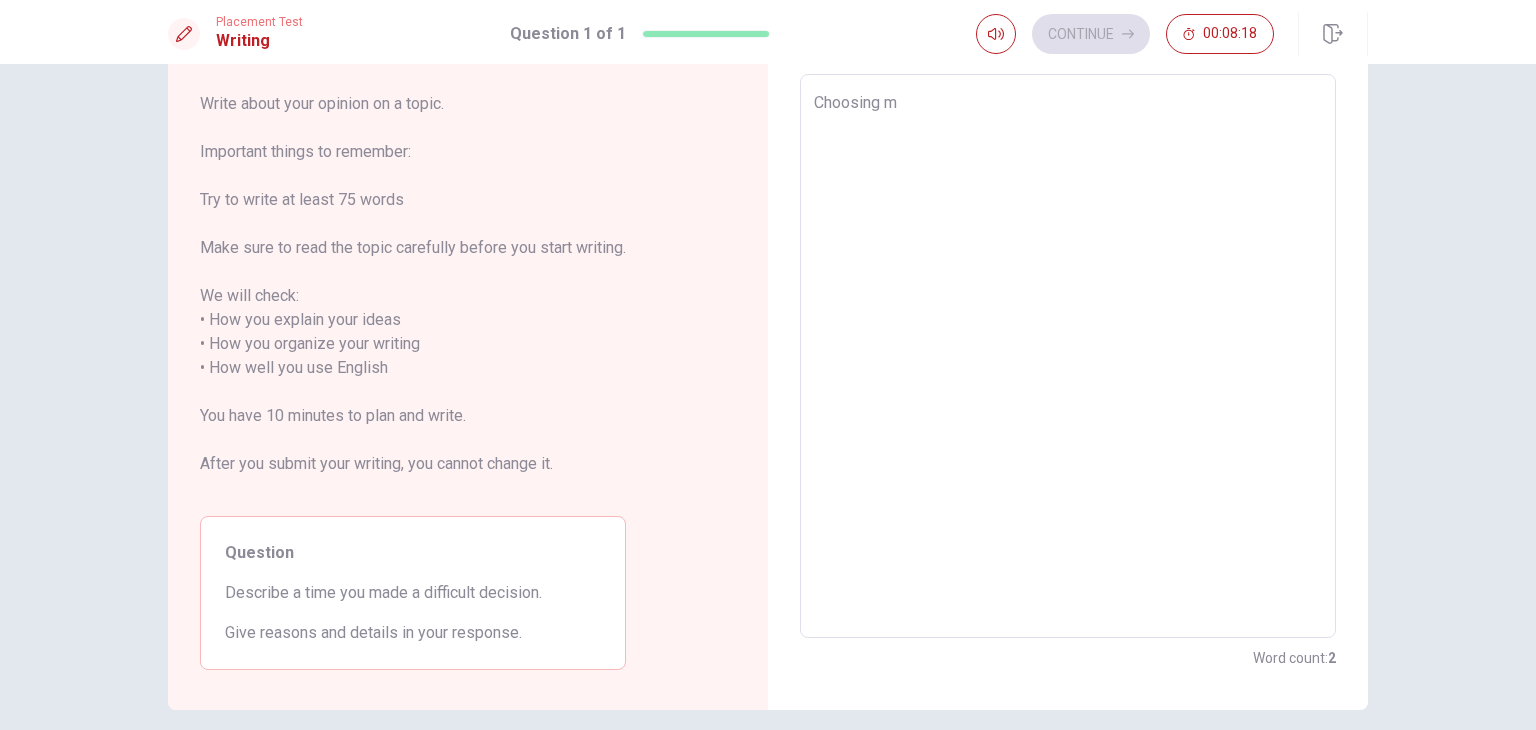 type on "Choosing my" 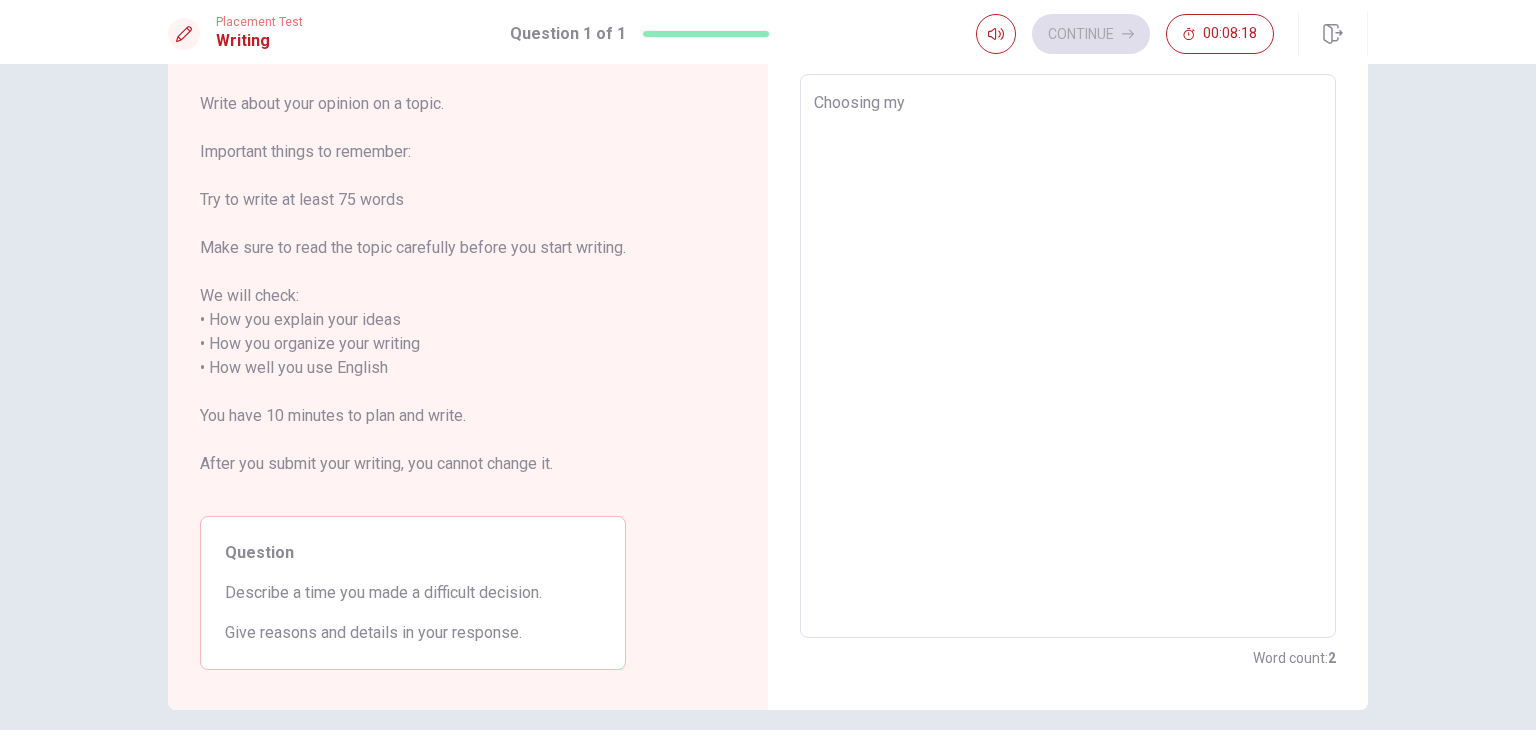 type on "x" 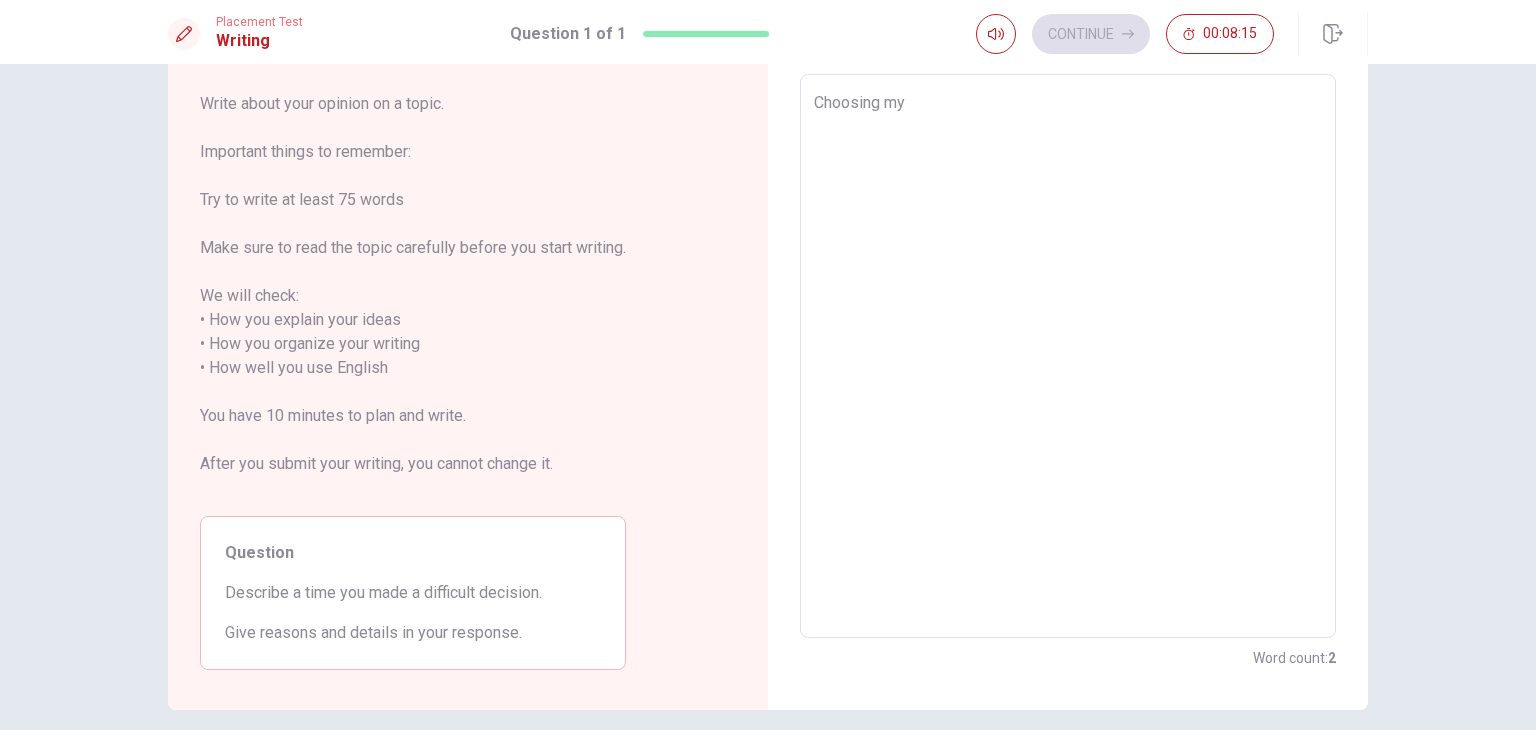 type on "x" 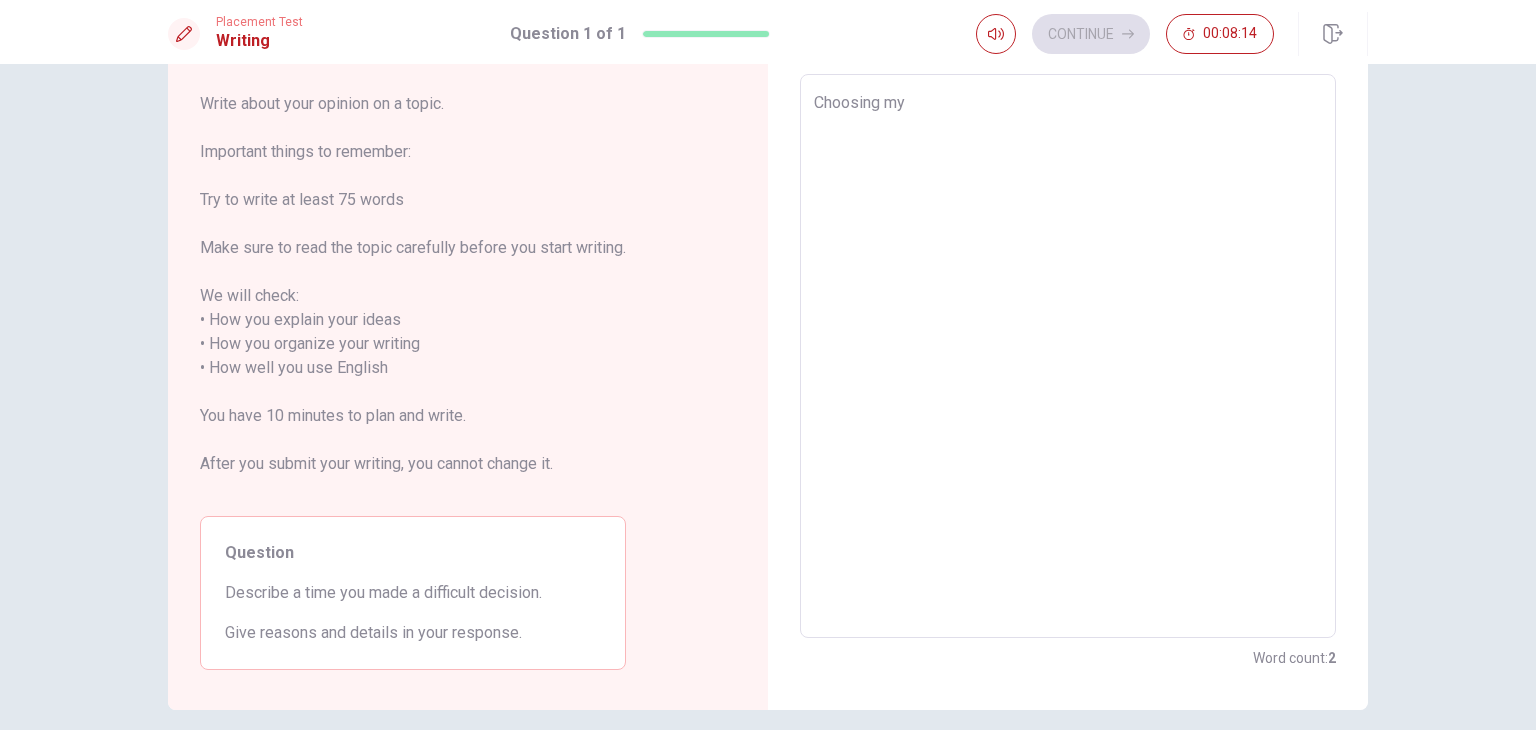 type on "Choosing my u" 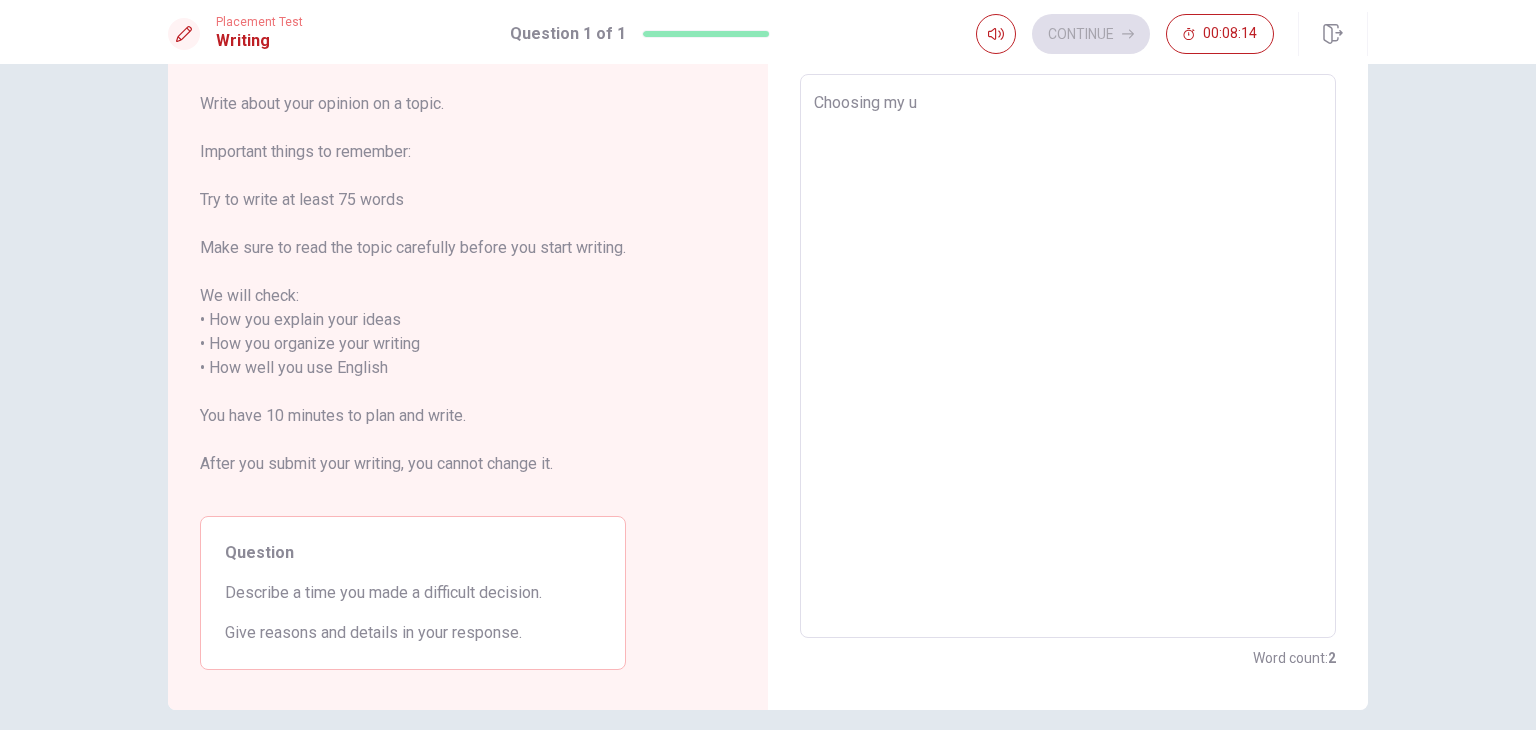 type on "x" 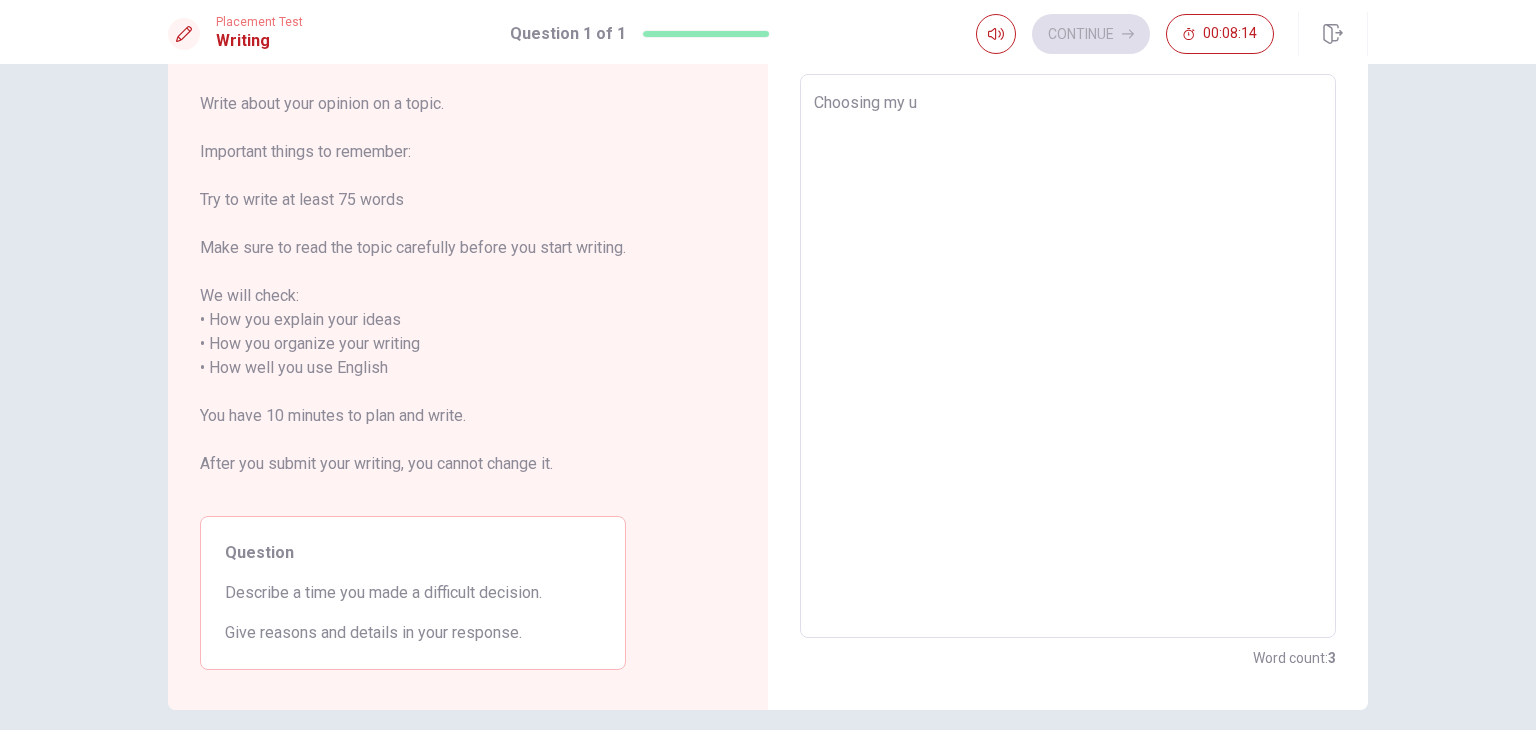 type on "Choosing my un" 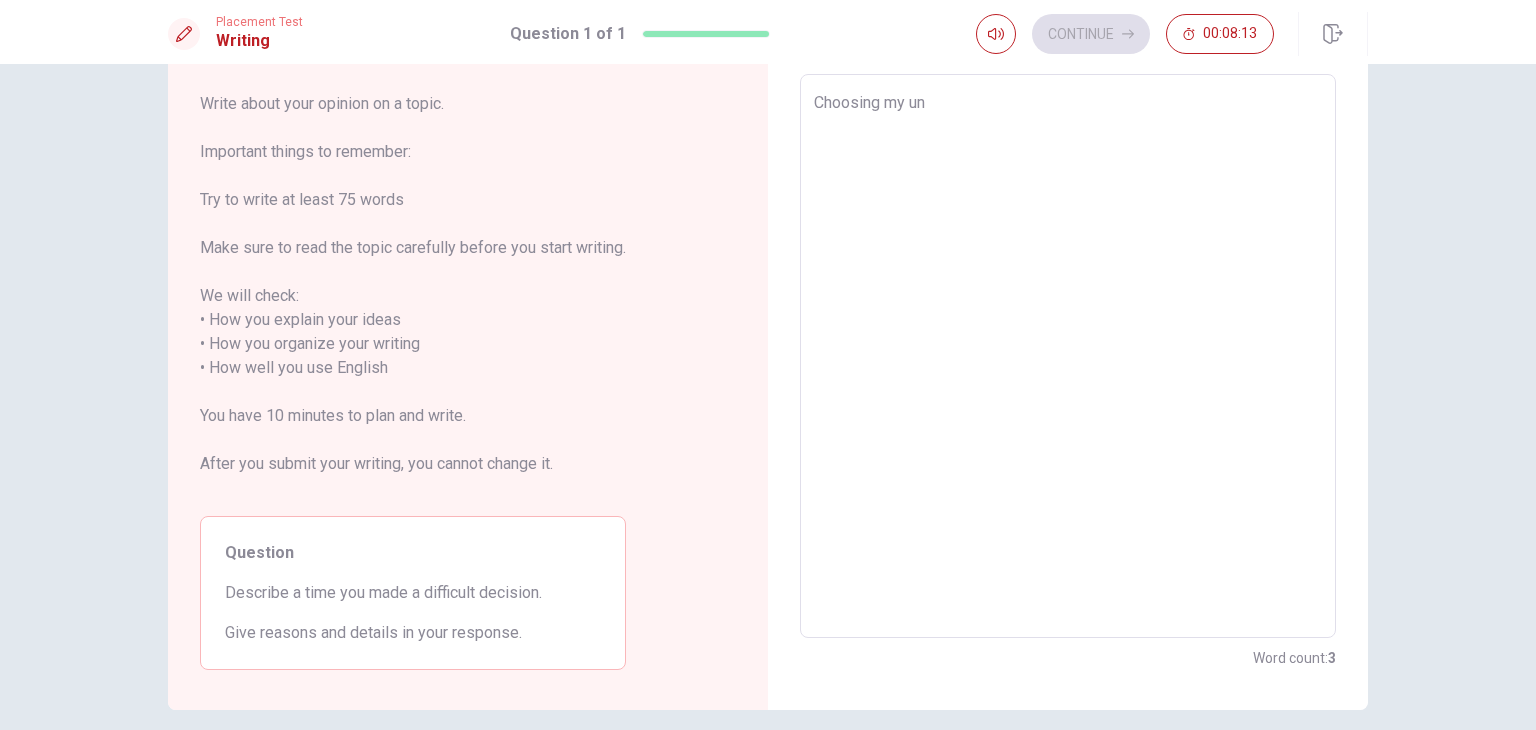 type on "x" 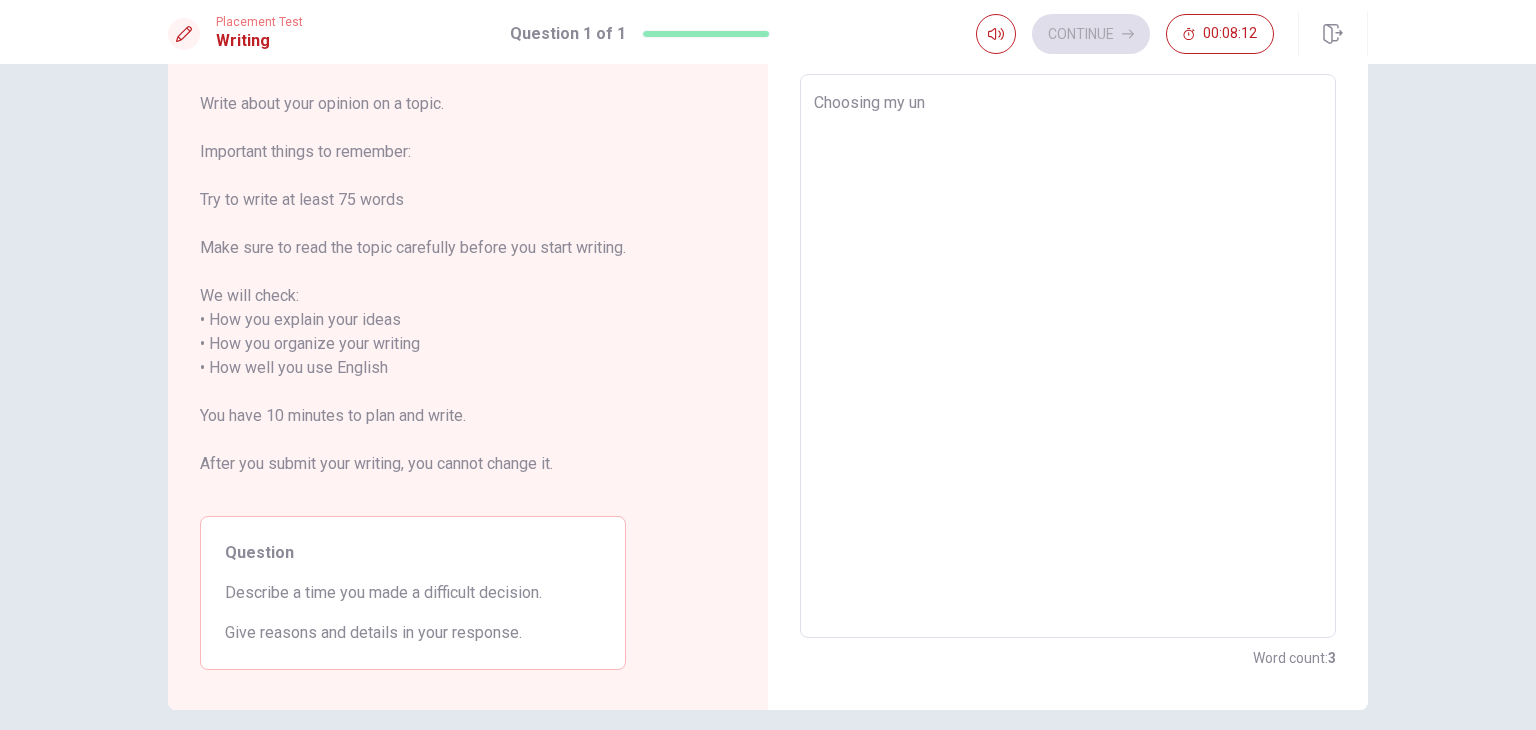 type on "Choosing my uni" 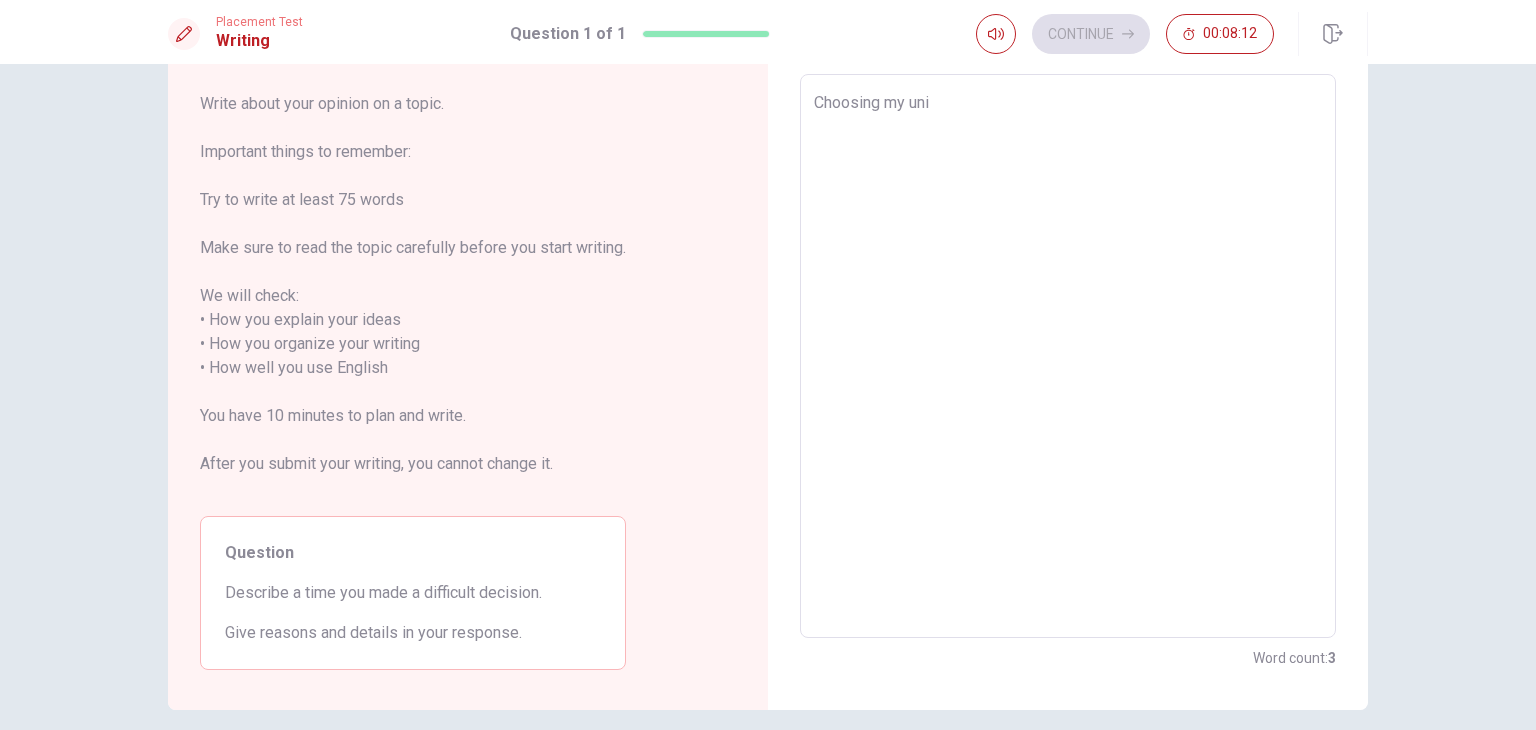 type on "x" 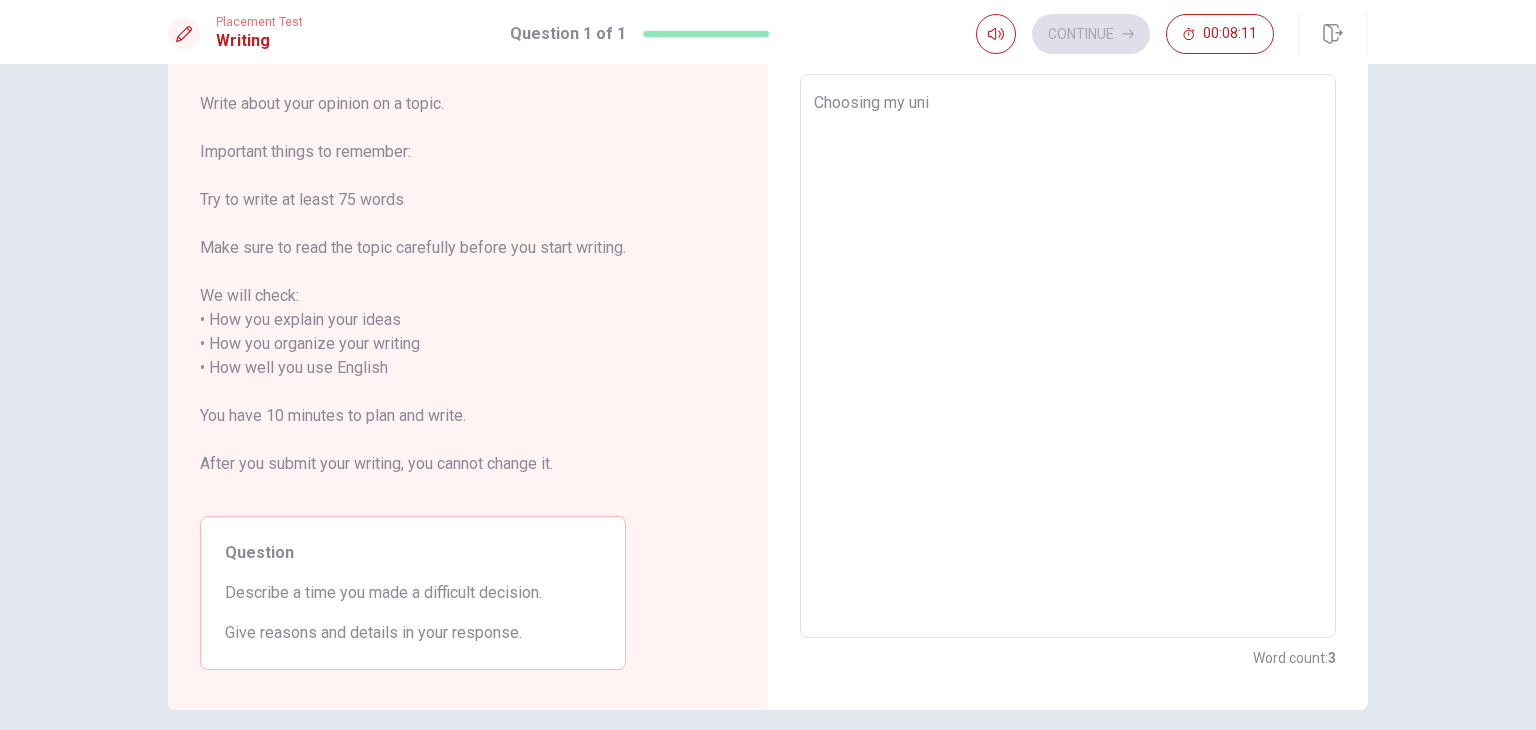 type on "Choosing my univ" 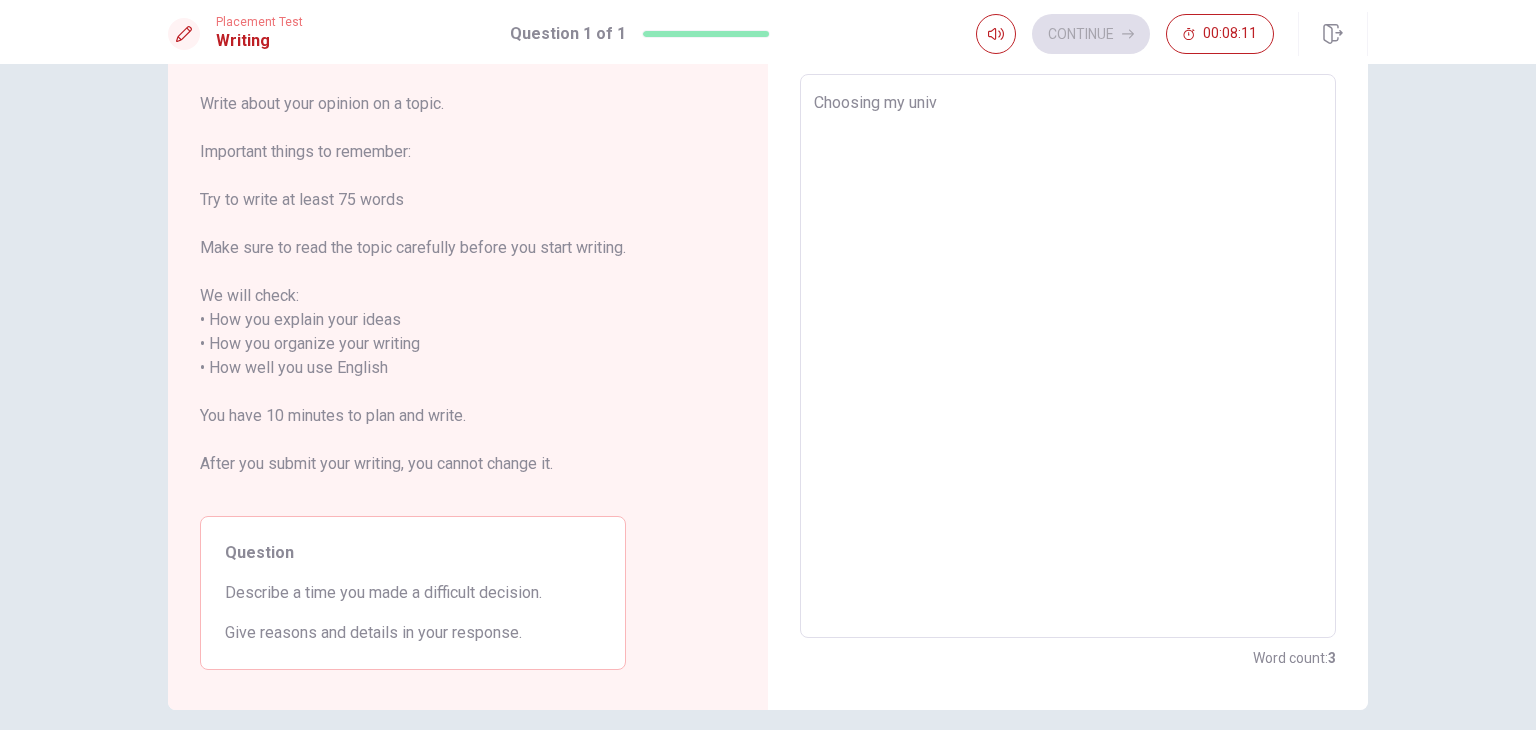 type on "x" 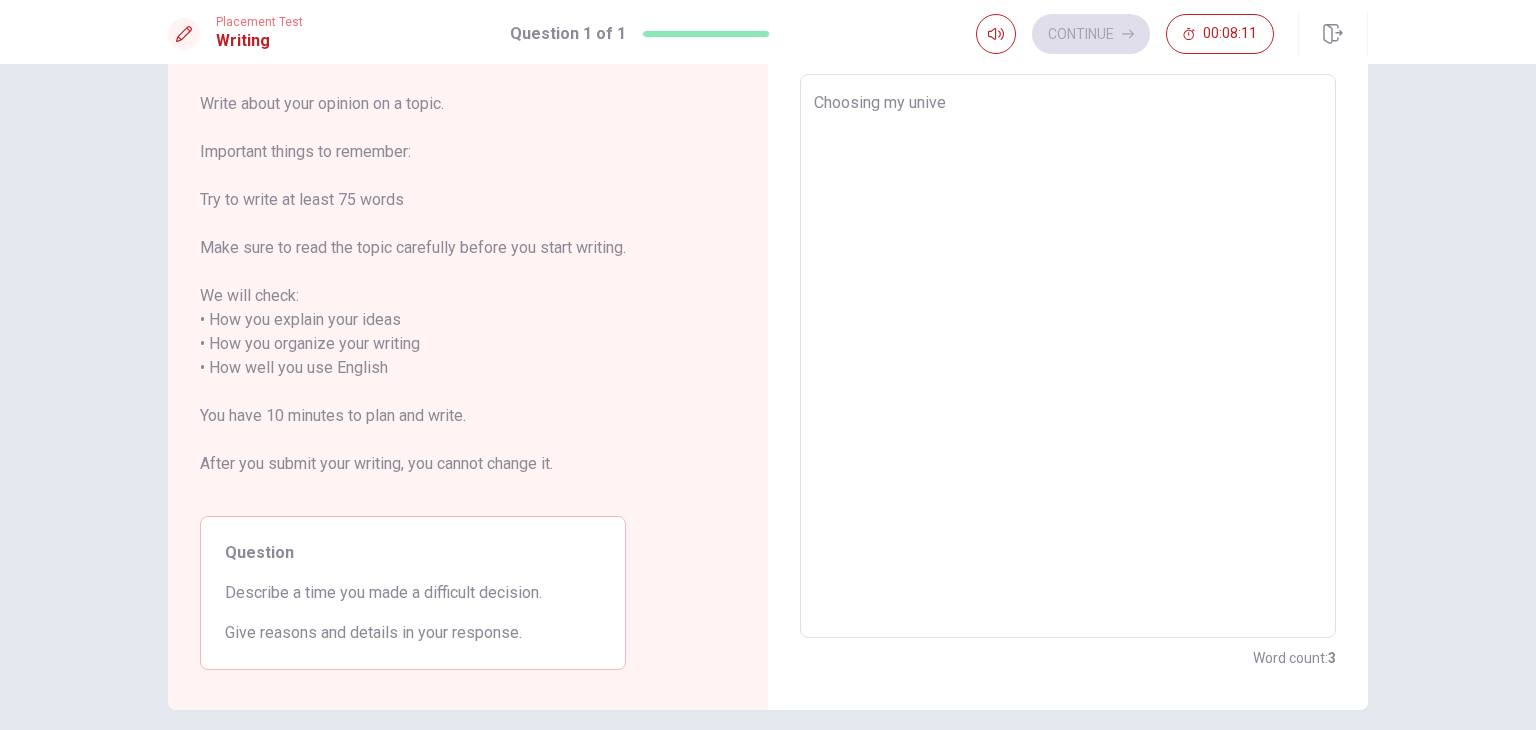 type on "x" 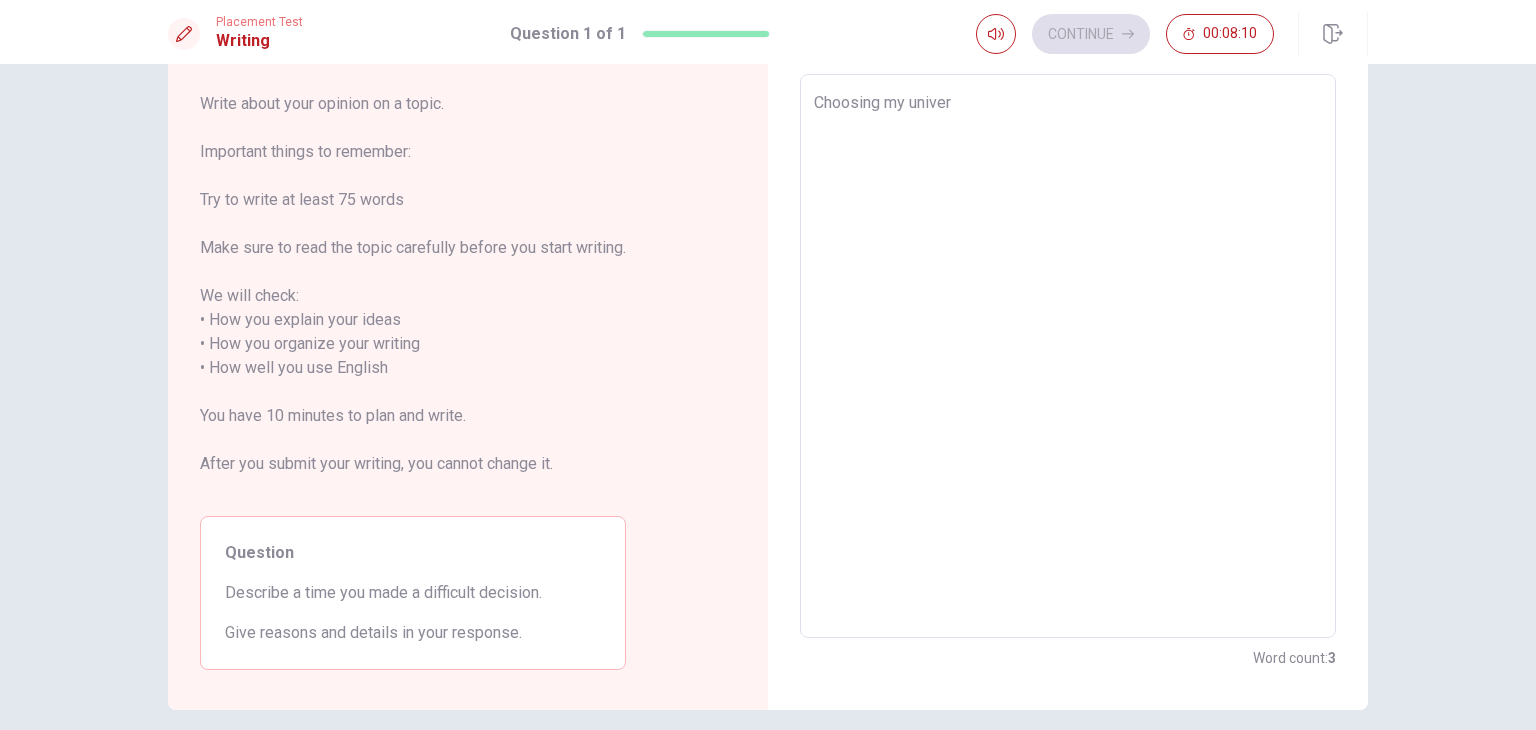 type on "x" 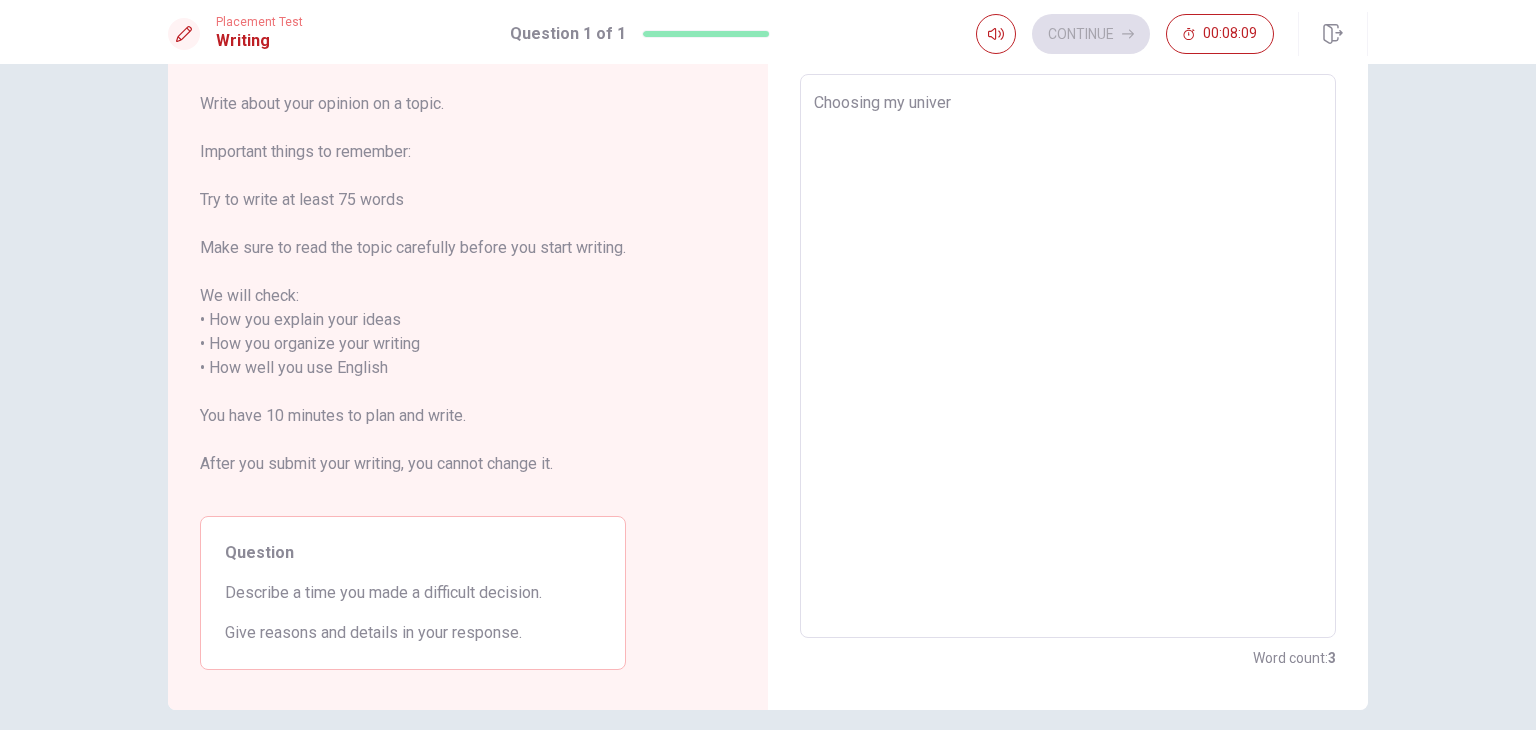type on "Choosing my univers" 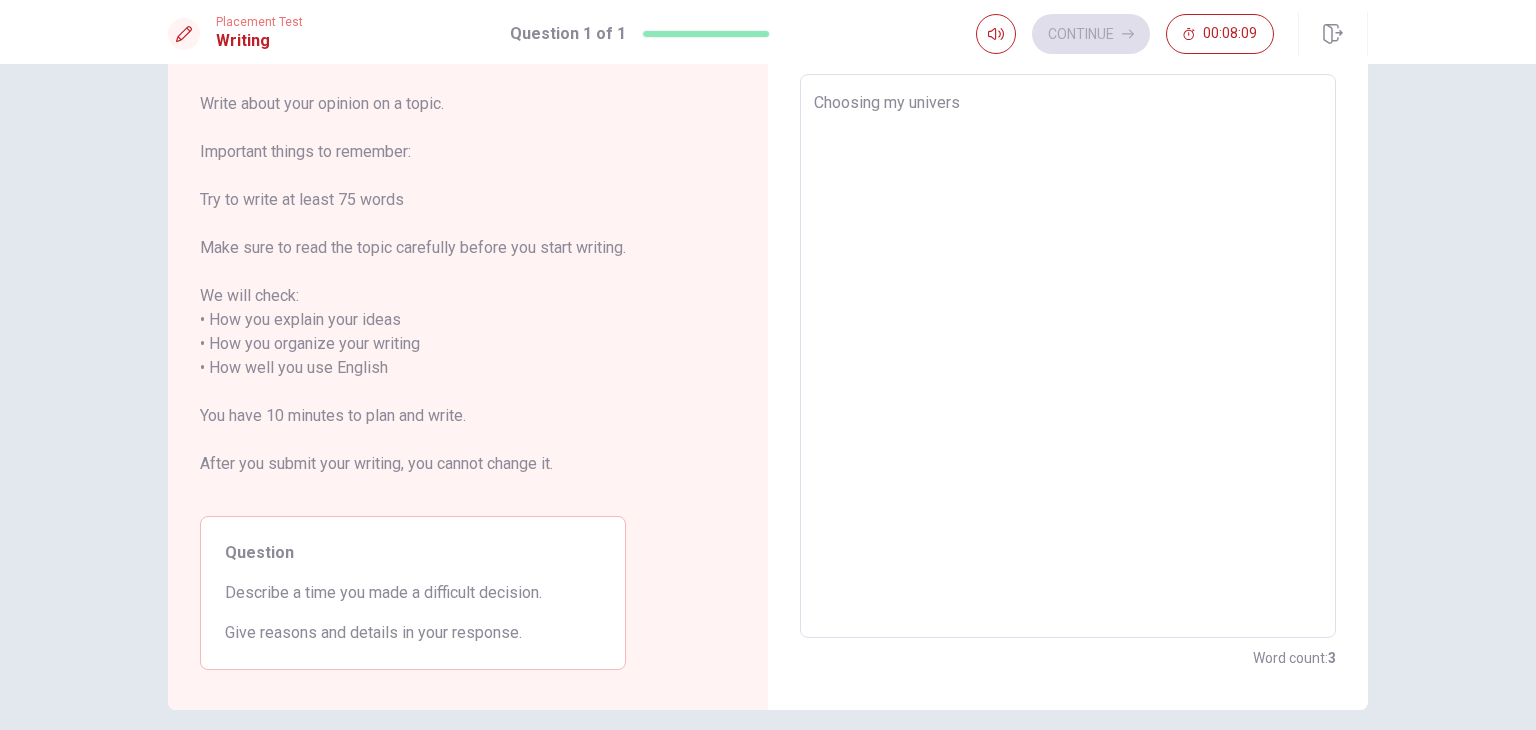 type on "x" 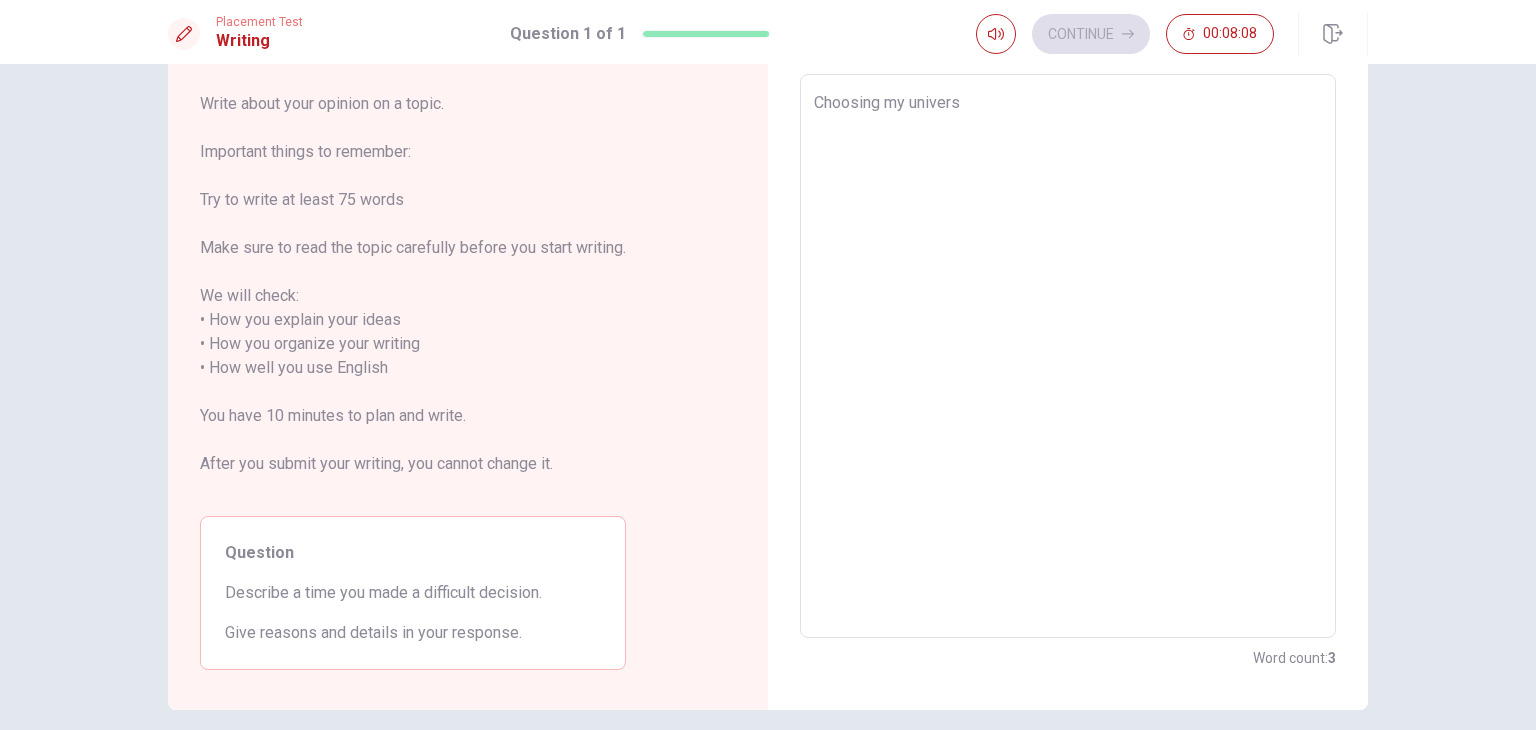 type on "Choosing my universi" 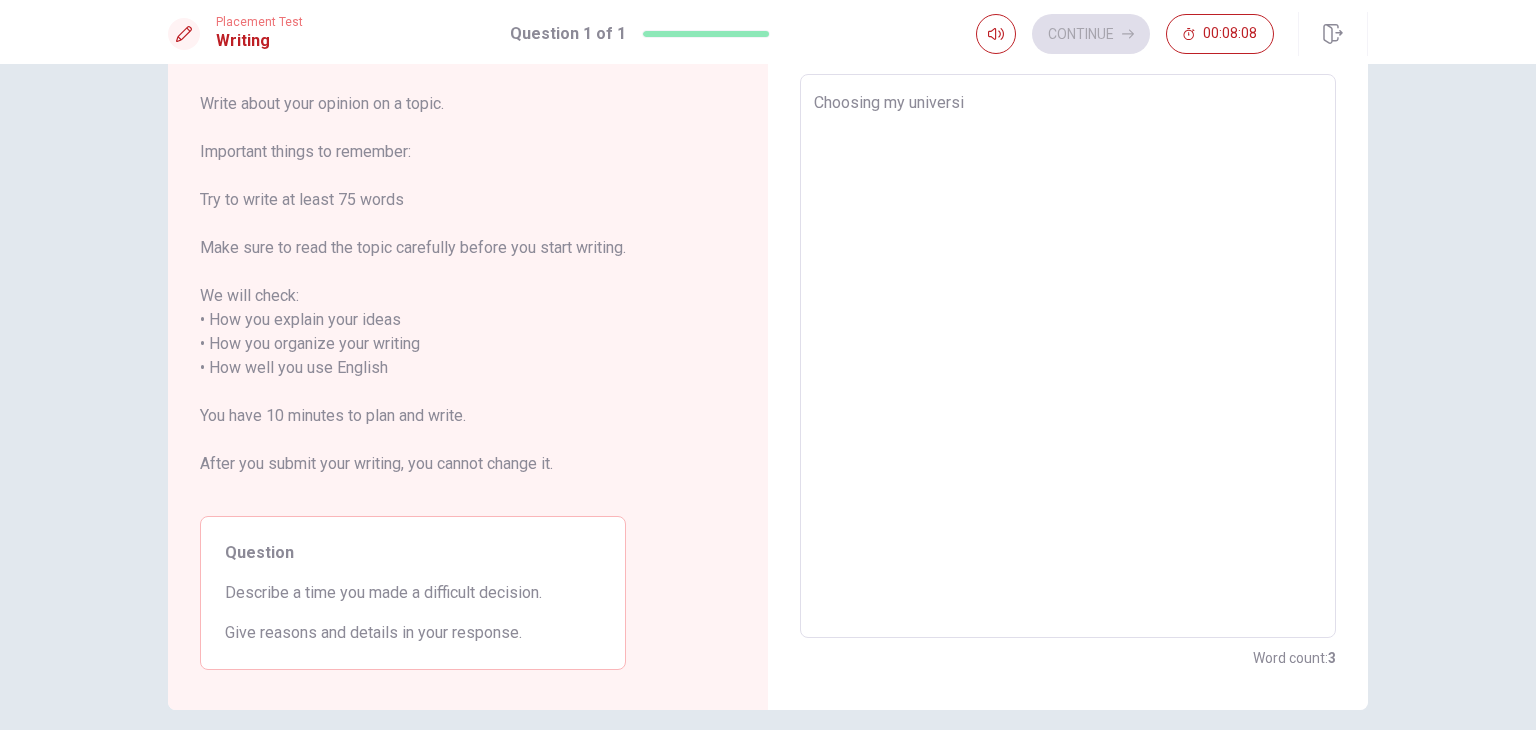 type on "x" 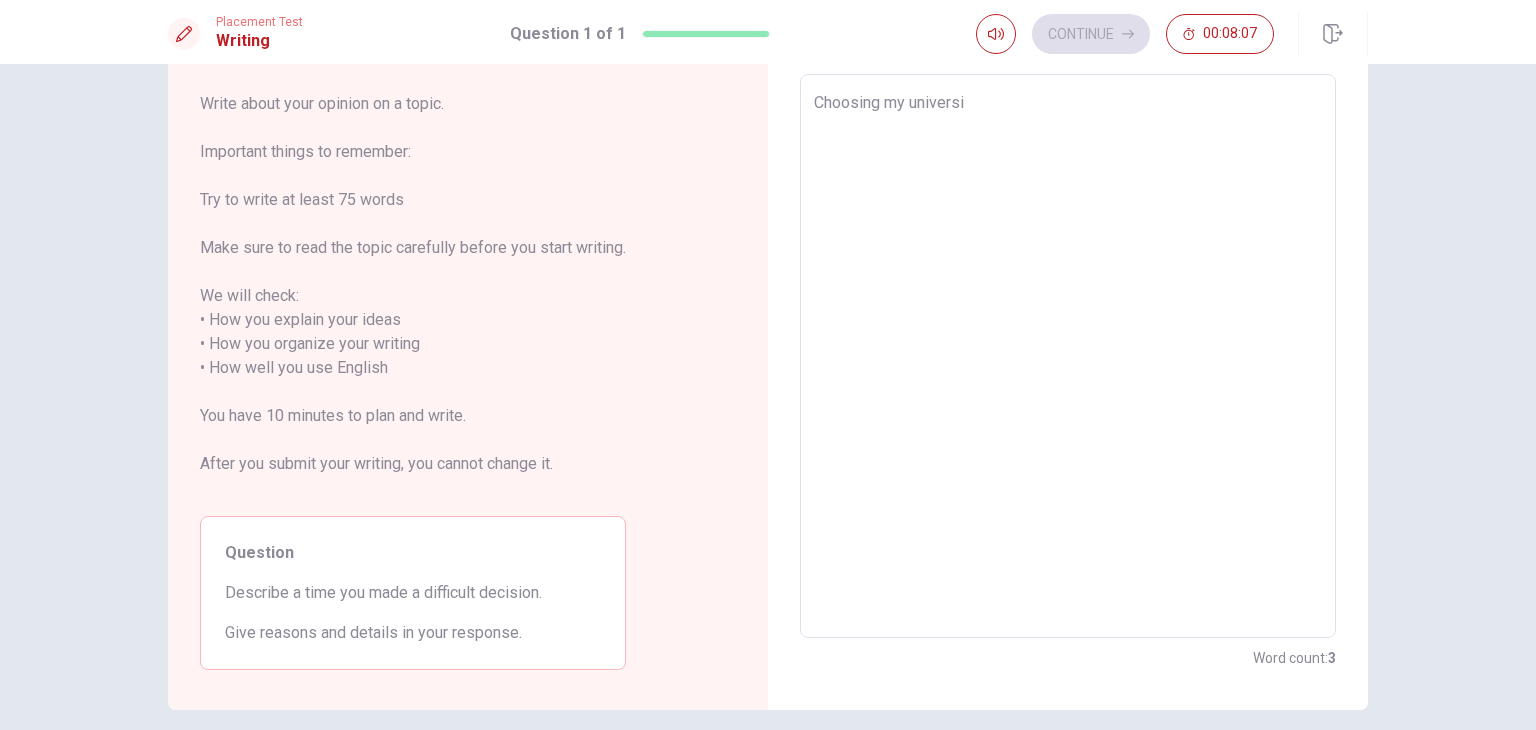 type on "Choosing my universit" 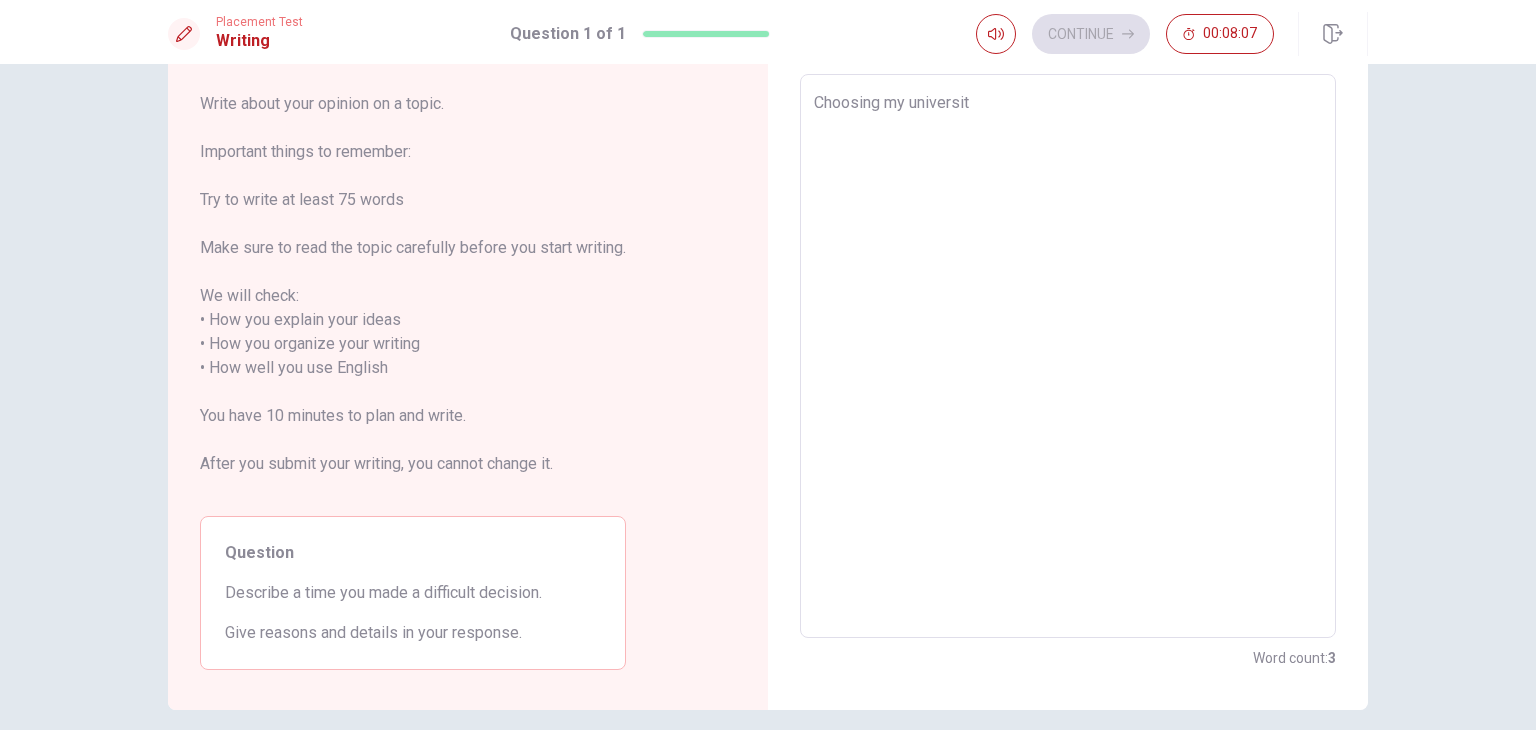 type on "x" 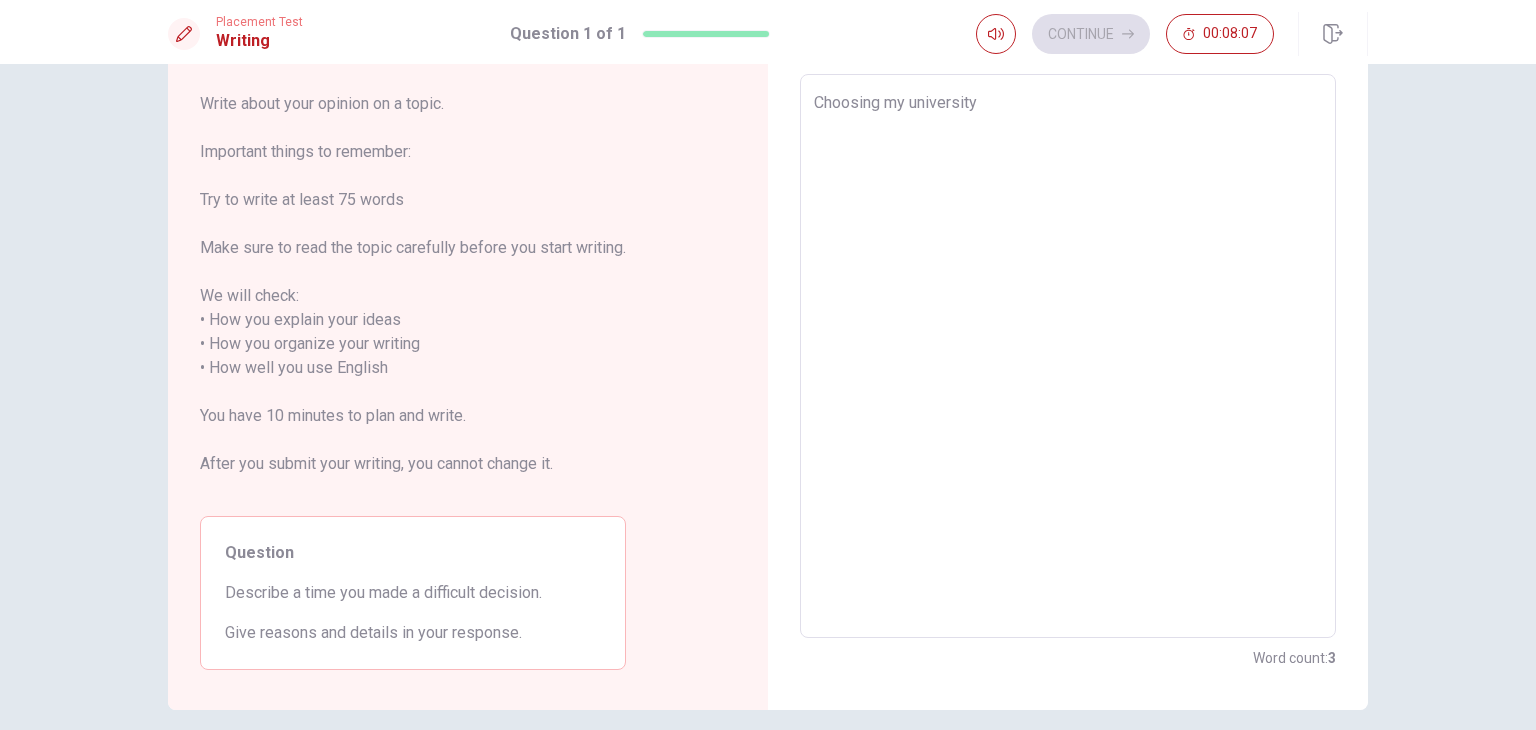 type on "x" 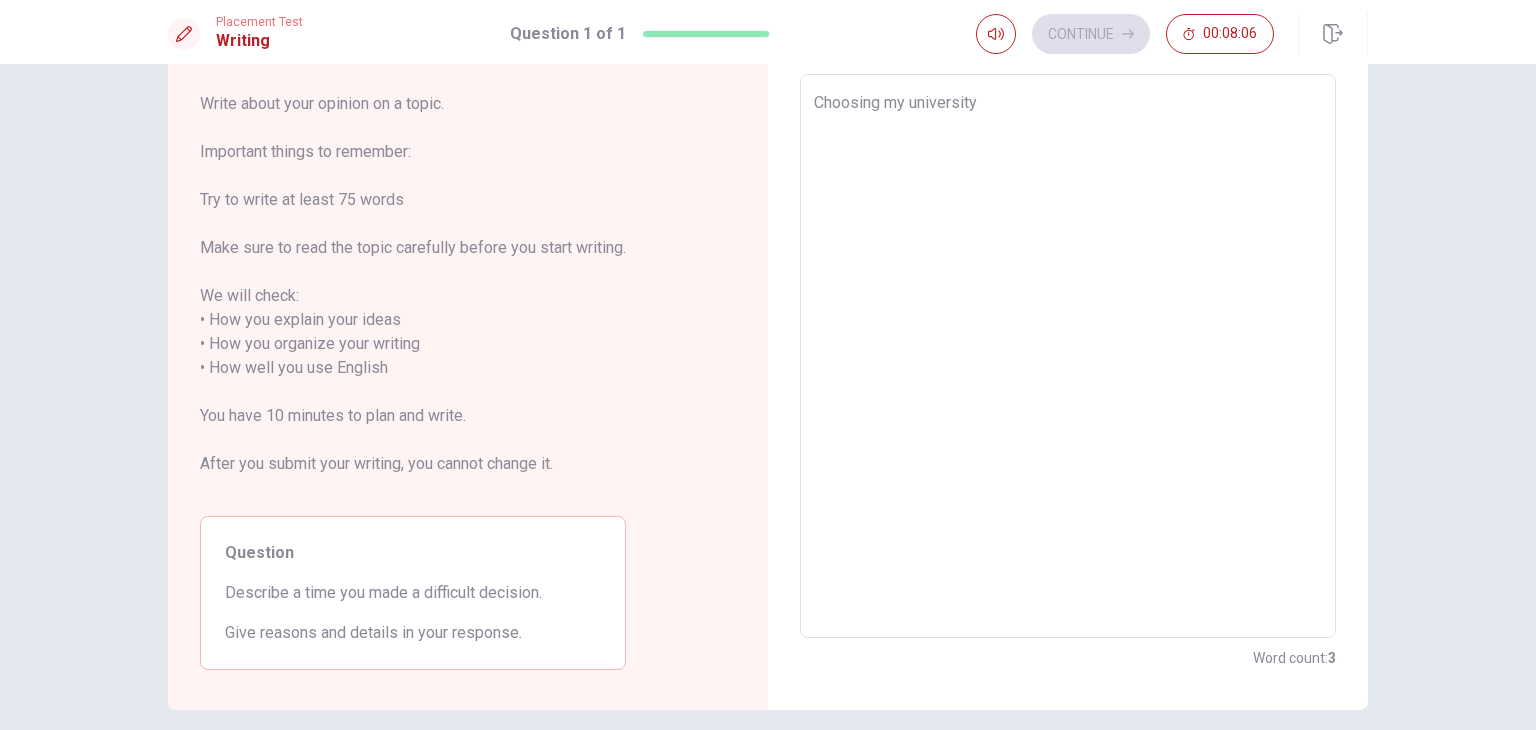 type on "Choosing my university" 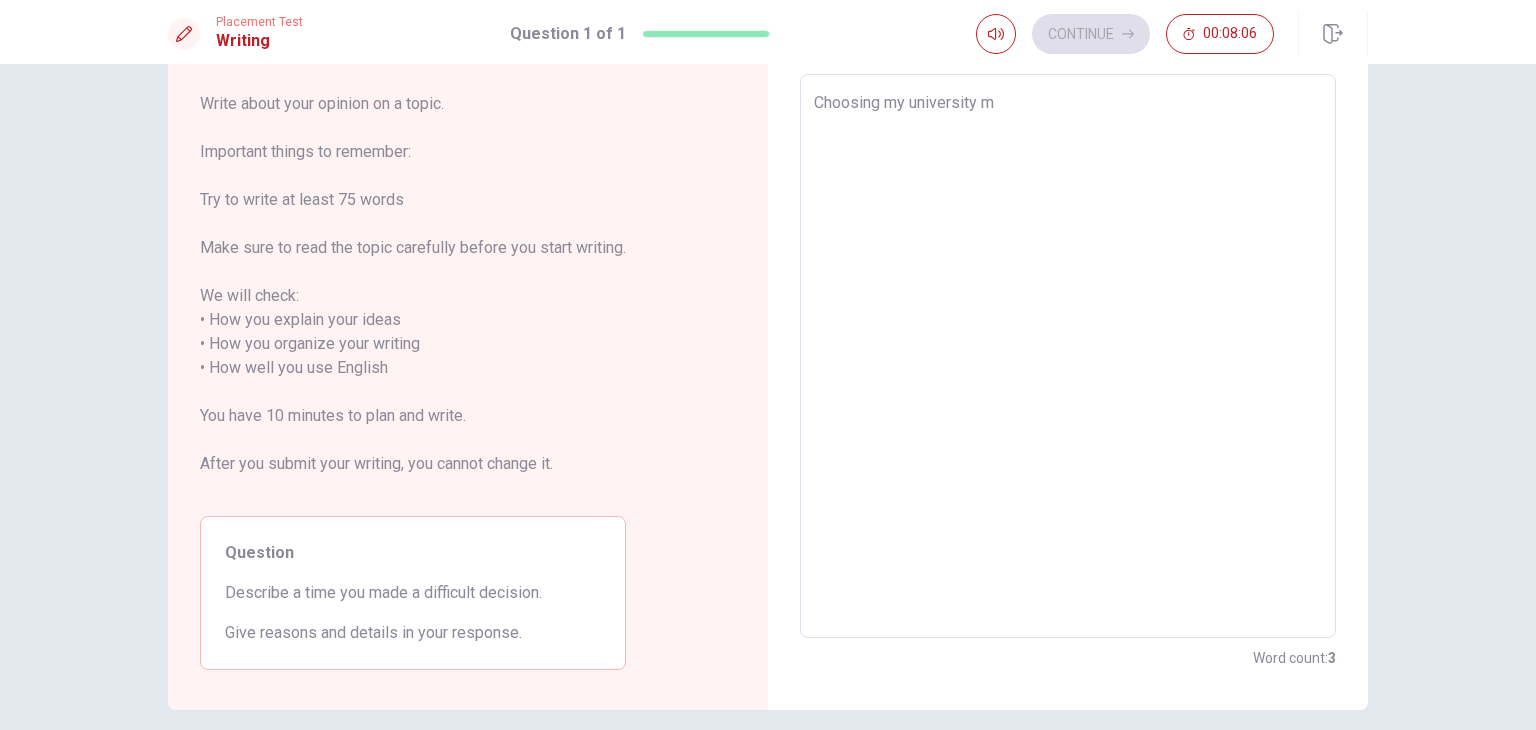 type on "x" 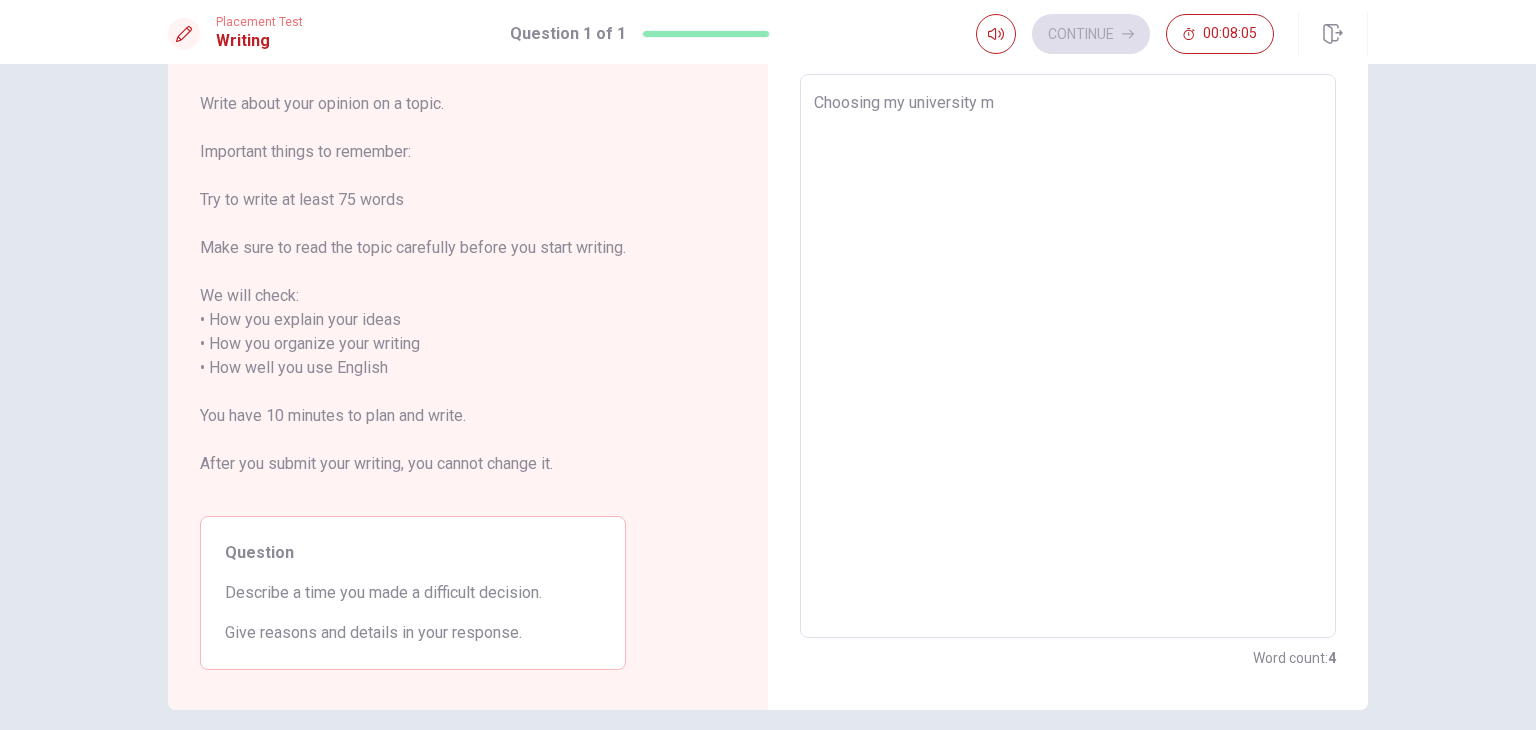type on "Choosing my university ma" 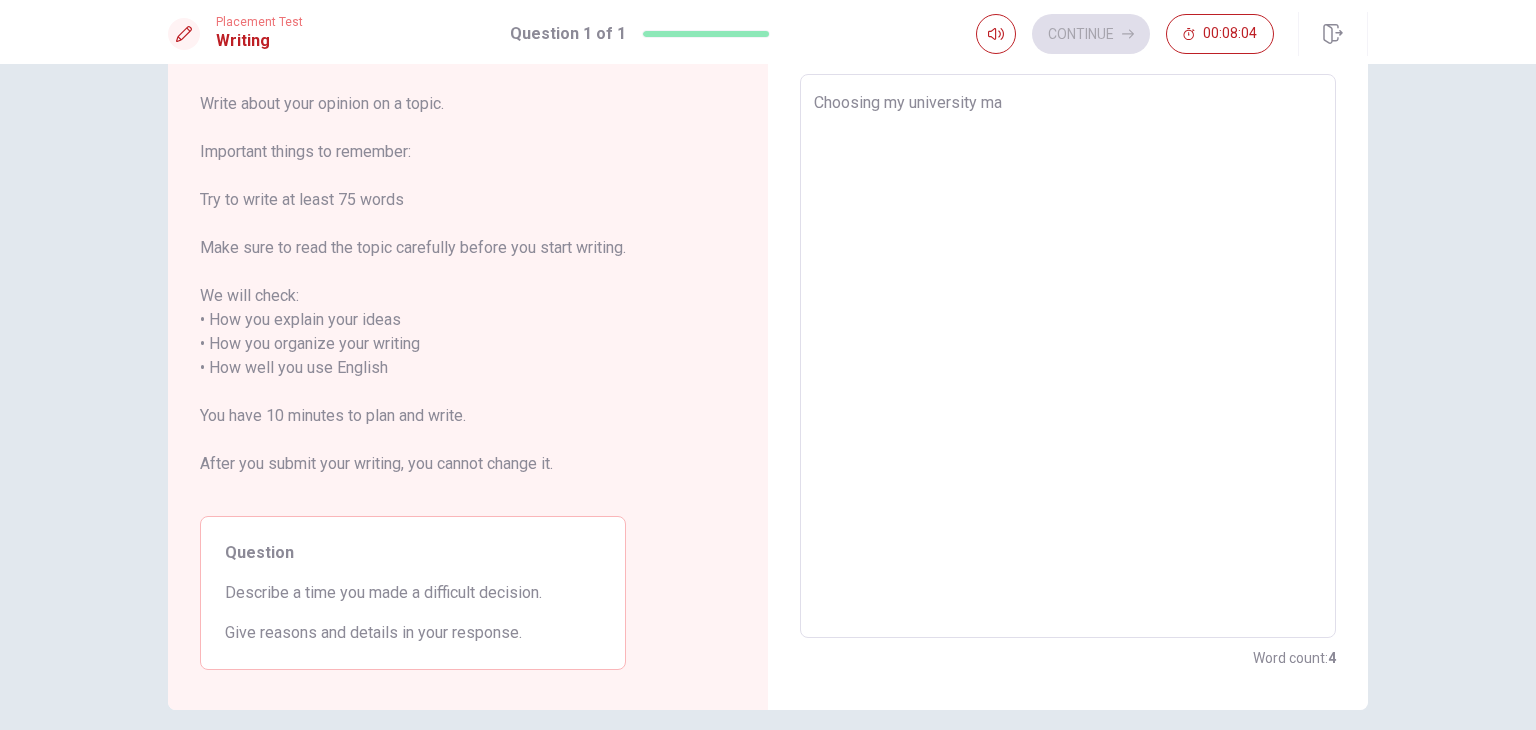 type on "x" 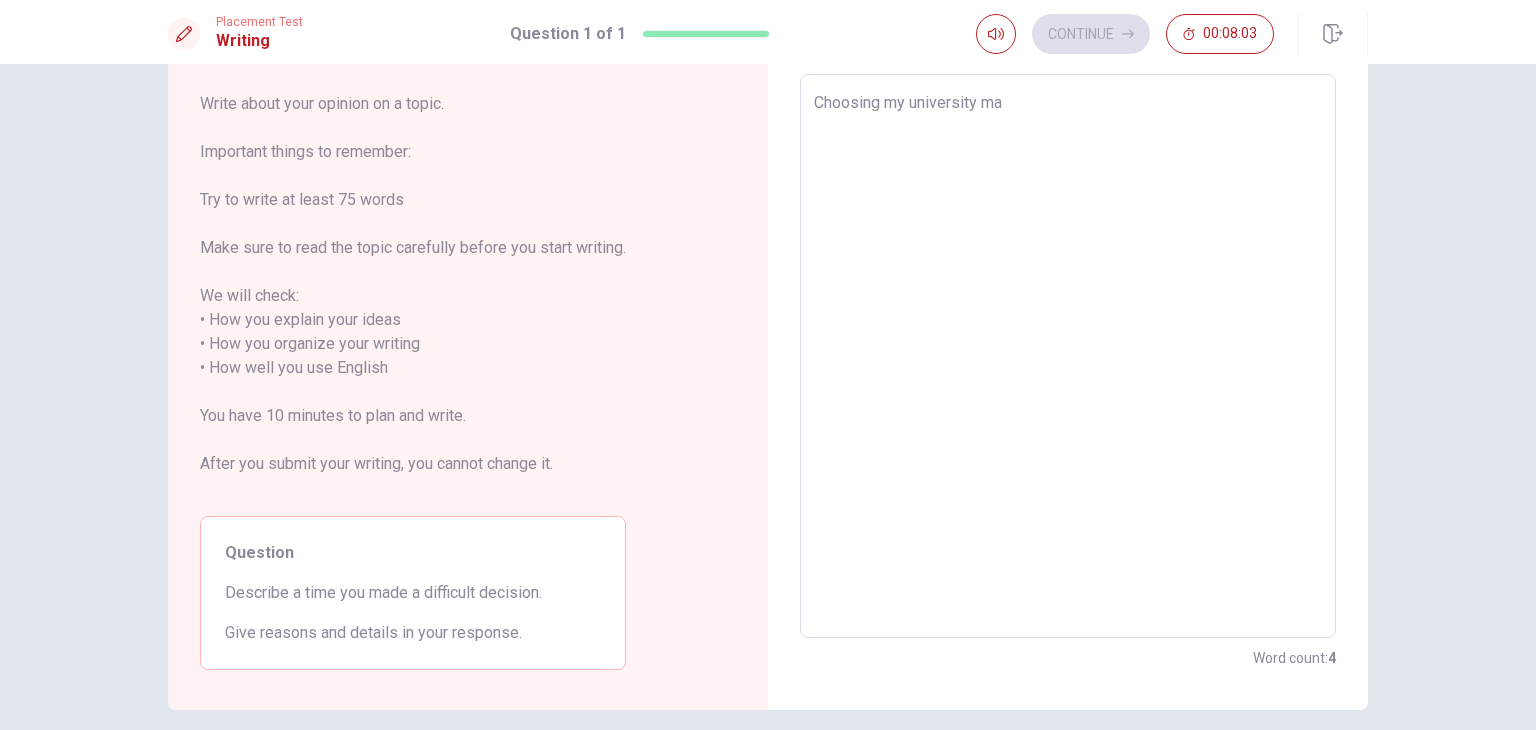 type on "Choosing my university maj" 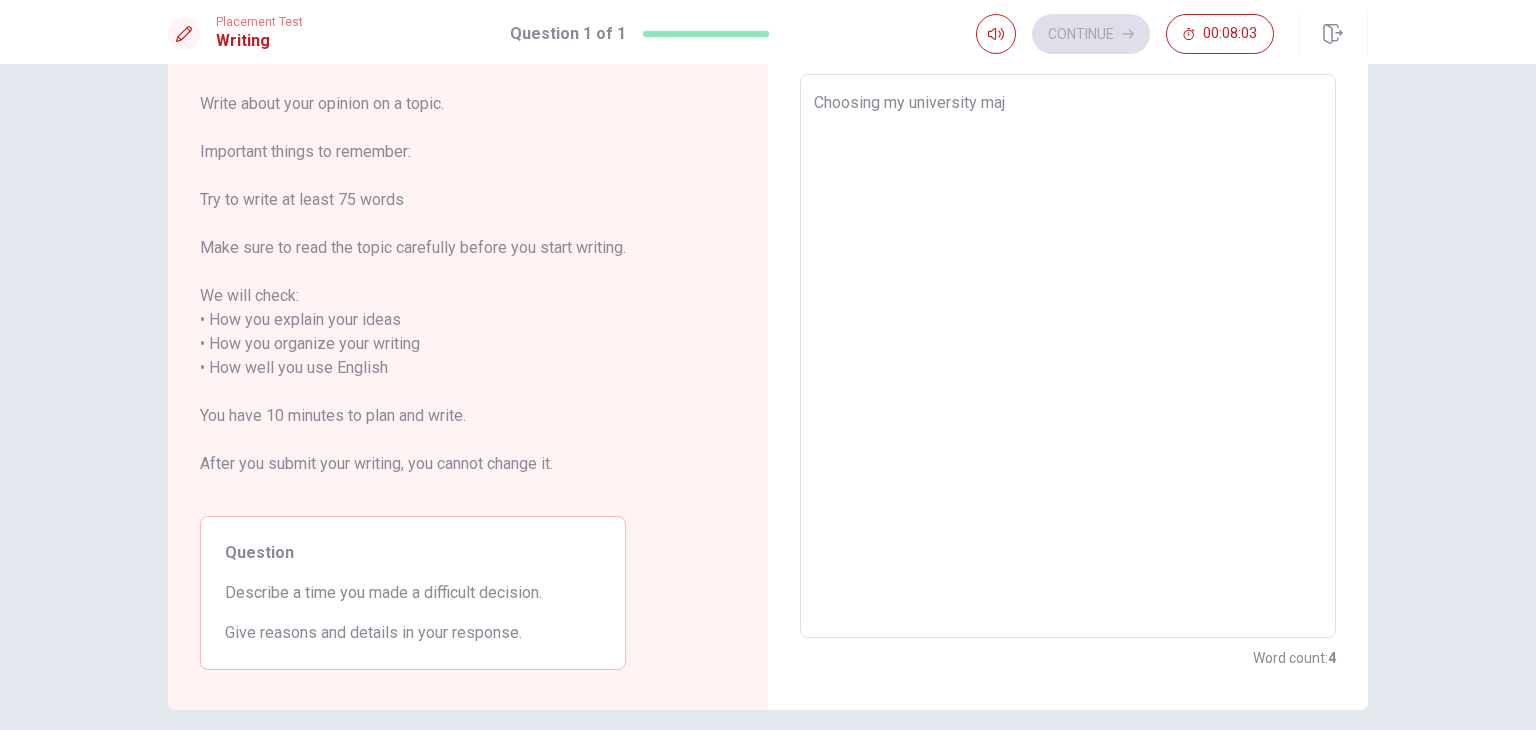 type on "x" 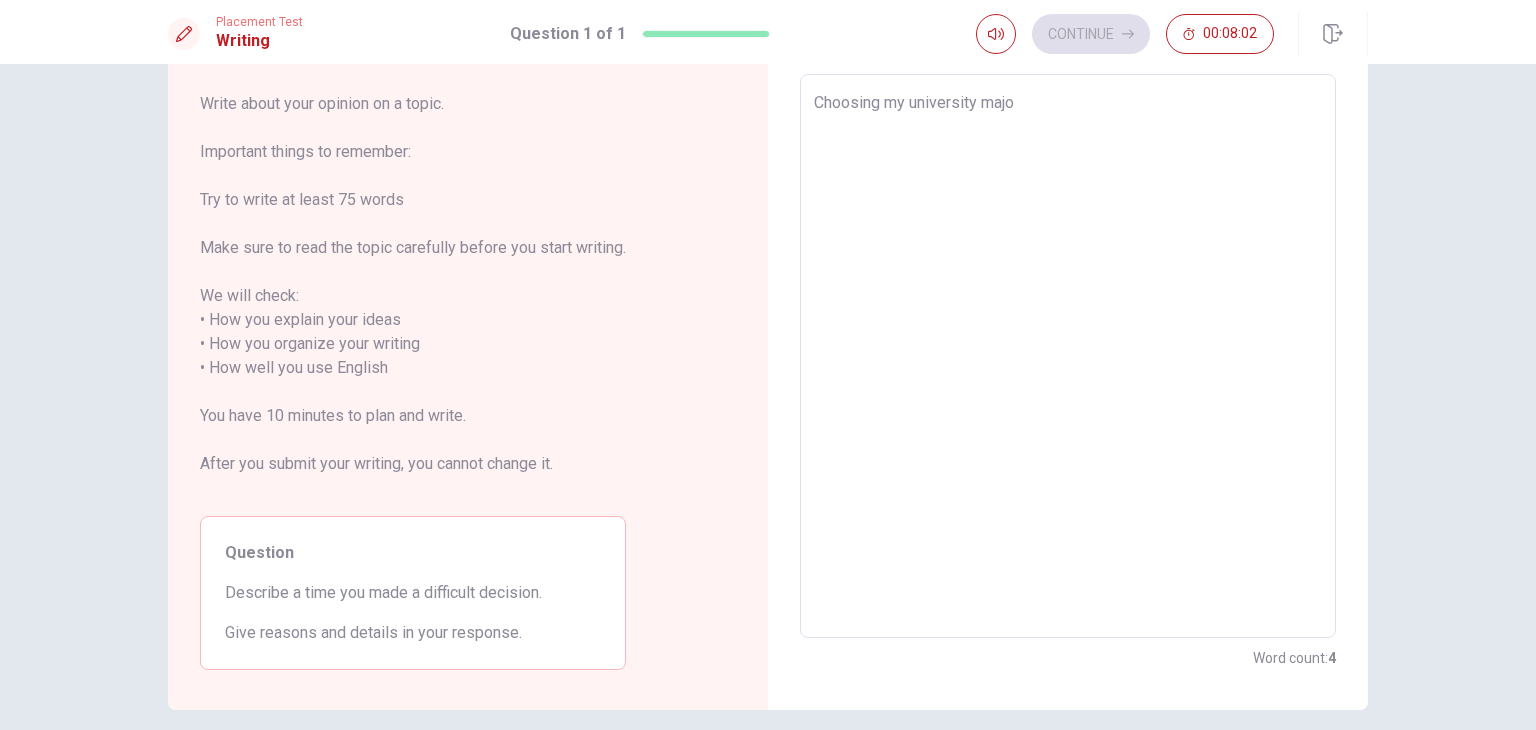 type on "x" 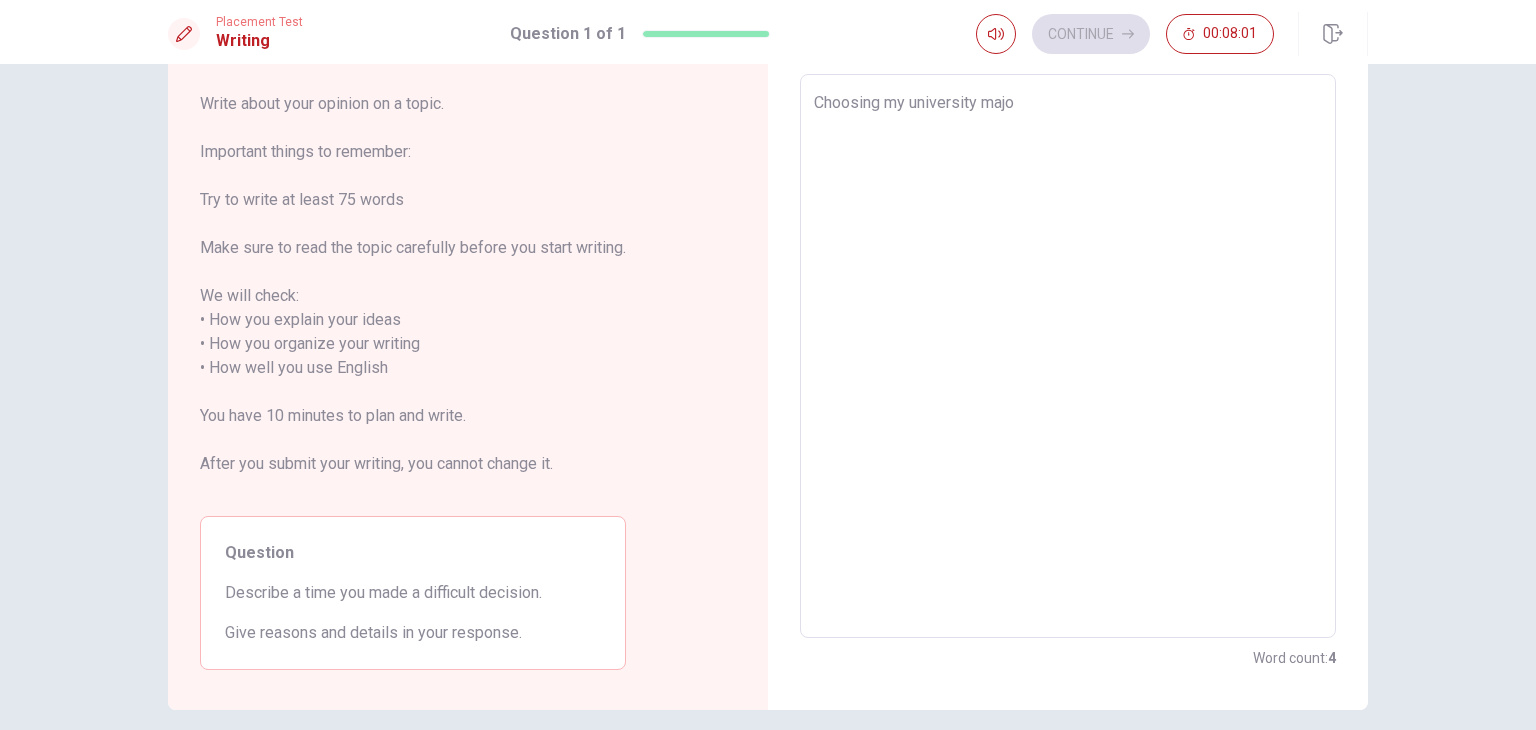 type on "Choosing my university major" 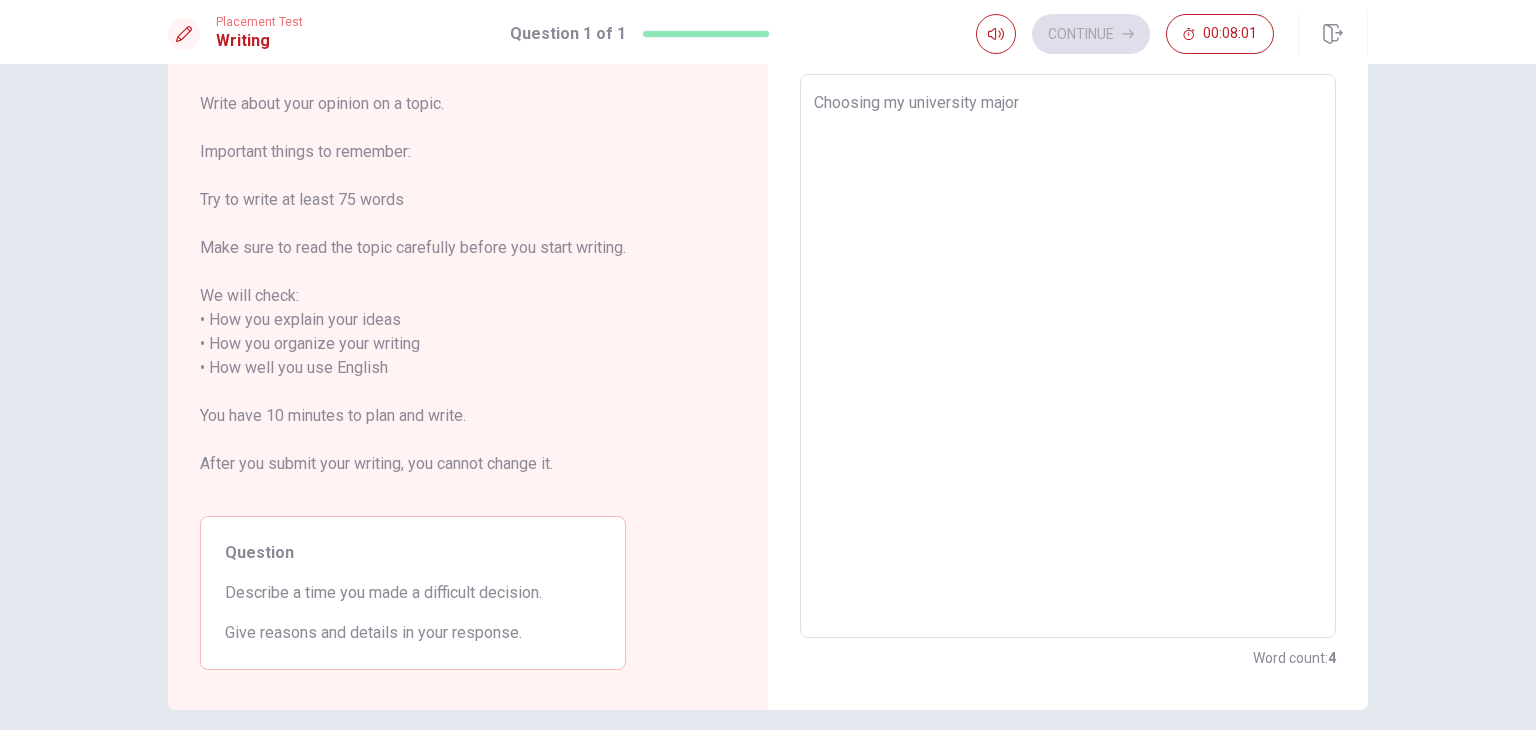 type on "x" 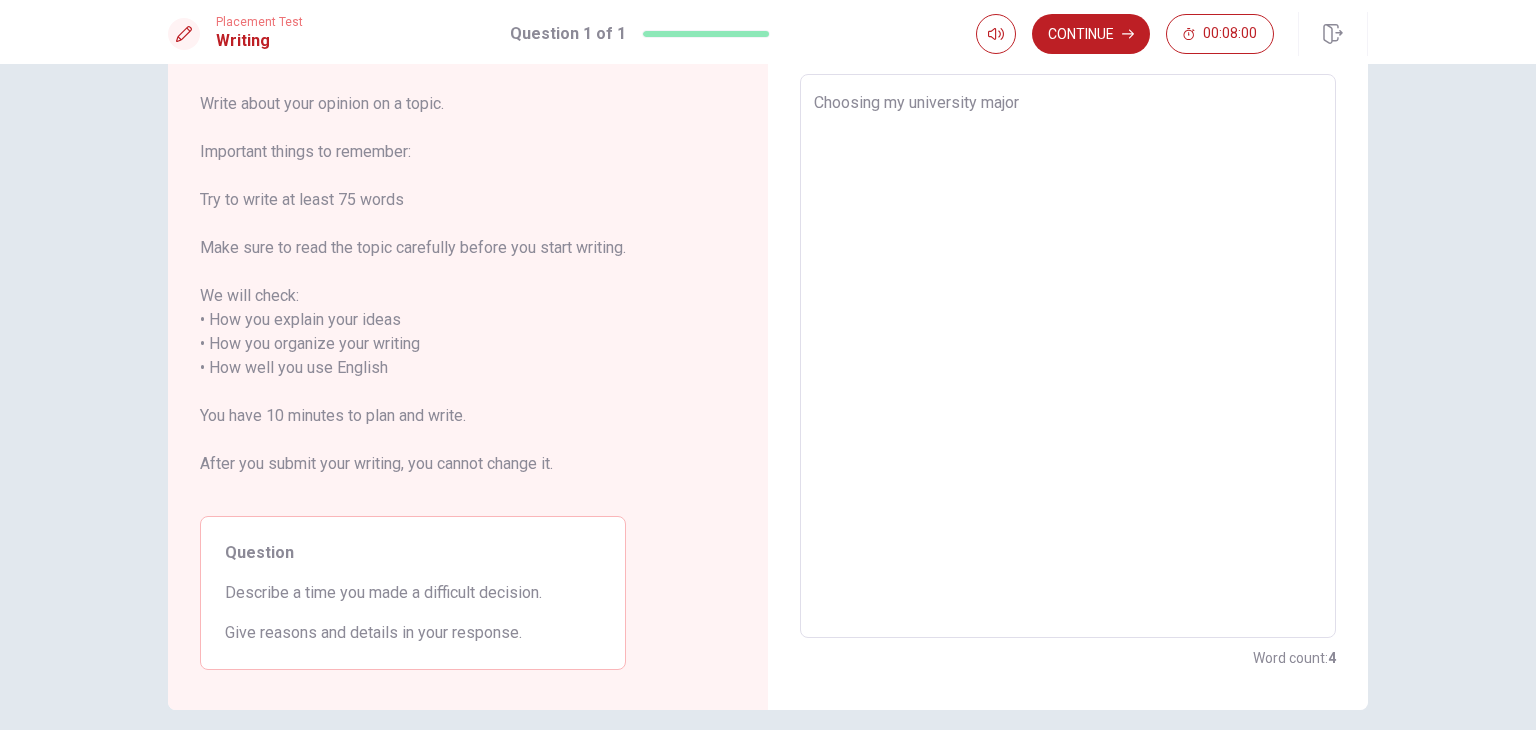 type on "Choosing my university major" 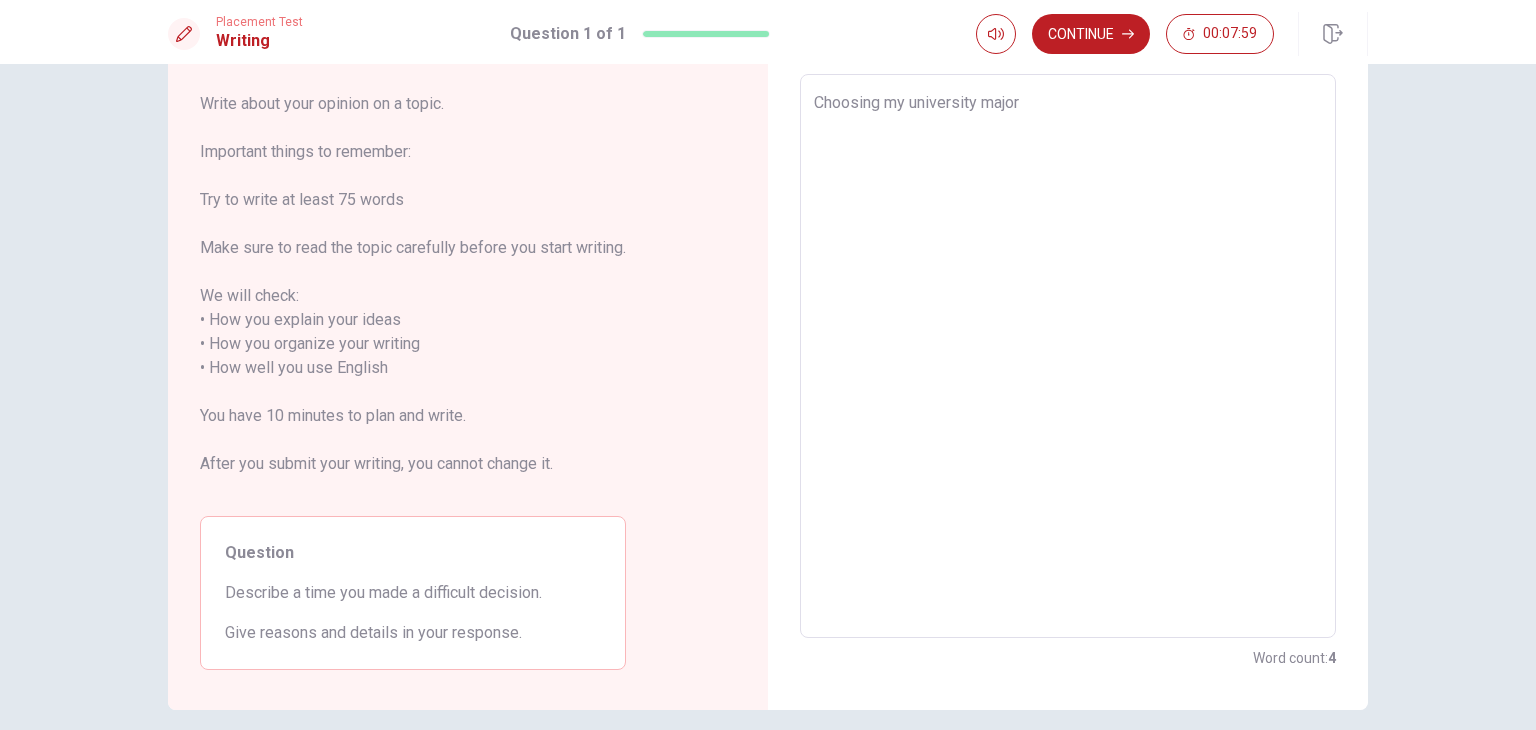 type on "Choosing my university major w" 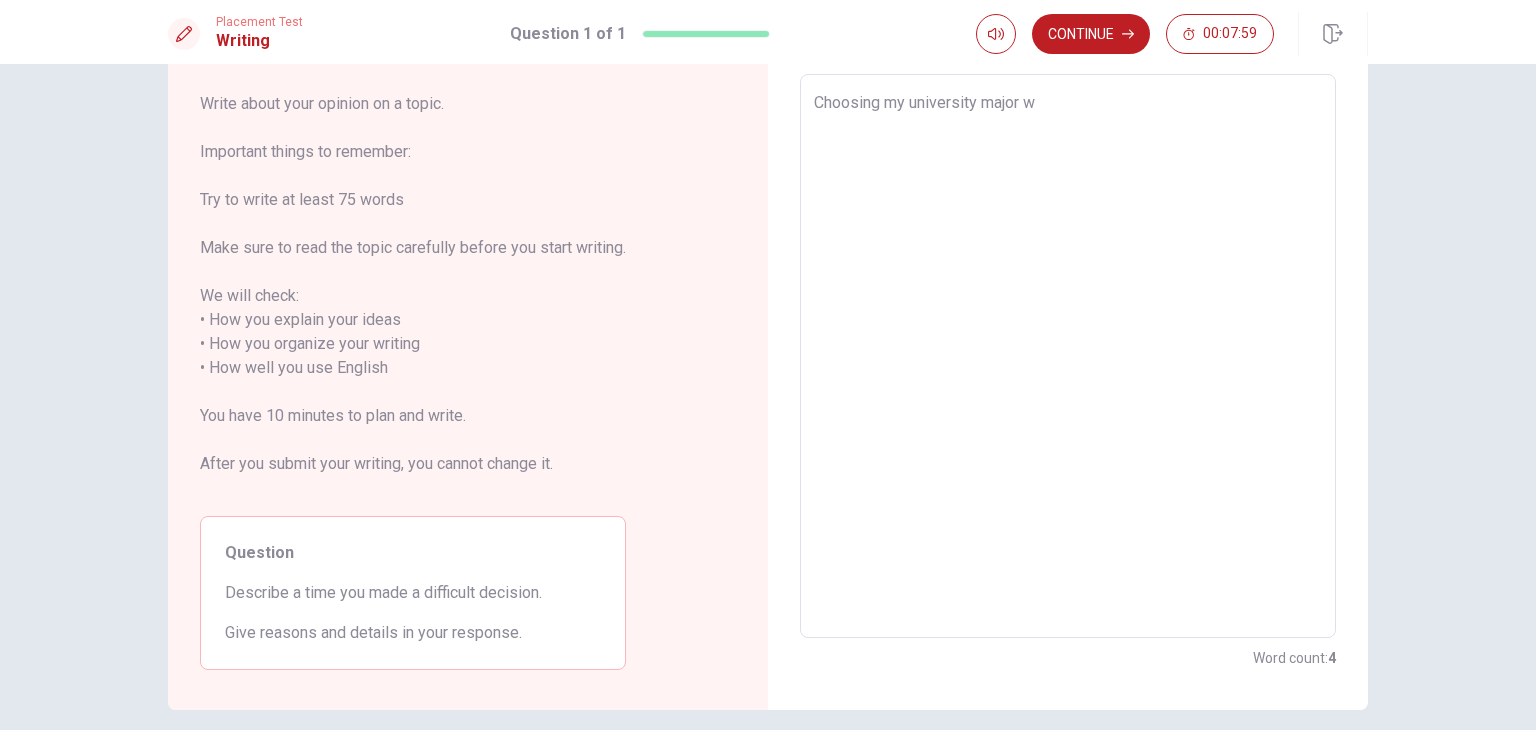 type on "x" 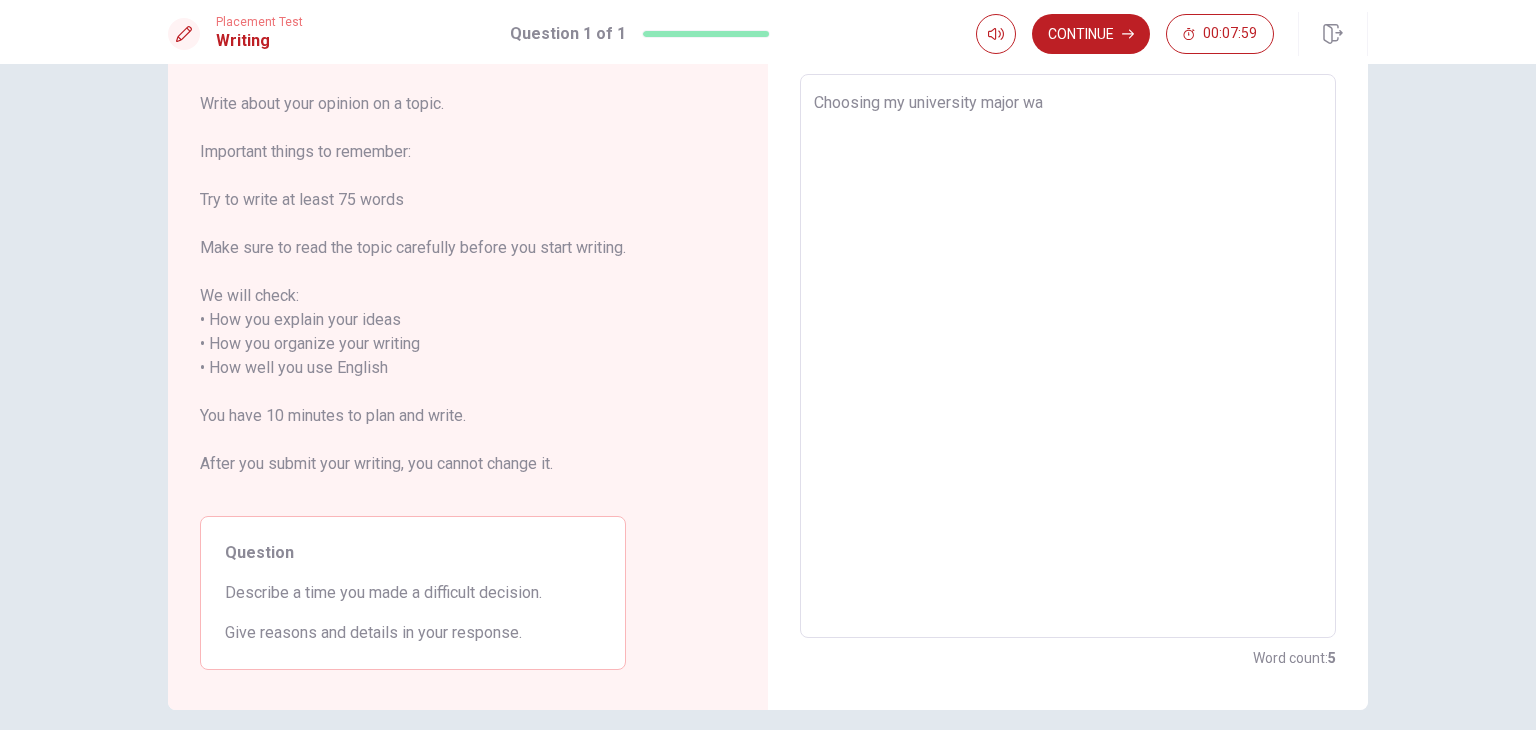 type on "x" 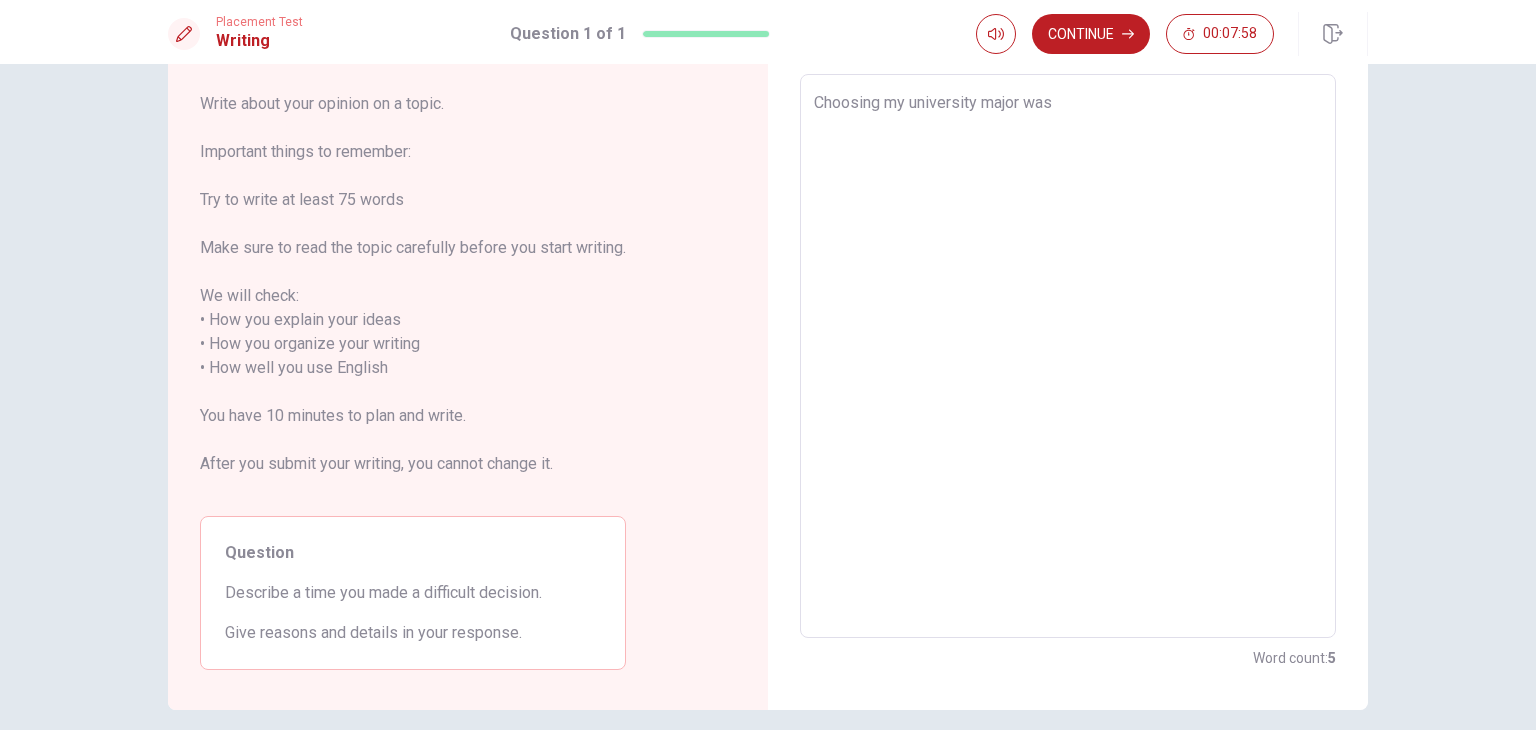 type on "x" 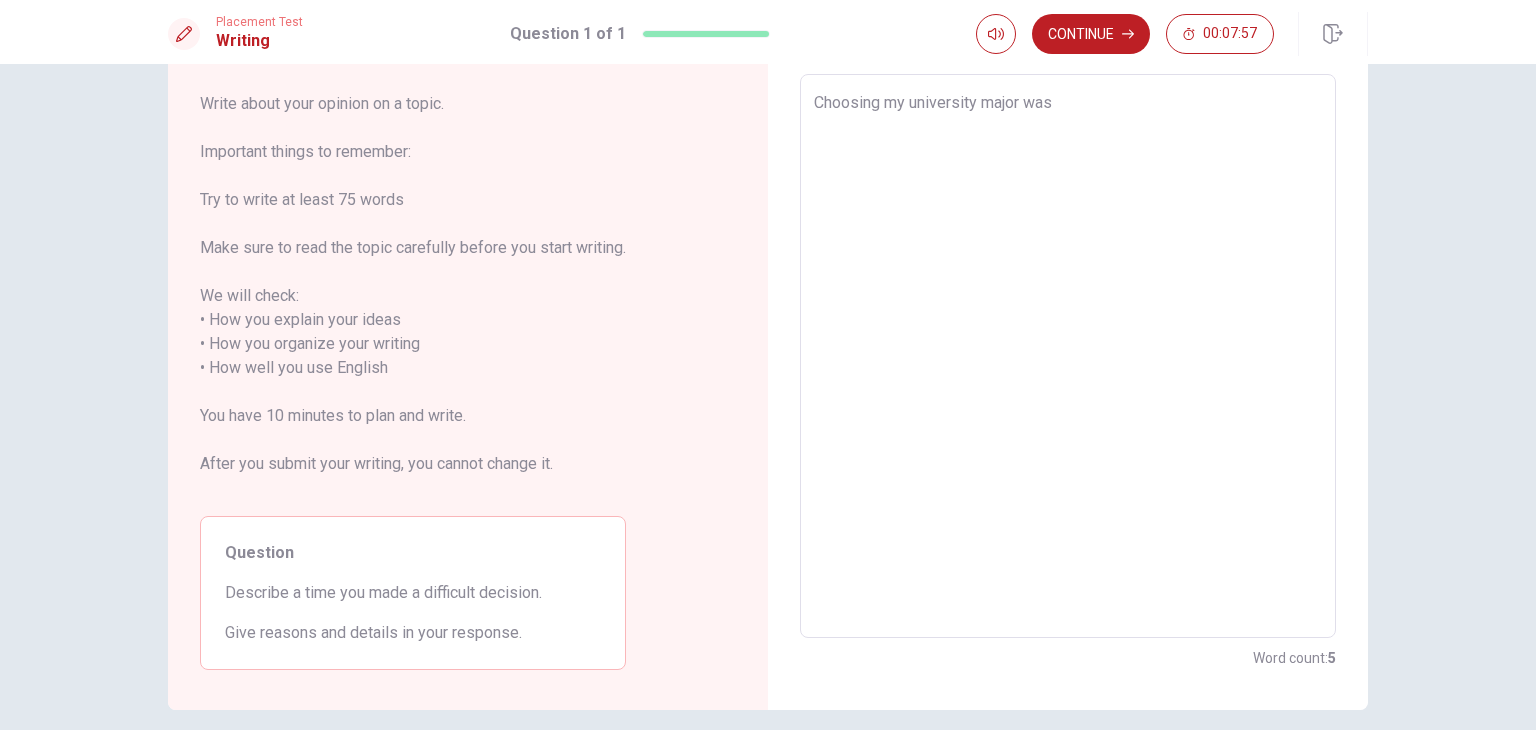 type on "Choosing my university major was" 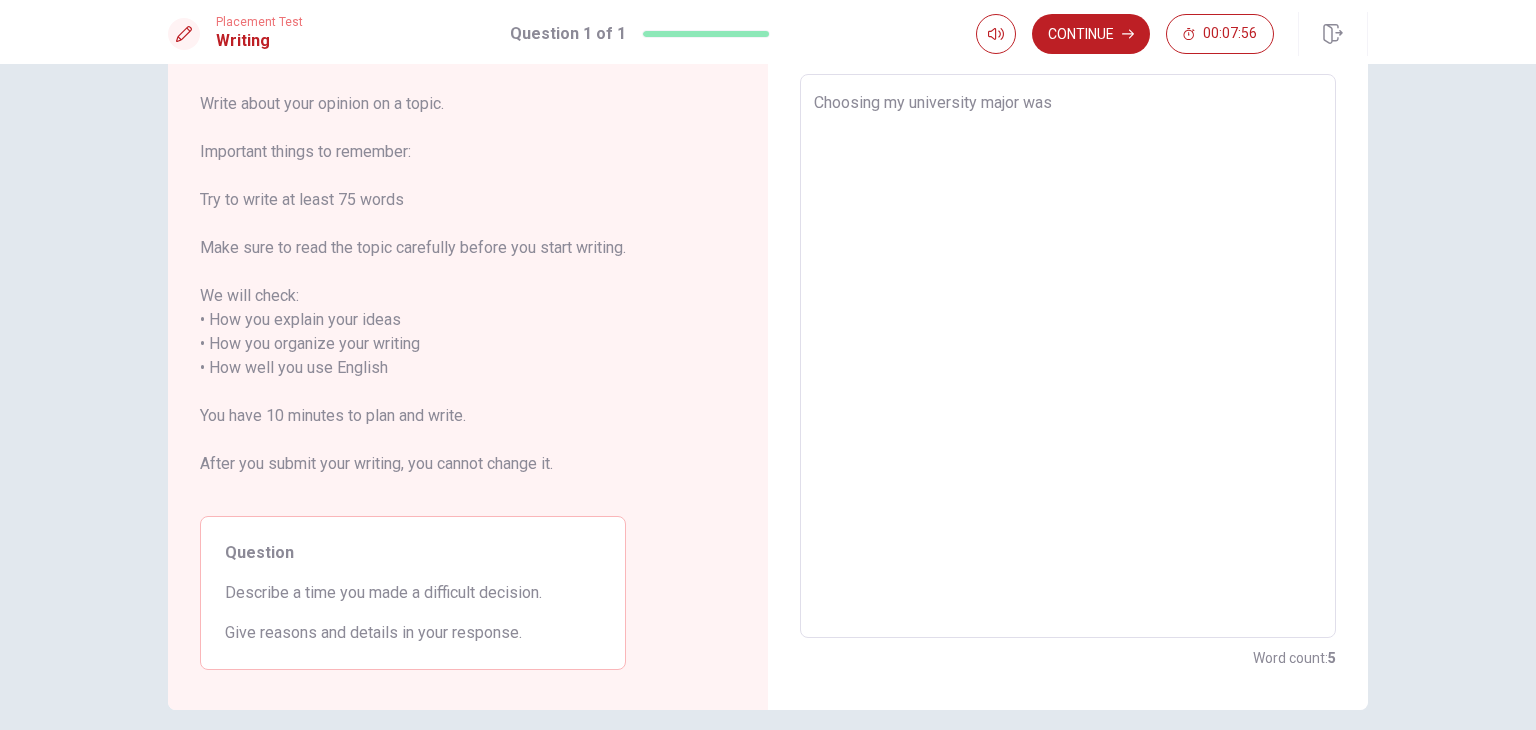 type on "Choosing my university major was a" 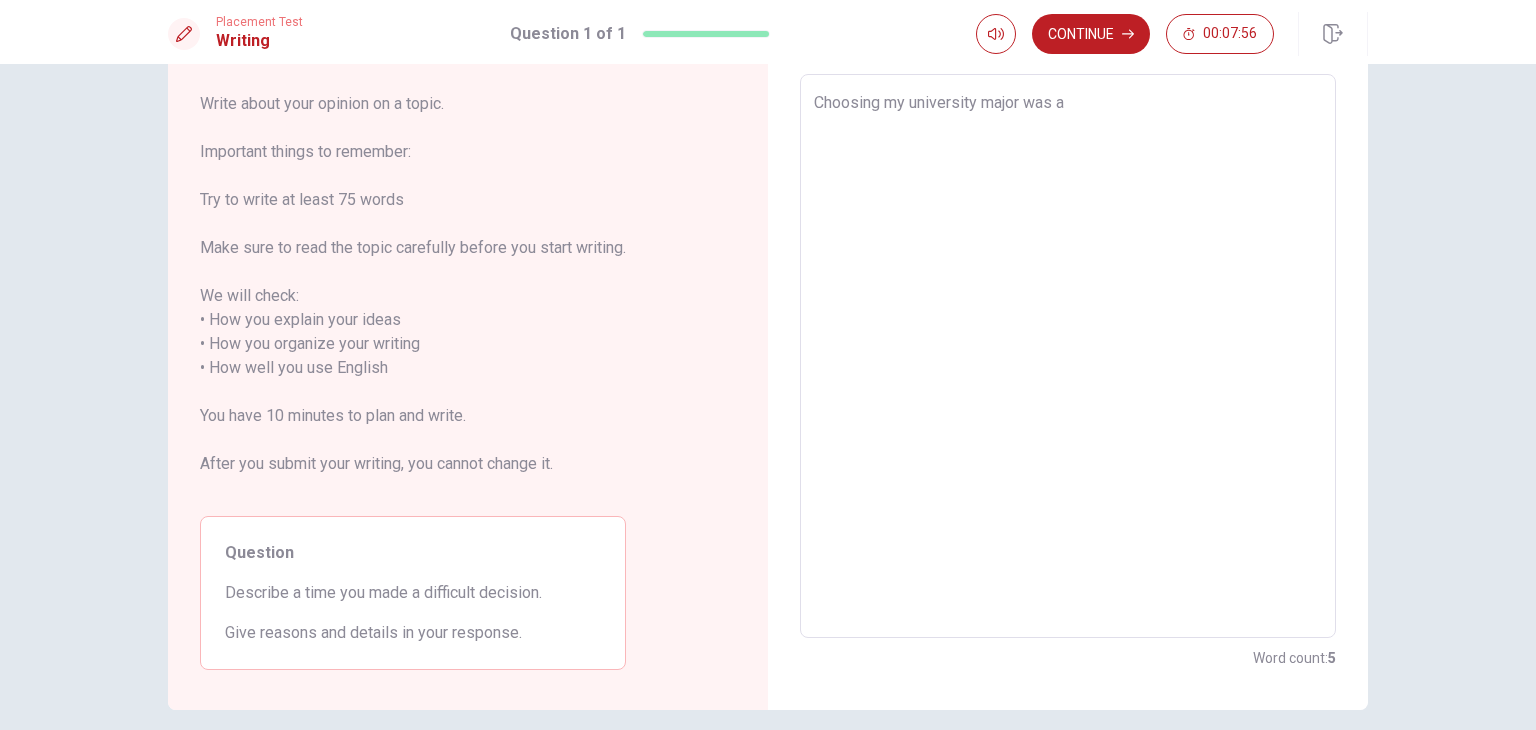 type on "x" 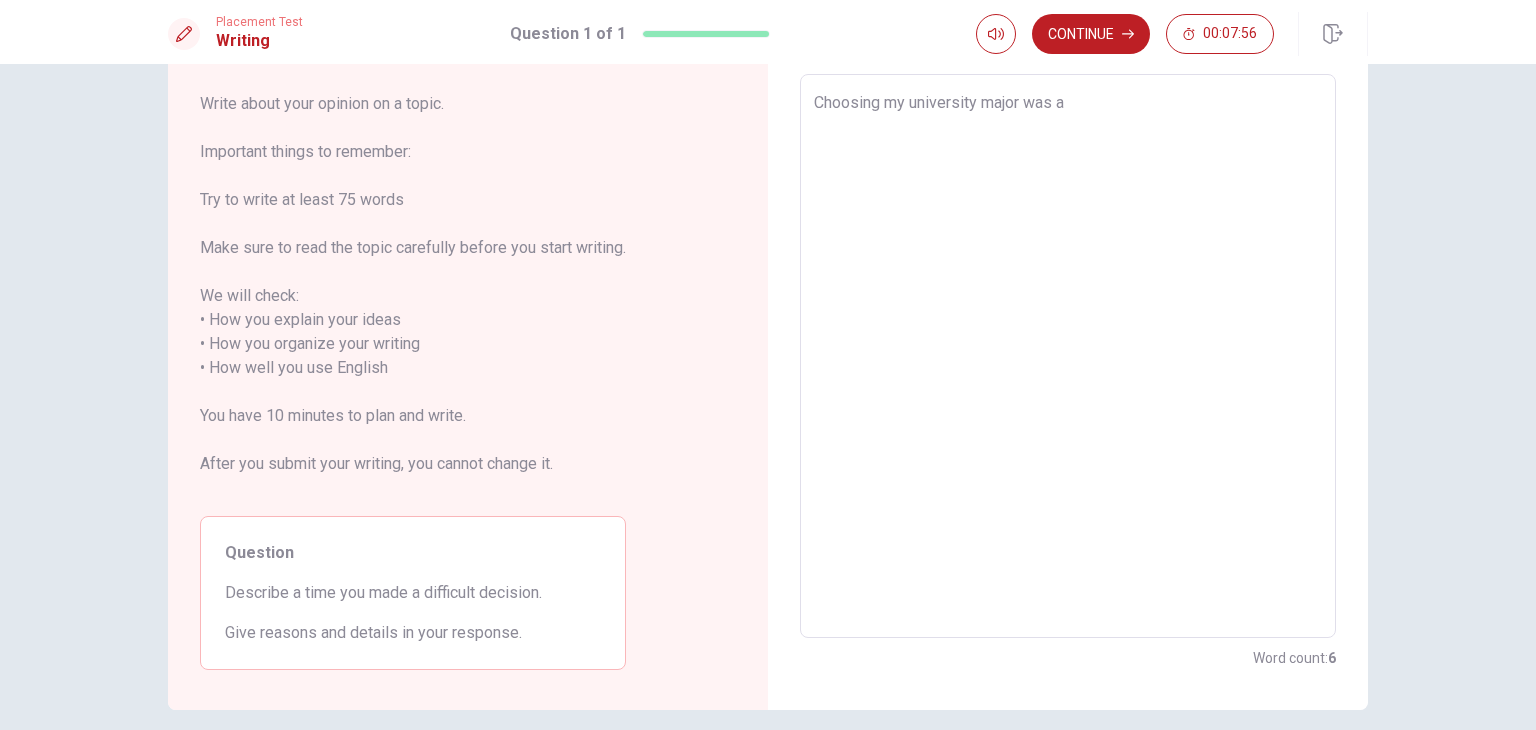 type on "Choosing my university major was a" 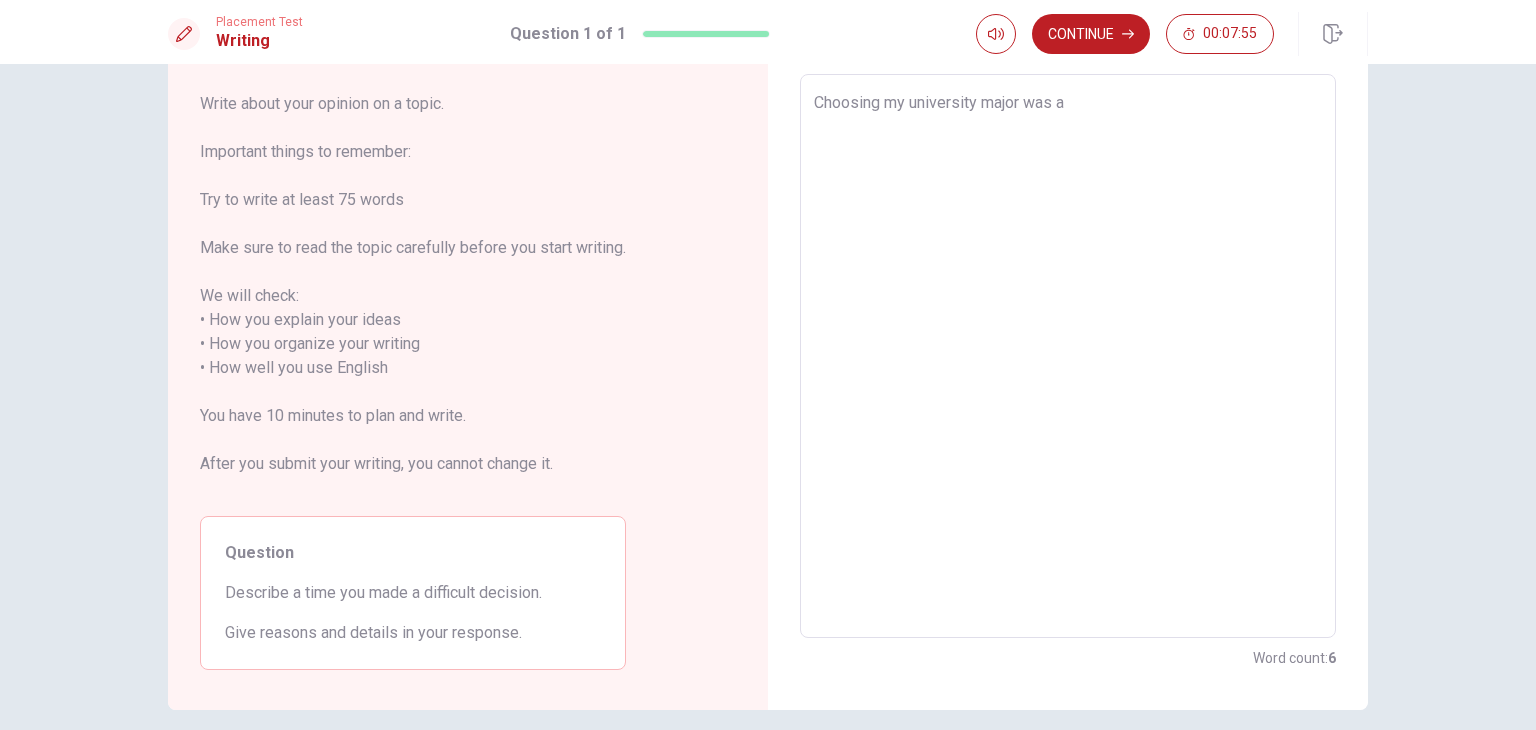 type on "Choosing my university major was a t" 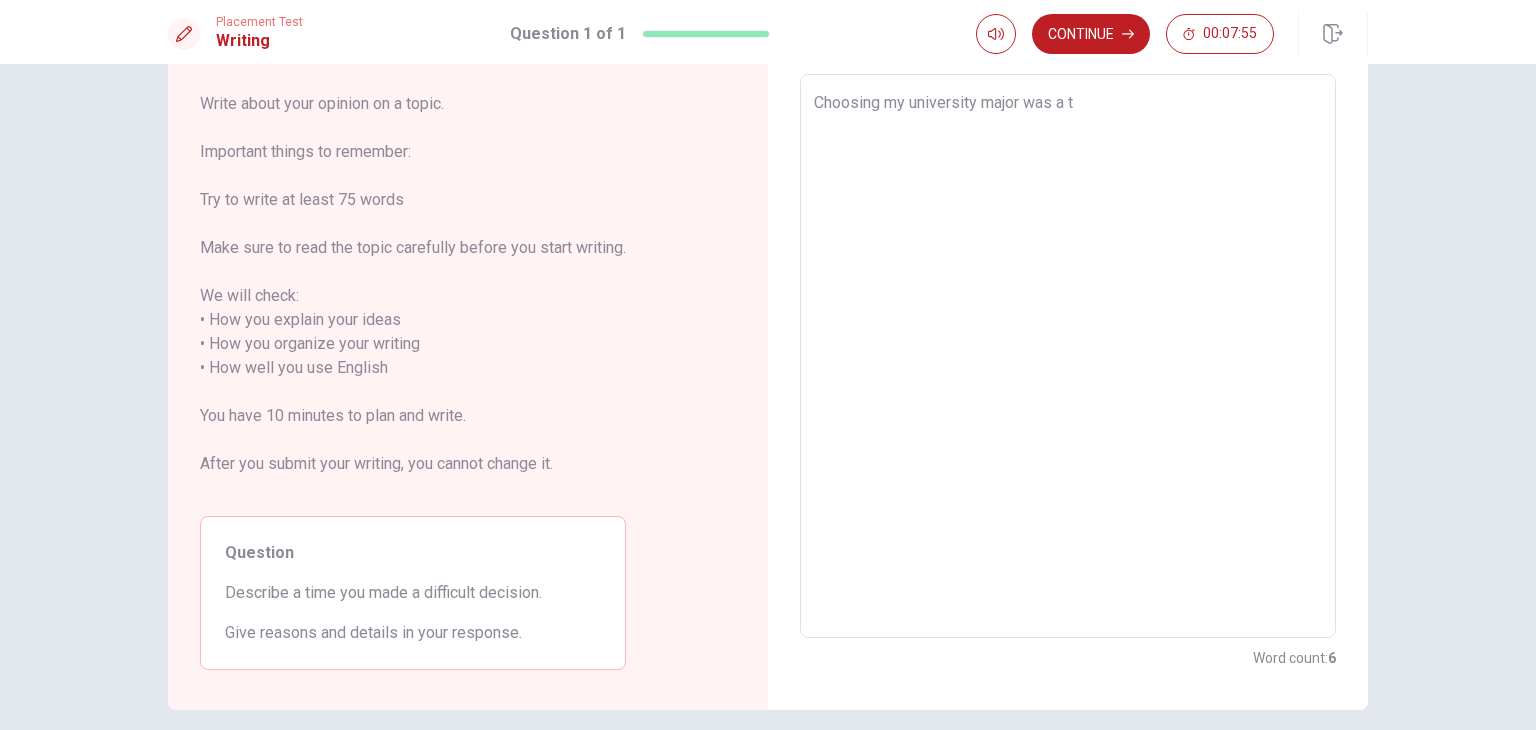 type on "x" 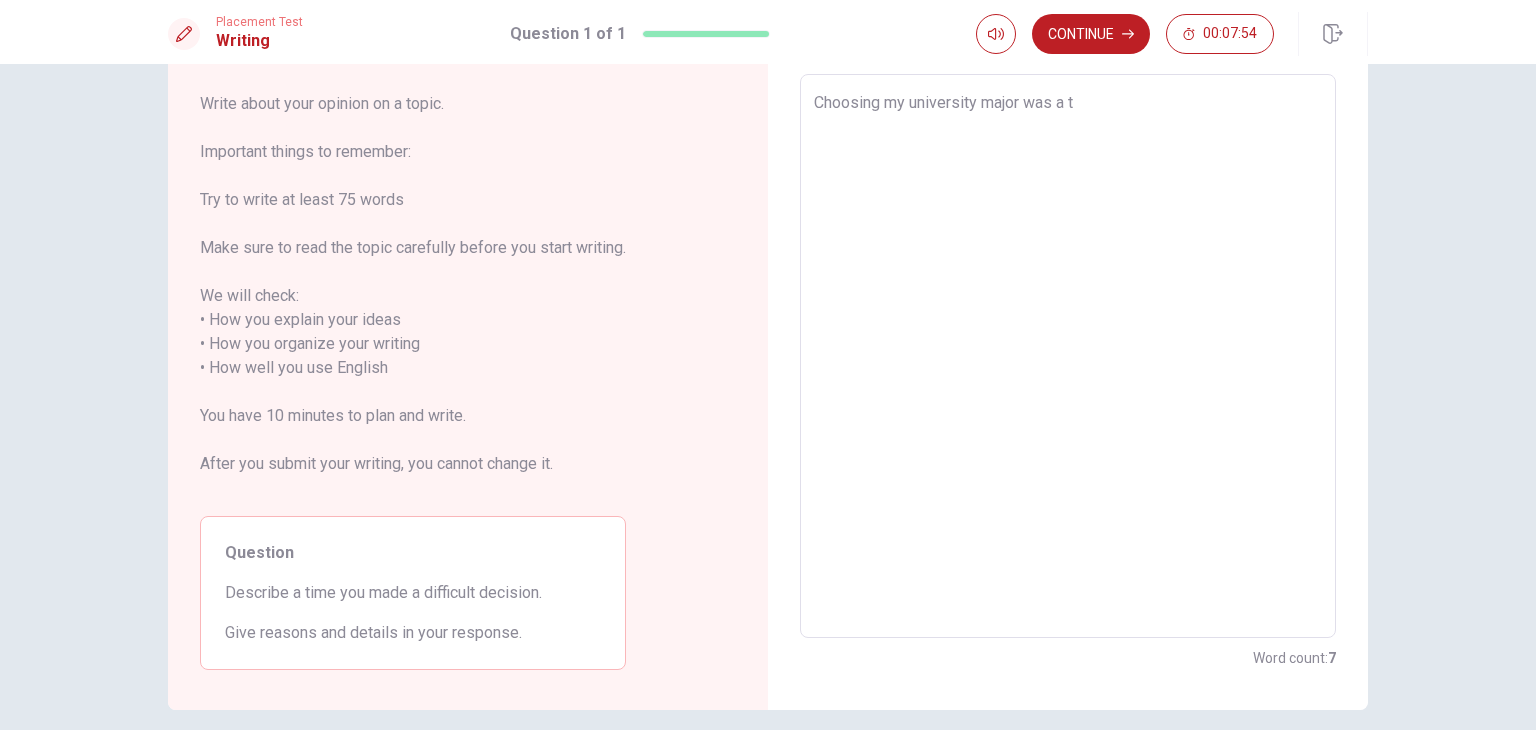 type on "Choosing my university major was a tr" 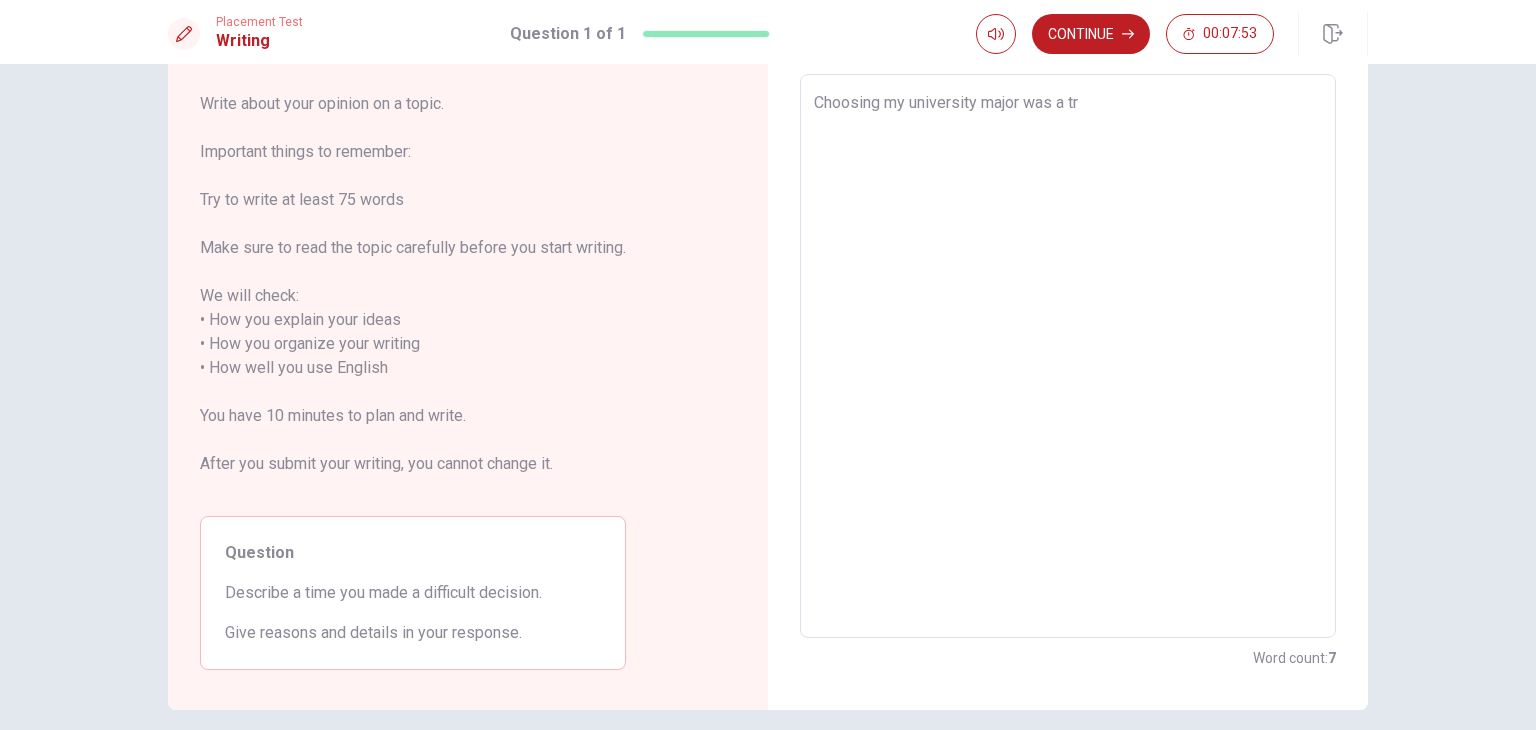 type on "x" 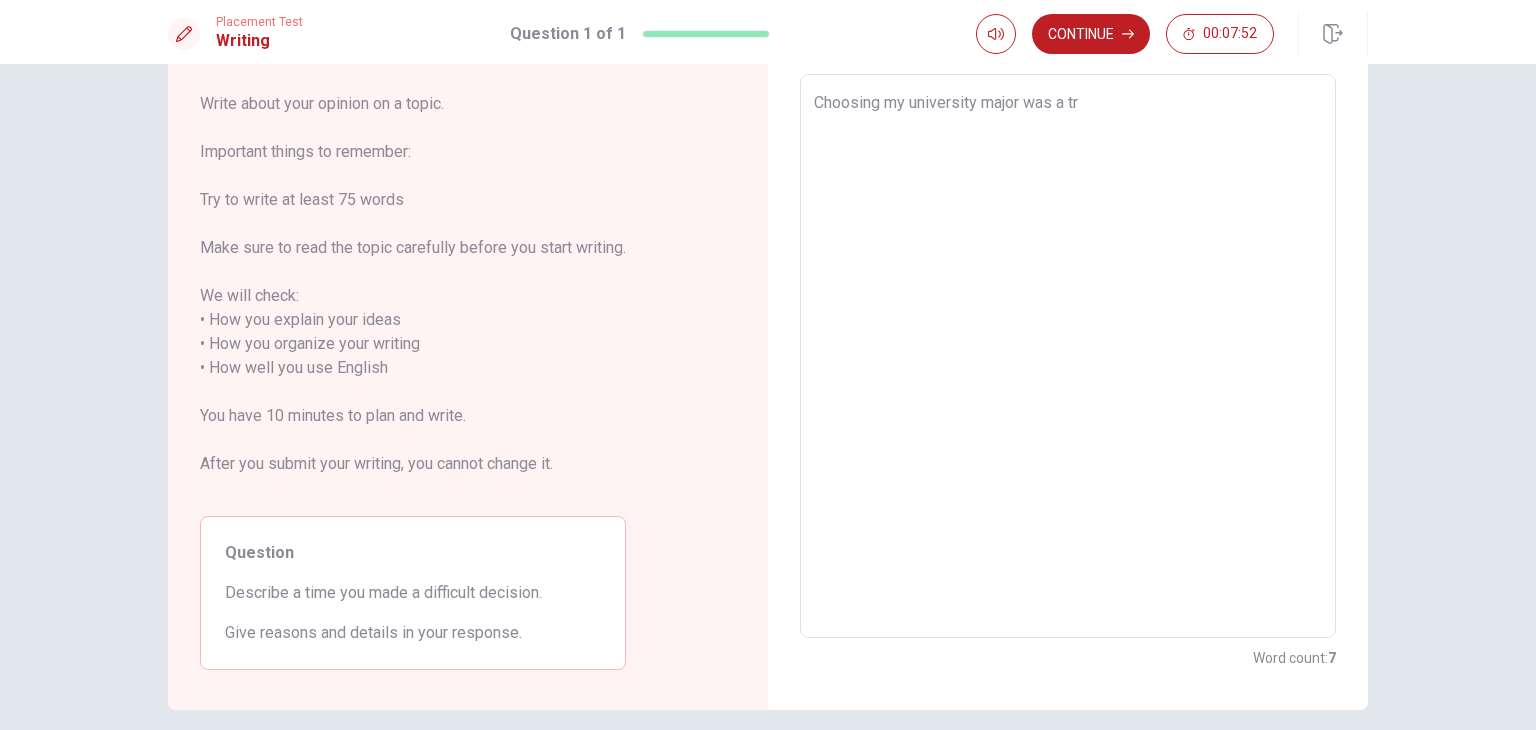 type on "Choosing my university major was a tru" 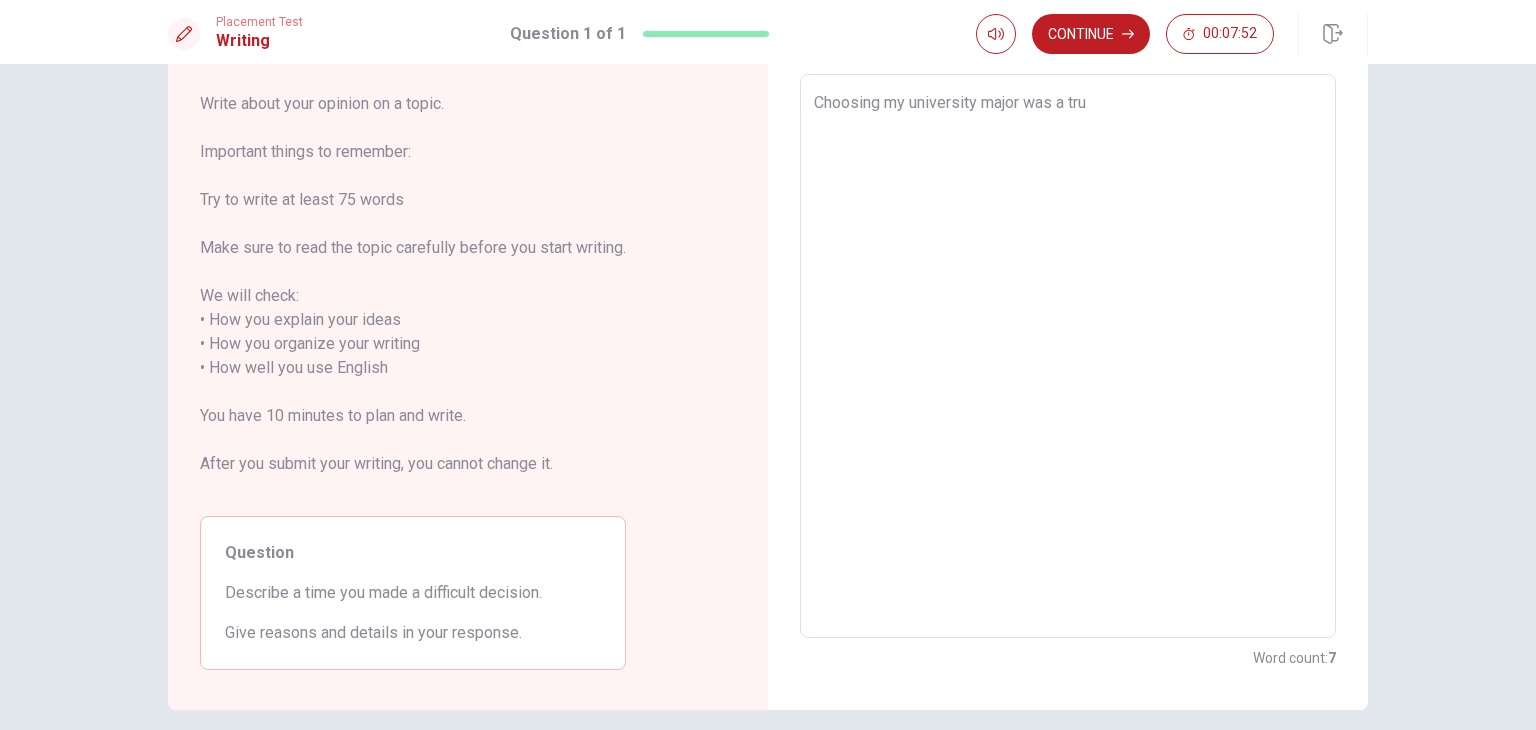 type on "x" 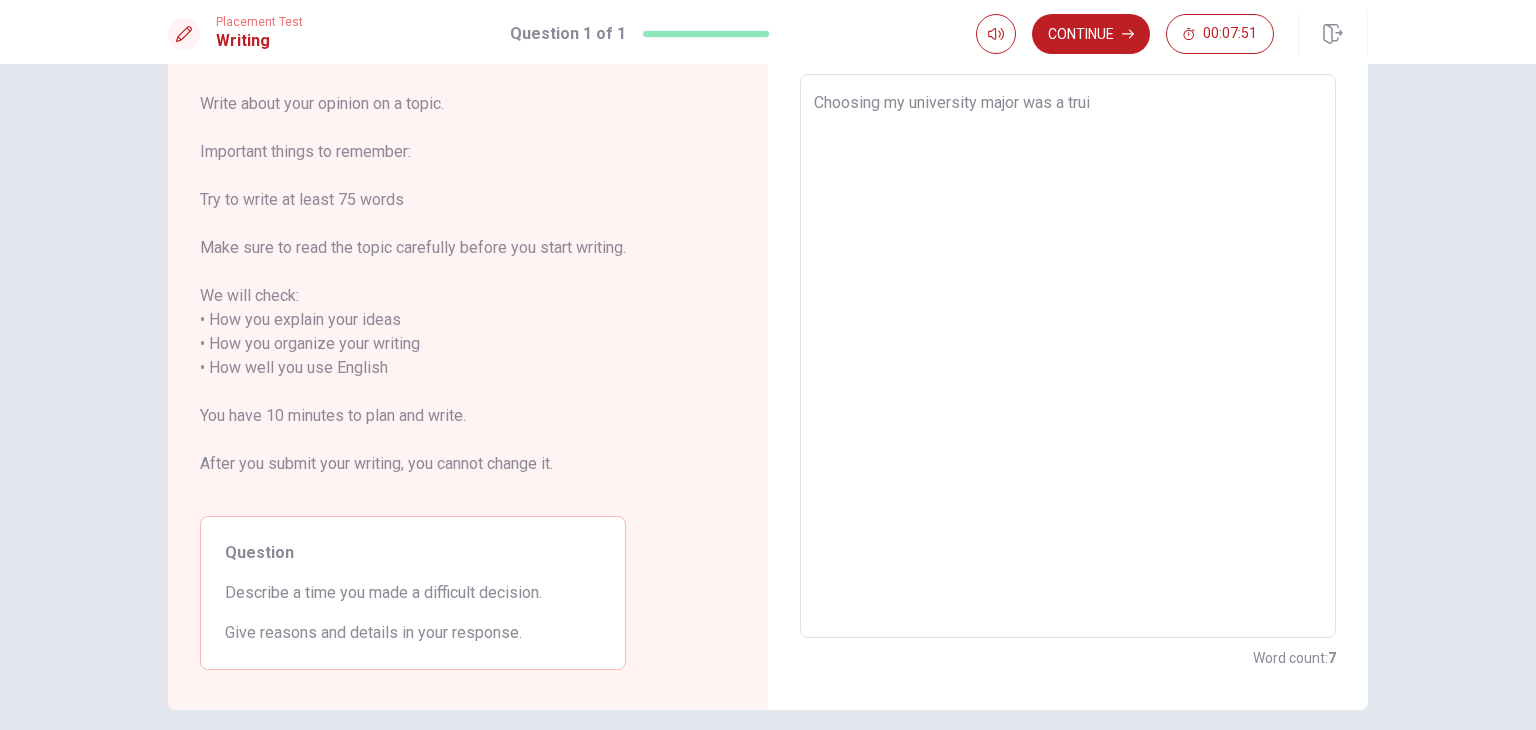 type on "x" 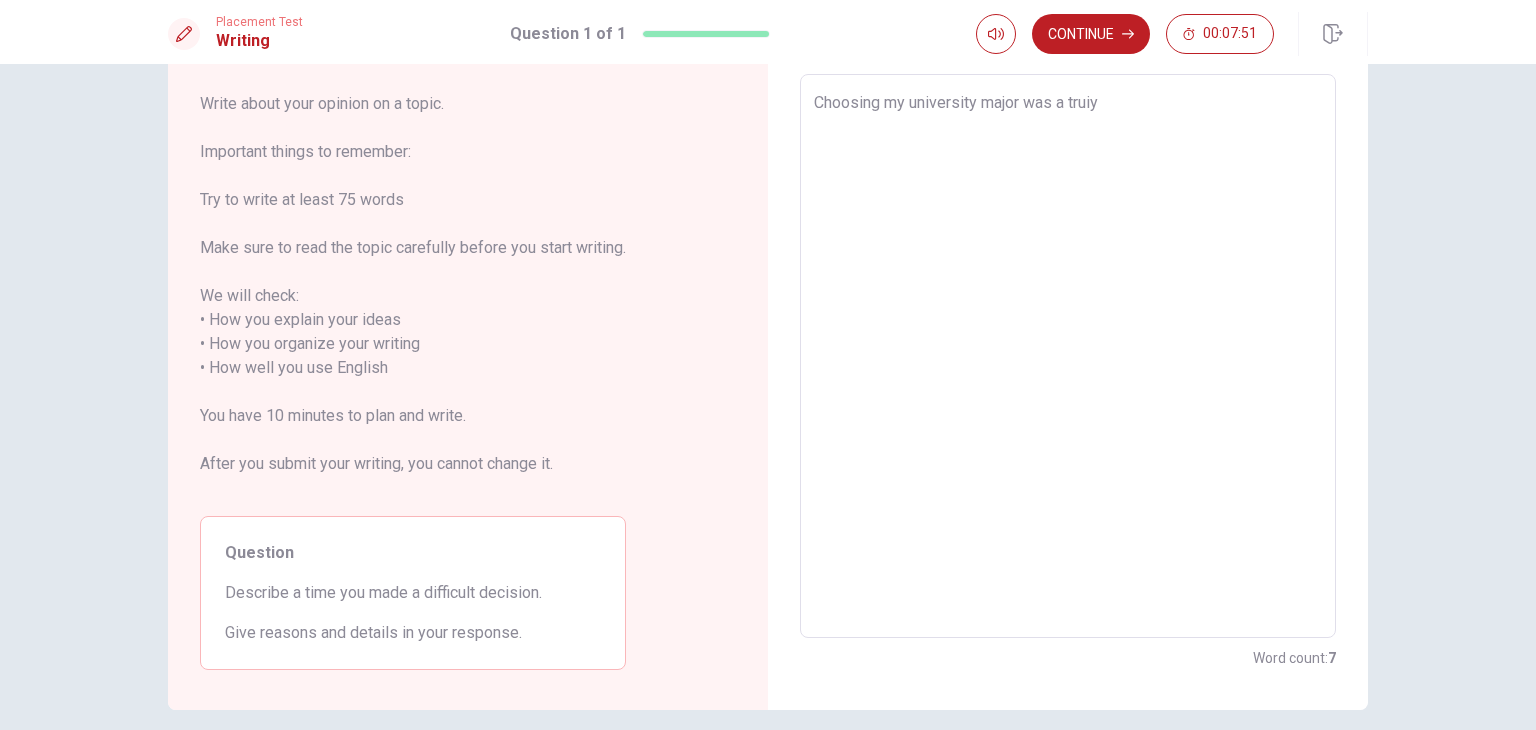 type on "x" 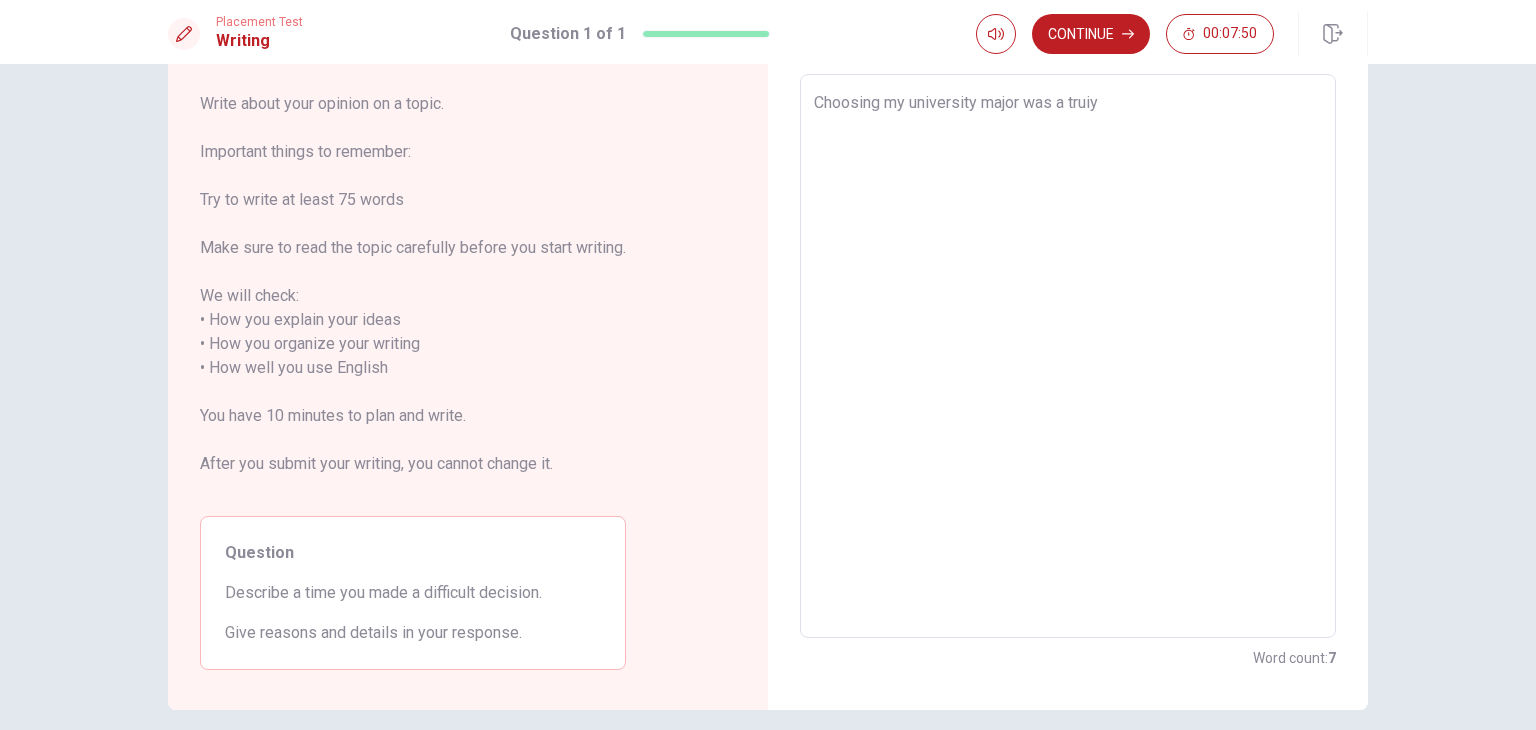 type on "Choosing my university major was a truiy" 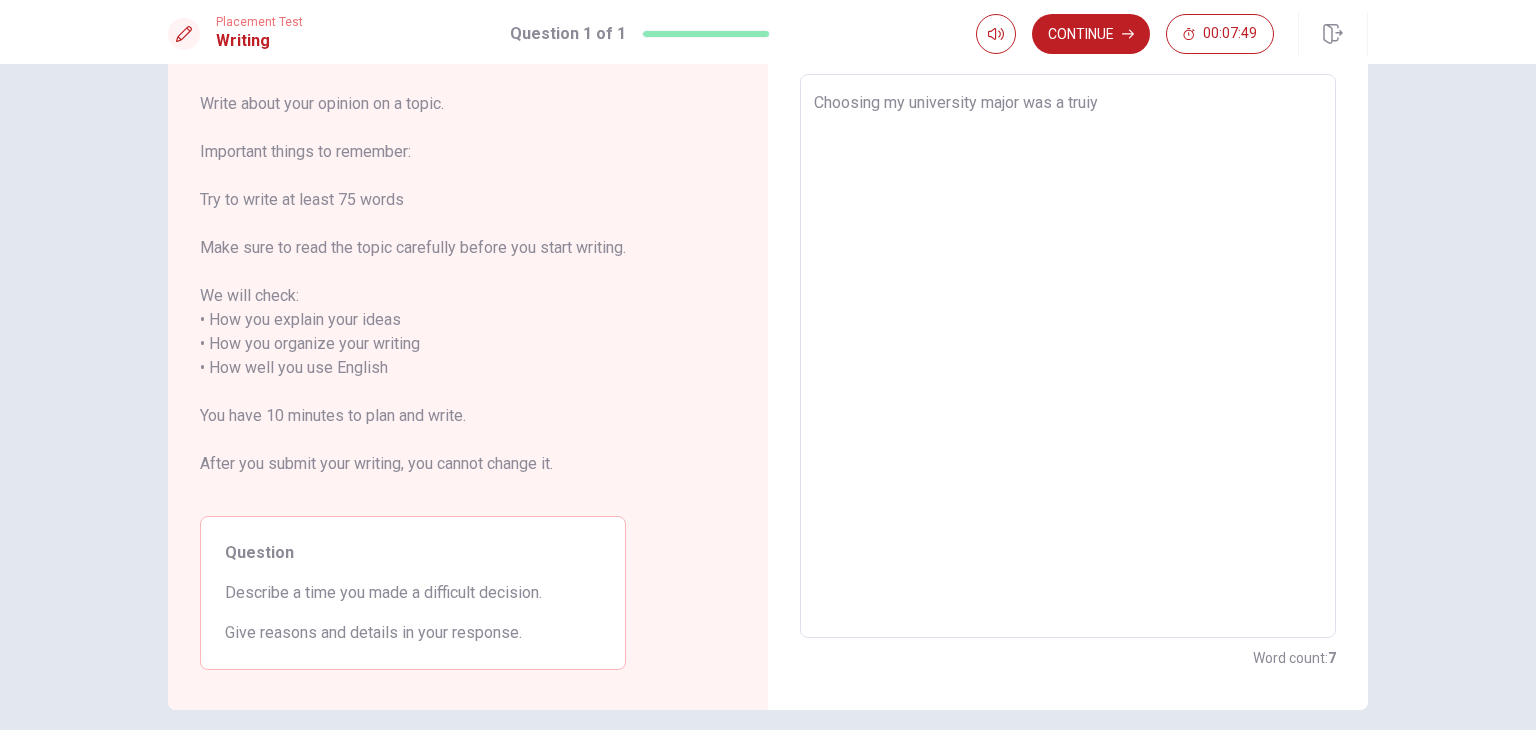 type on "Choosing my university major was a truiy d" 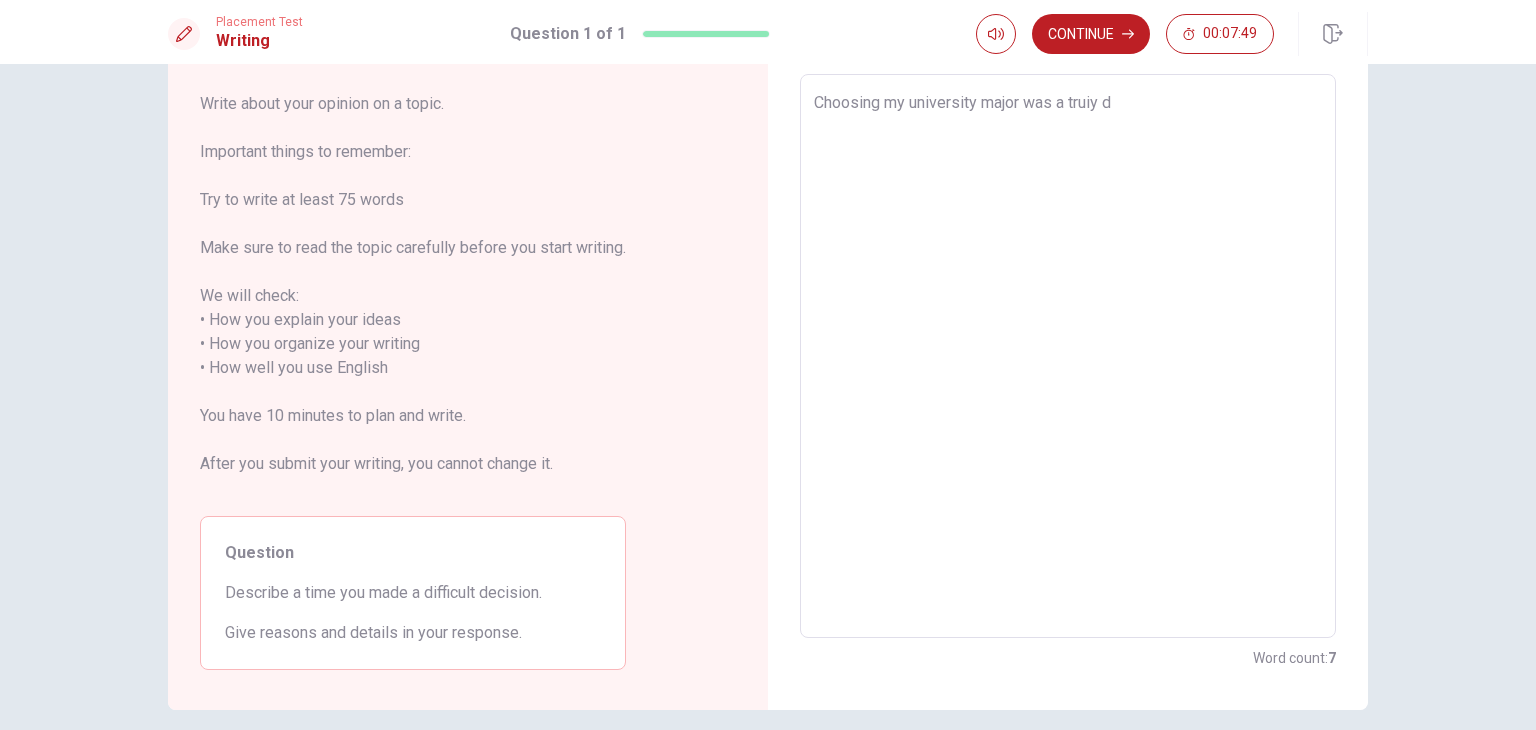 type on "x" 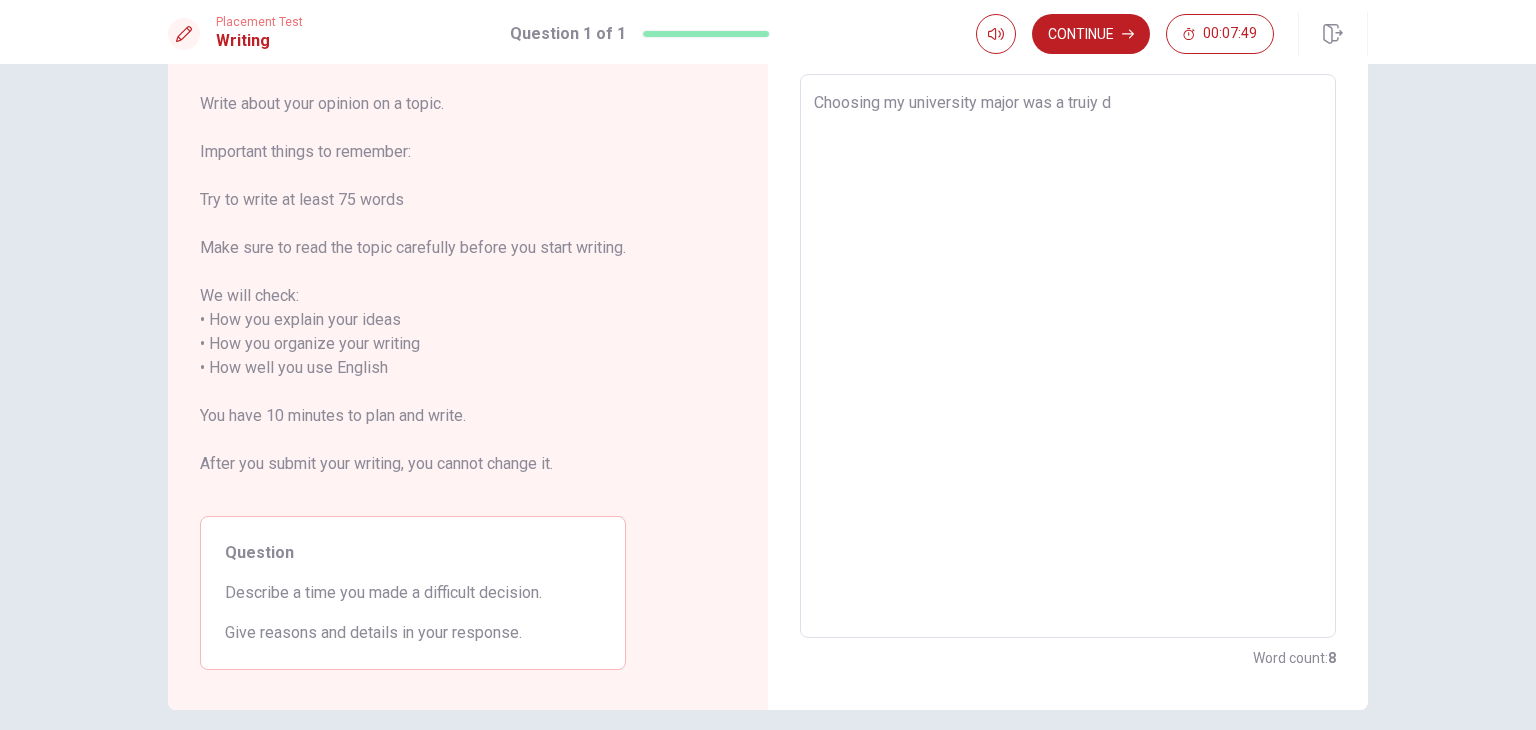type on "Choosing my university major was a truiy di" 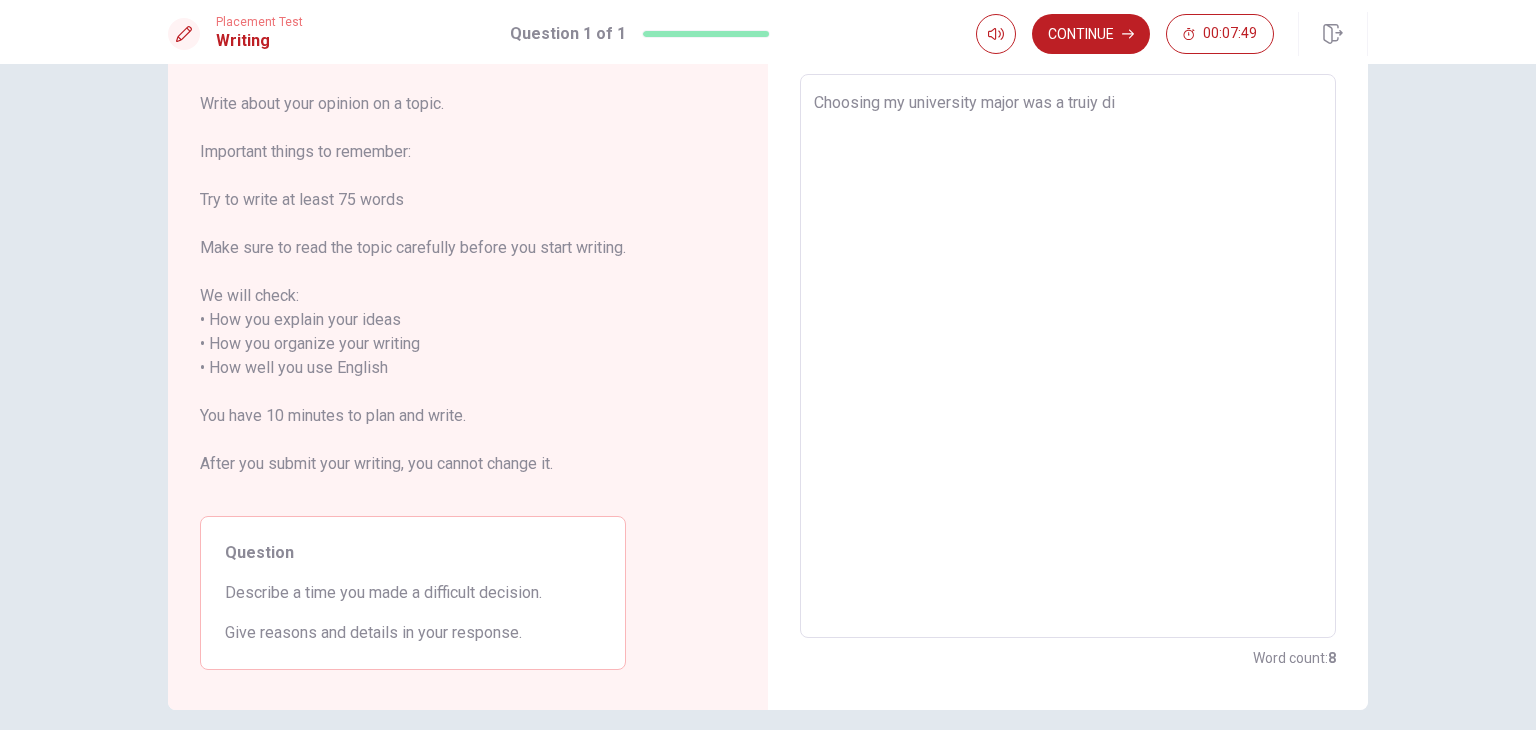 type on "x" 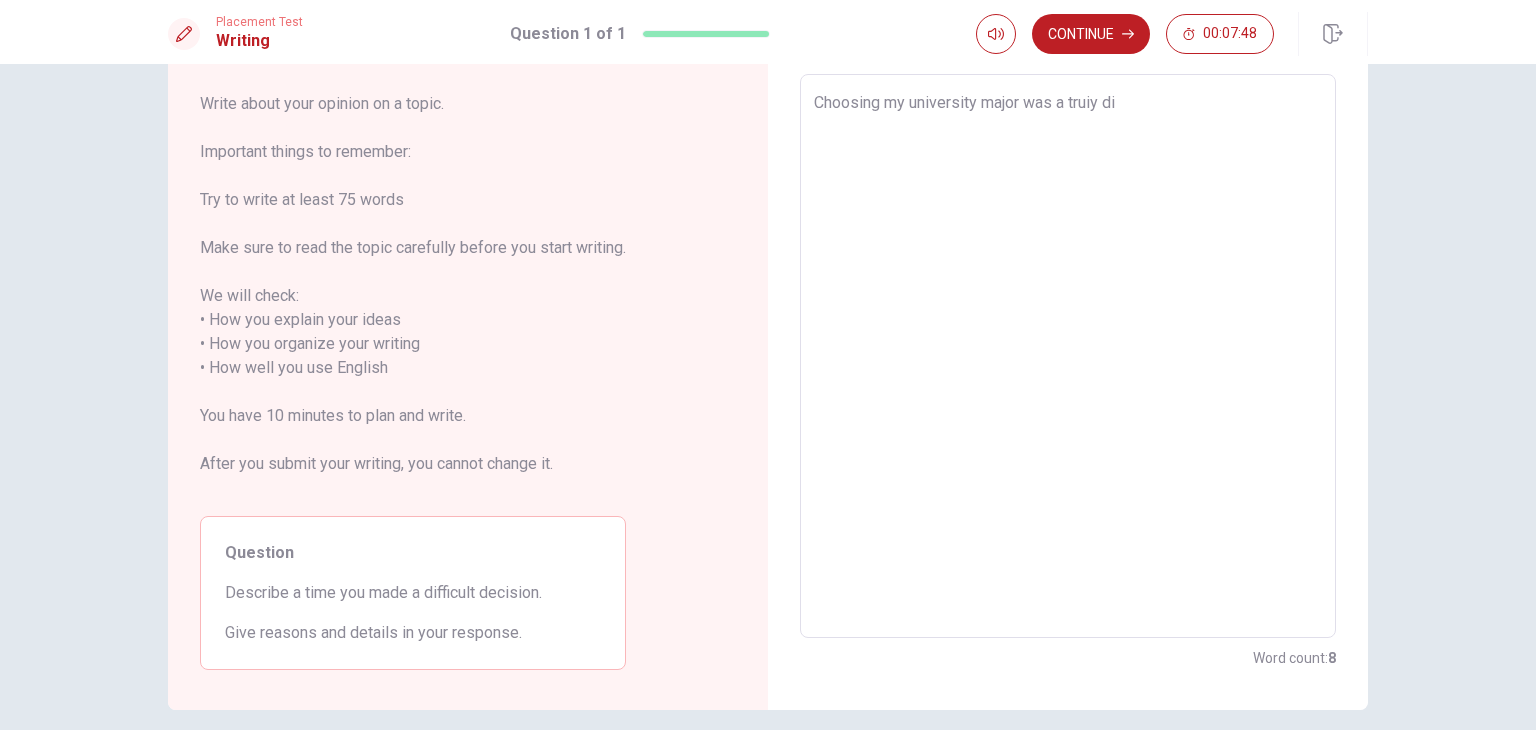 type on "Choosing my university major was a truiy dif" 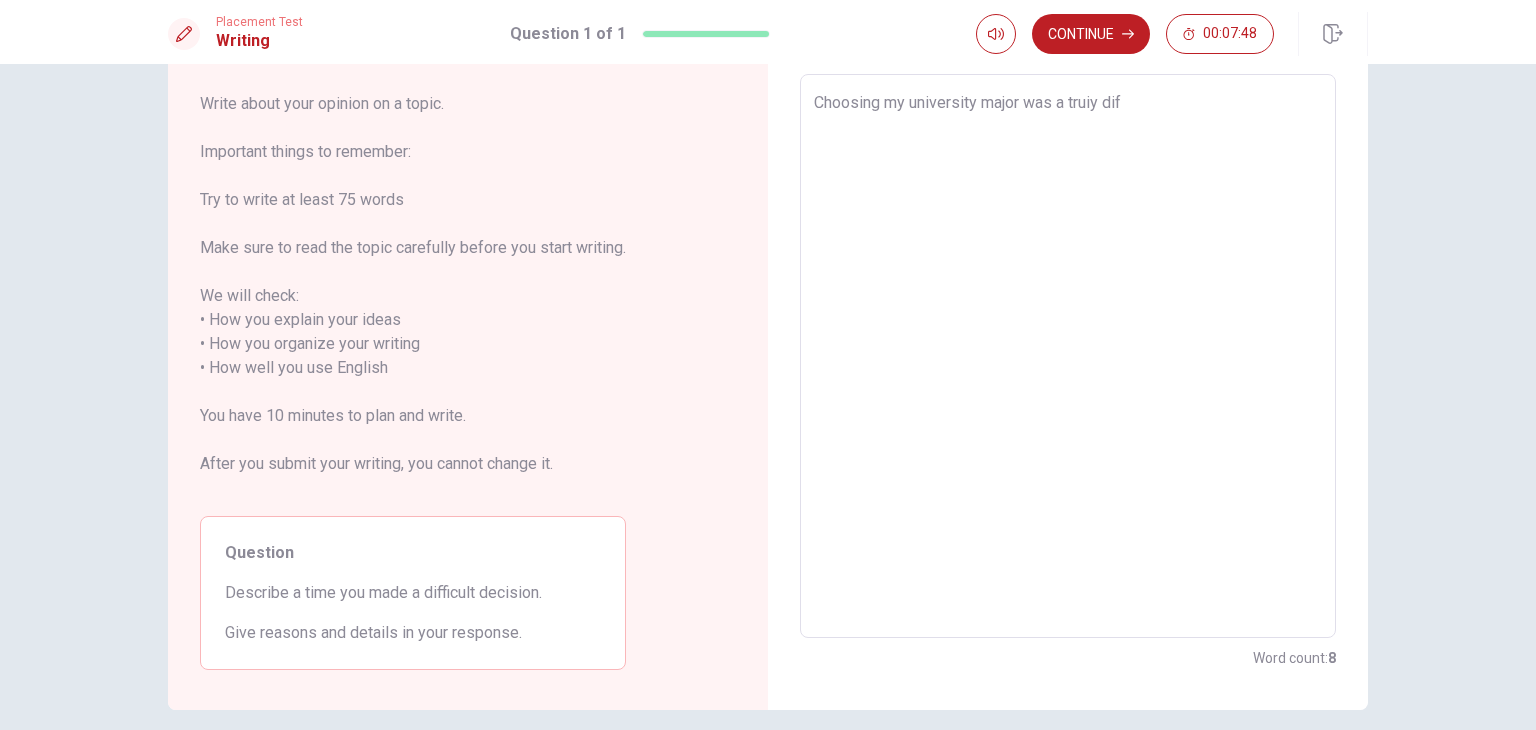 type on "x" 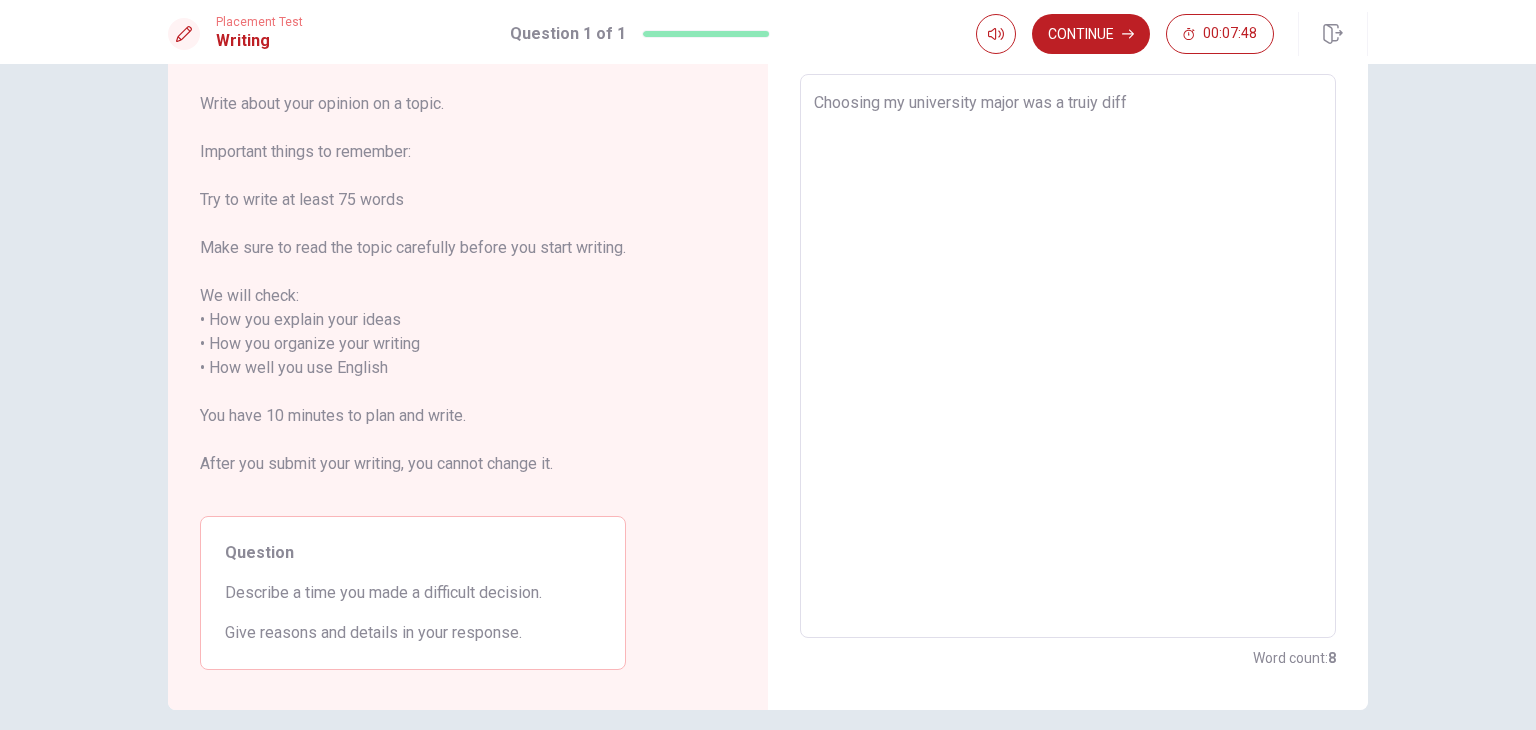 type on "x" 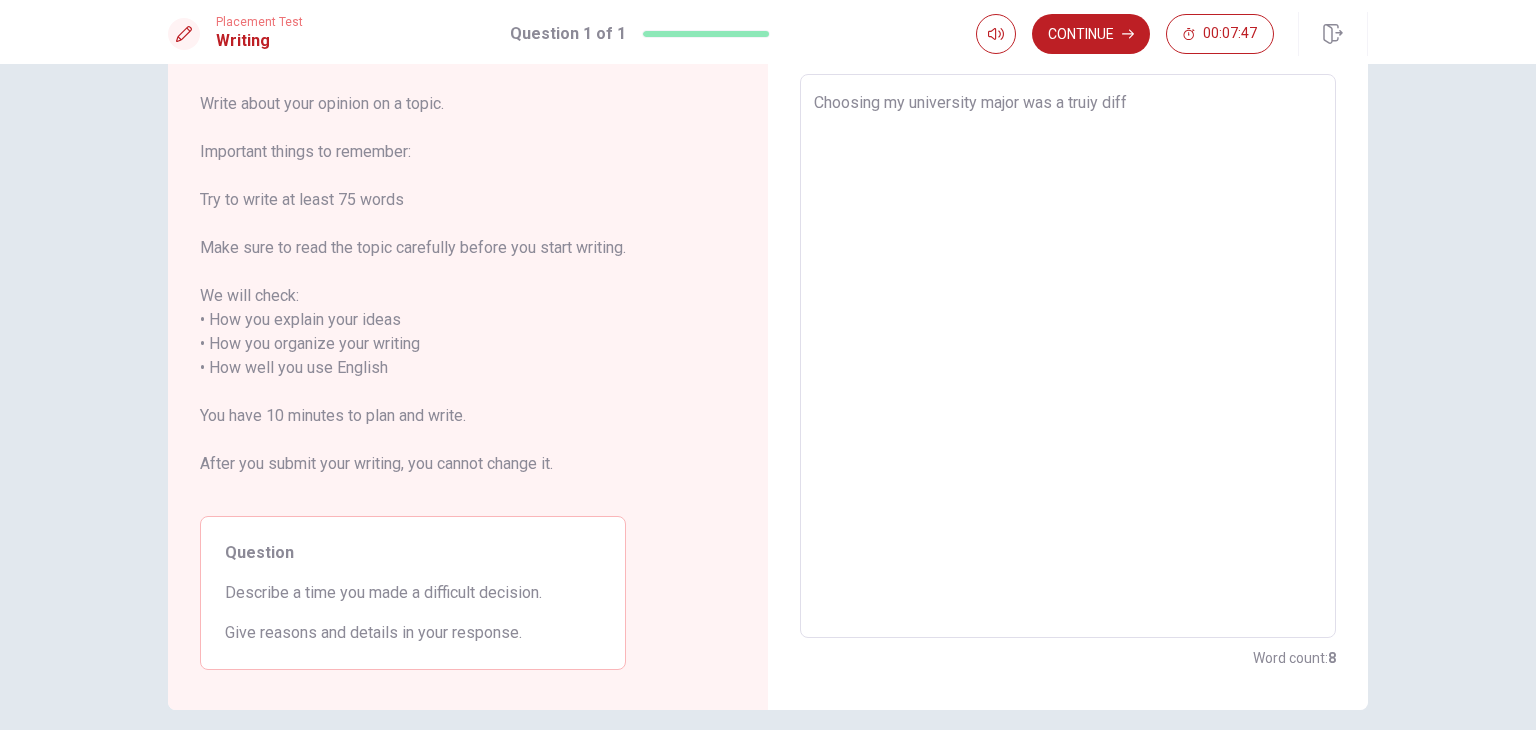 type on "Choosing my university major was a truiy diffi" 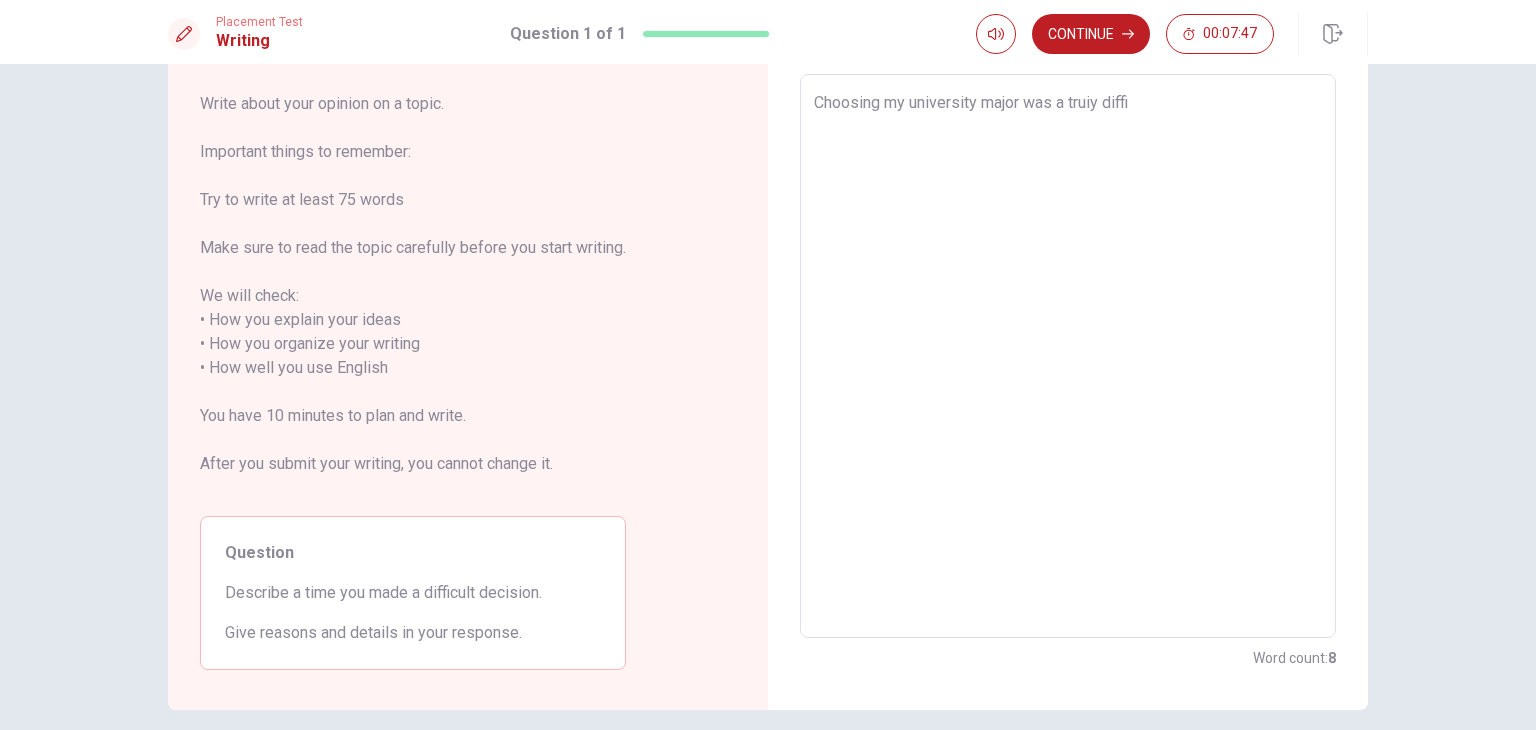 type on "x" 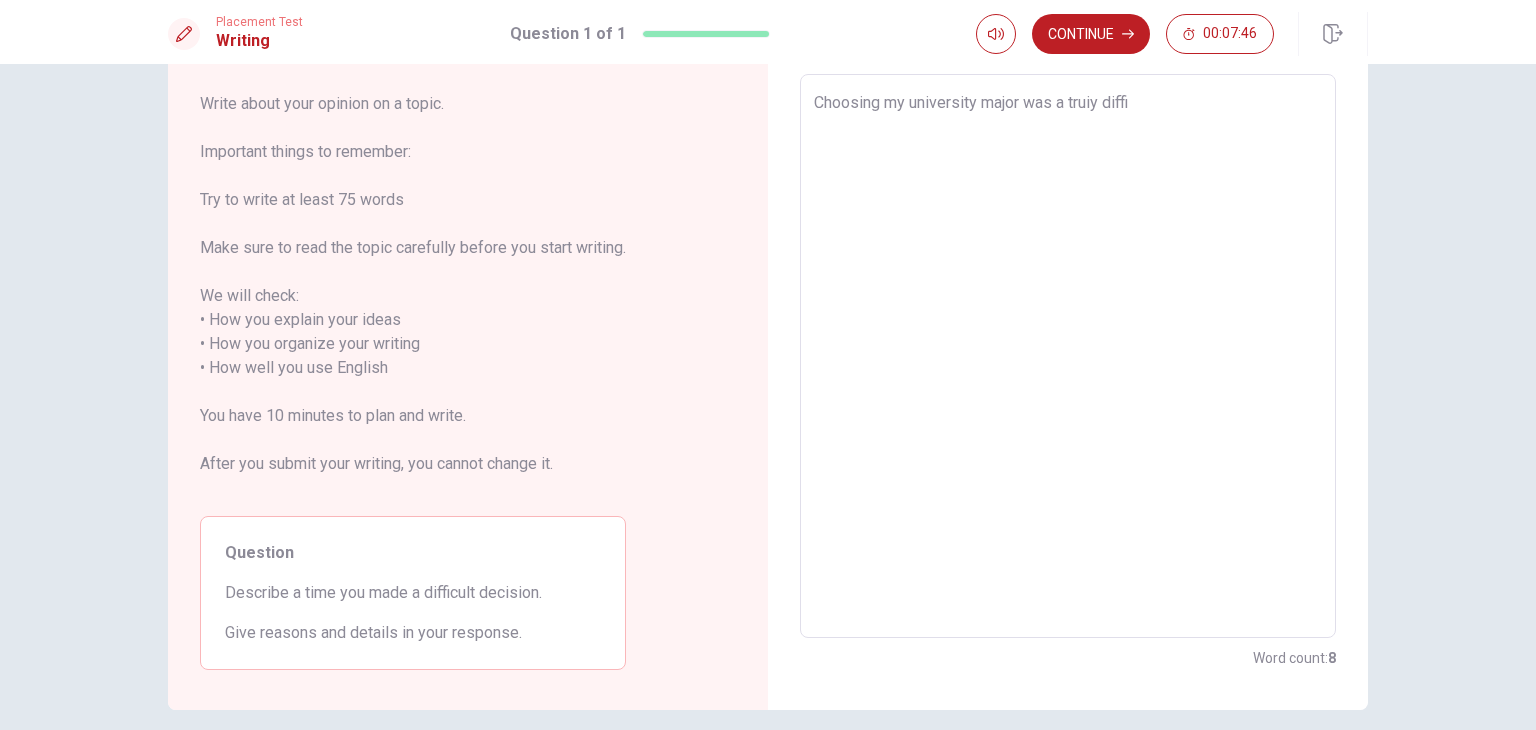 type on "Choosing my university major was a truiy diffic" 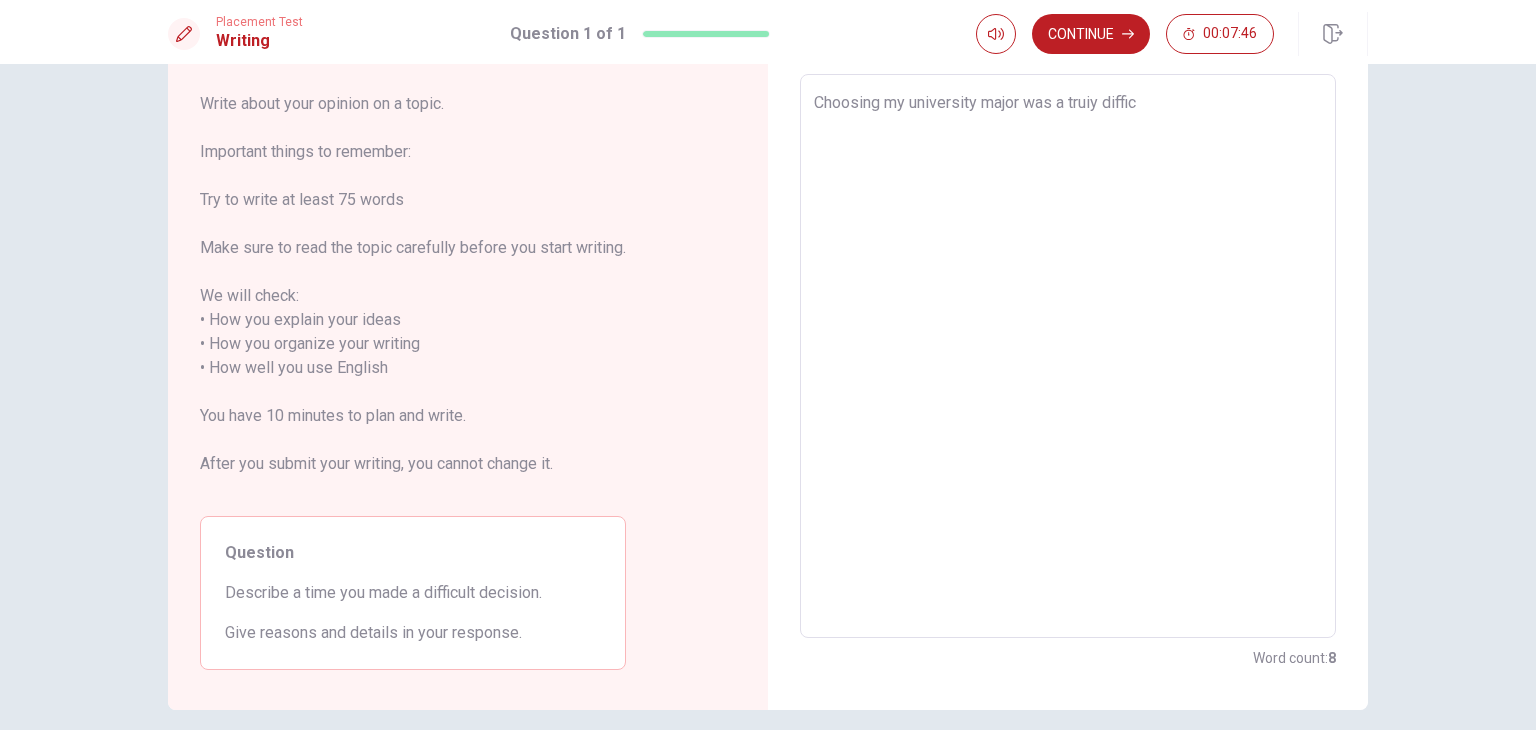 type on "x" 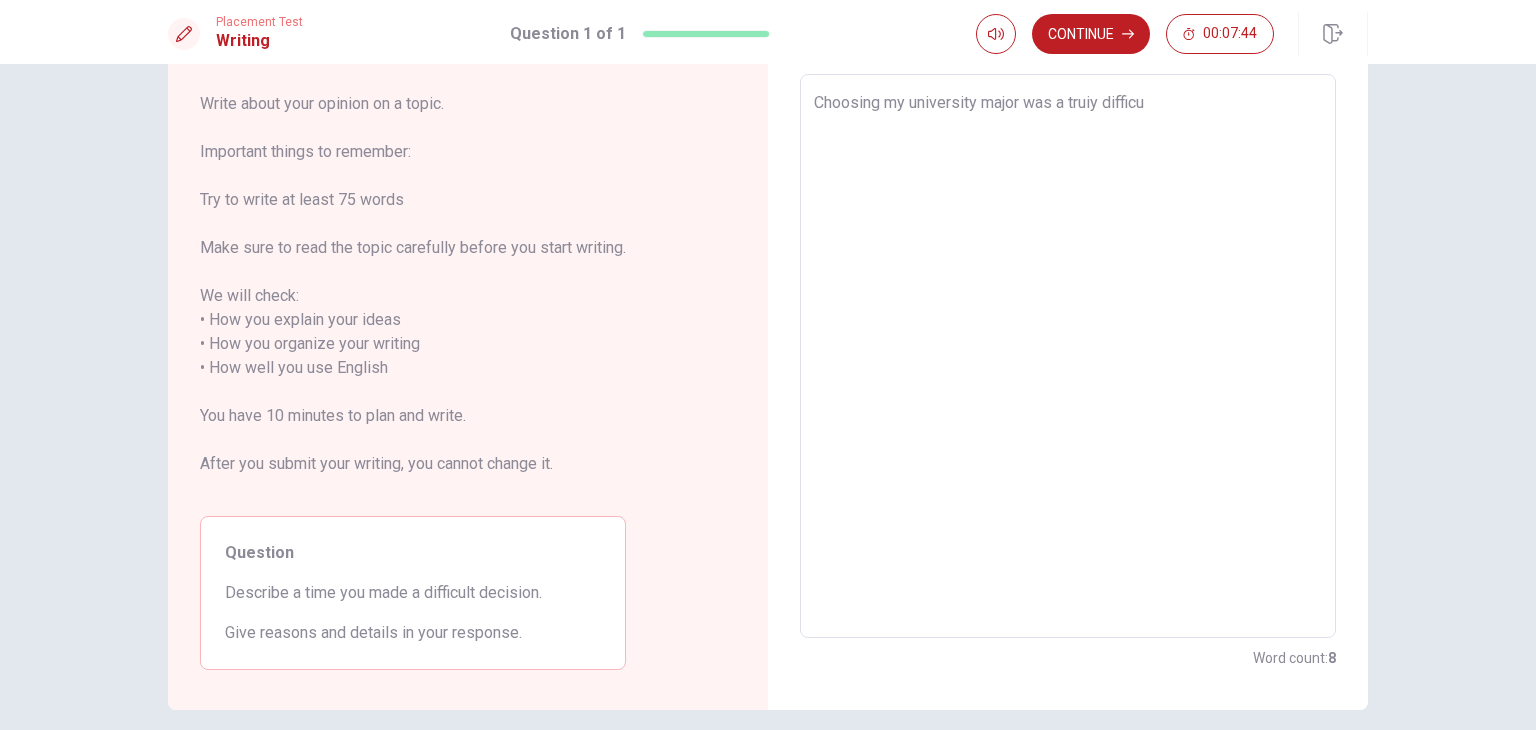 type on "x" 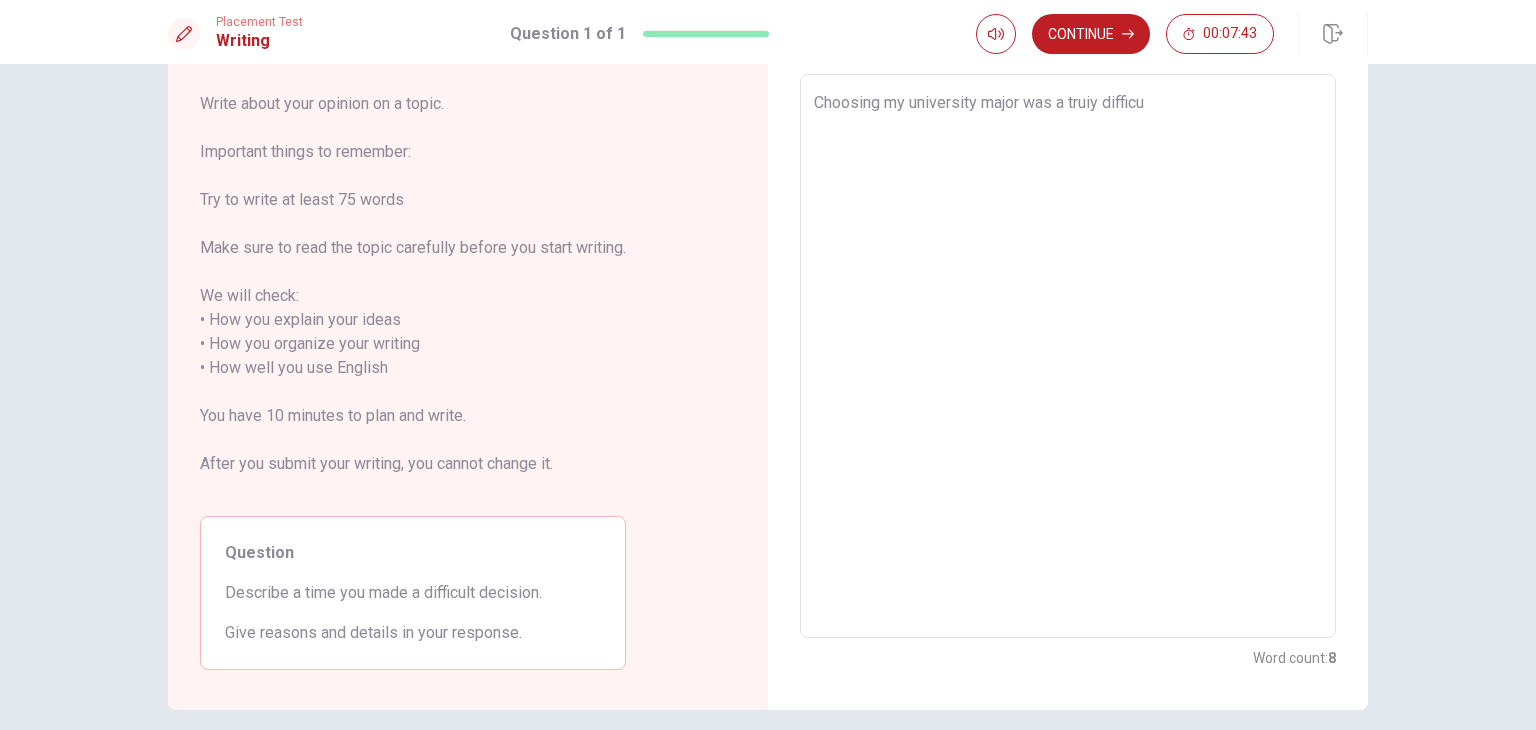 type on "Choosing my university major was a truiy difficul" 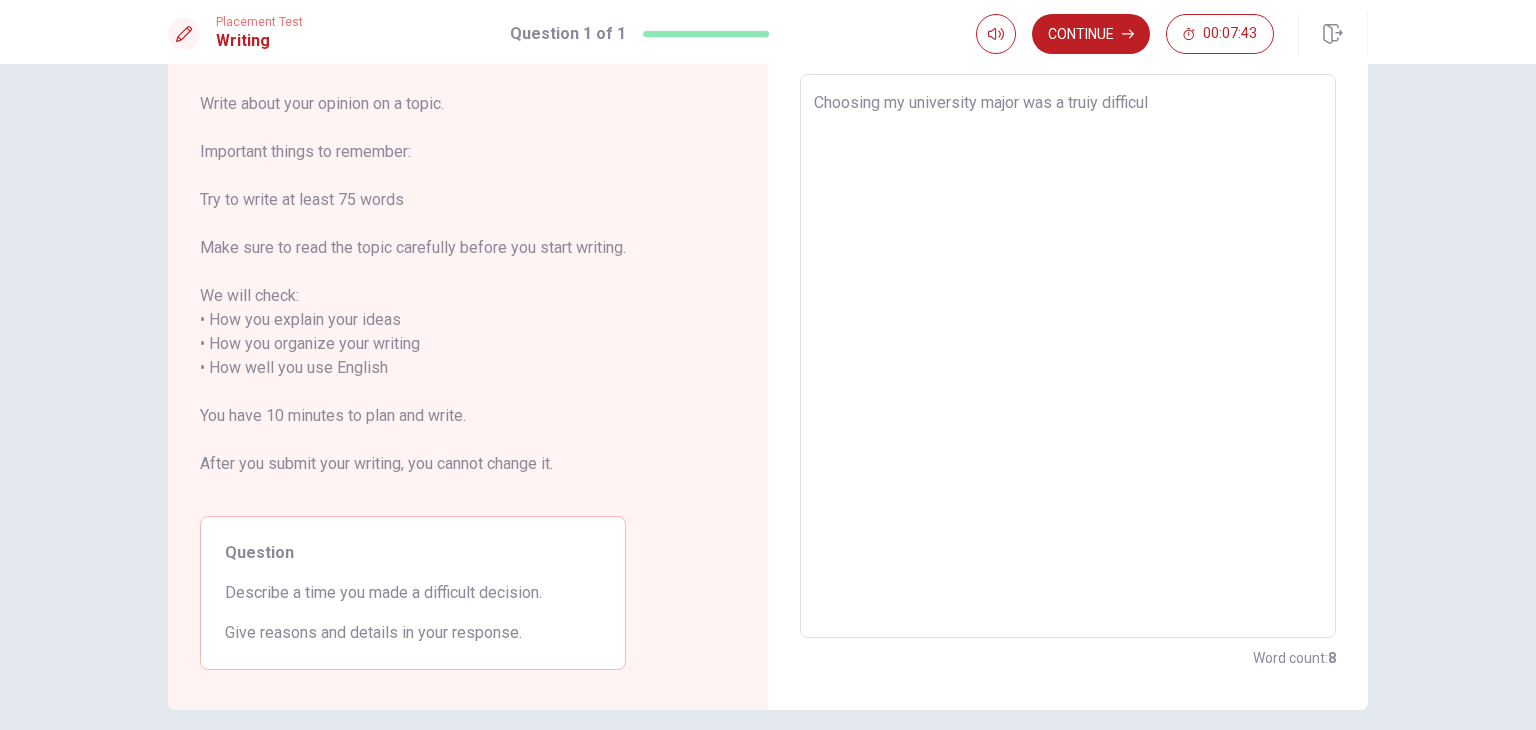 type on "x" 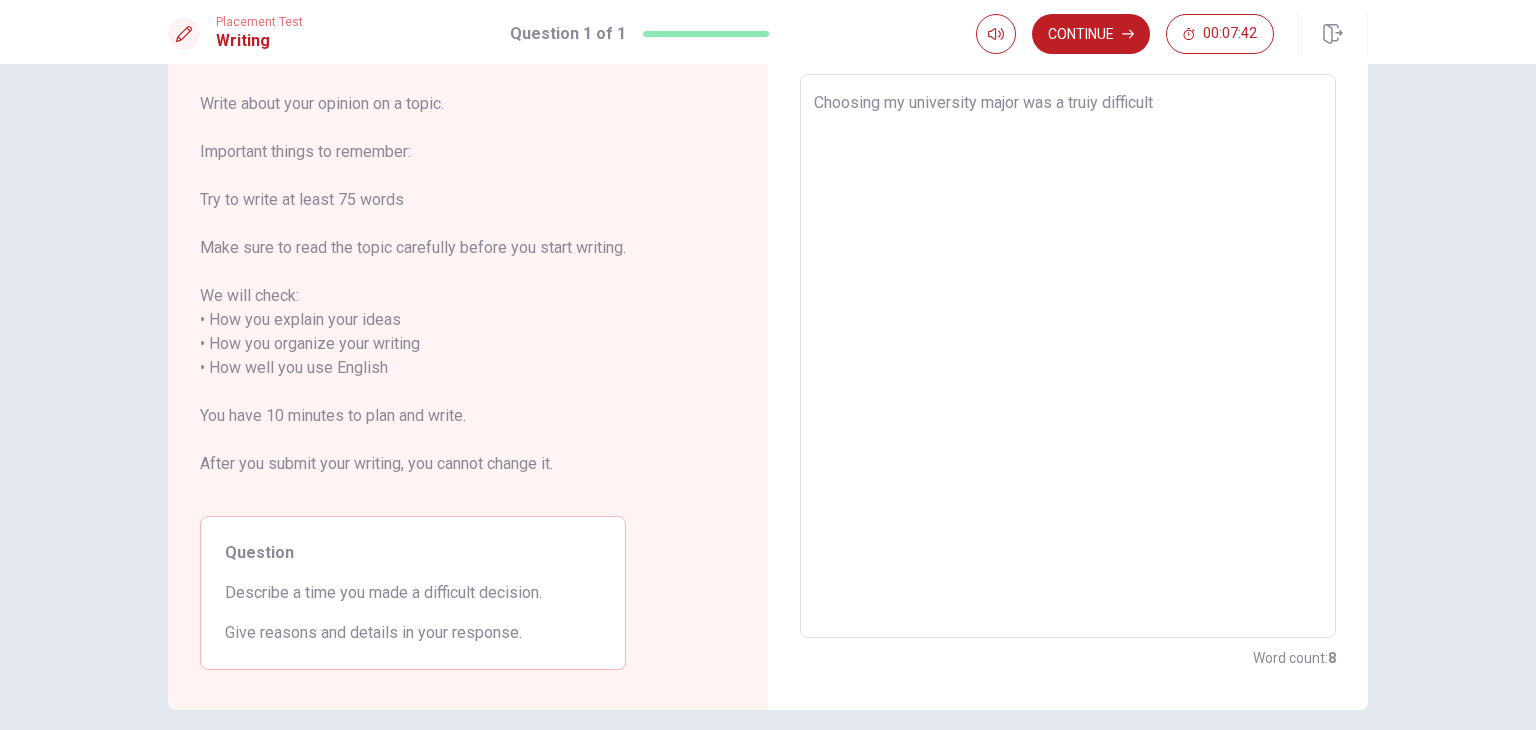 type on "x" 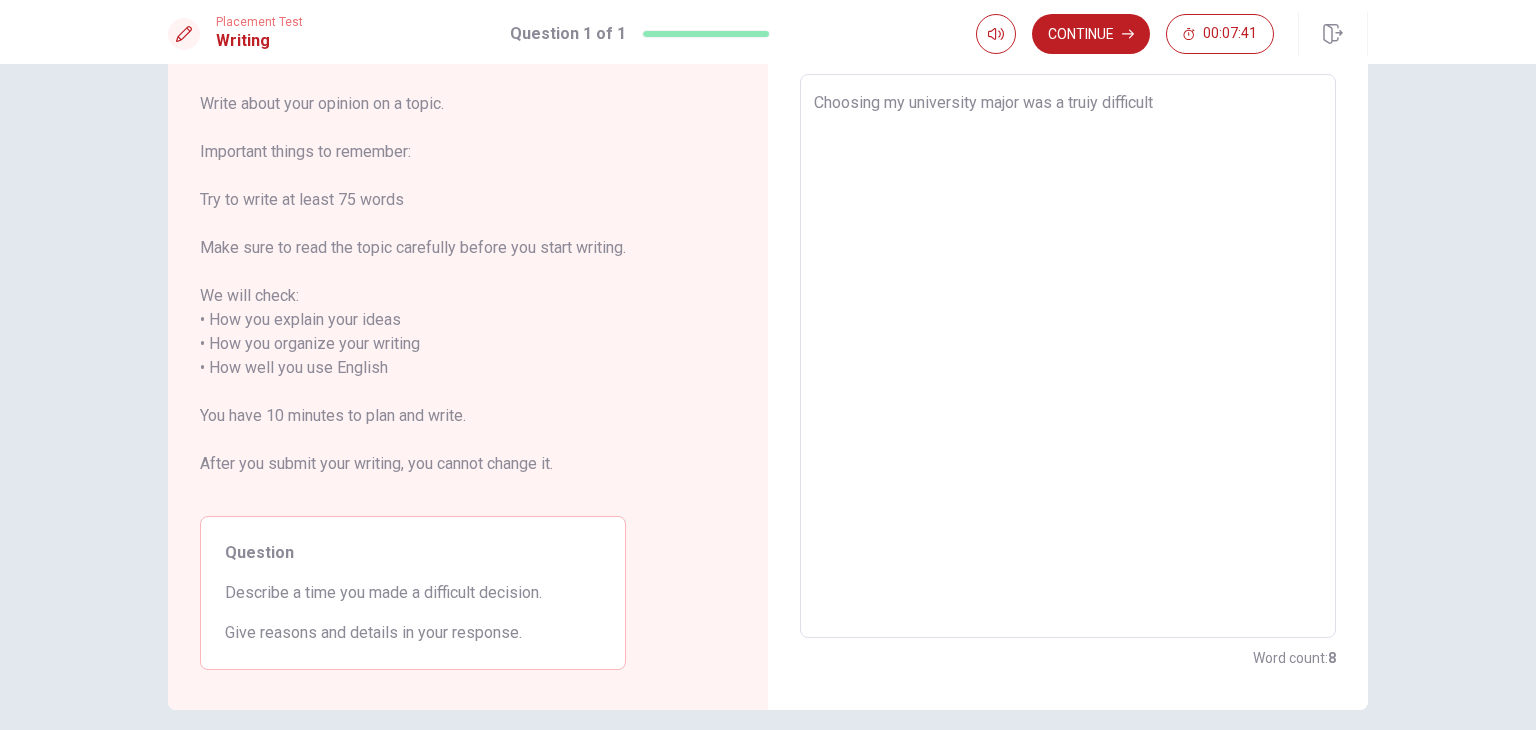 type on "Choosing my university major was a truiy difficult" 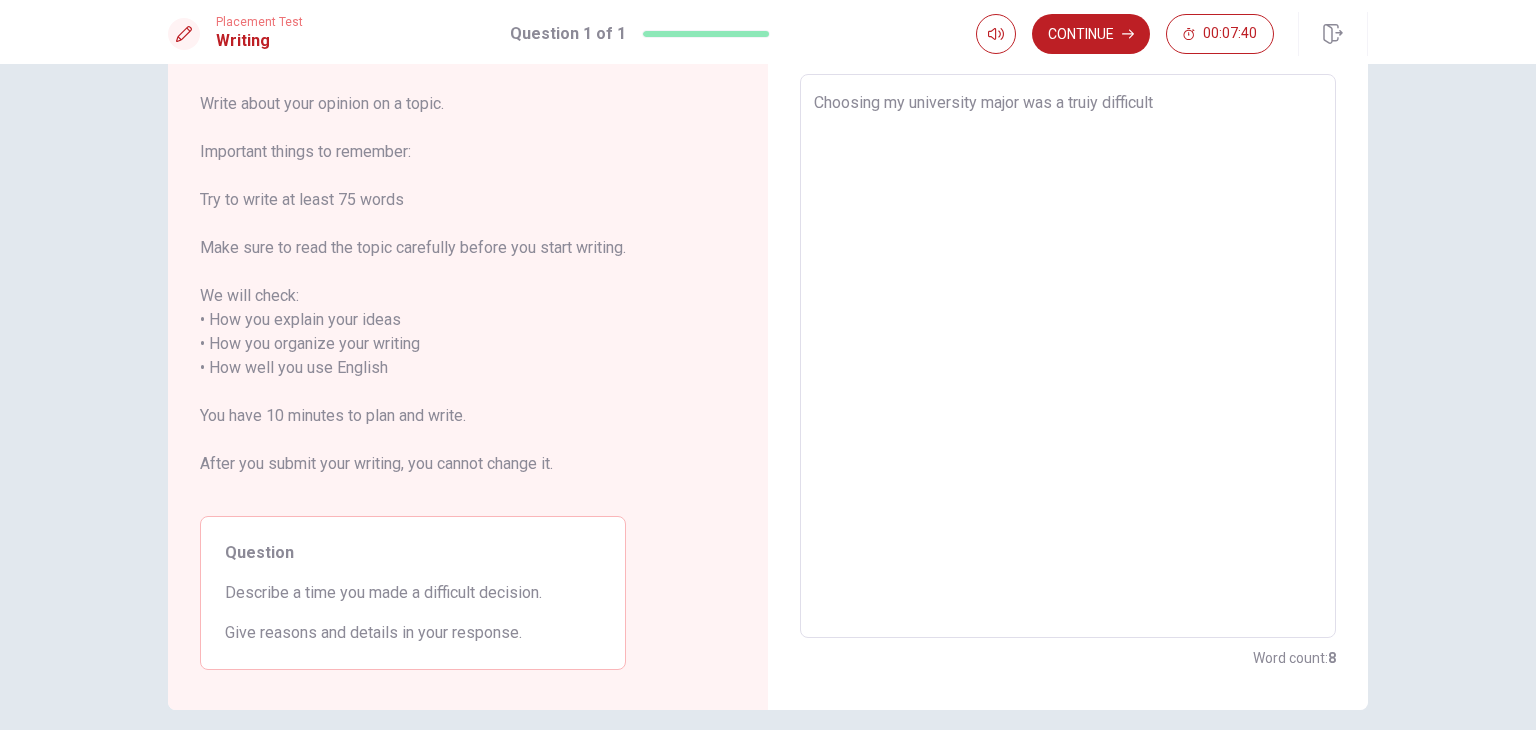 type on "Choosing my university major was a truiy difficult d" 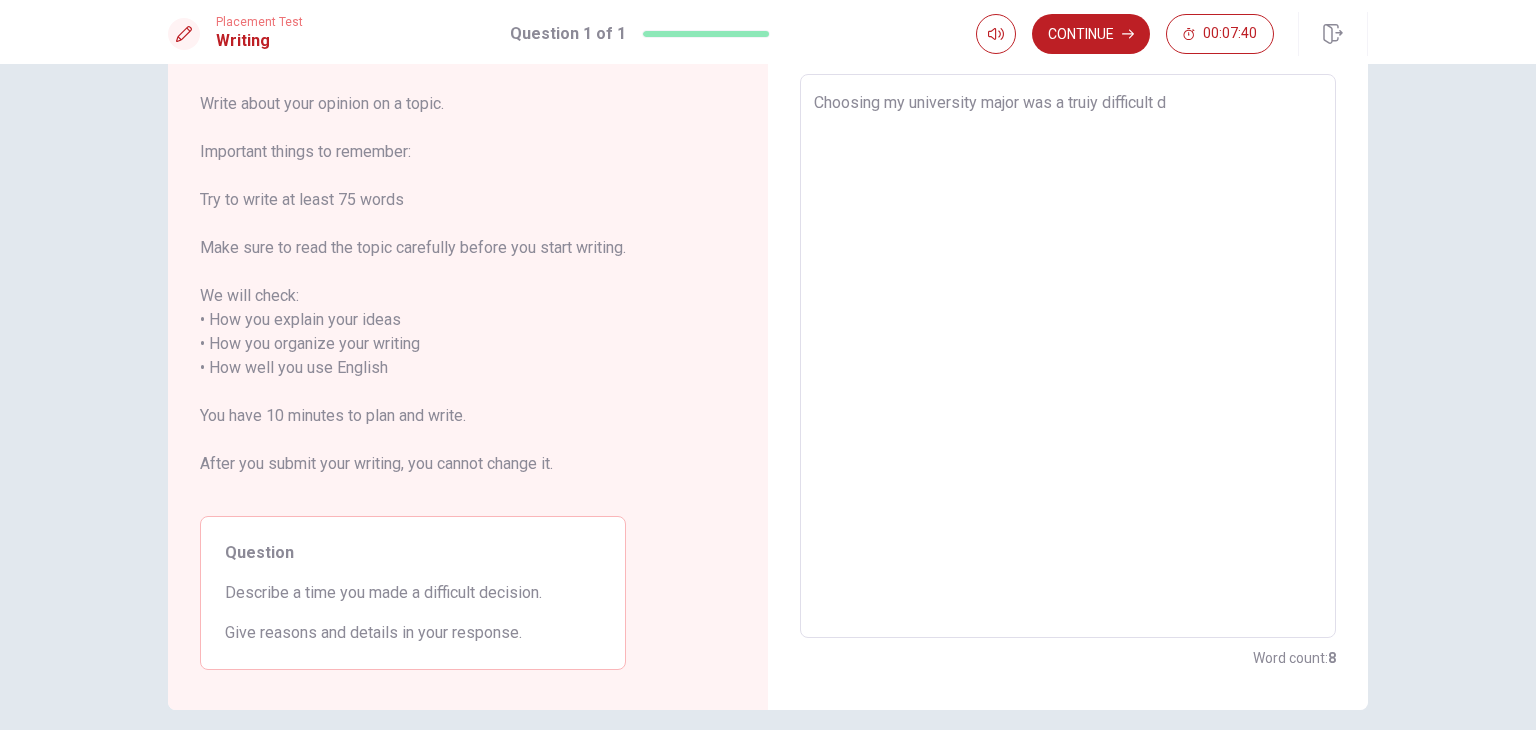 type on "x" 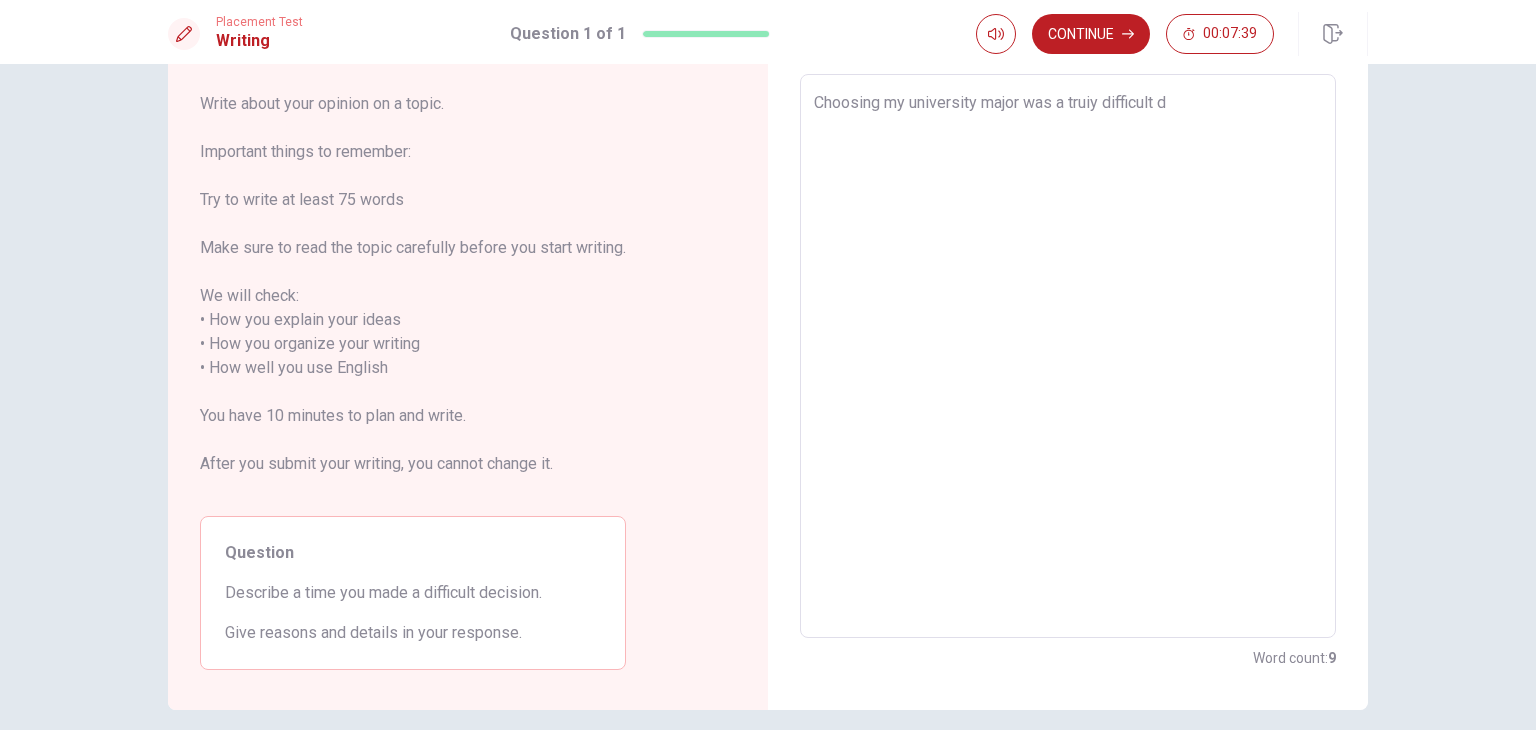 type on "Choosing my university major was a truiy difficult de" 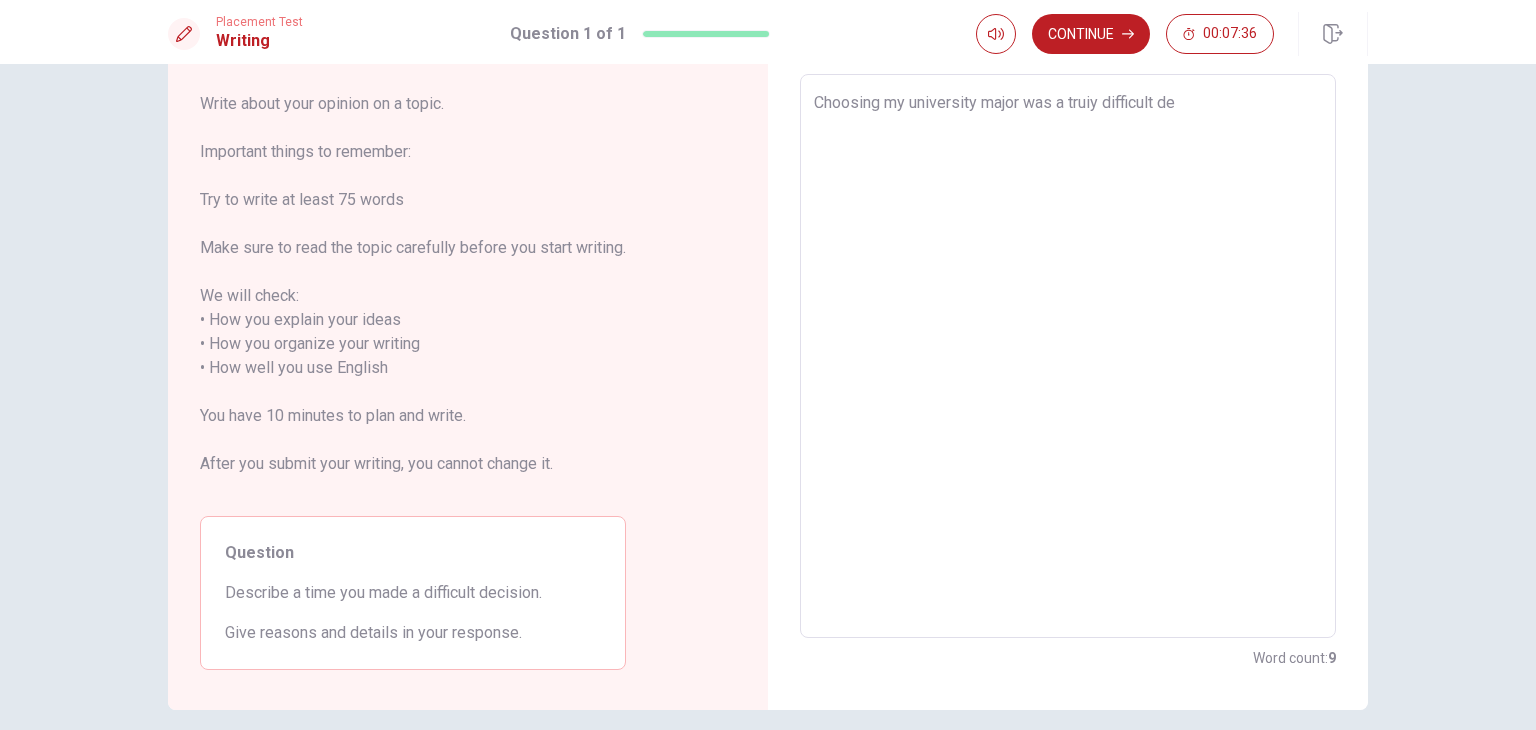 type on "x" 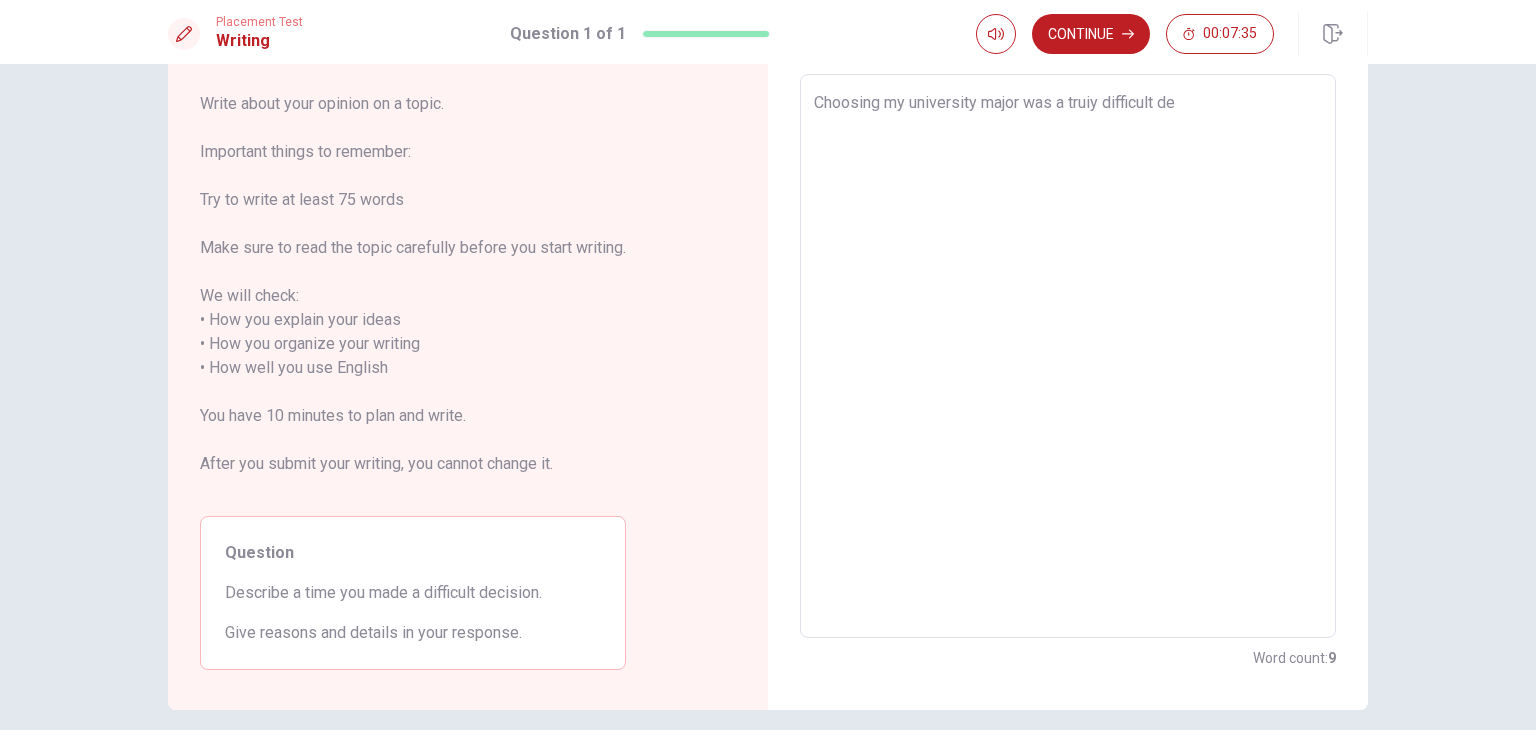 type on "Choosing my university major was a truiy difficult dec" 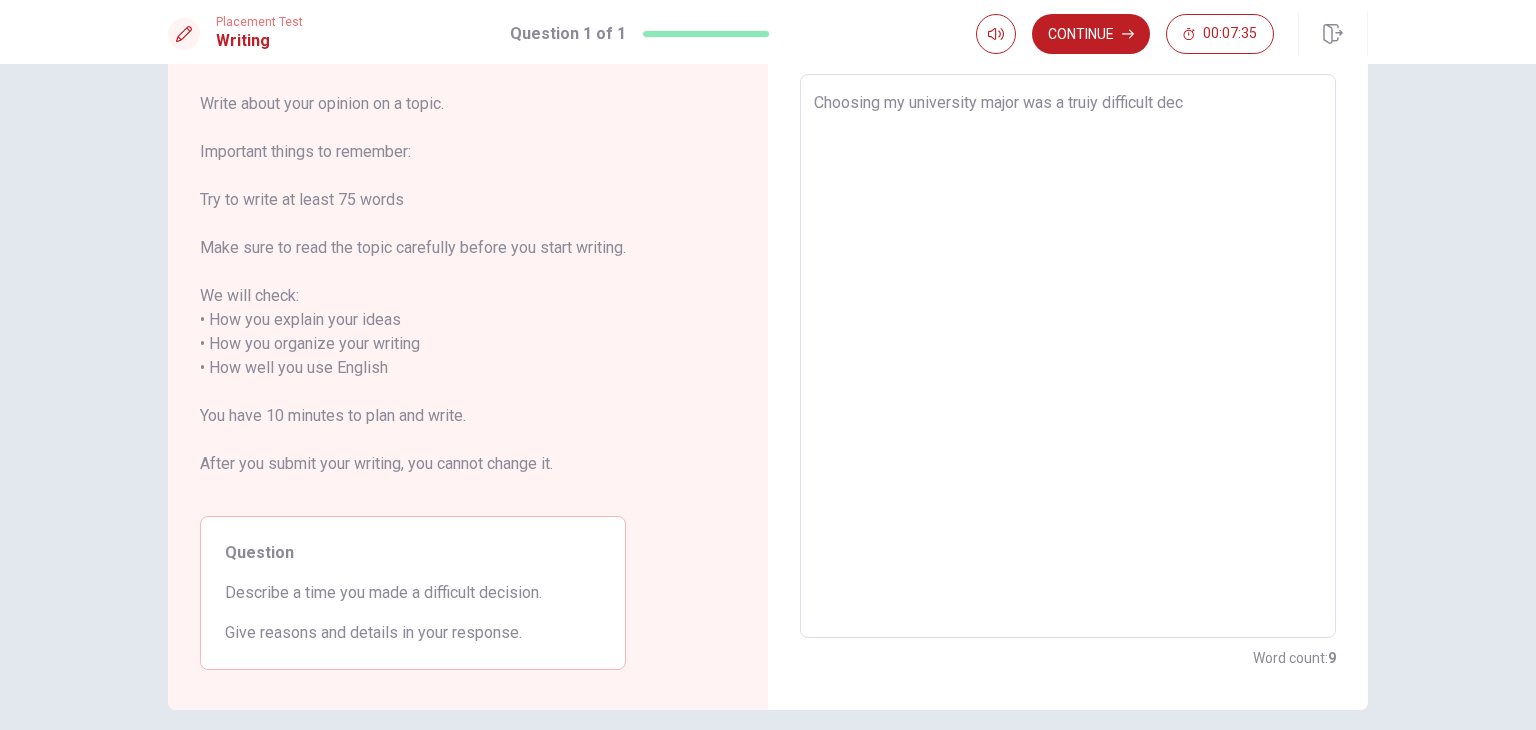 type on "x" 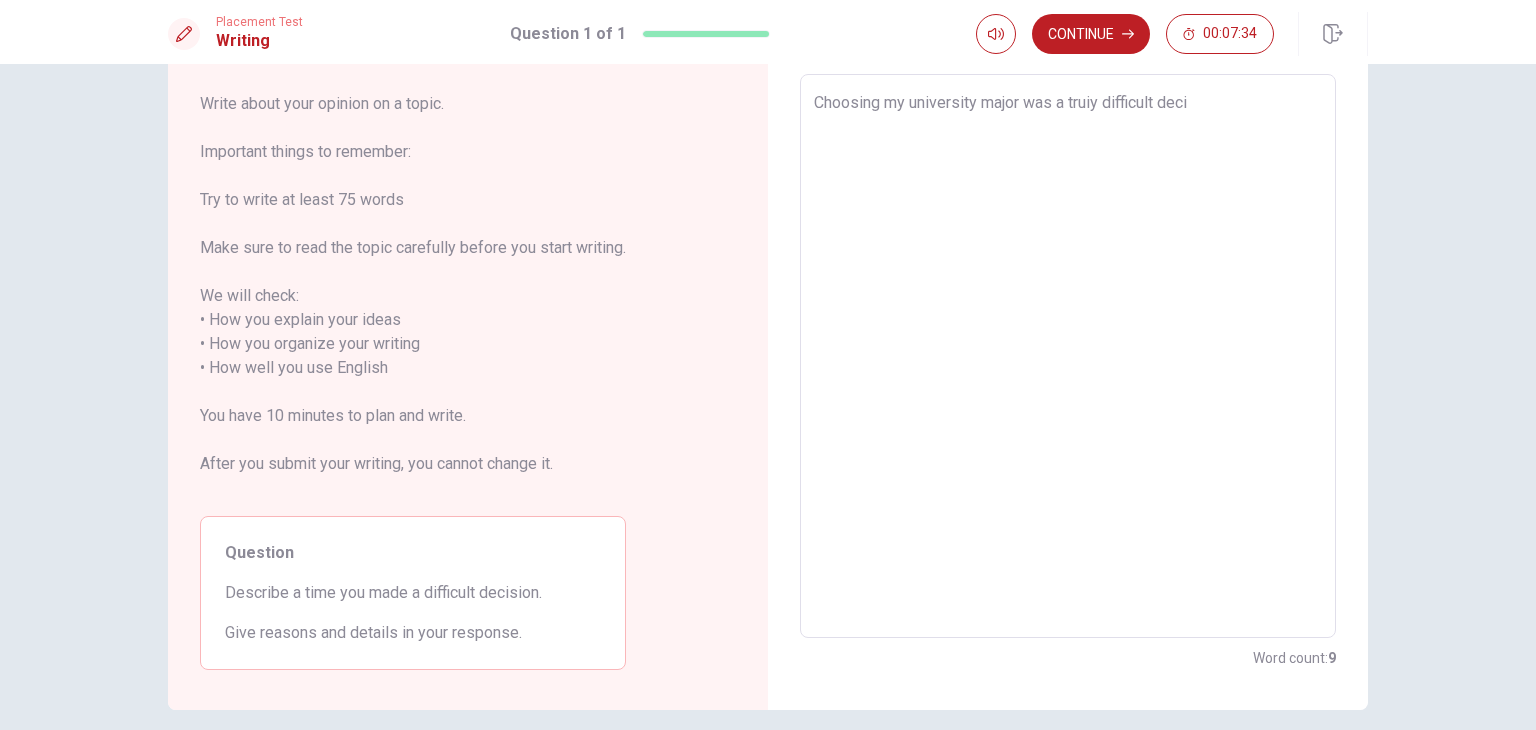 type on "x" 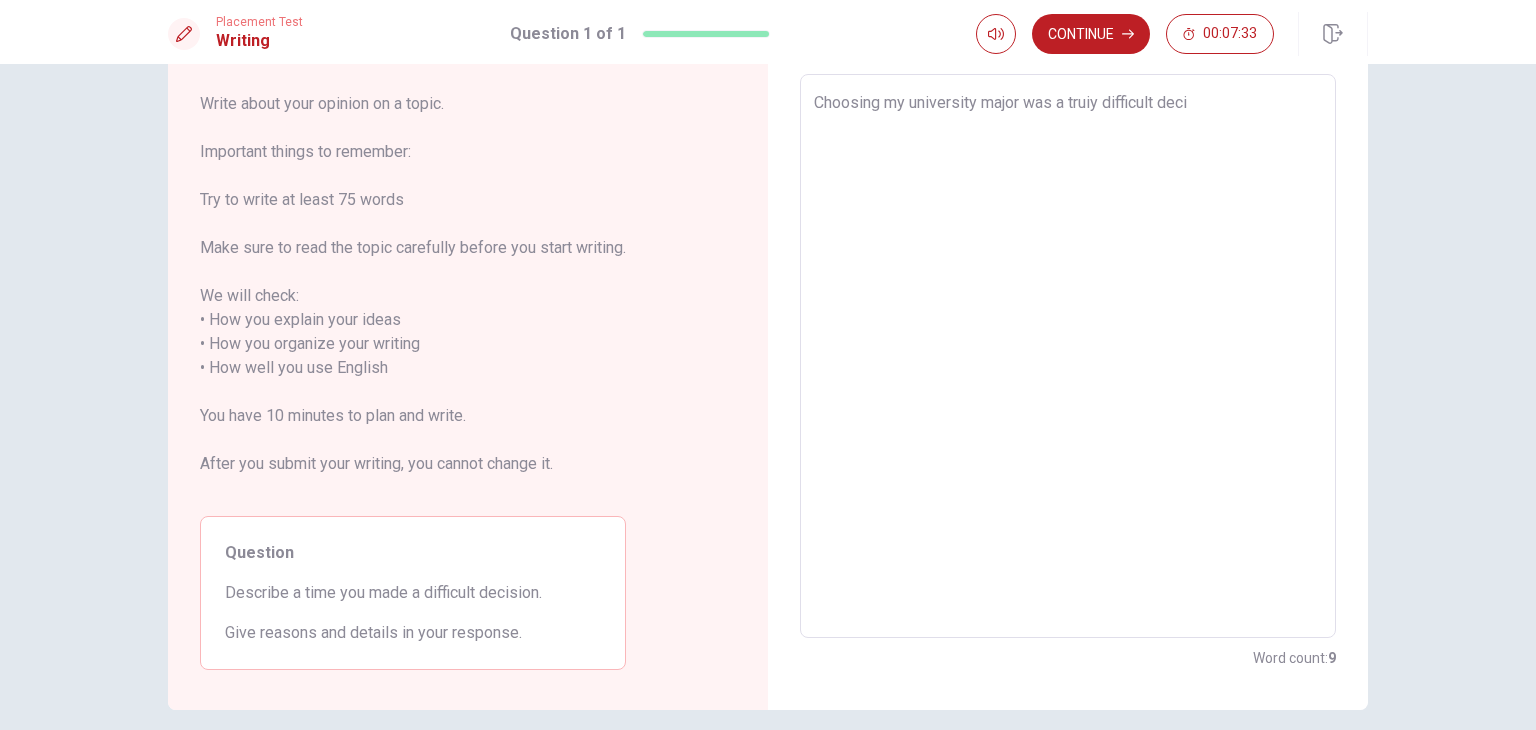 type on "Choosing my university major was a truiy difficult decis" 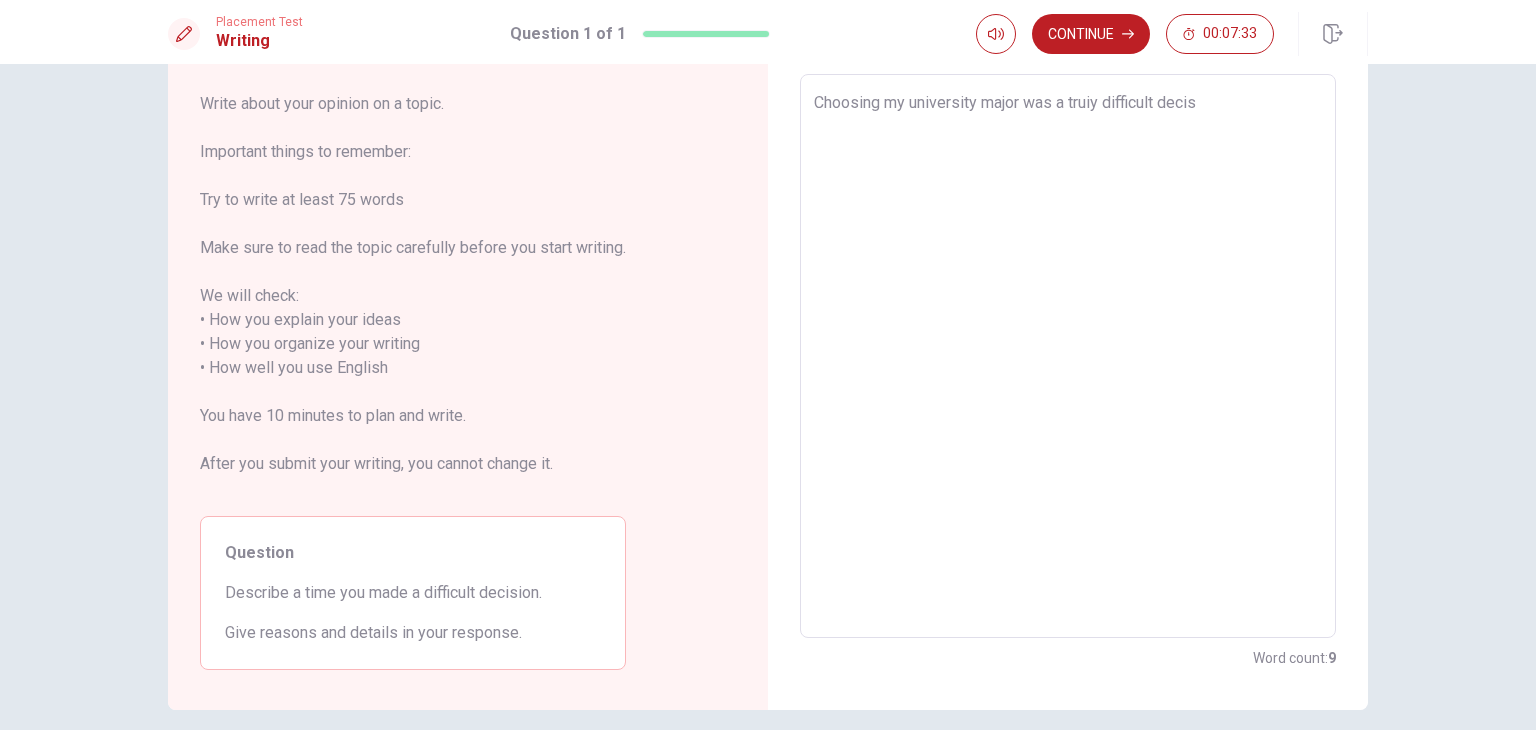 type on "x" 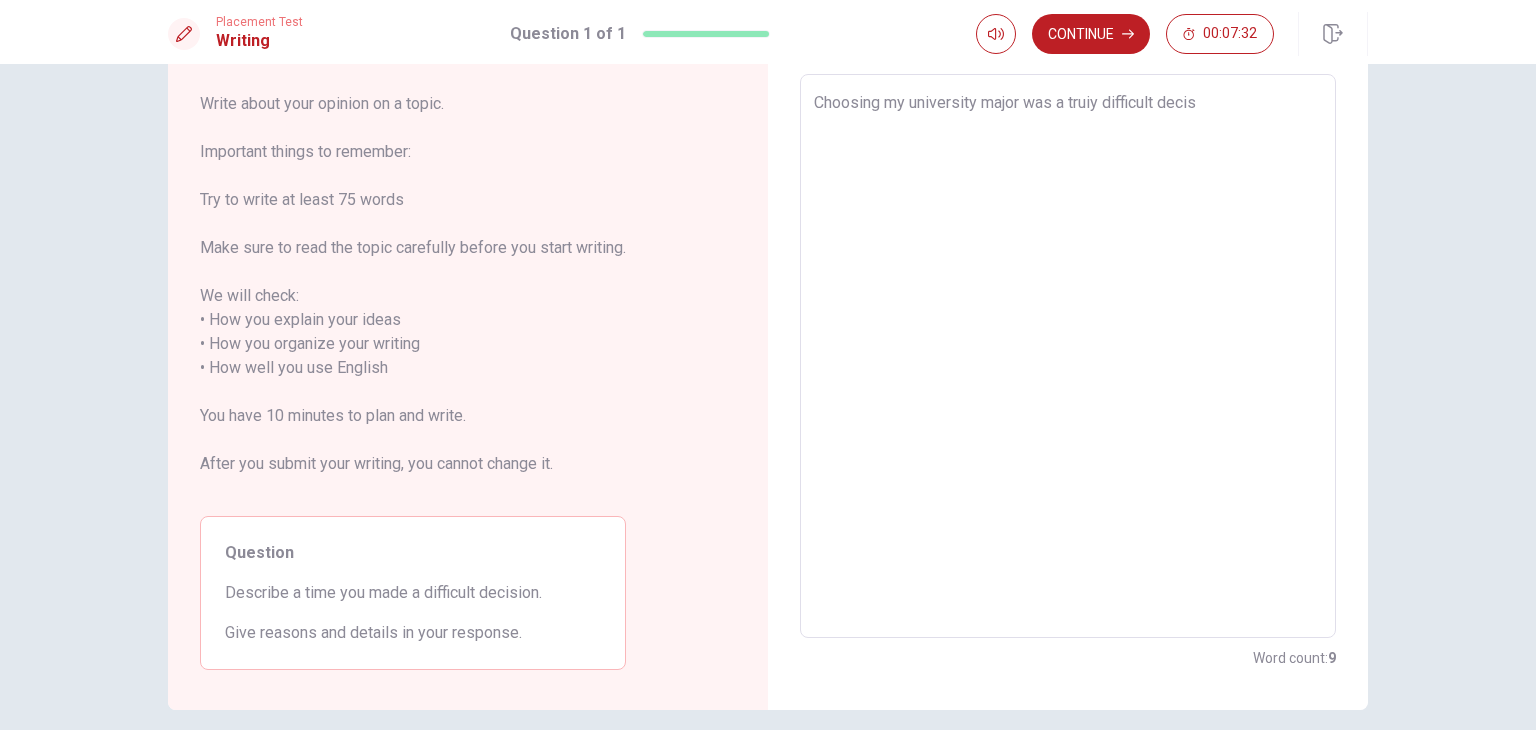 type on "Choosing my university major was a truiy difficult decisi" 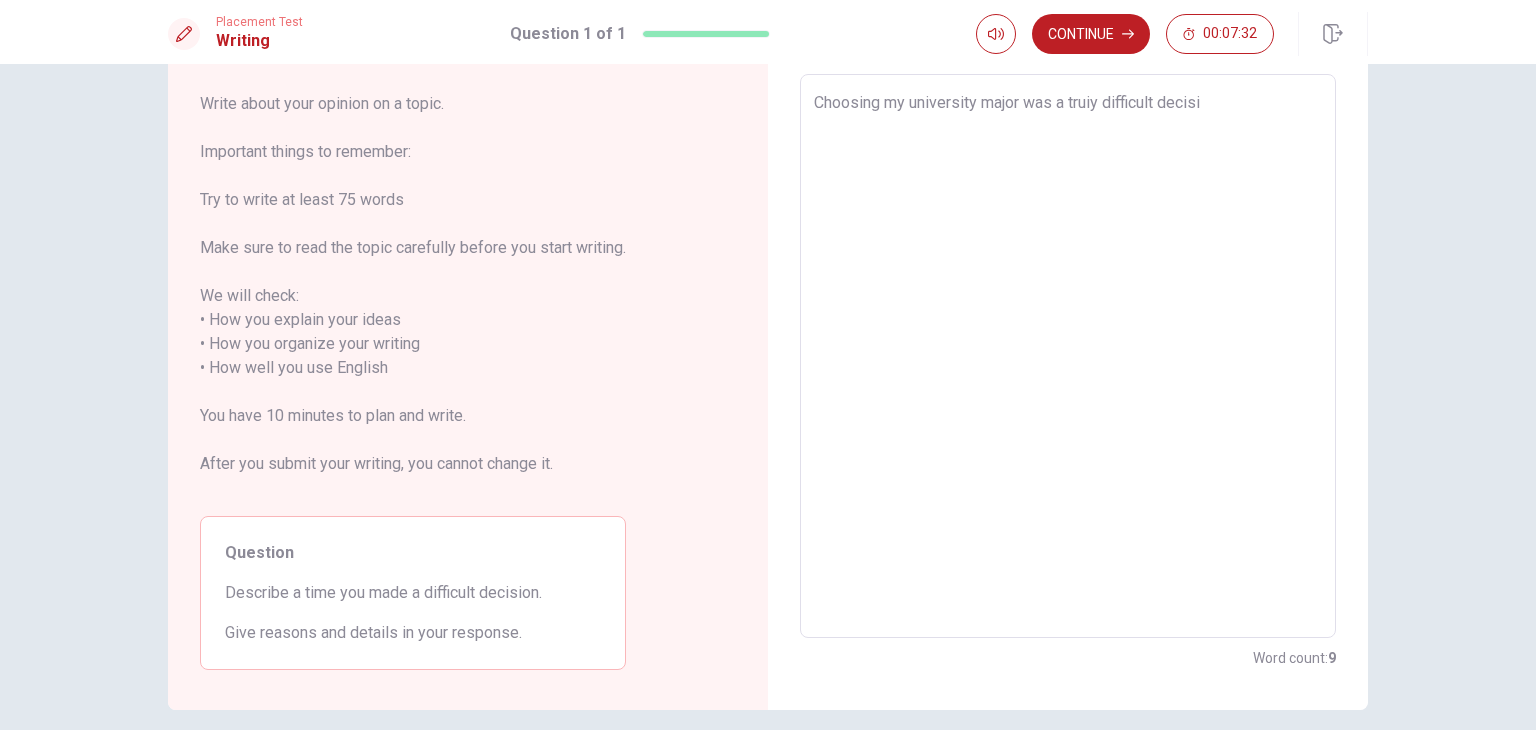type on "x" 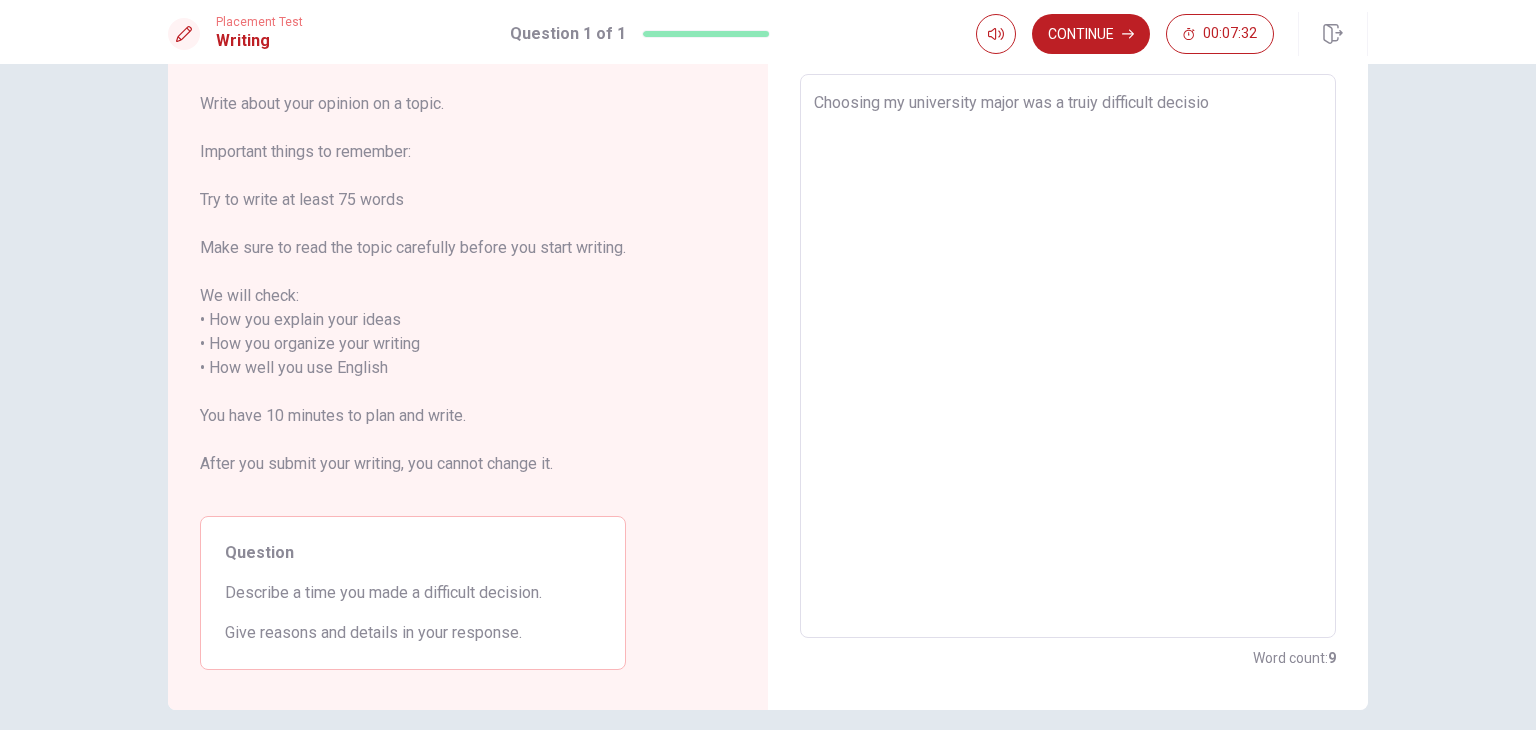 type on "x" 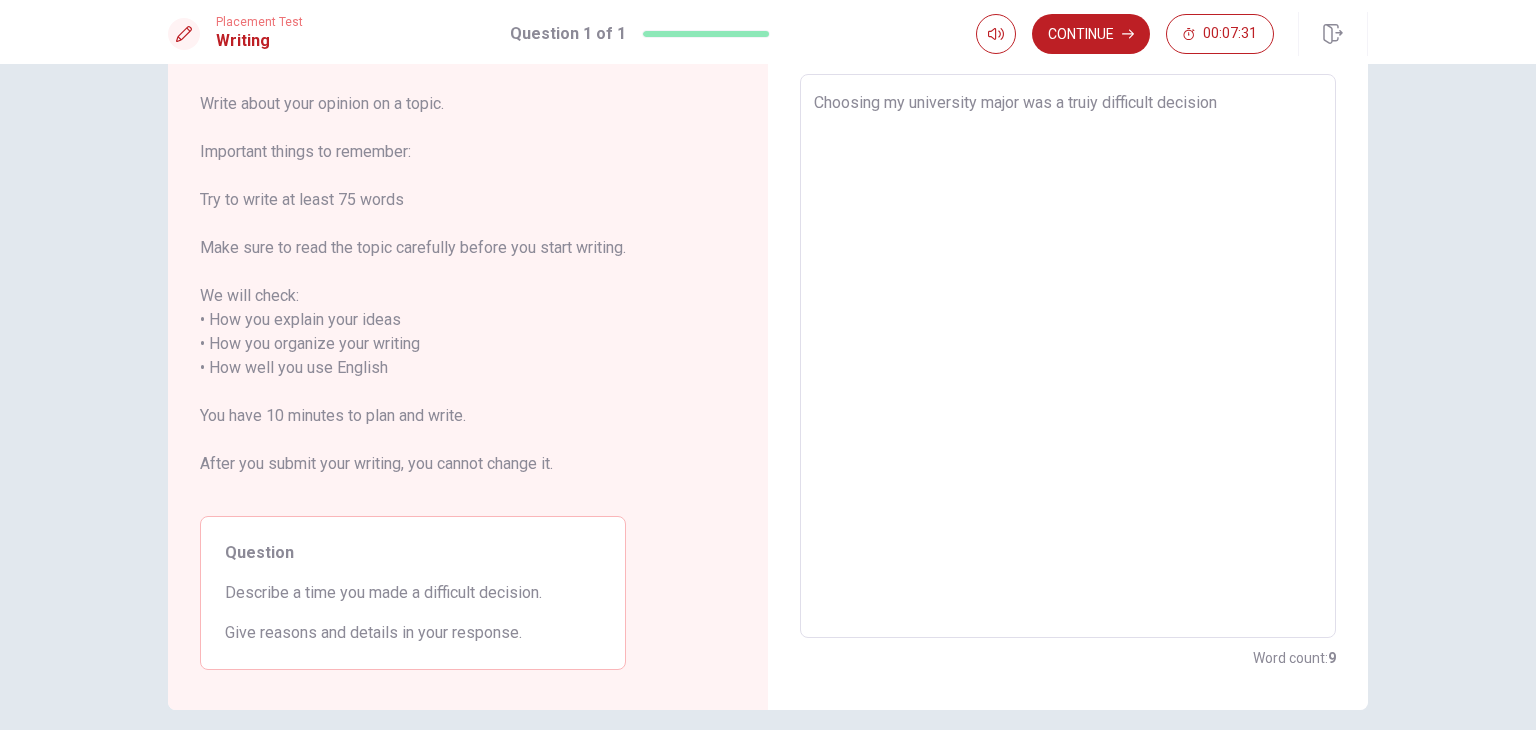 type on "x" 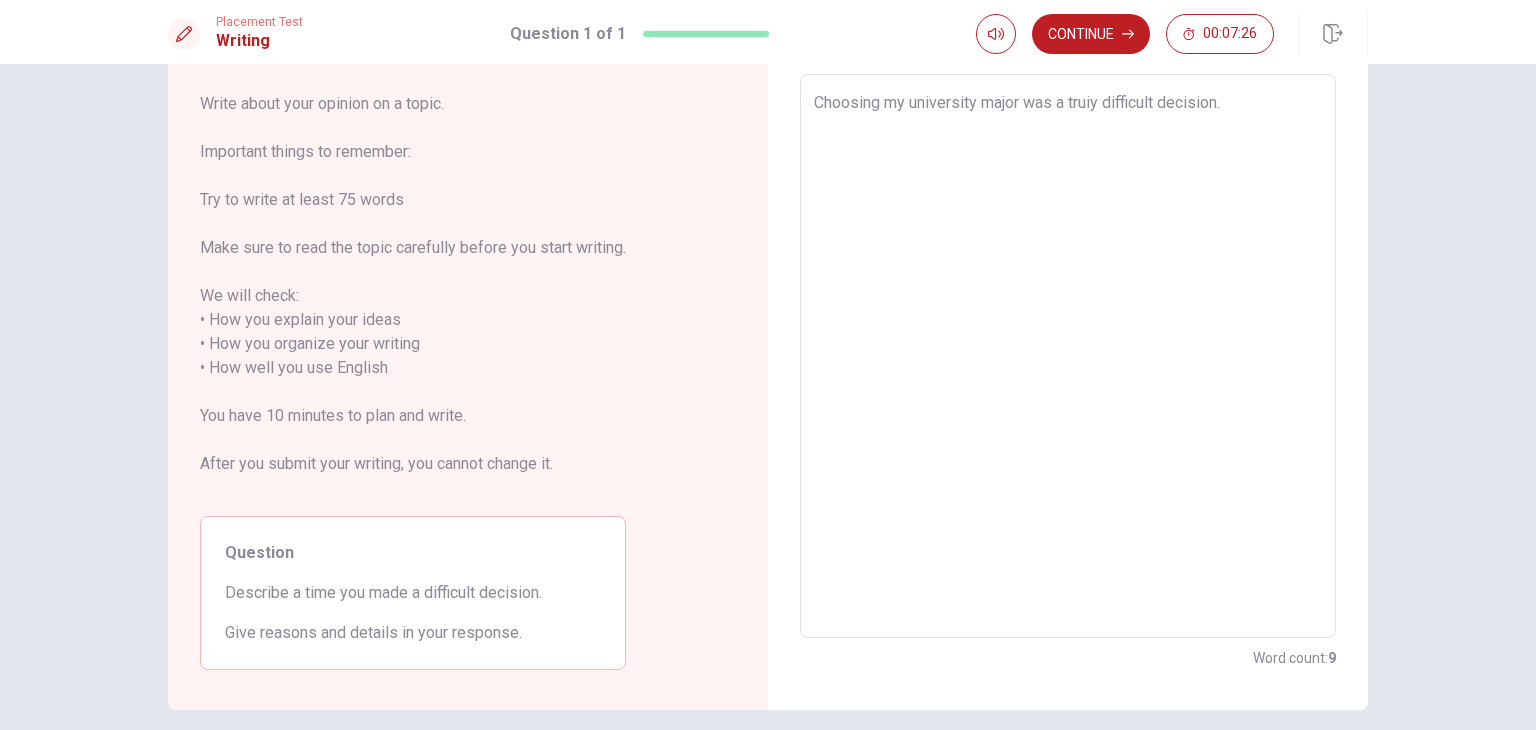type on "x" 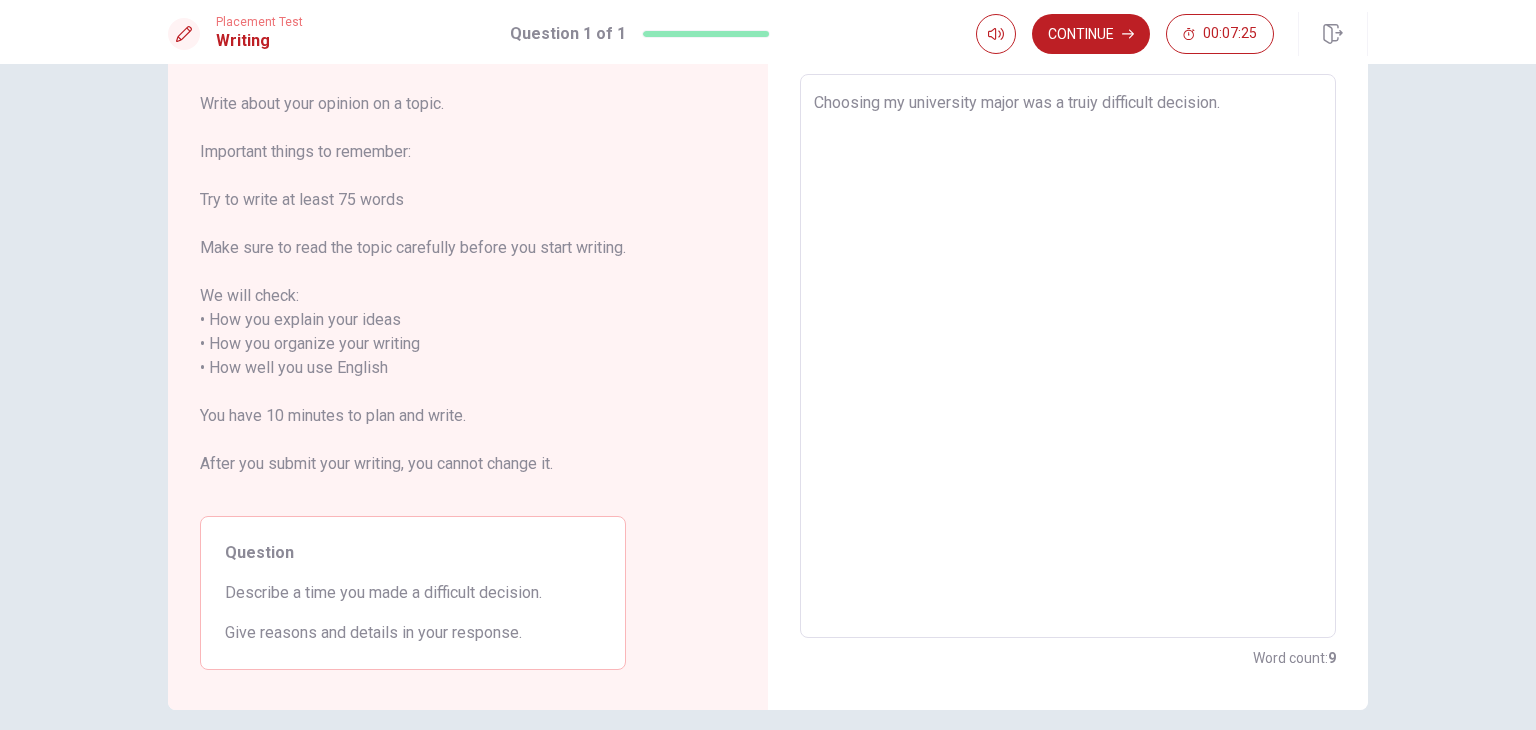 type on "Choosing my university major was a truiy difficult decision." 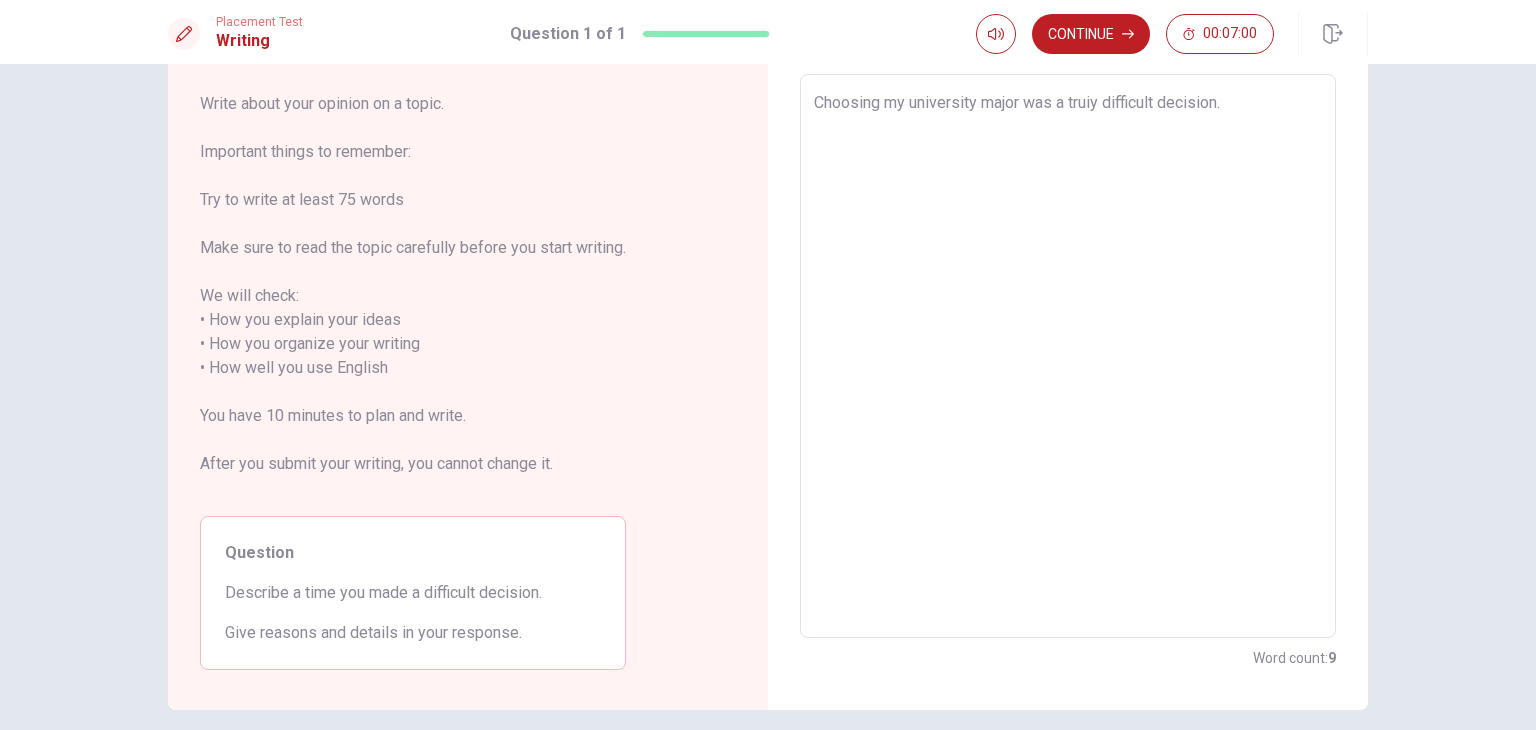 type on "x" 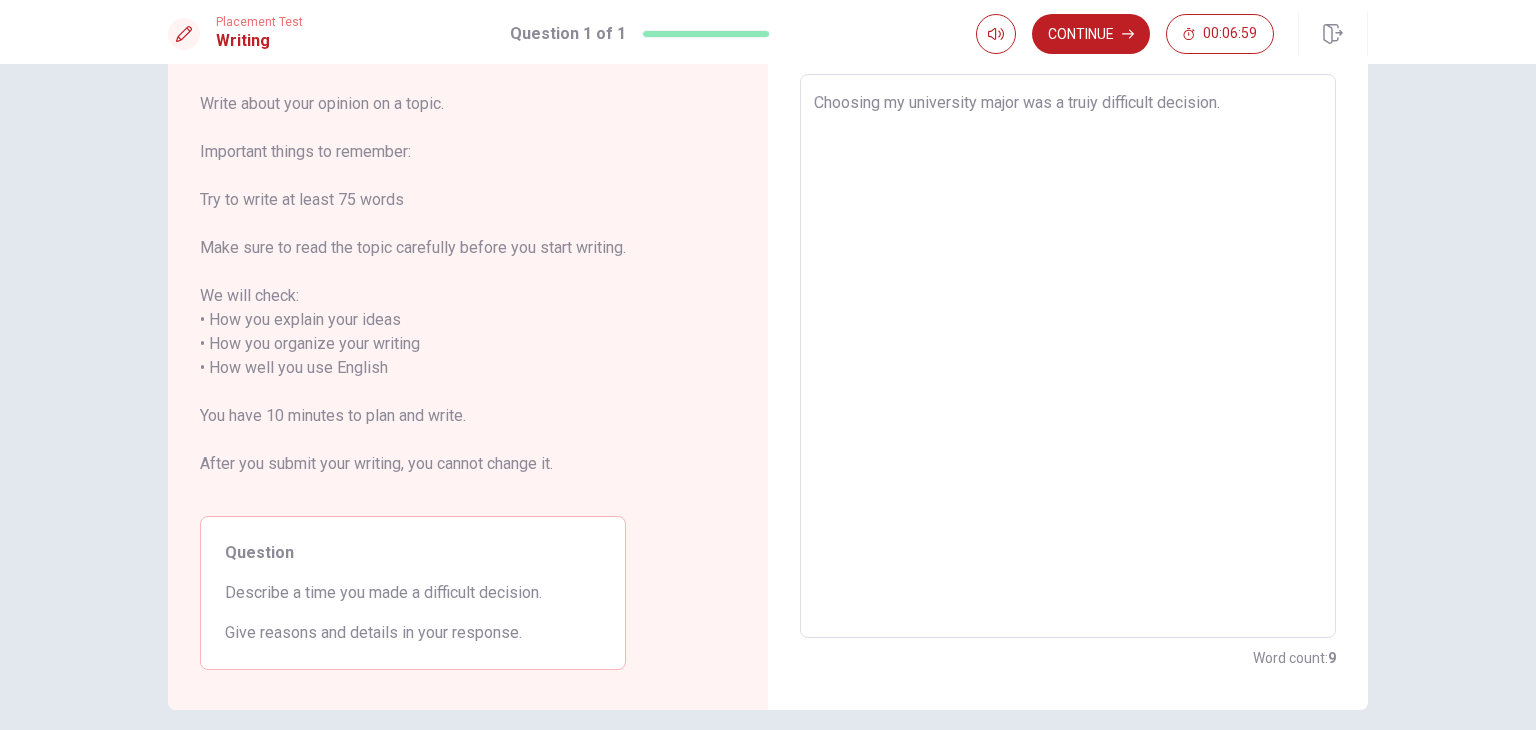 type on "Choosing my university major was a truiy difficult decision. I" 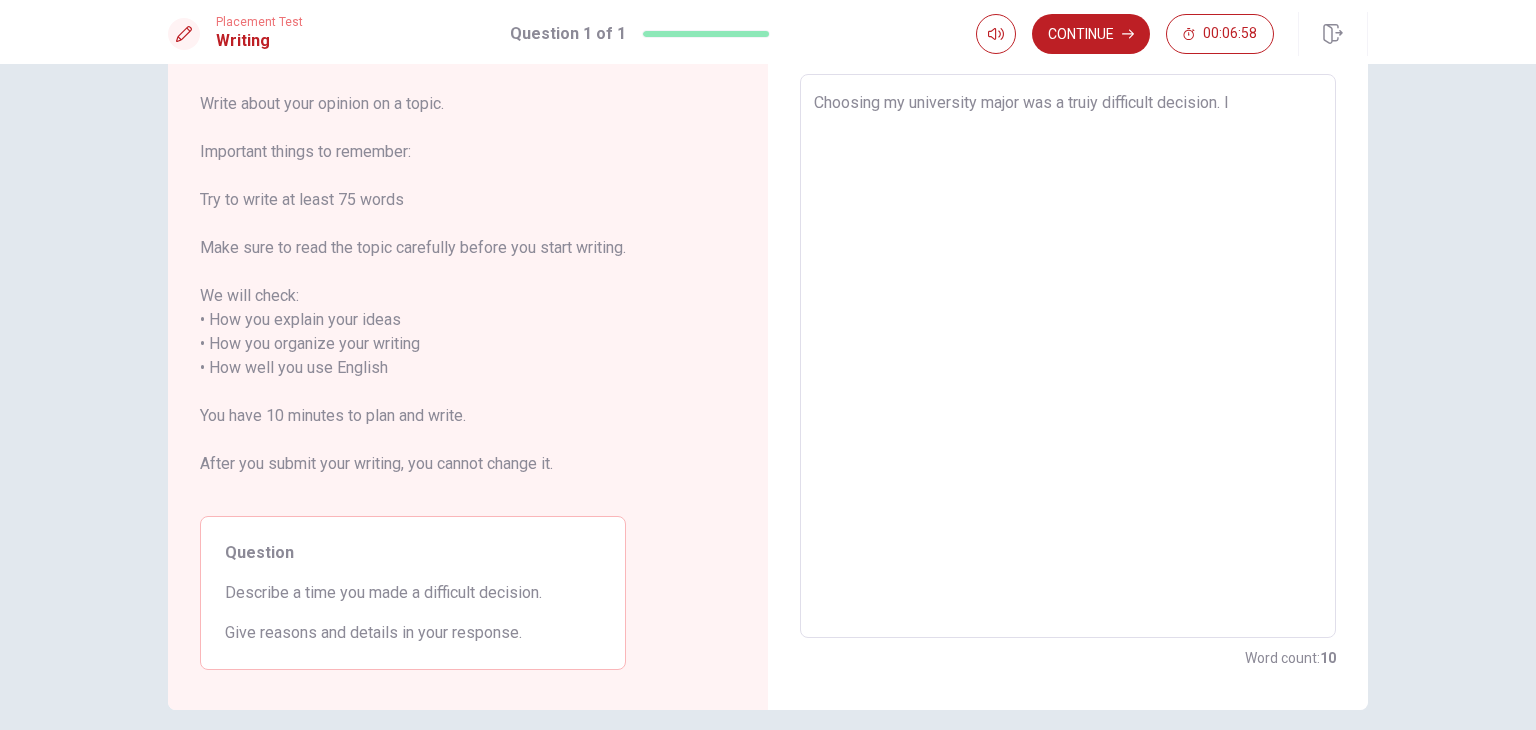type on "x" 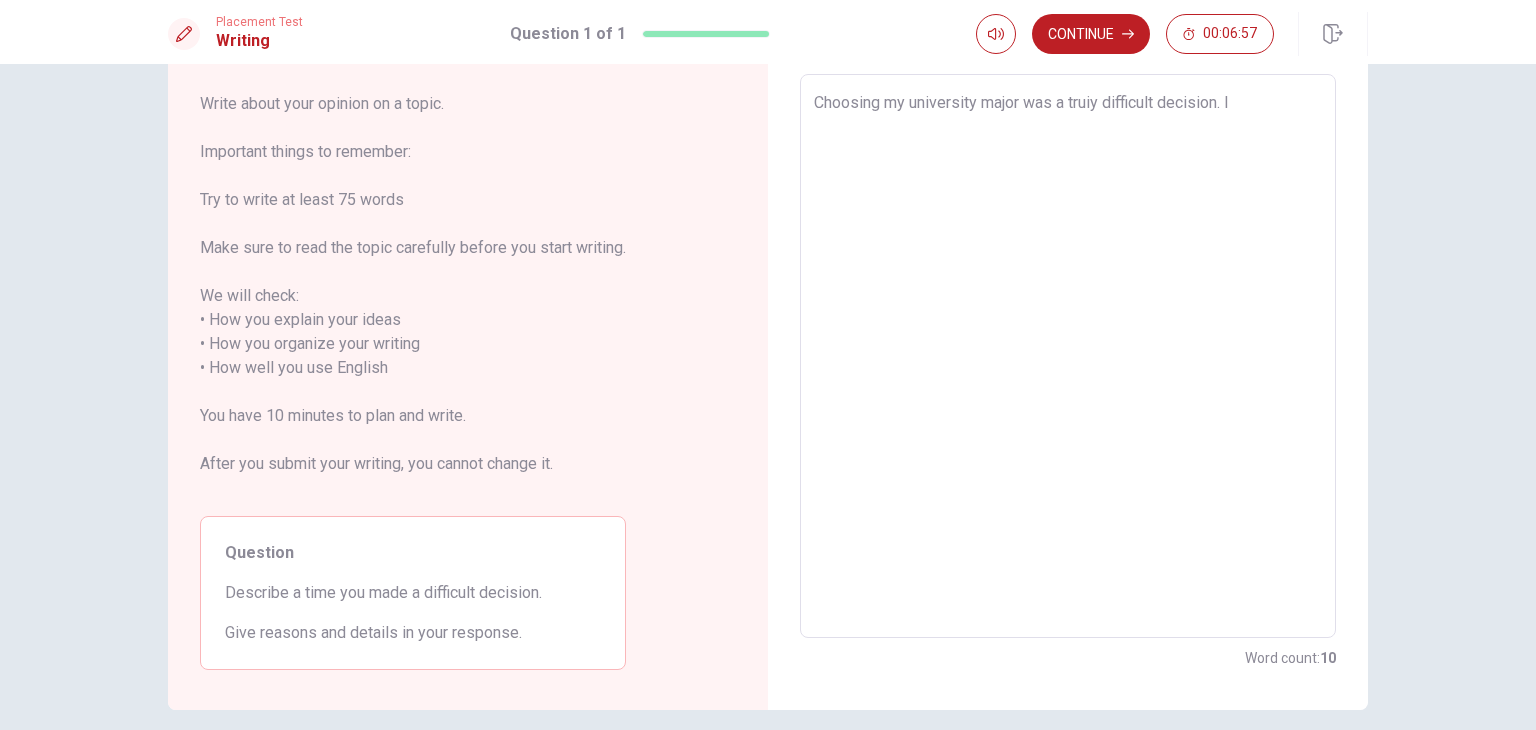 type on "Choosing my university major was a truiy difficult decision. Iw" 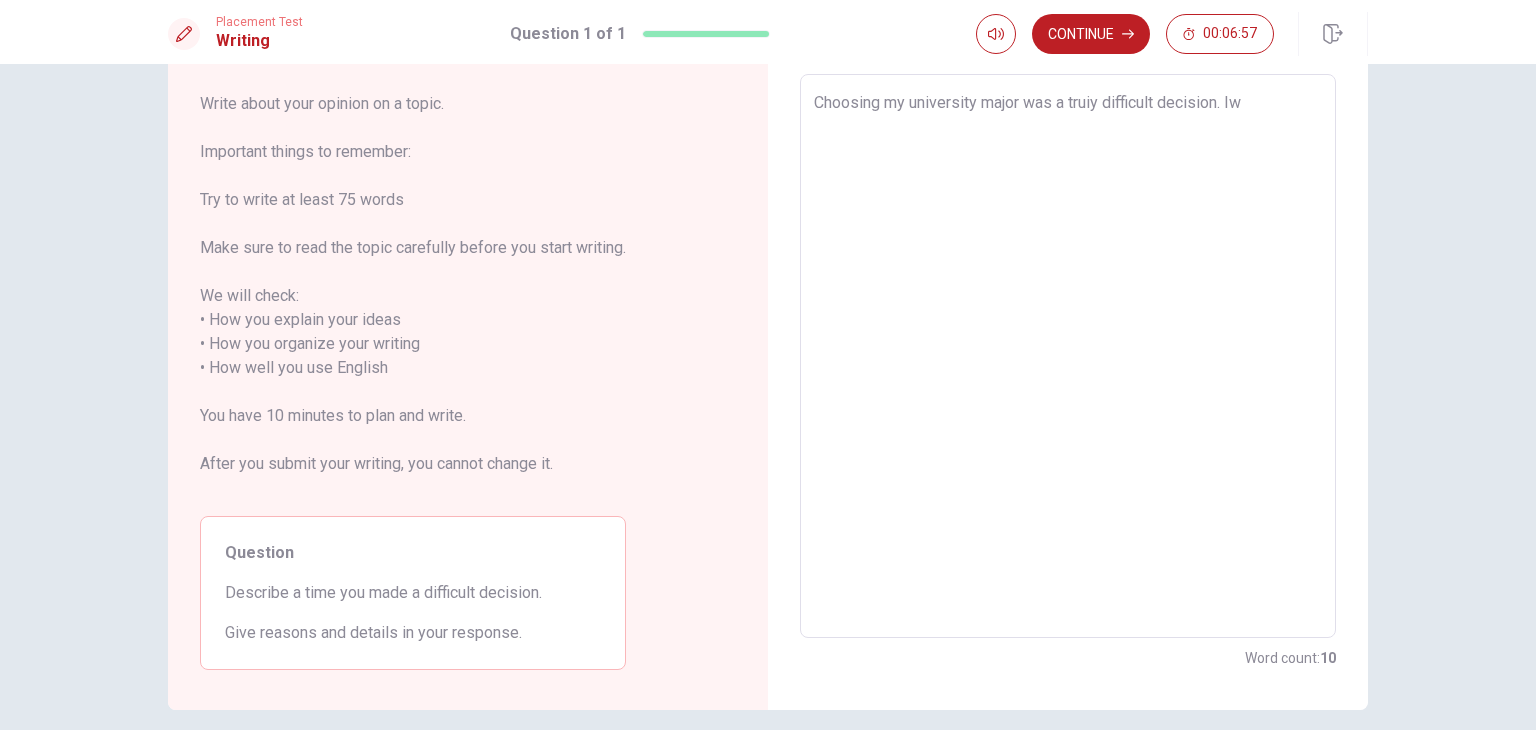 type on "x" 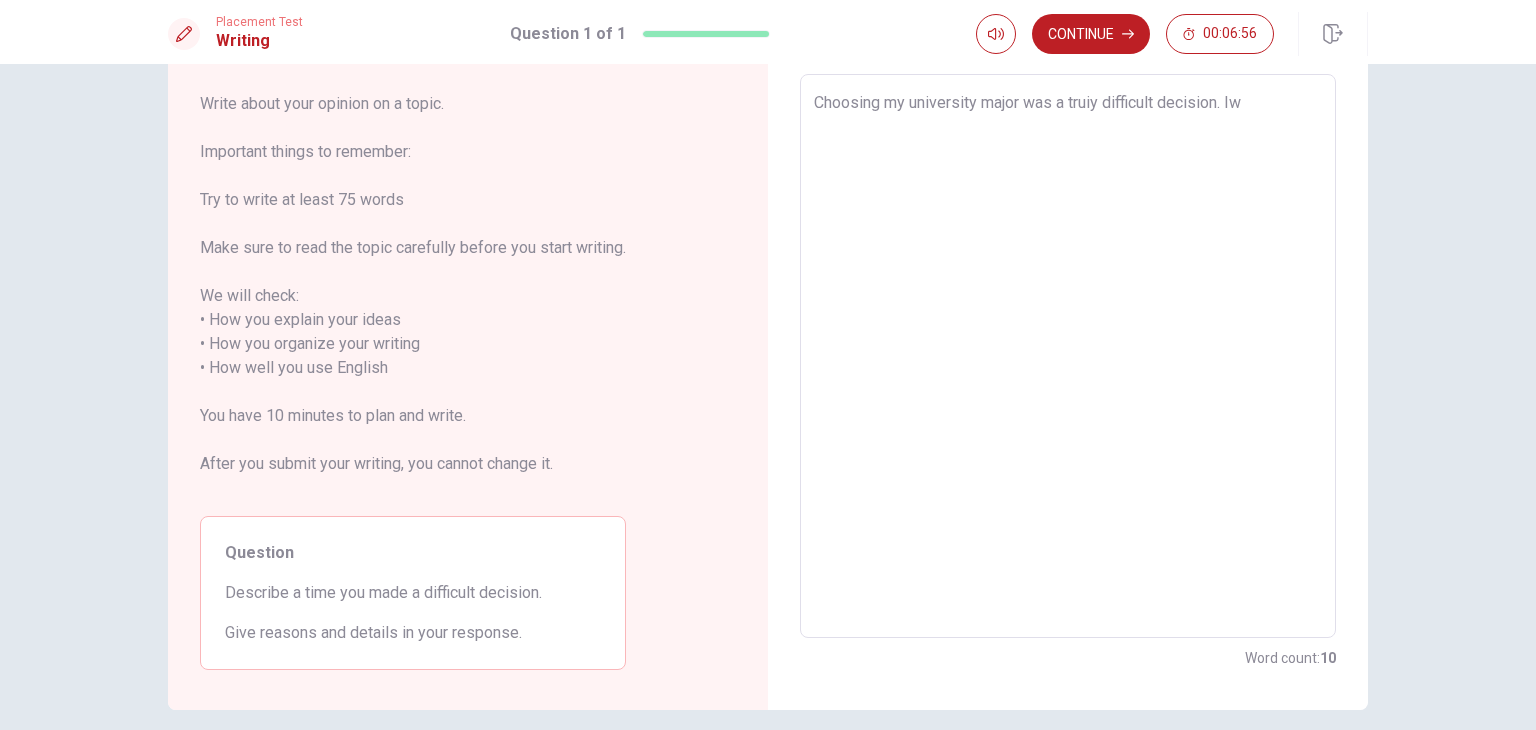type on "Choosing my university major was a truiy difficult decision. [GEOGRAPHIC_DATA]" 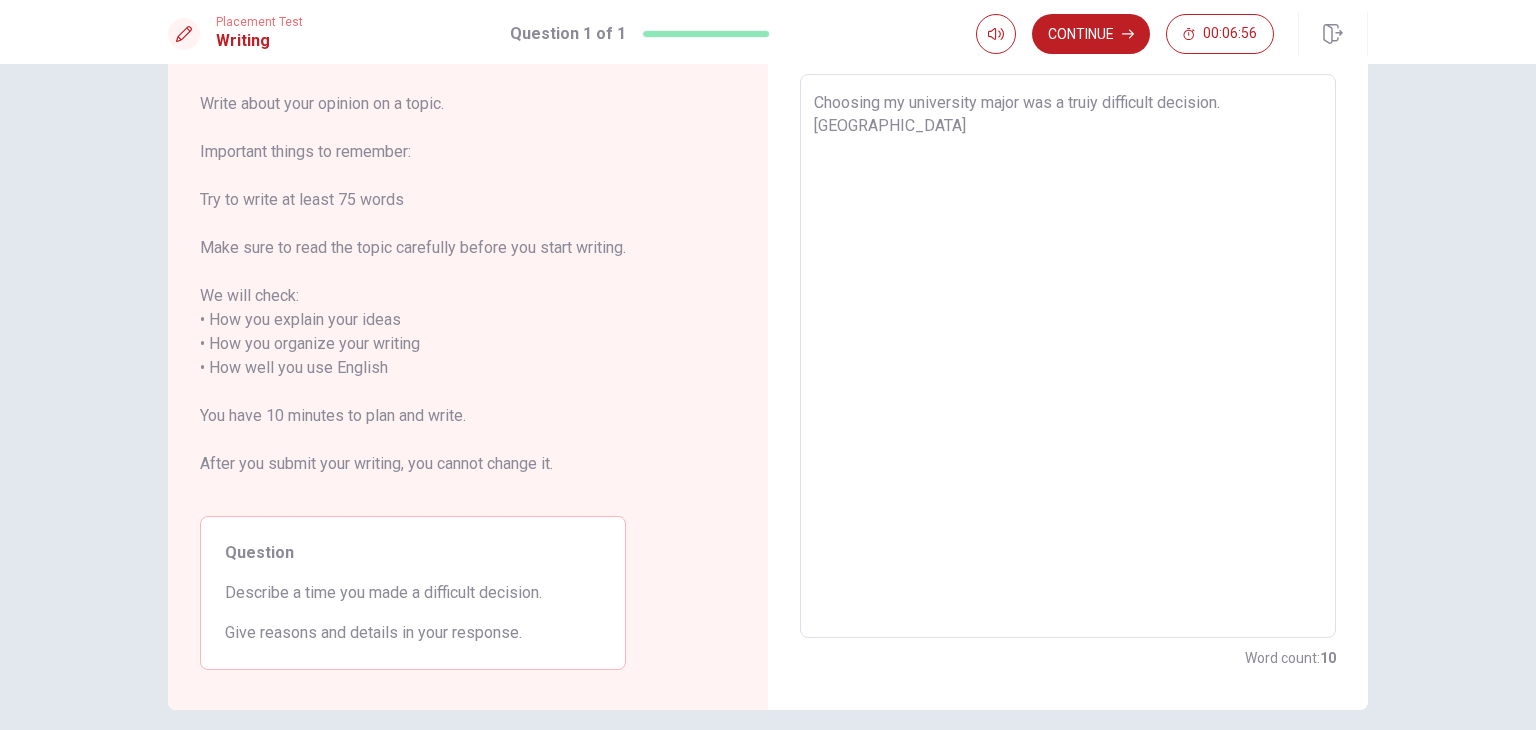 type on "x" 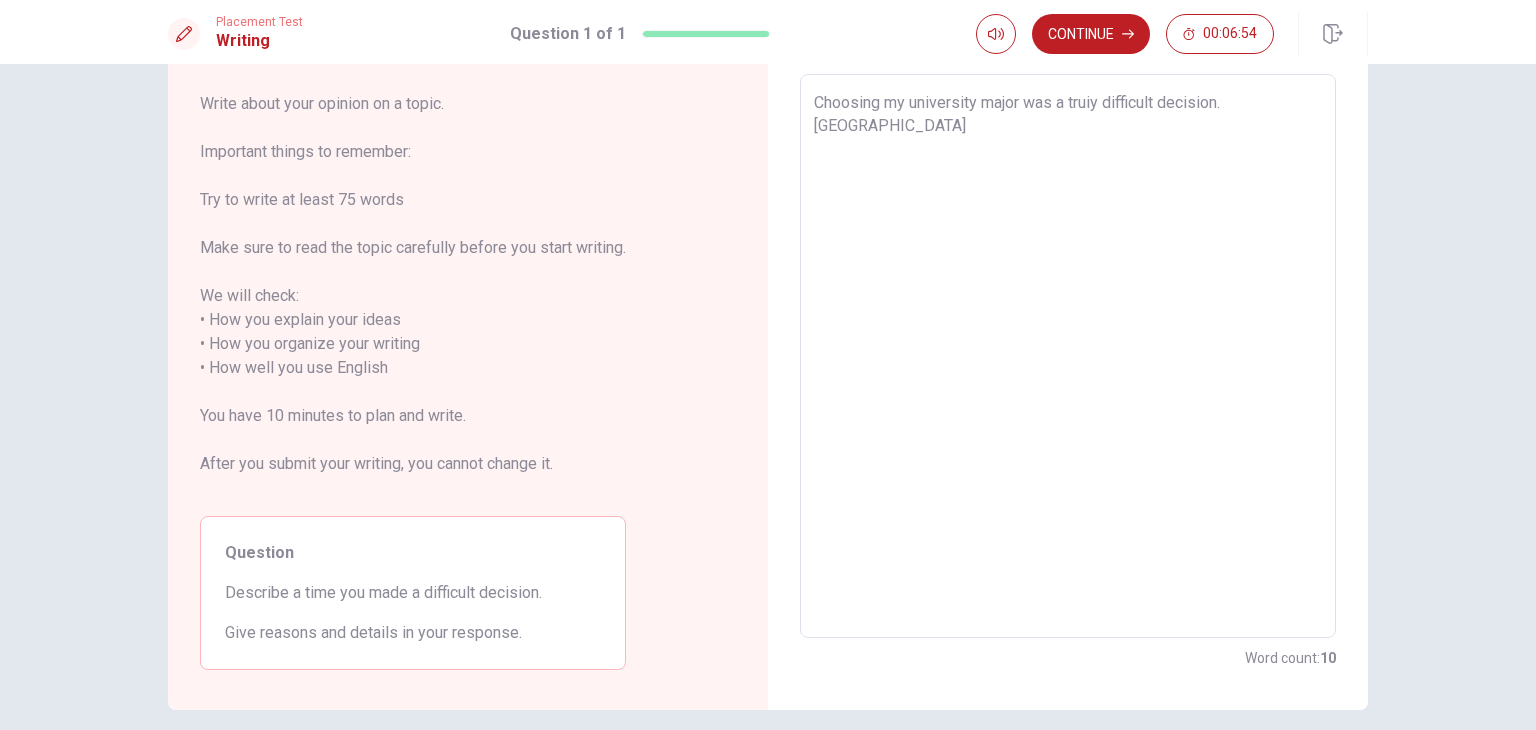 type on "x" 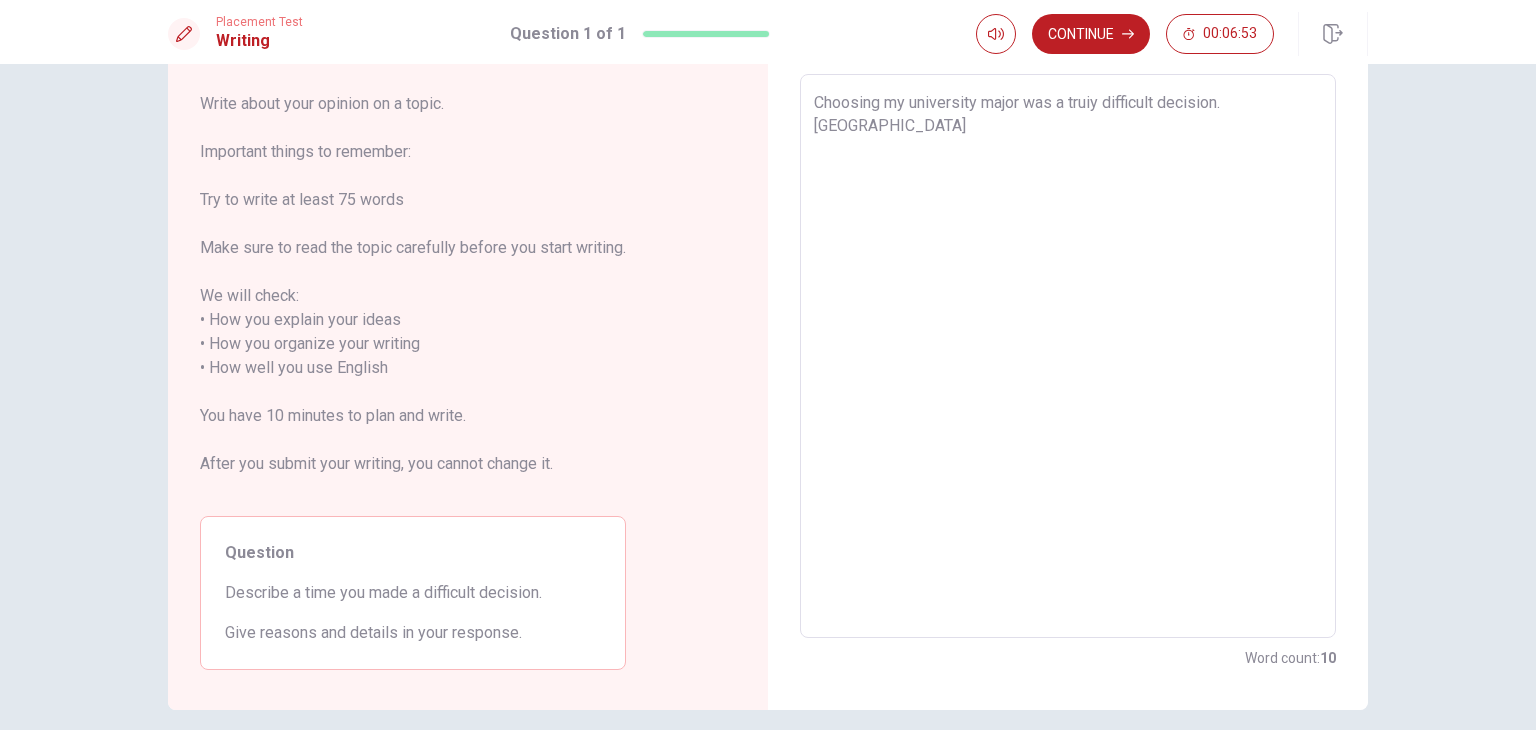 type on "Choosing my university major was a truiy difficult decision. I was" 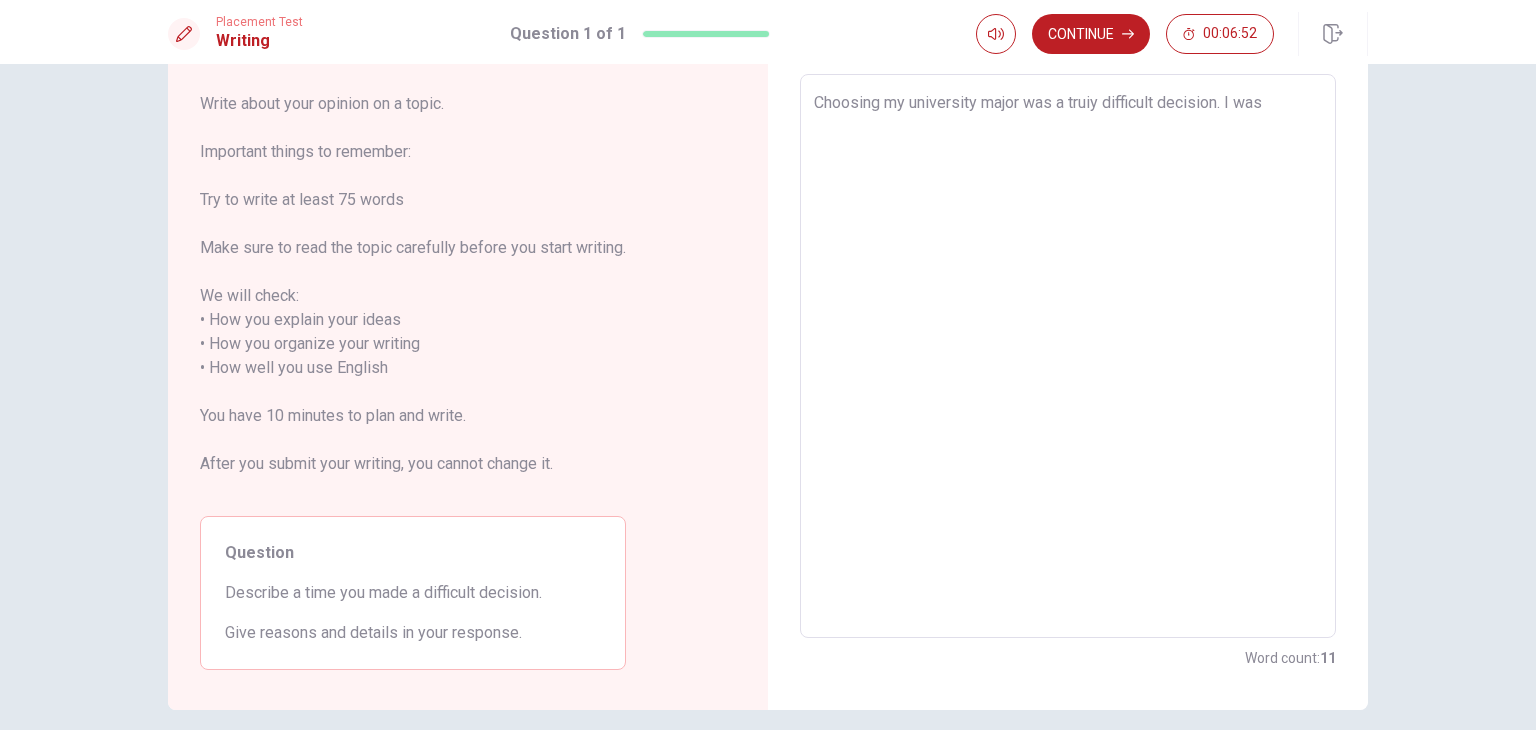 type on "x" 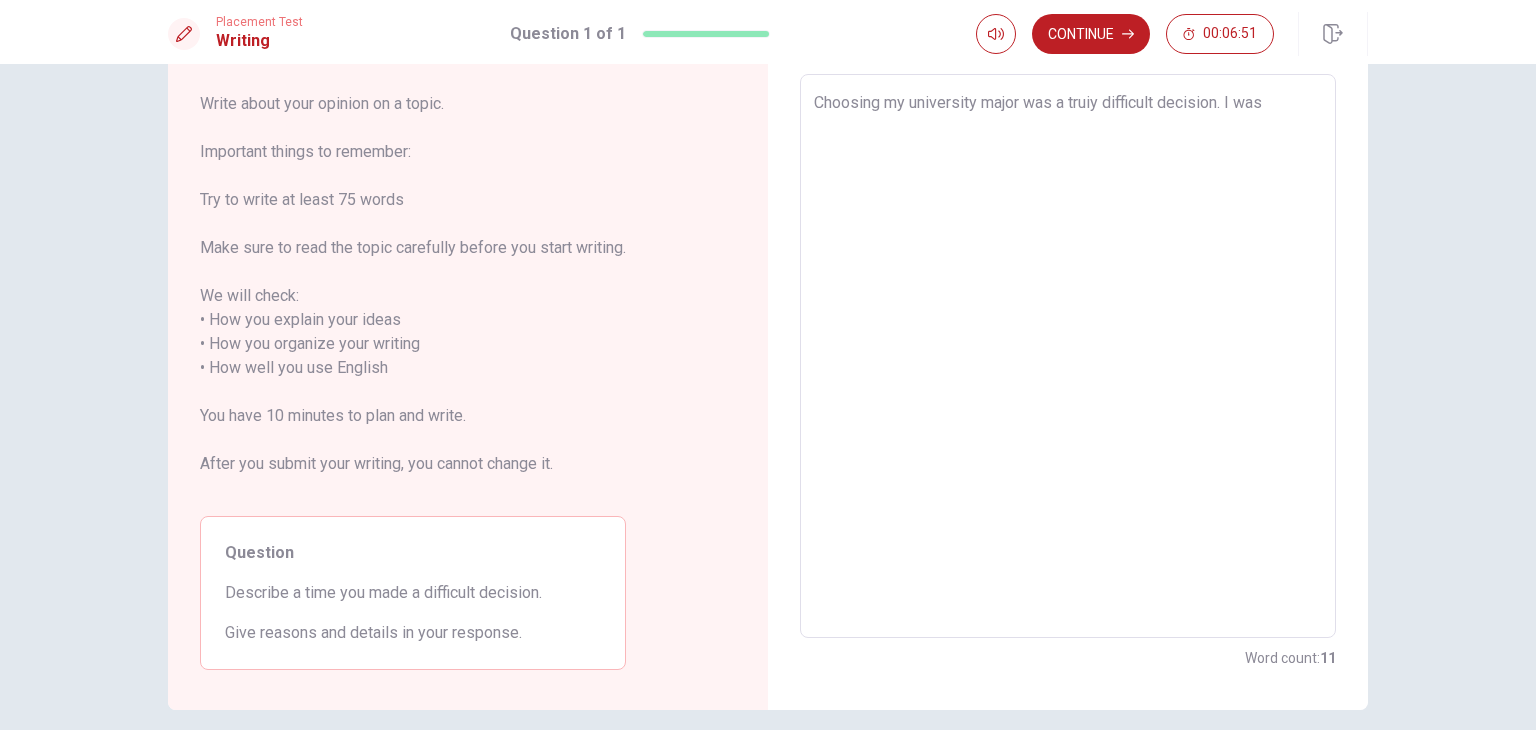 type on "Choosing my university major was a truiy difficult decision. I was" 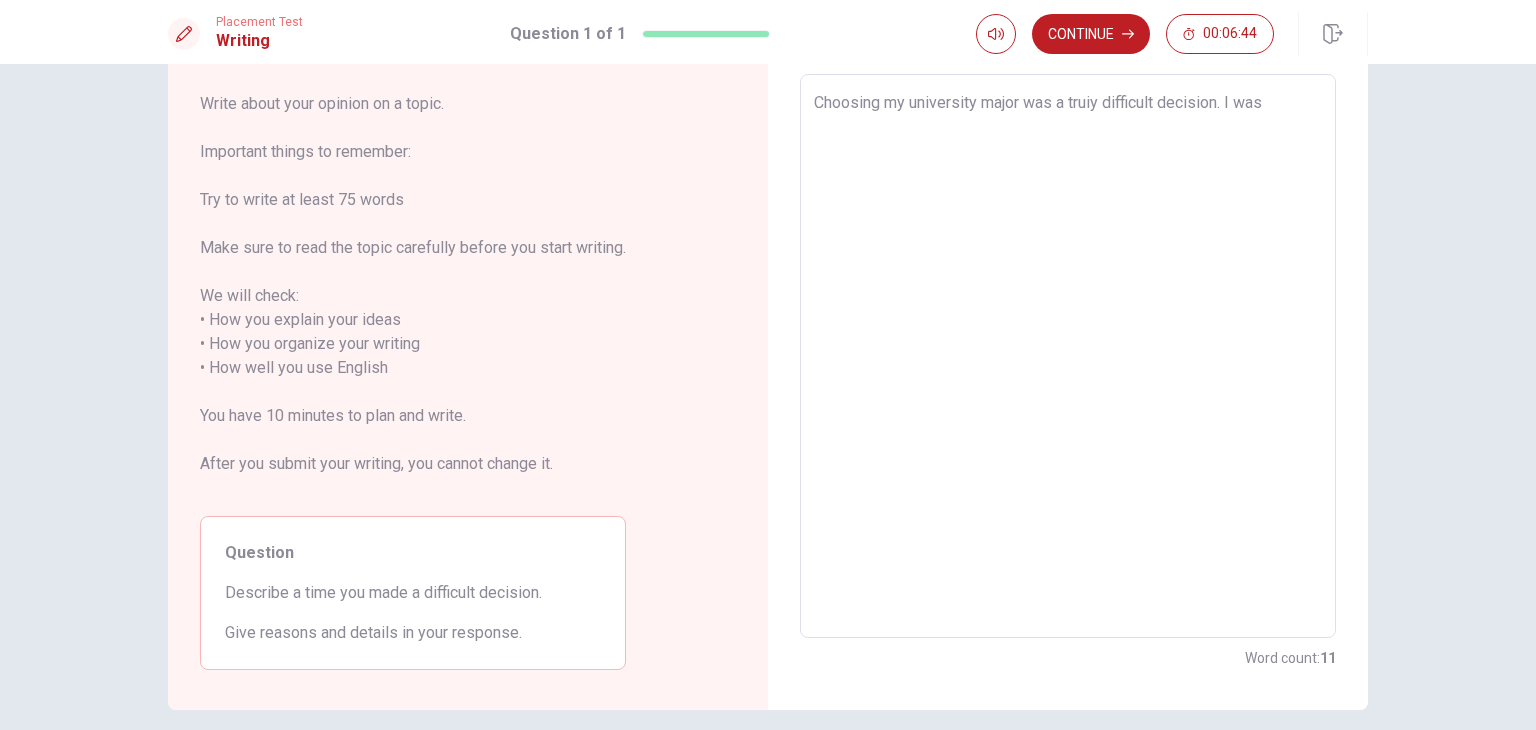 type on "x" 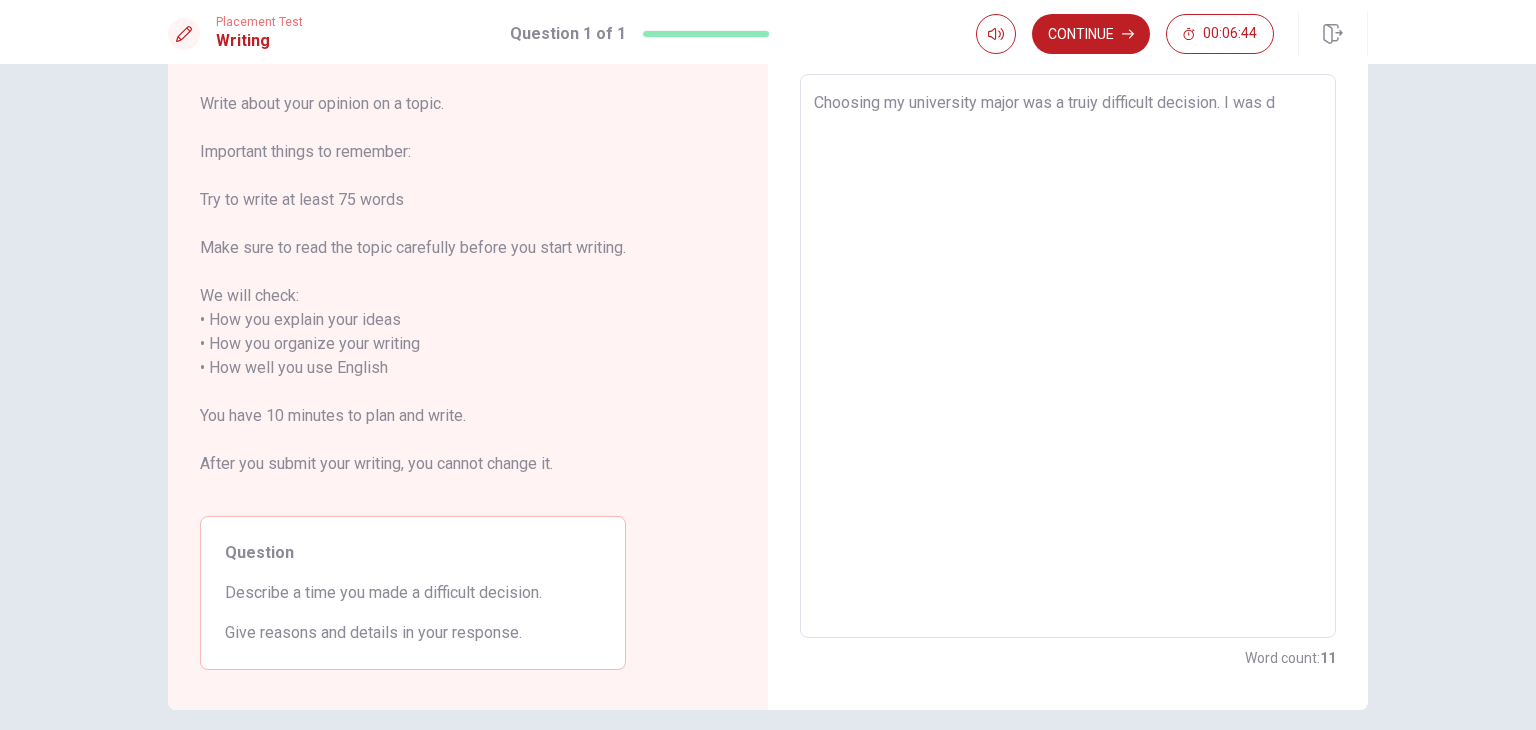 type on "x" 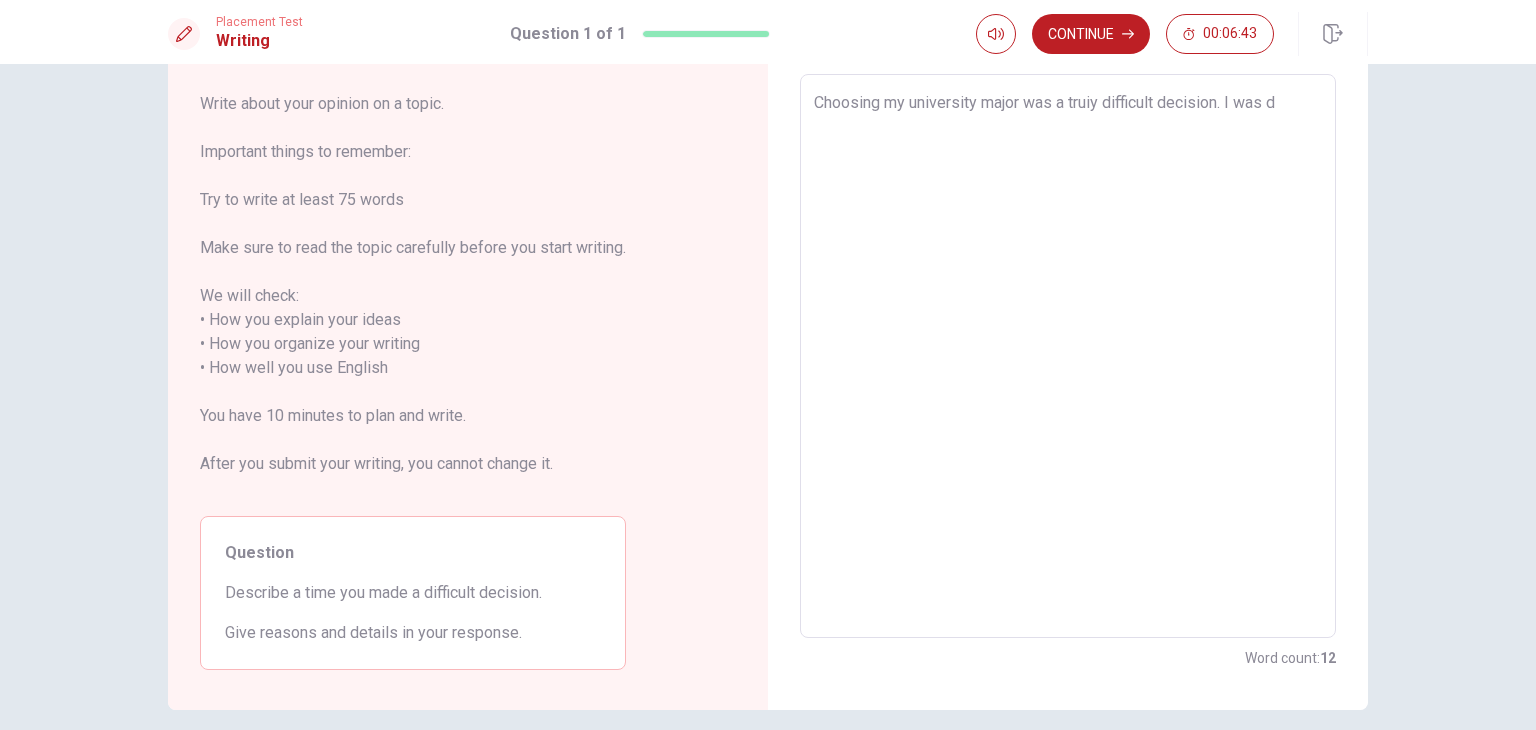 type on "Choosing my university major was a truiy difficult decision. I was de" 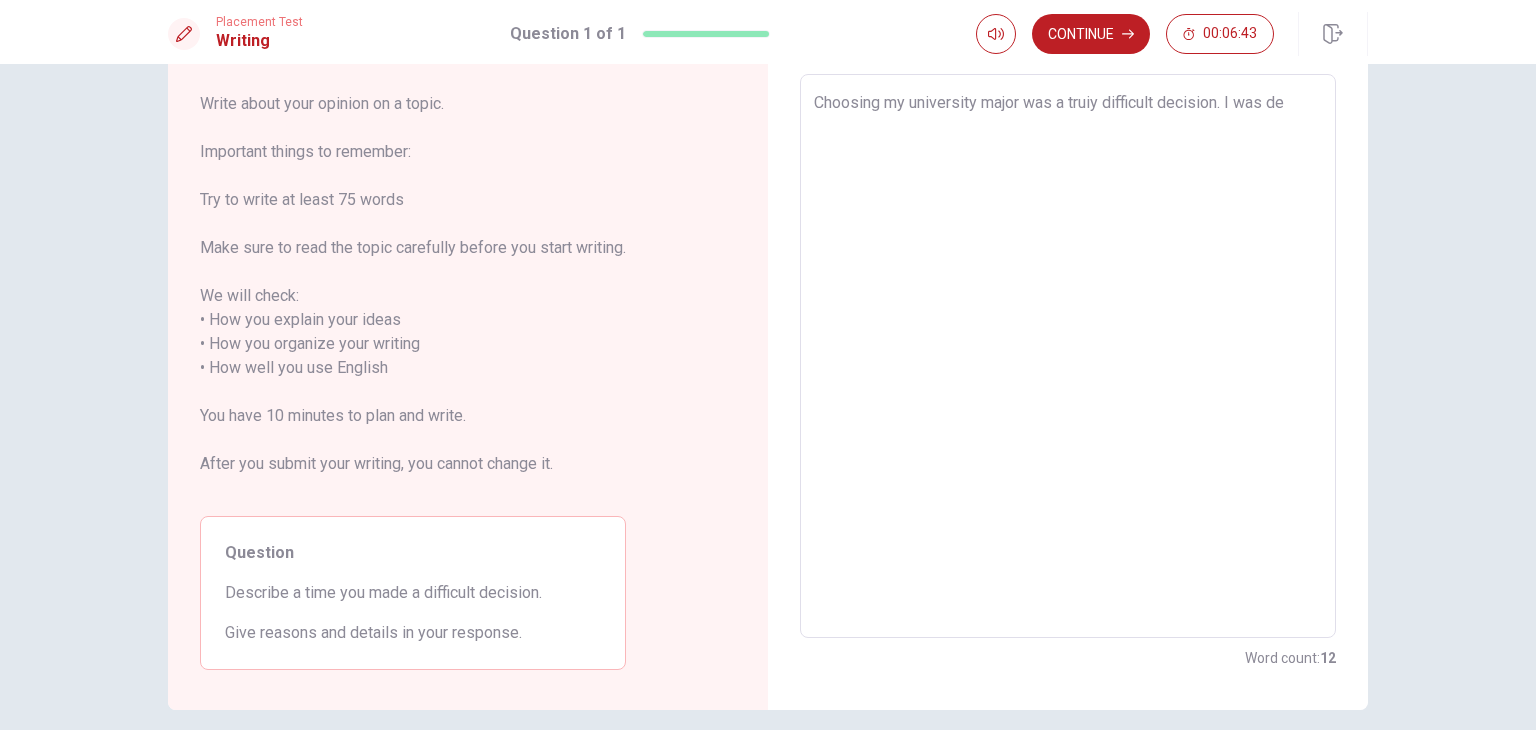 type on "x" 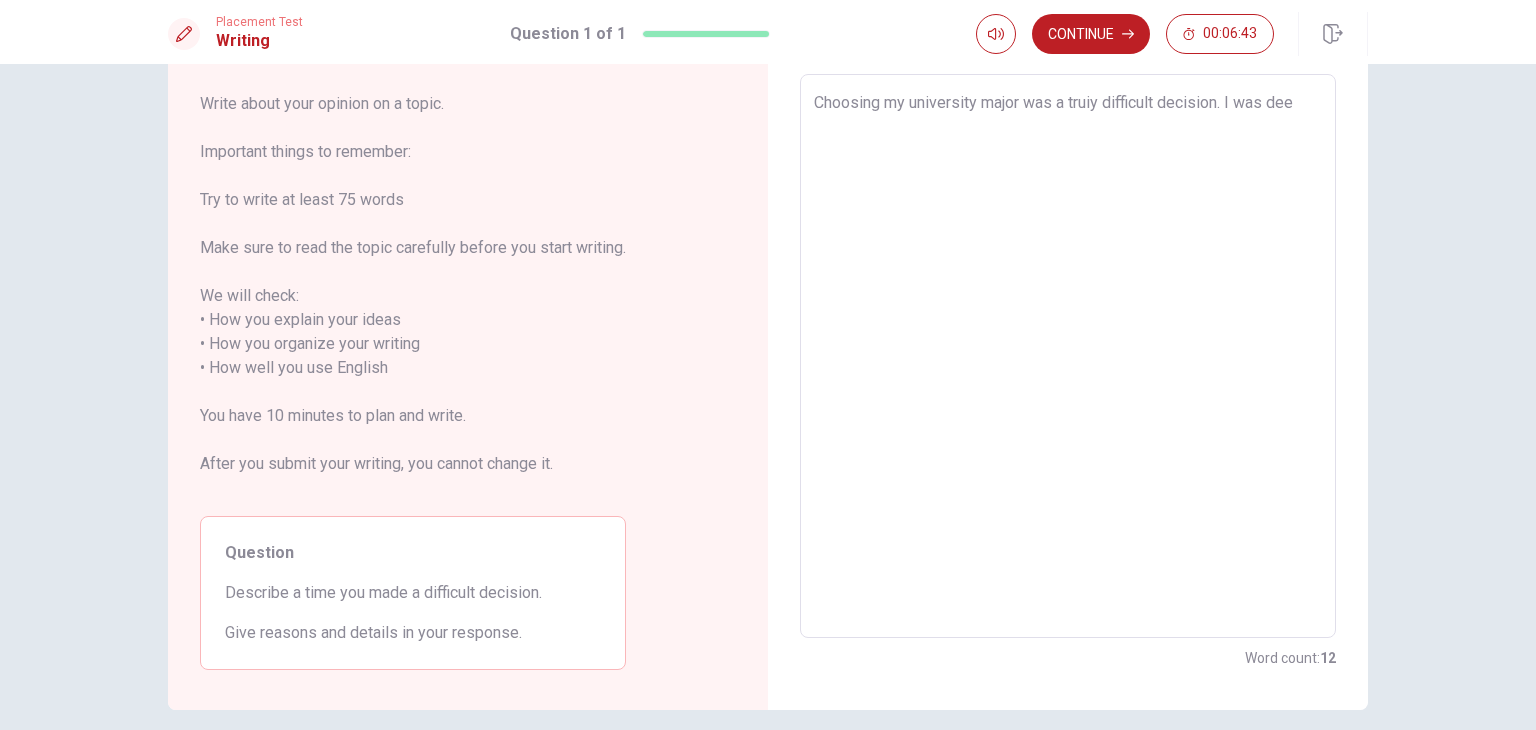 type on "x" 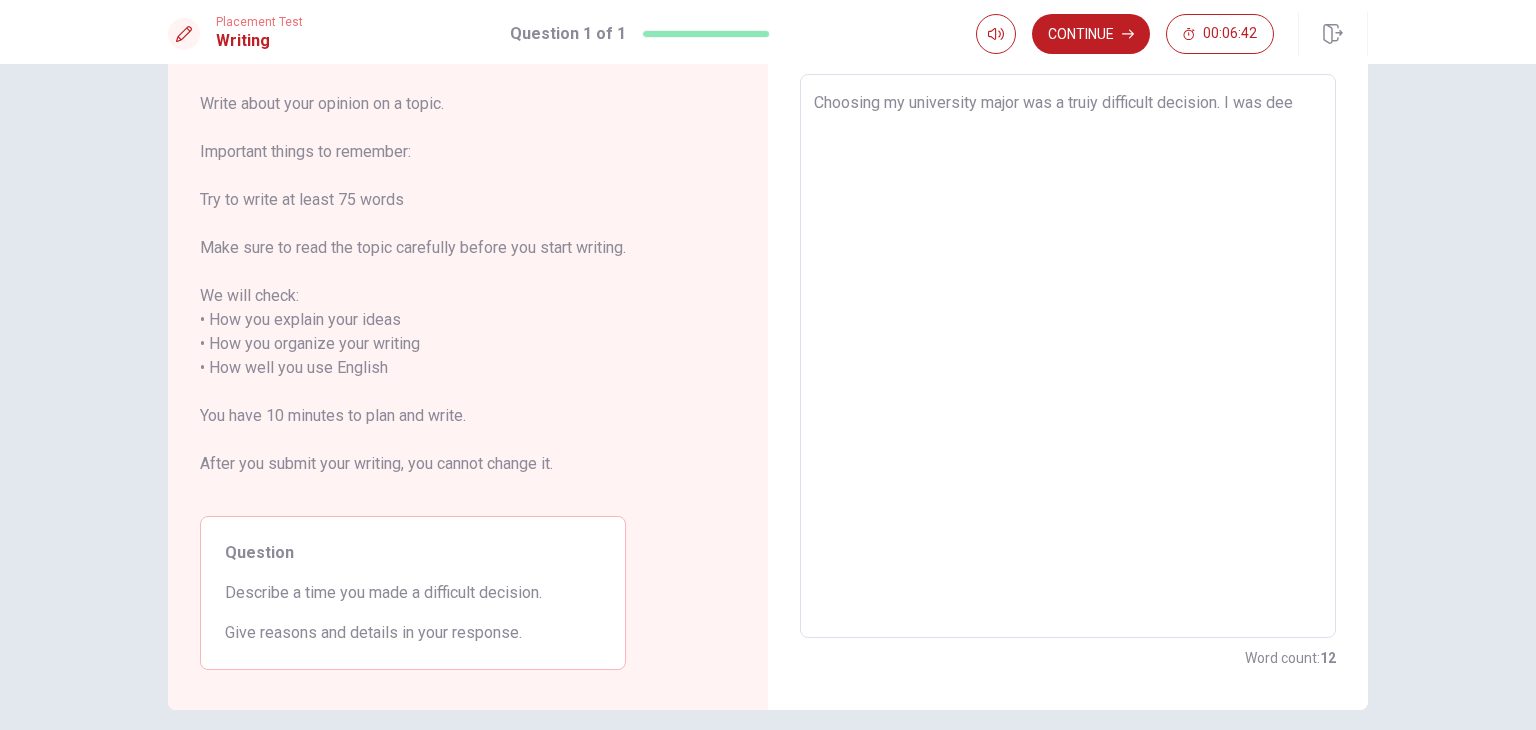 type on "Choosing my university major was a truiy difficult decision. I was deep" 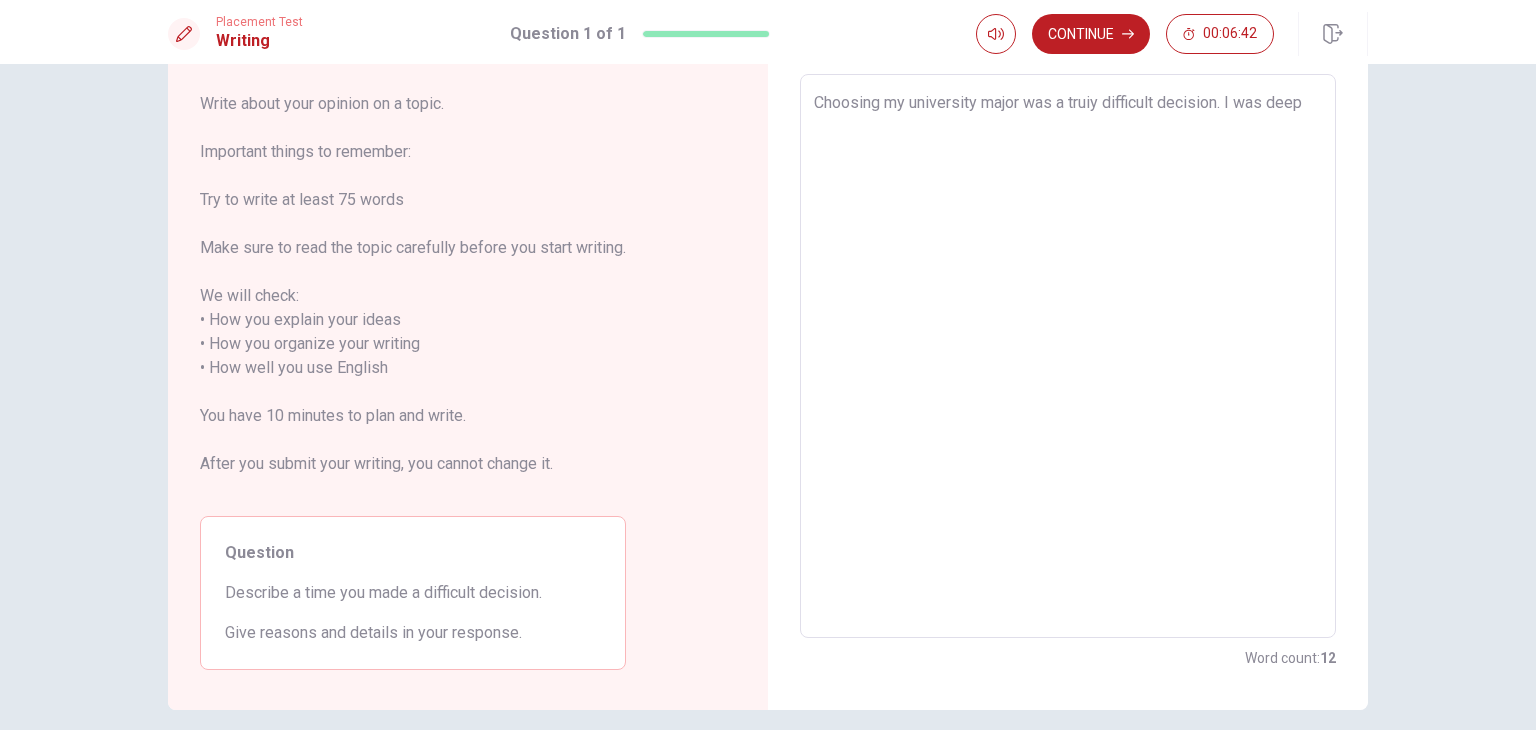 type on "x" 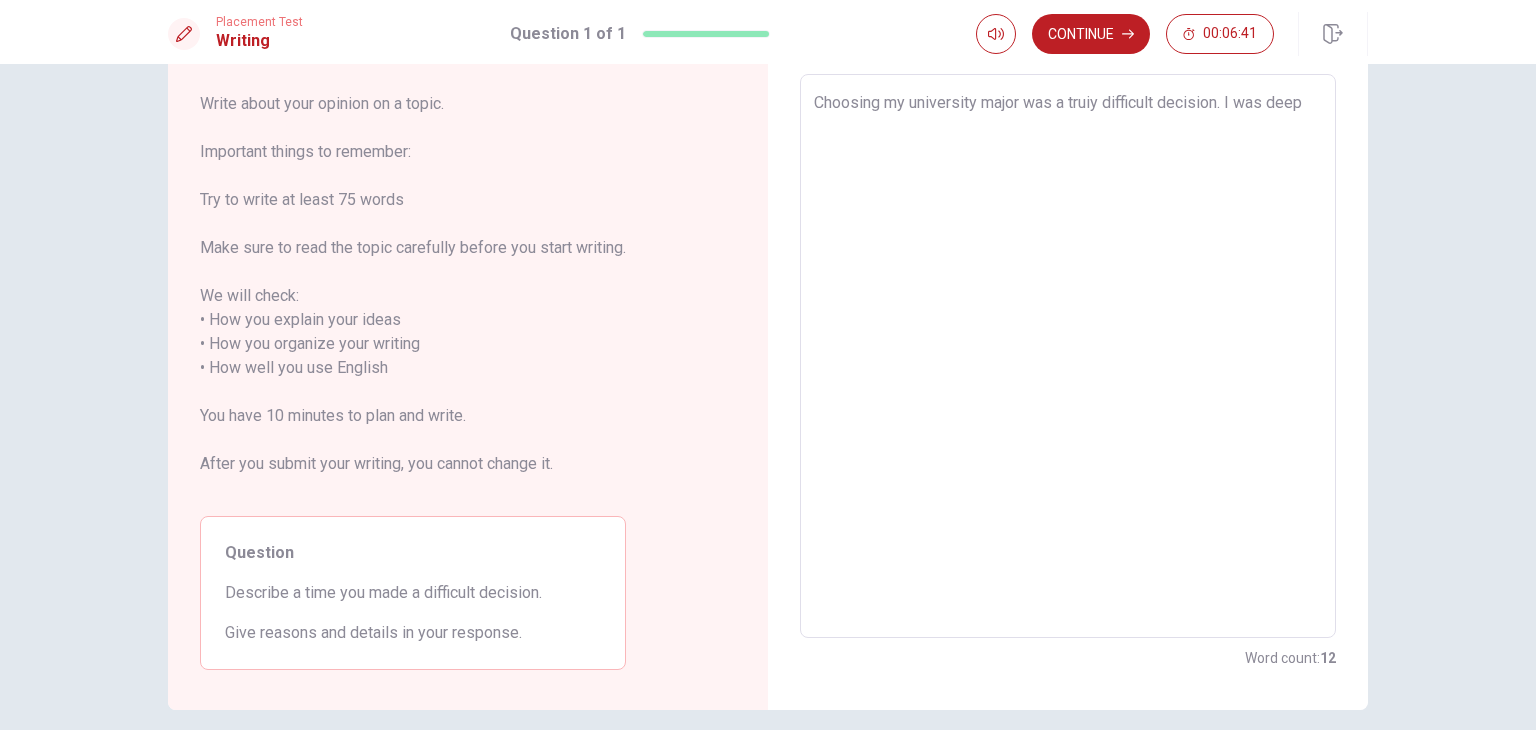 type on "Choosing my university major was a truiy difficult decision. I was deepl" 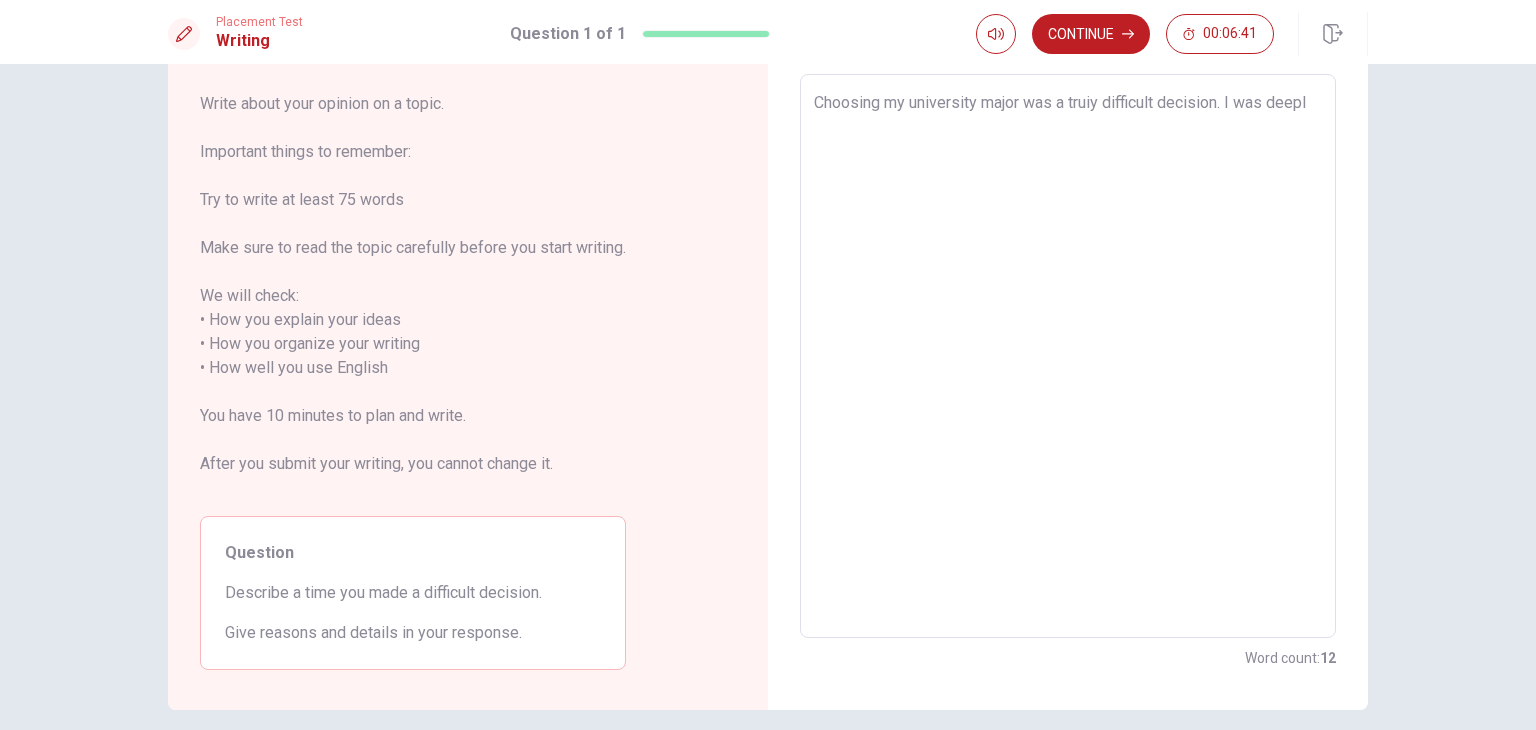 type on "x" 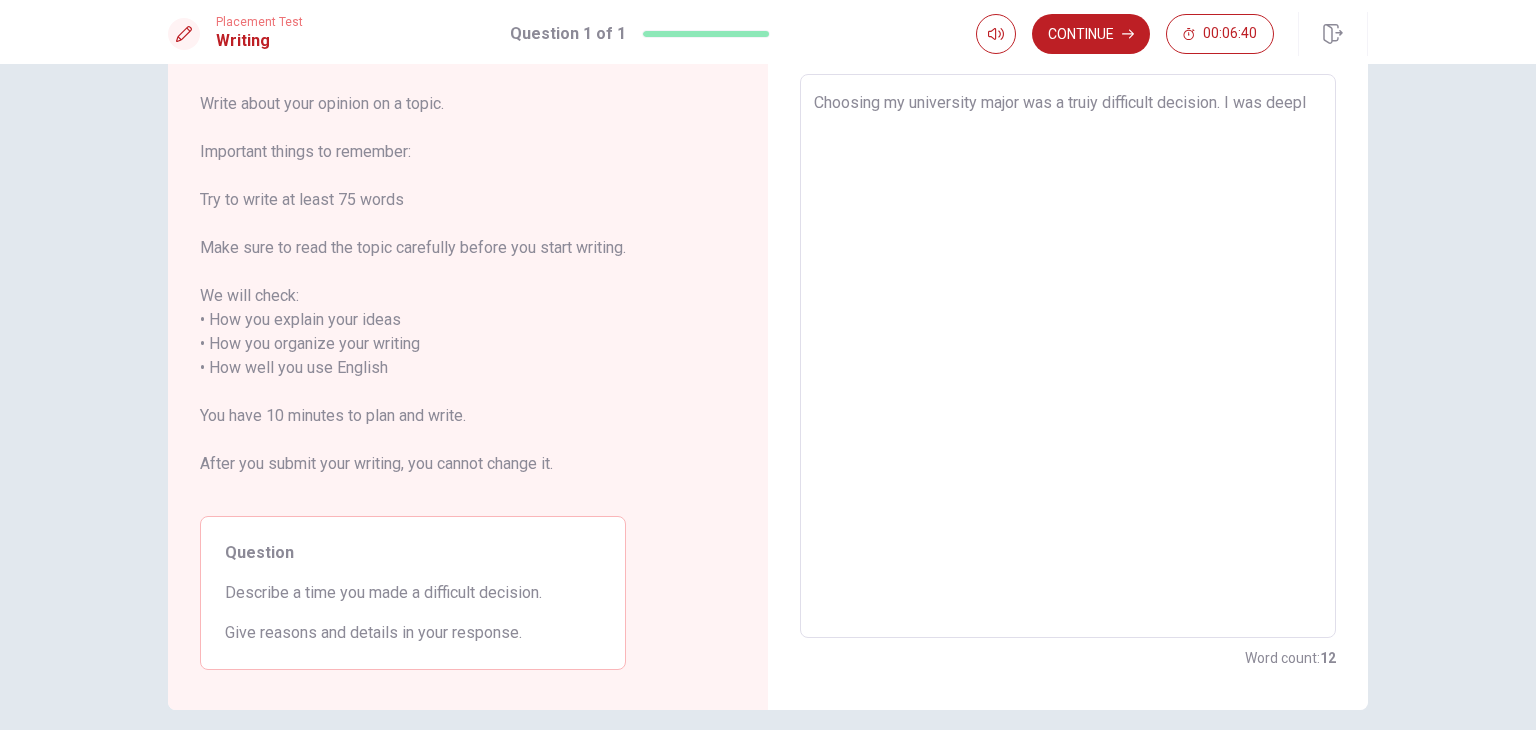 type on "Choosing my university major was a truiy difficult decision. I was deeply" 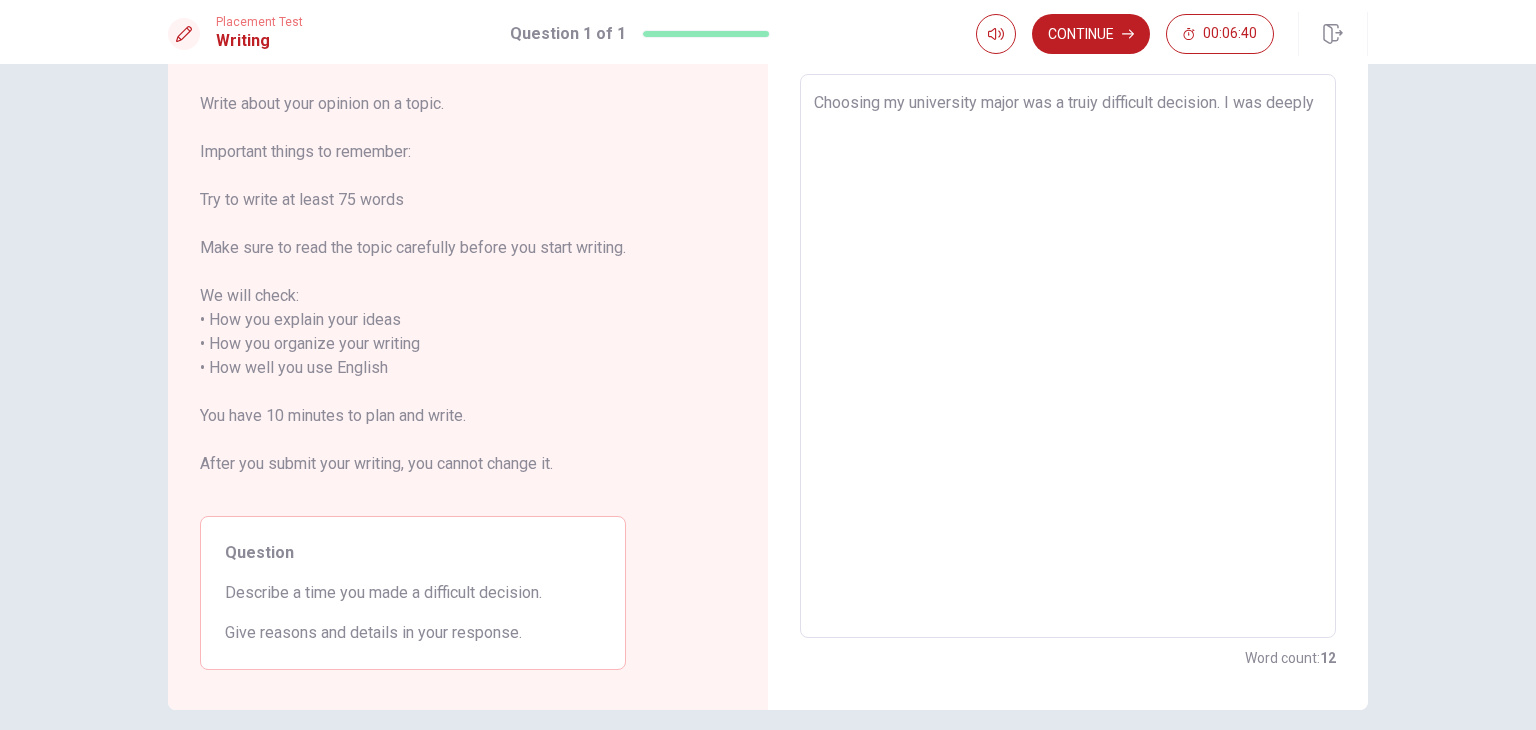 type on "x" 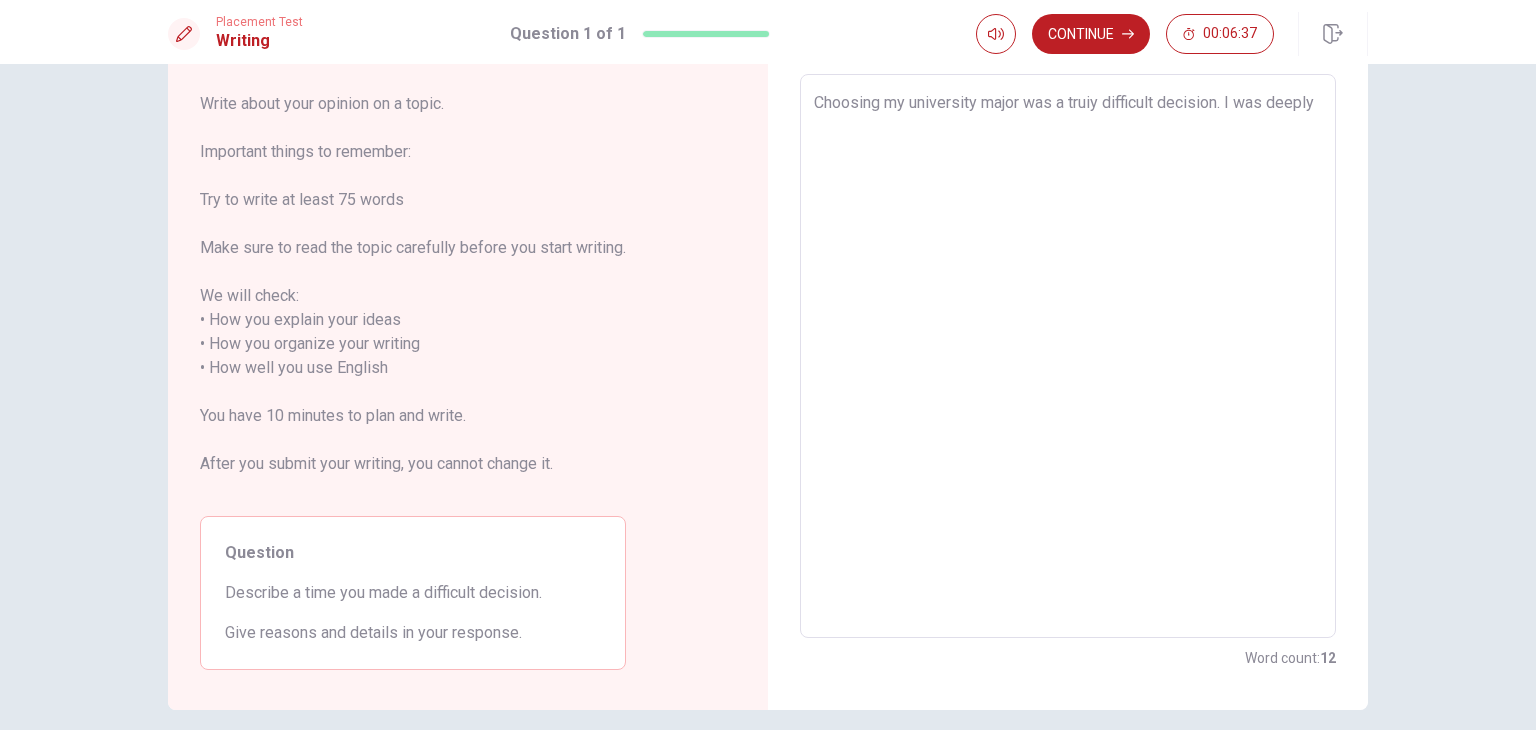 type on "x" 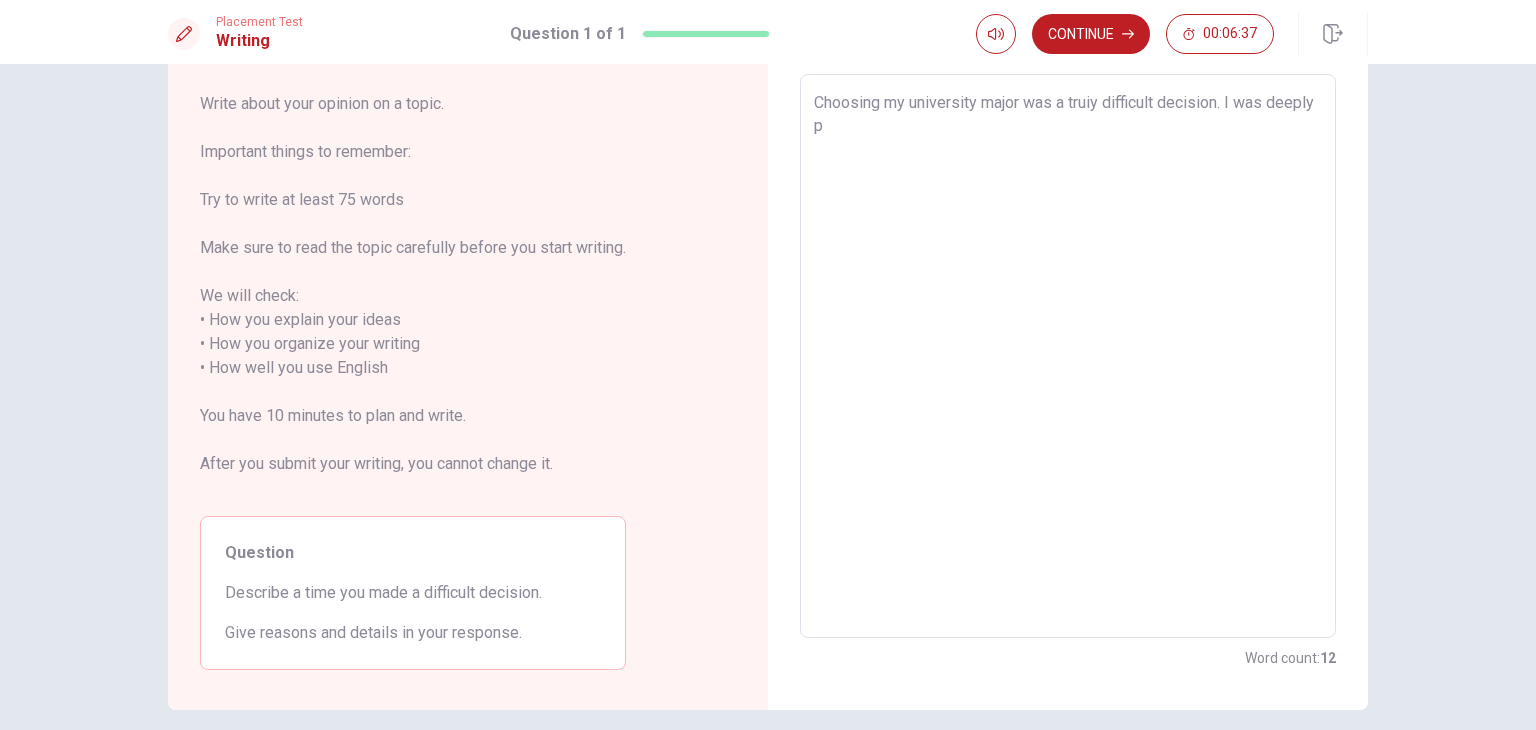type on "x" 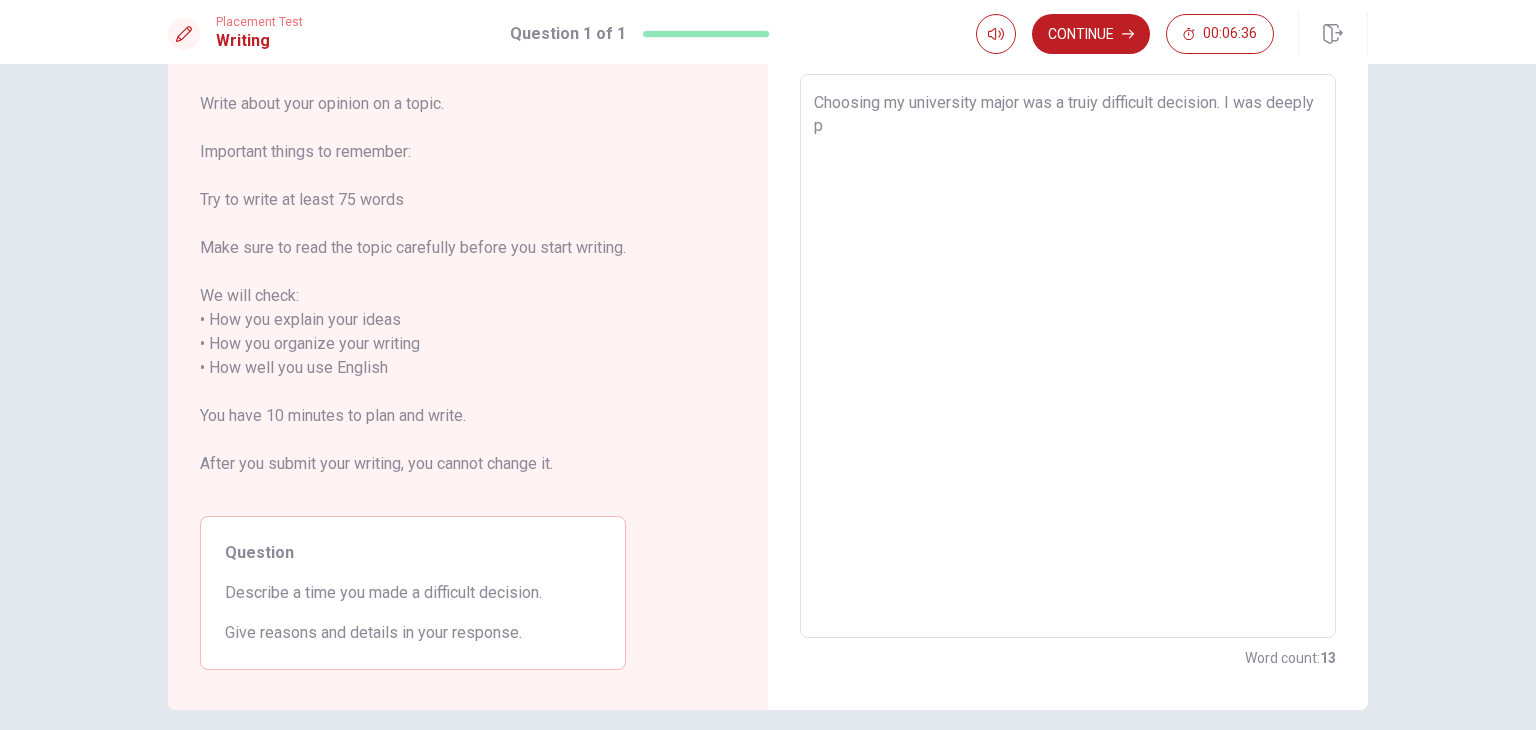 type on "Choosing my university major was a truiy difficult decision. I was deeply pa" 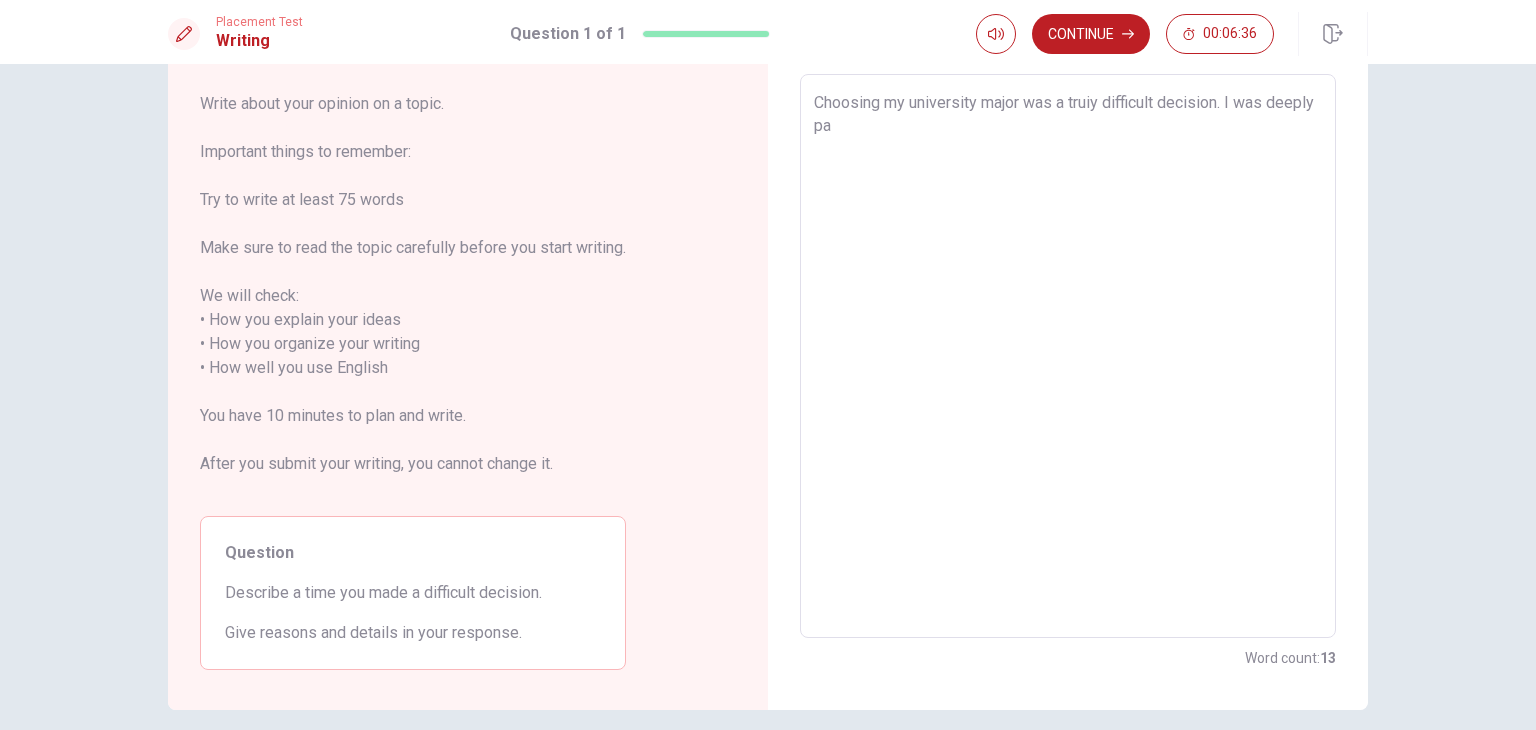 type on "x" 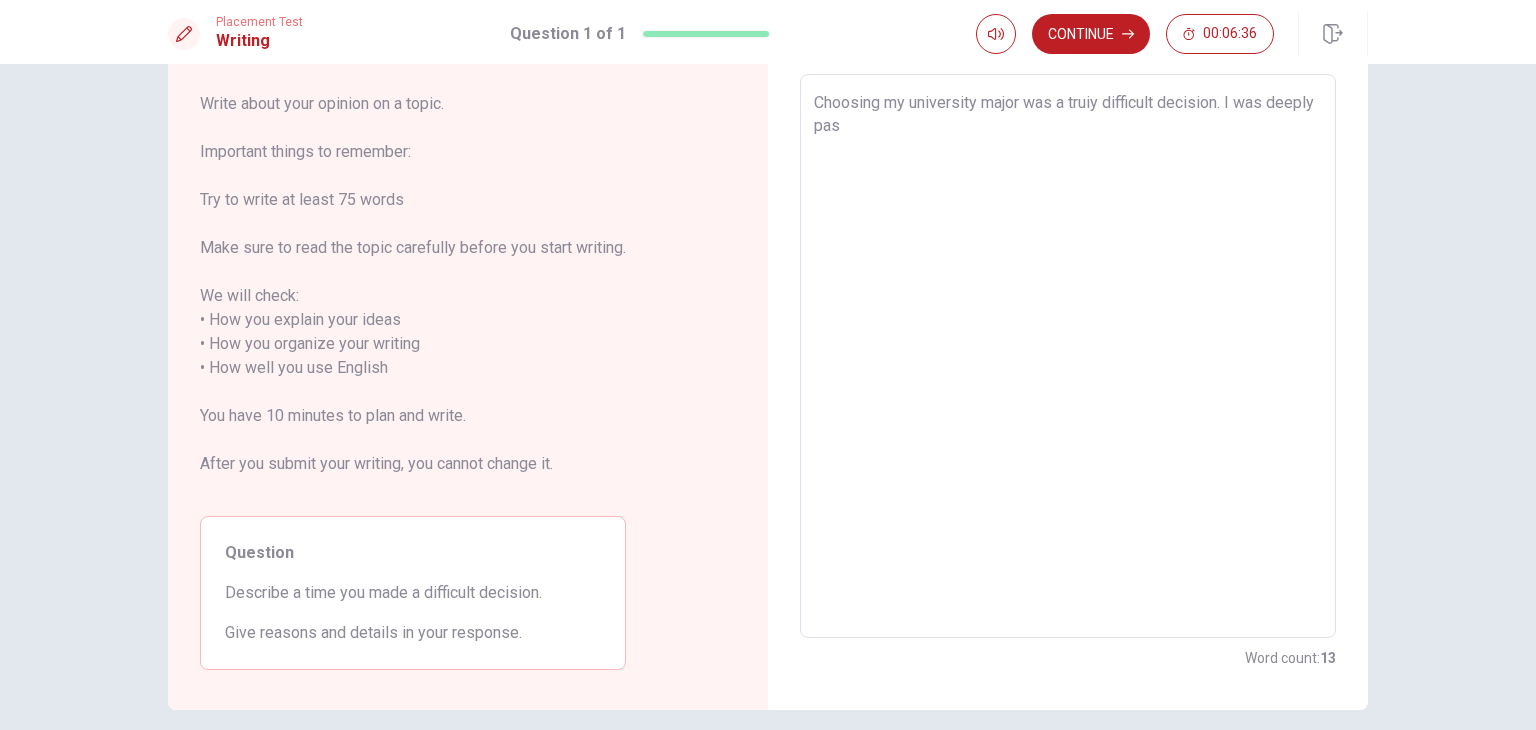 type on "x" 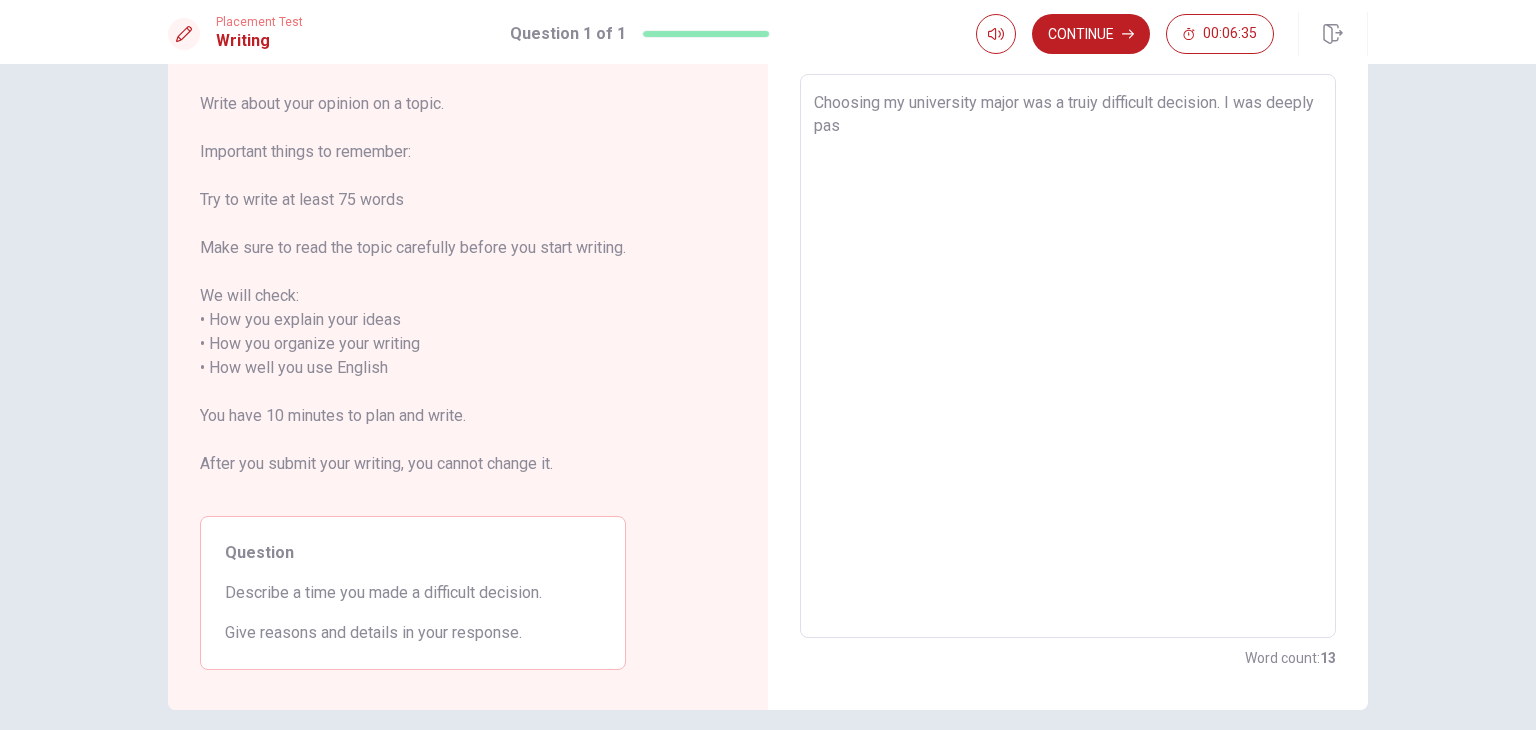 type on "Choosing my university major was a truiy difficult decision. I was deeply pass" 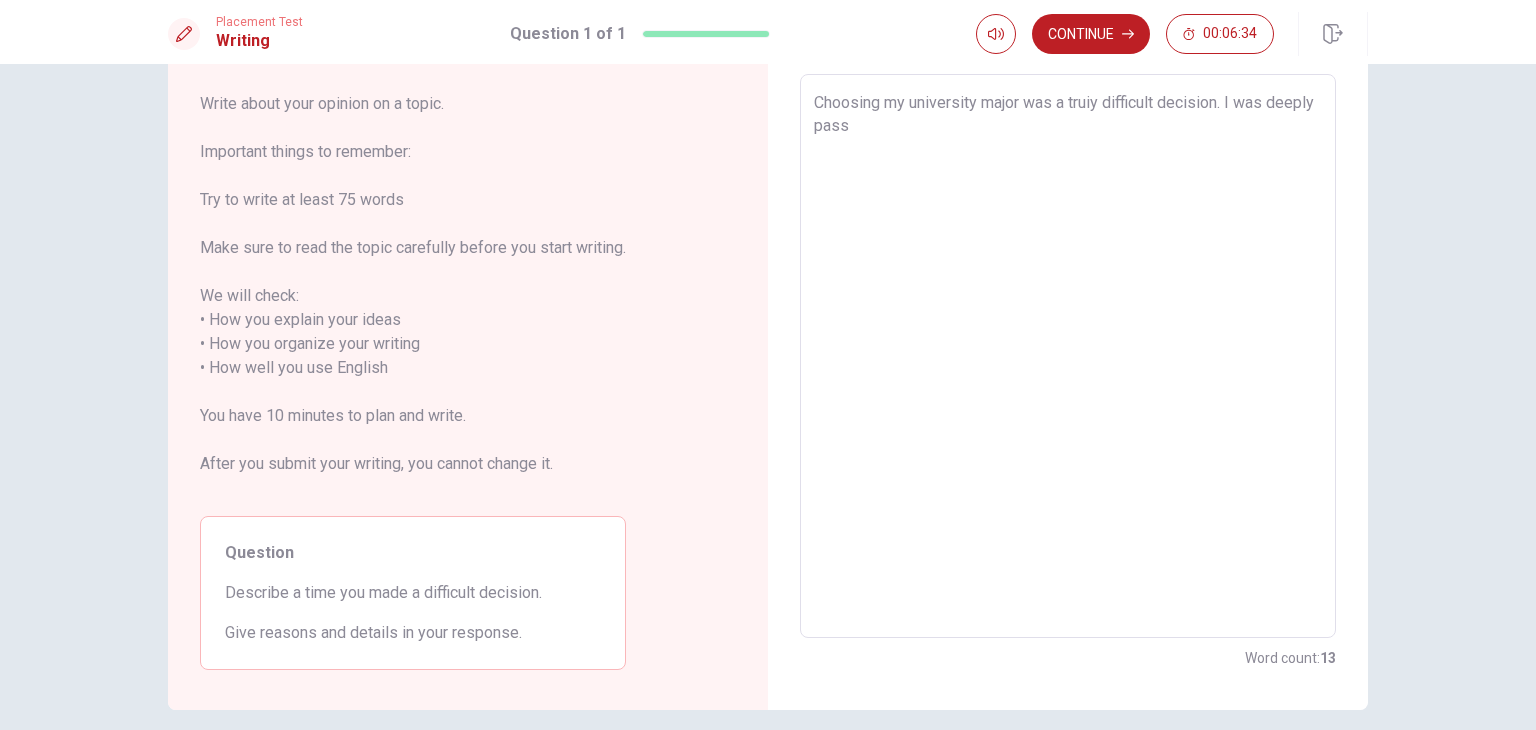 type on "x" 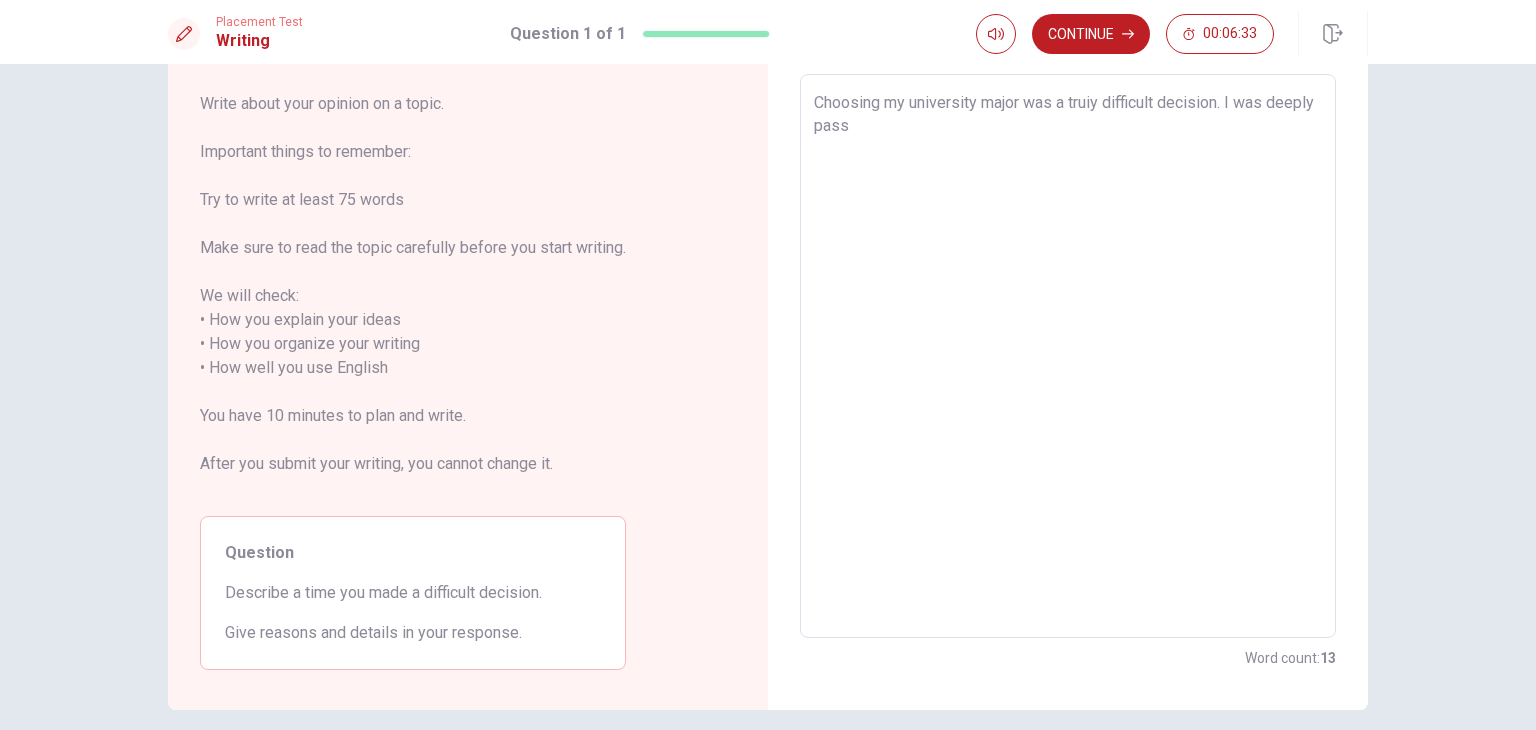 type on "Choosing my university major was a truiy difficult decision. I was deeply [PERSON_NAME]" 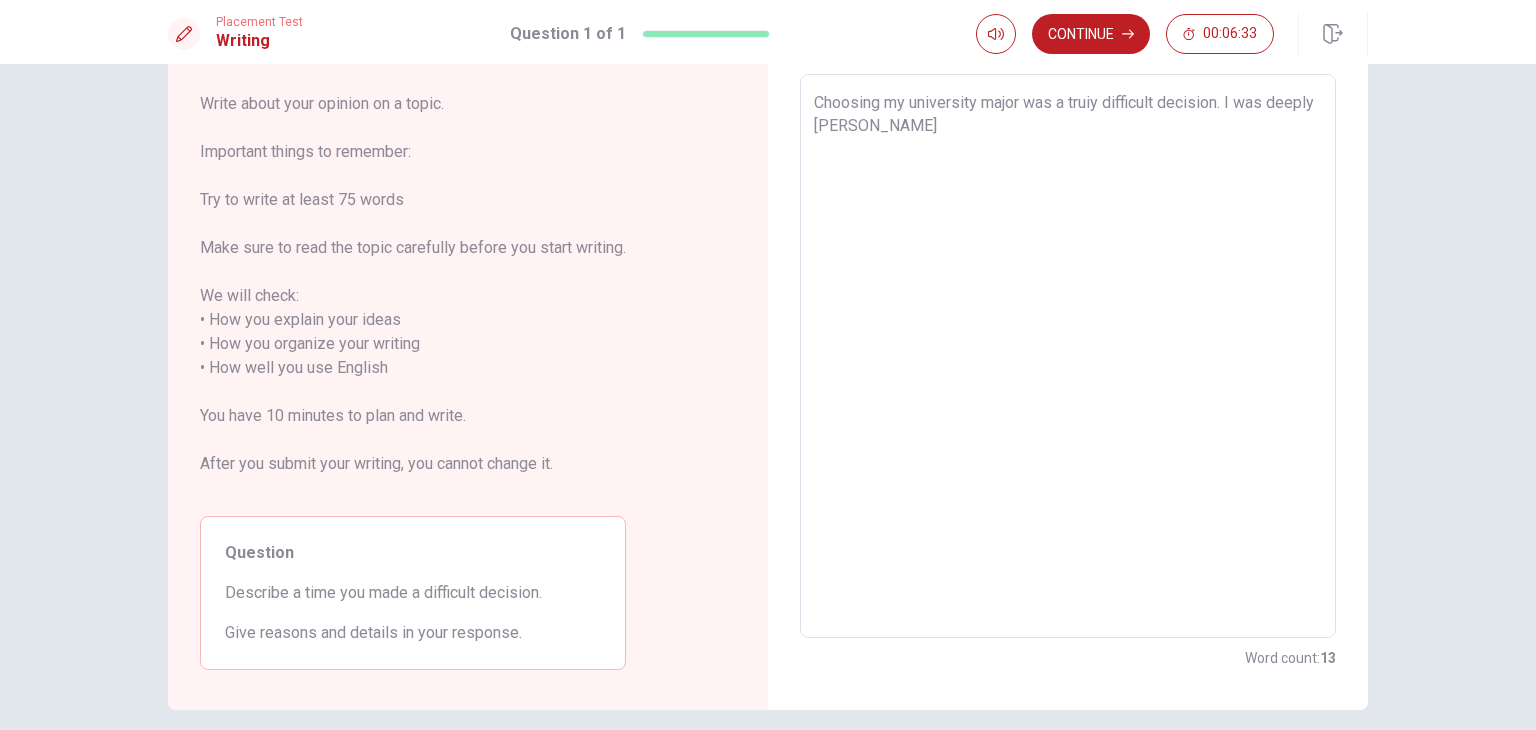 type on "x" 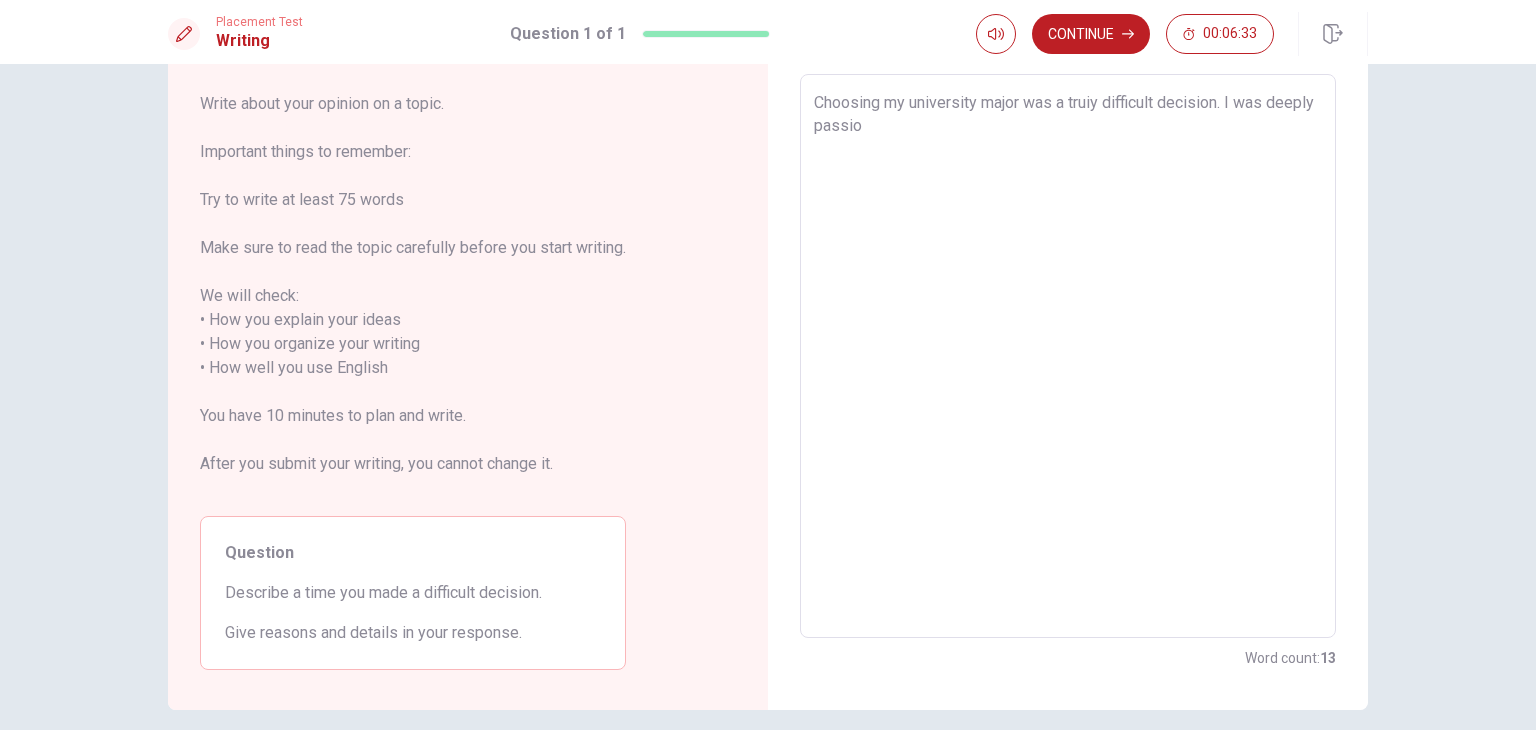 type on "x" 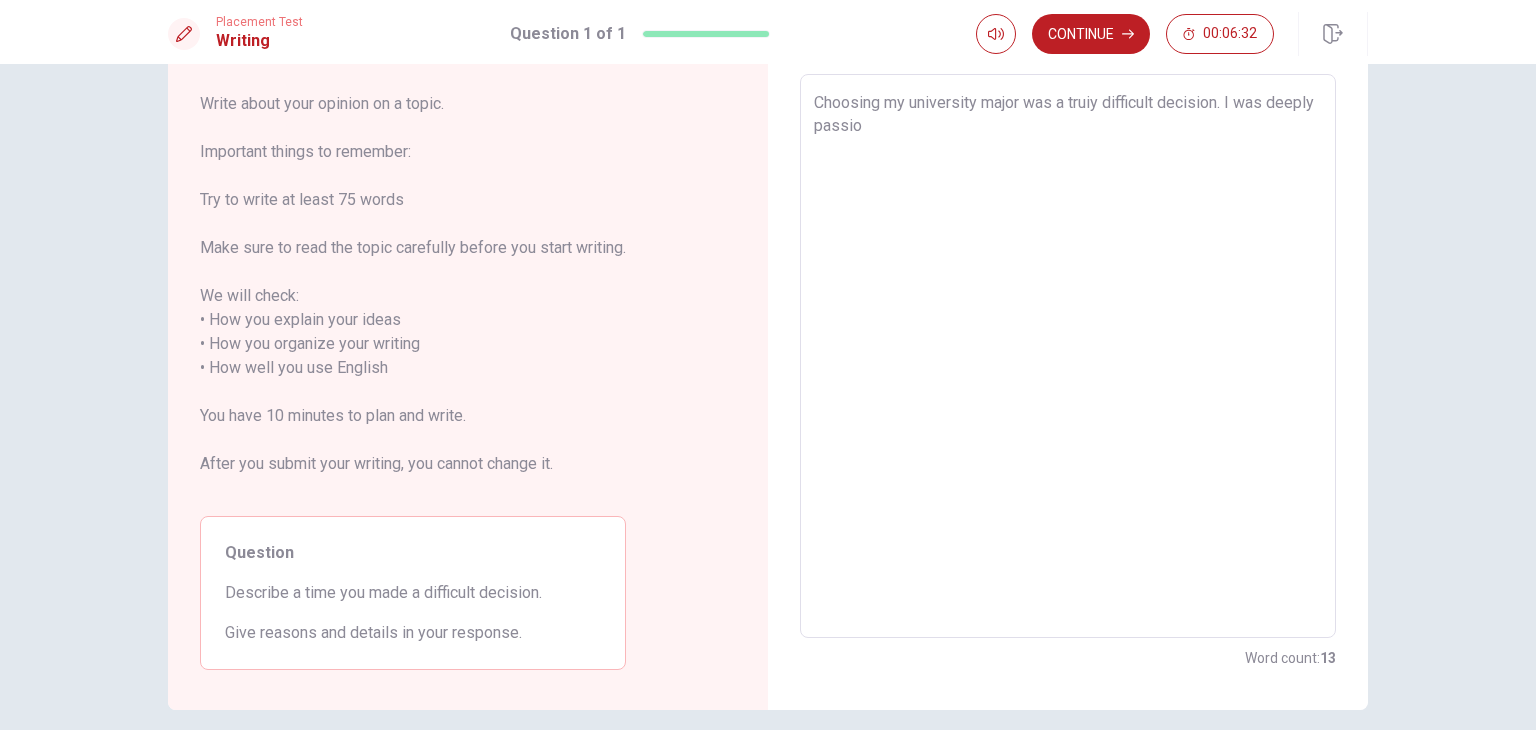 type on "Choosing my university major was a truiy difficult decision. I was deeply passion" 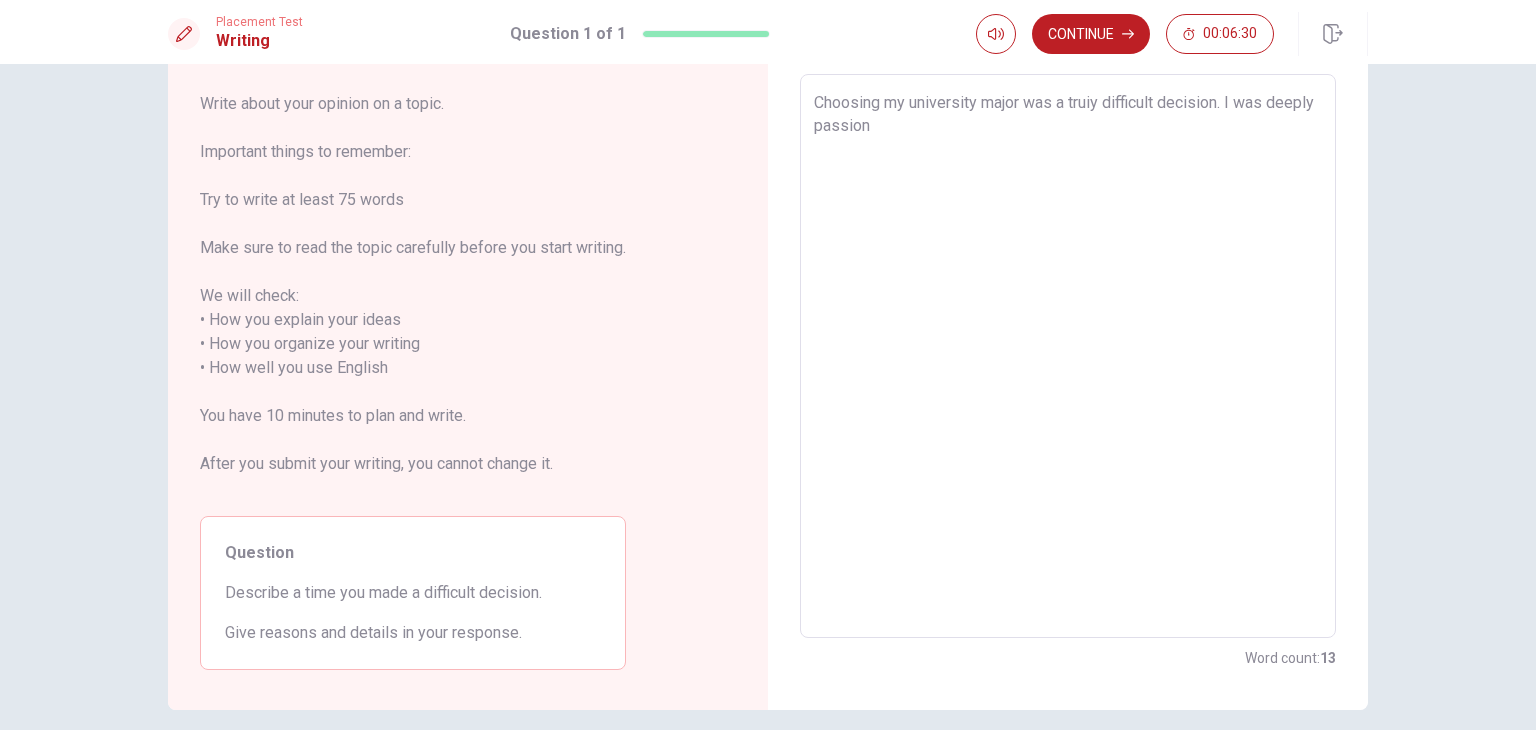 type on "x" 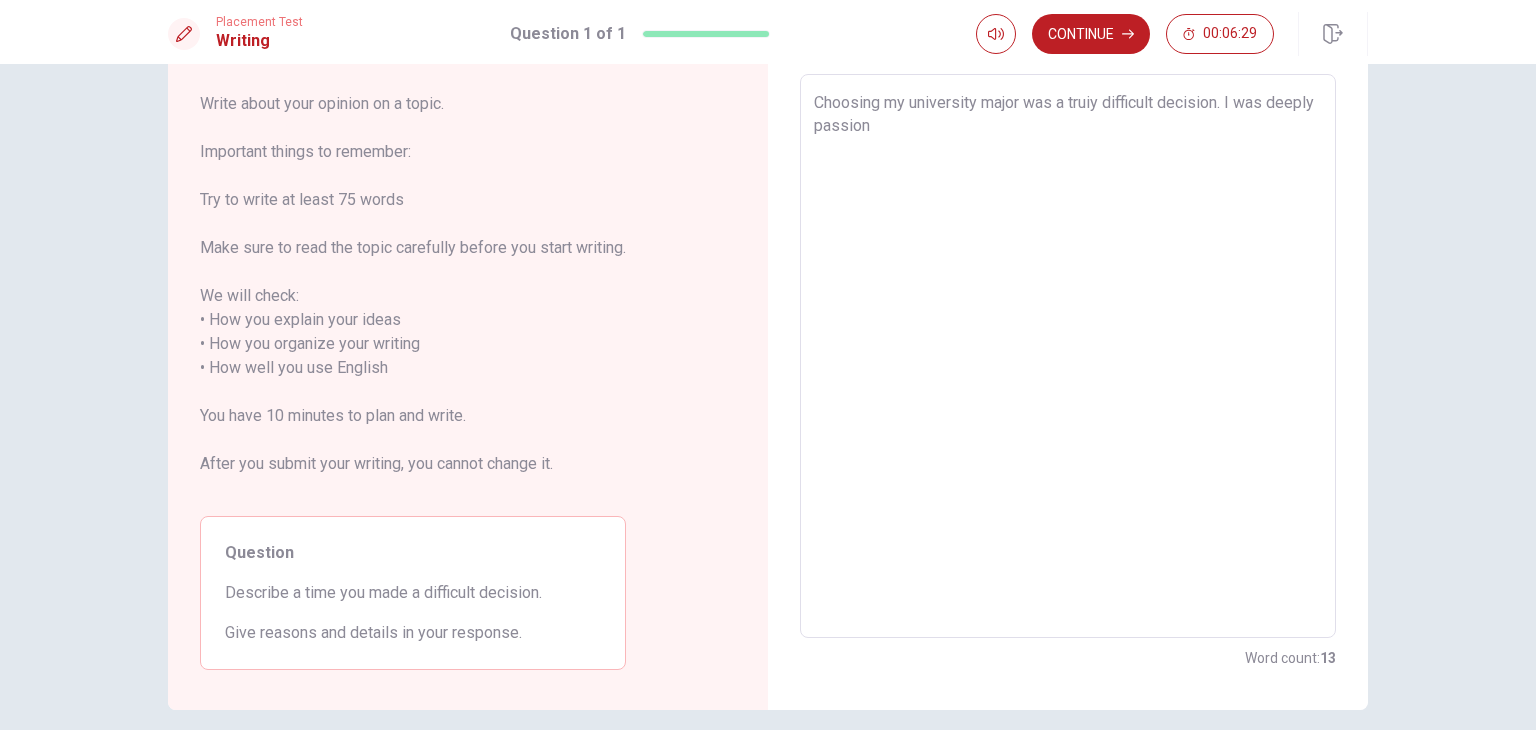 type on "Choosing my university major was a truiy difficult decision. I was deeply passiona" 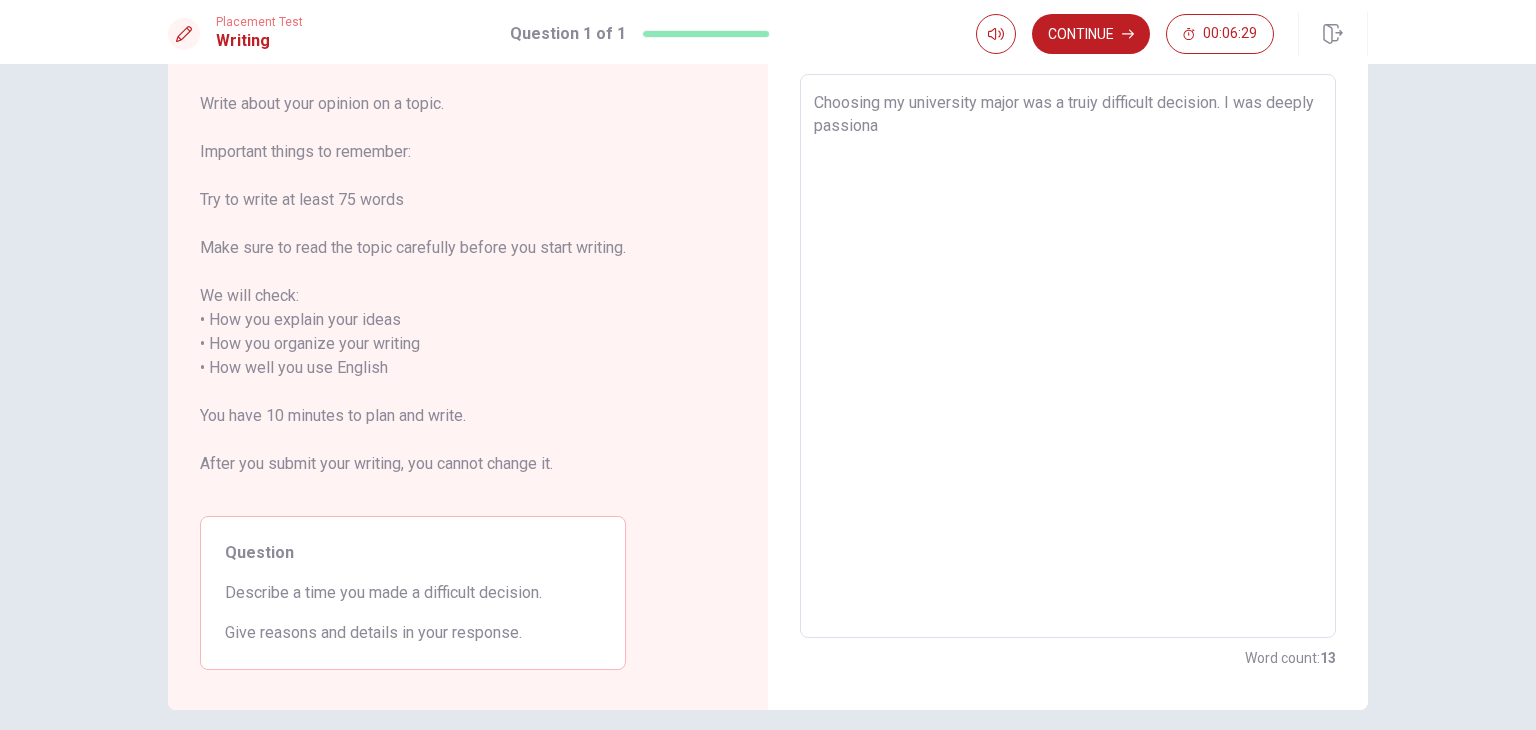 type on "x" 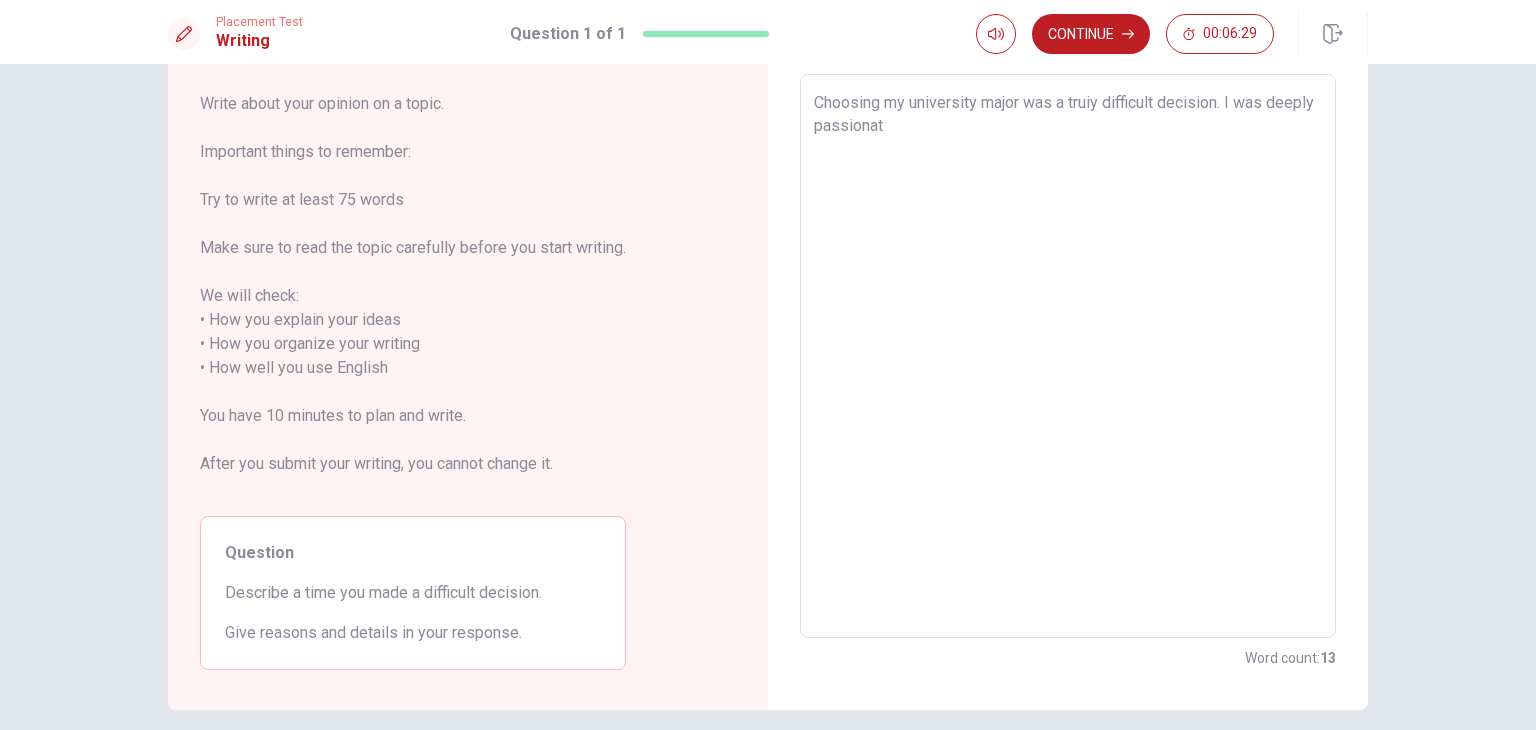 type on "x" 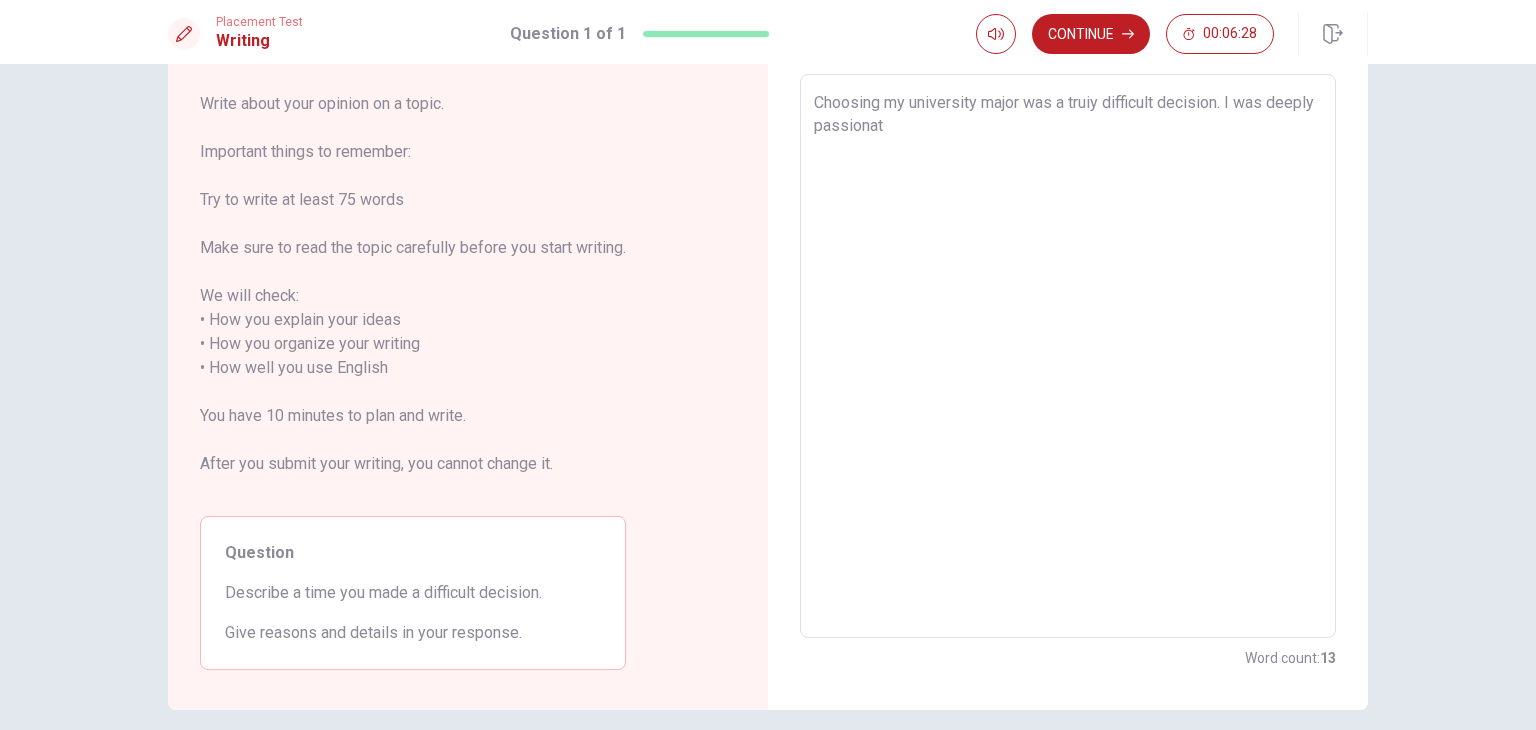 type on "Choosing my university major was a truiy difficult decision. I was deeply passionate" 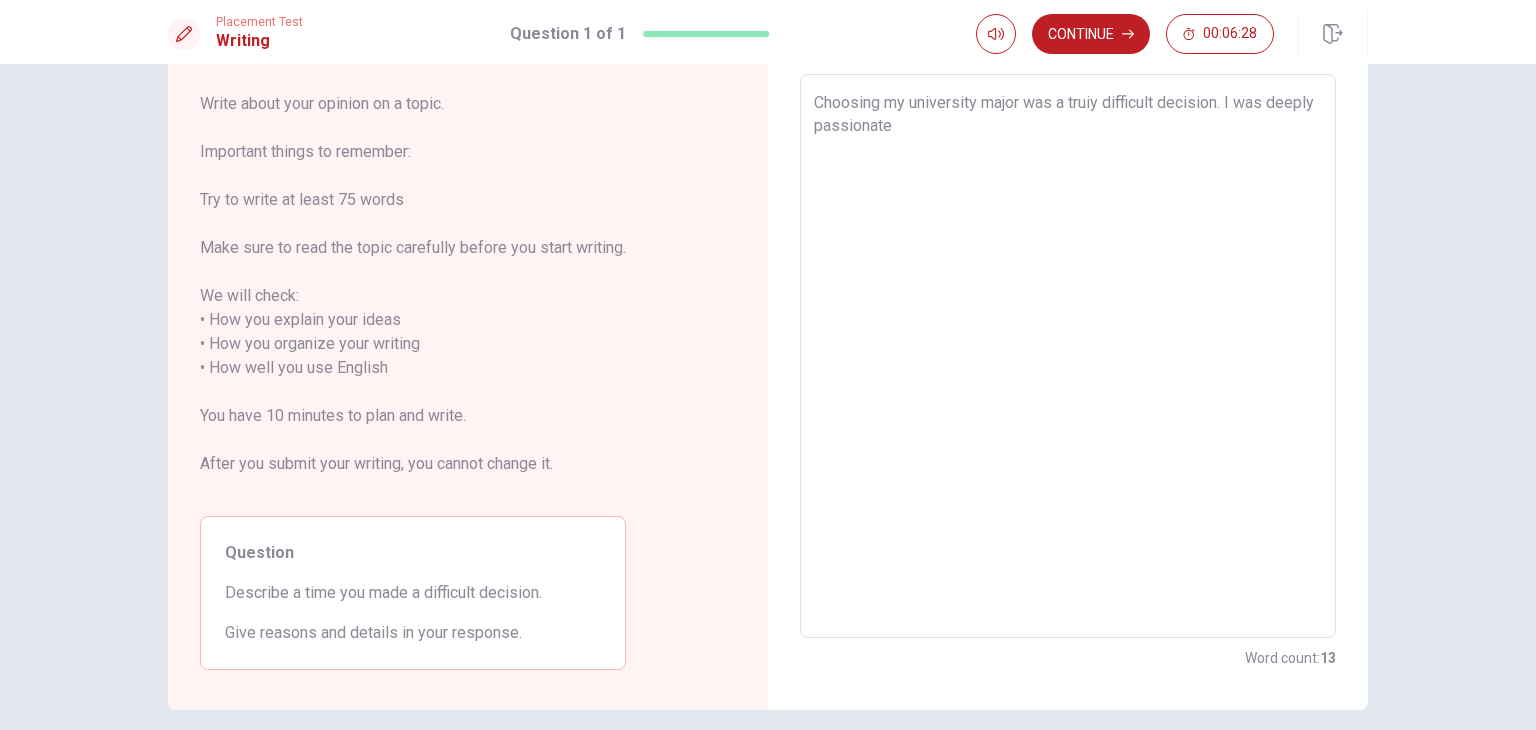 type on "x" 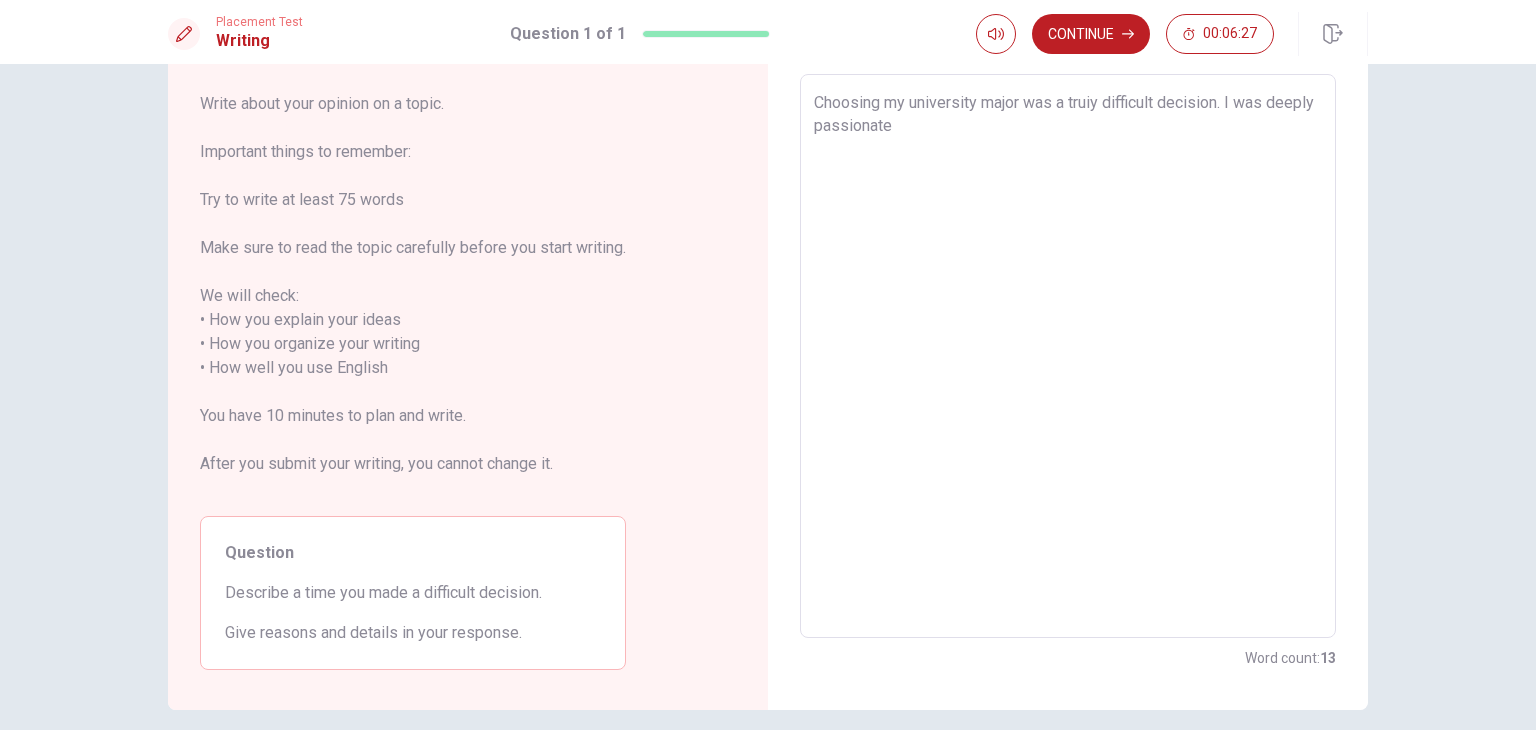 type on "Choosing my university major was a truiy difficult decision. I was deeply passionate a" 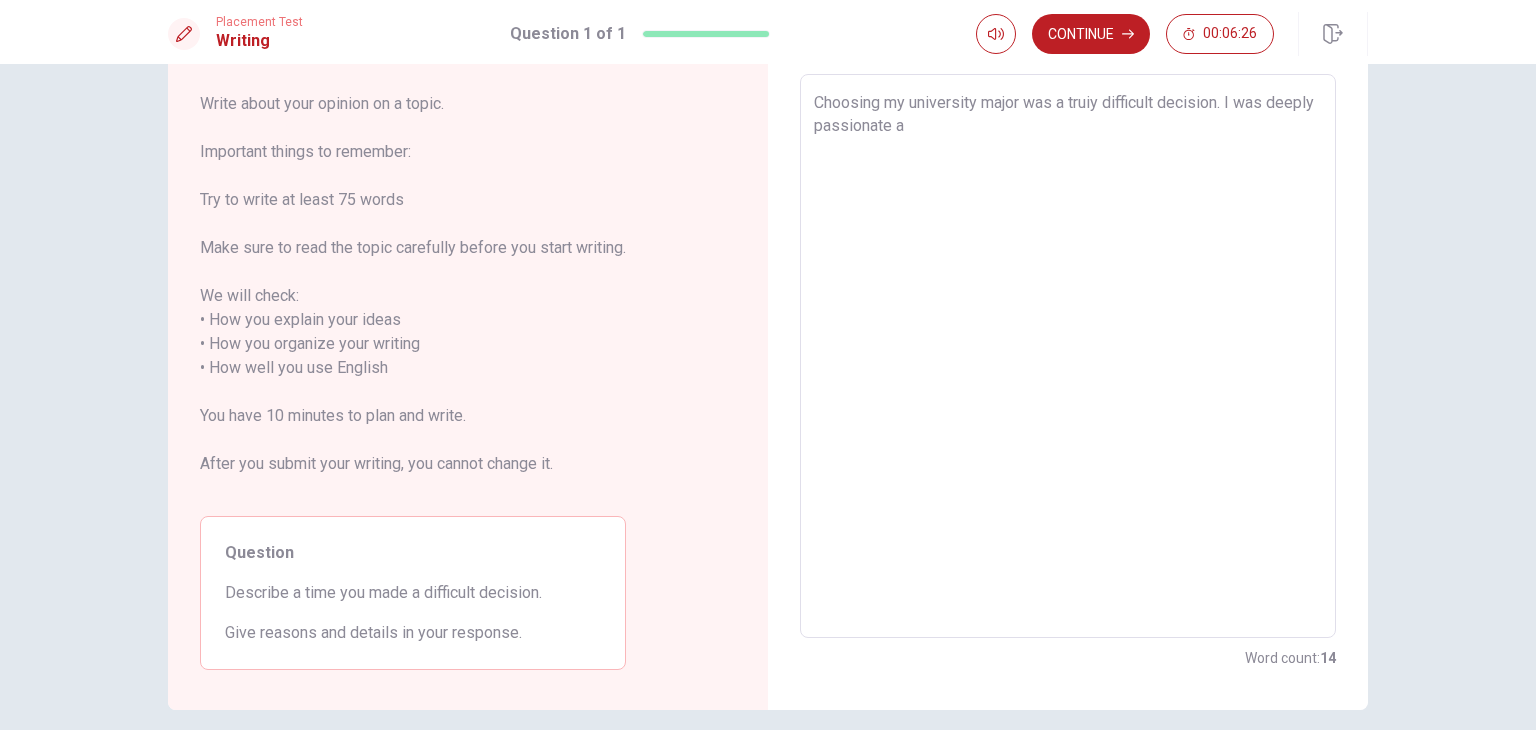 type on "x" 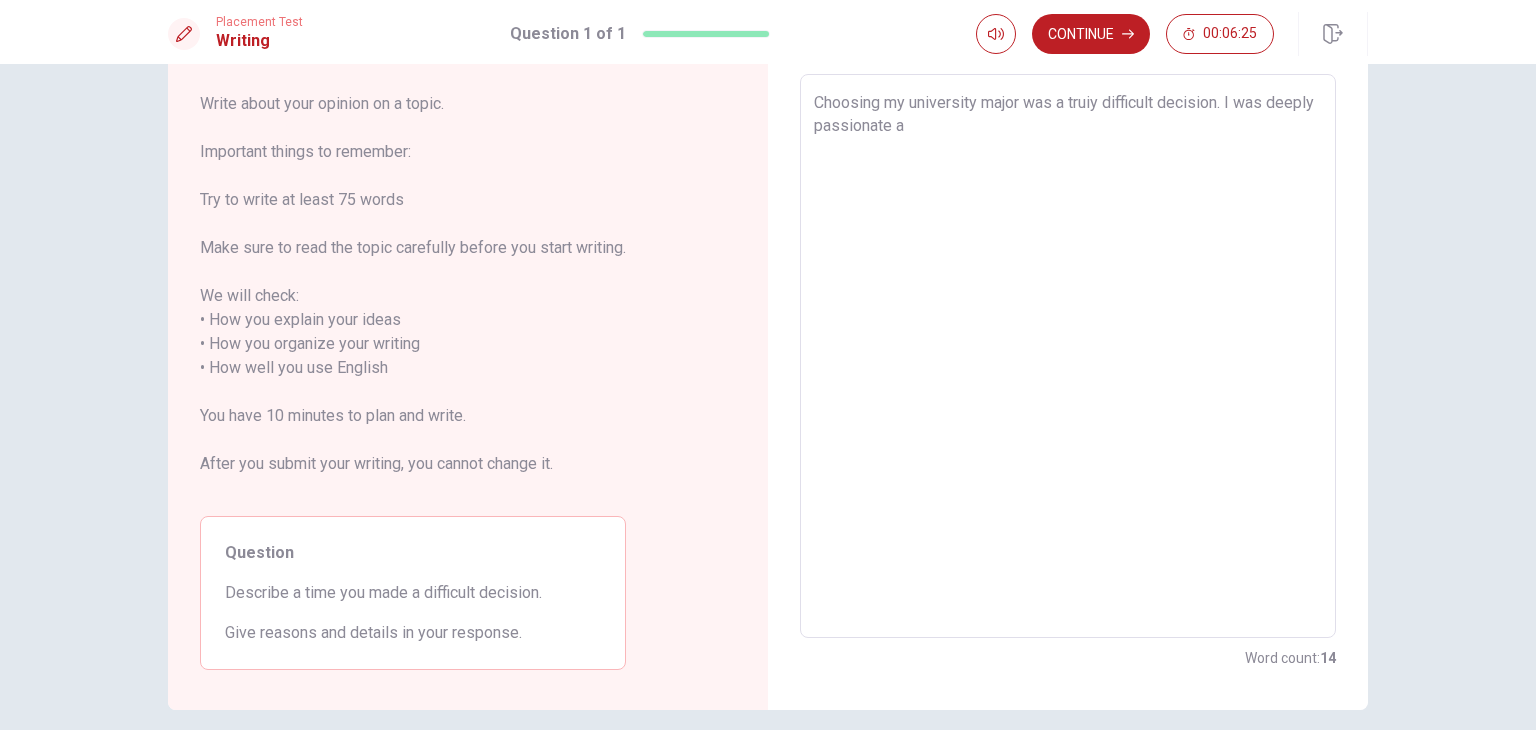type on "Choosing my university major was a truiy difficult decision. I was deeply passionate ab" 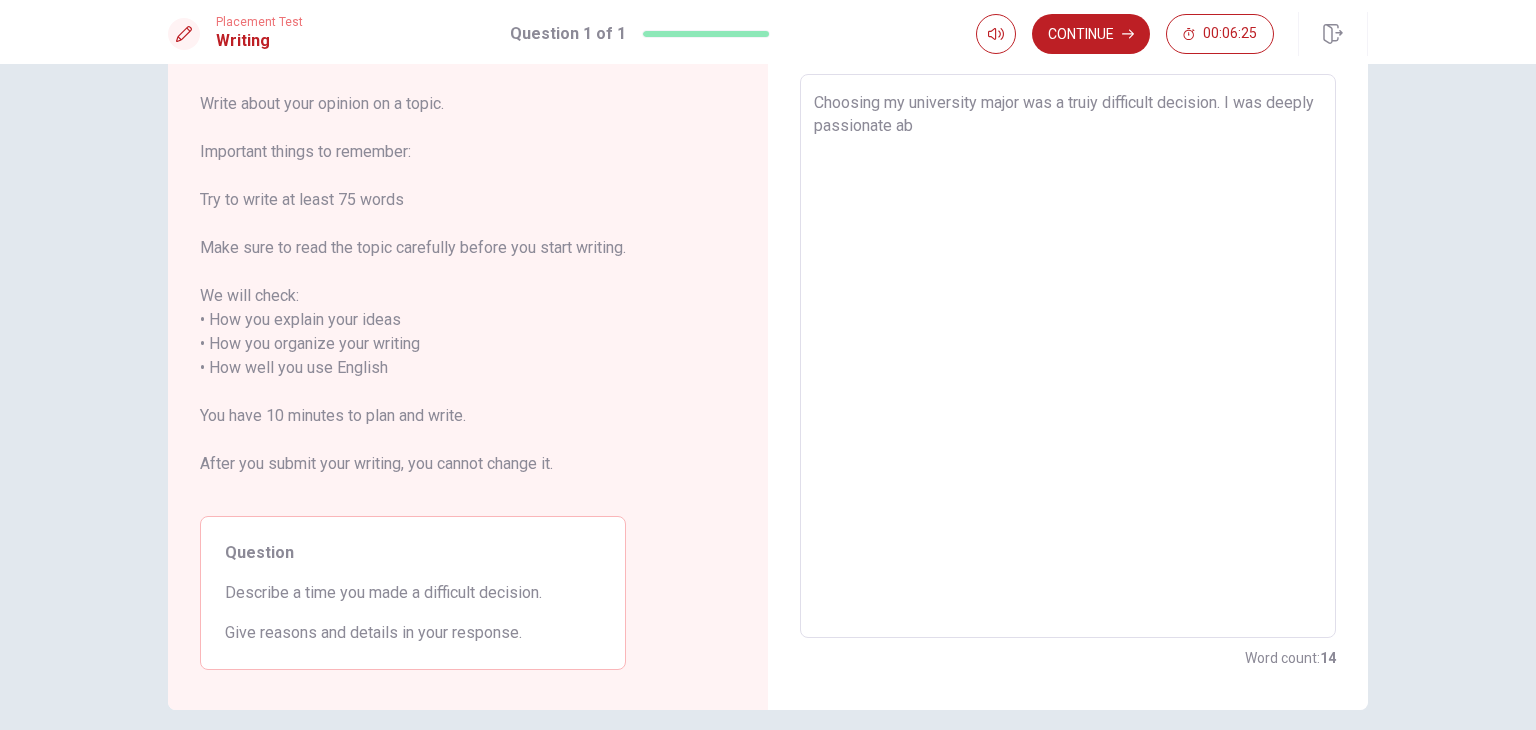 type on "x" 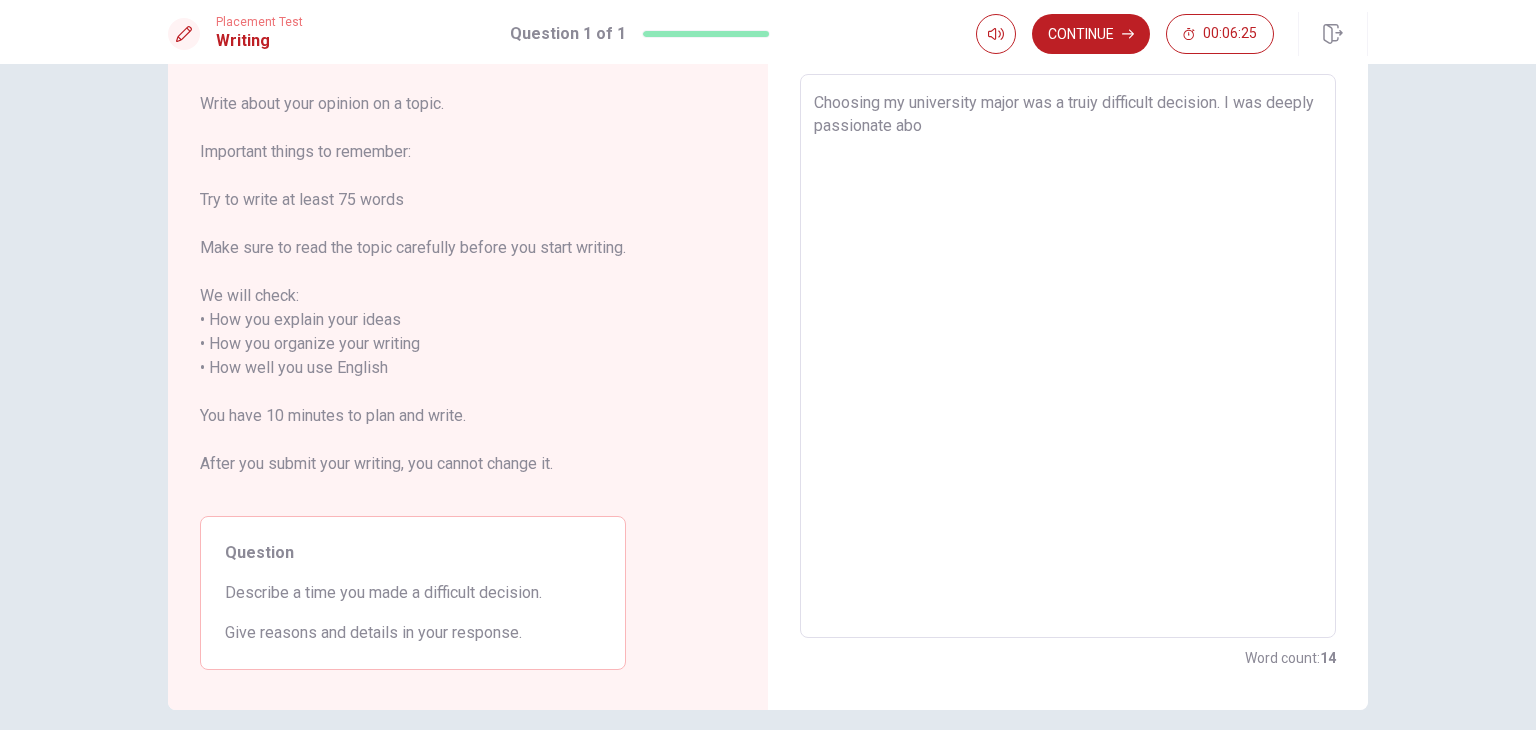 type on "x" 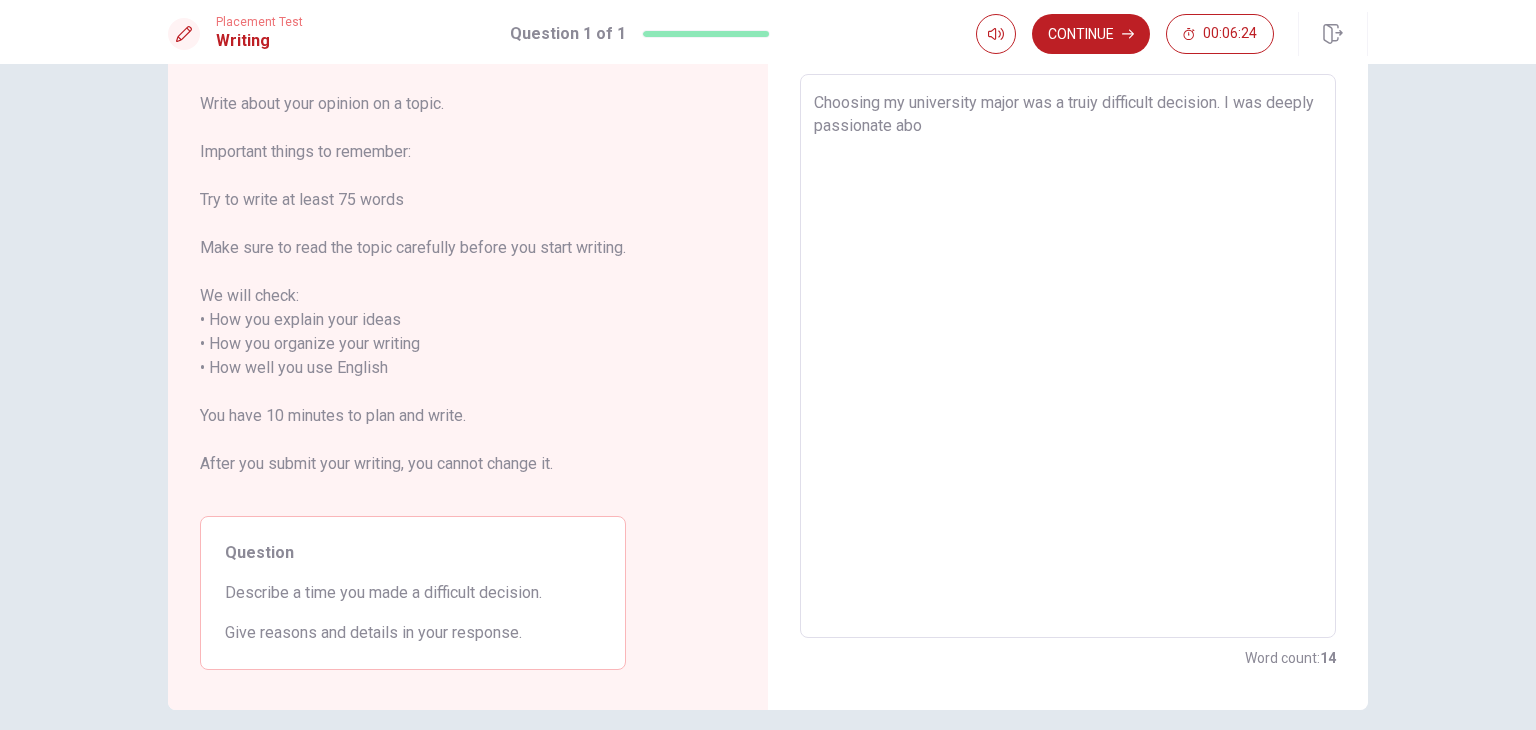 type on "Choosing my university major was a truiy difficult decision. I was deeply passionate abou" 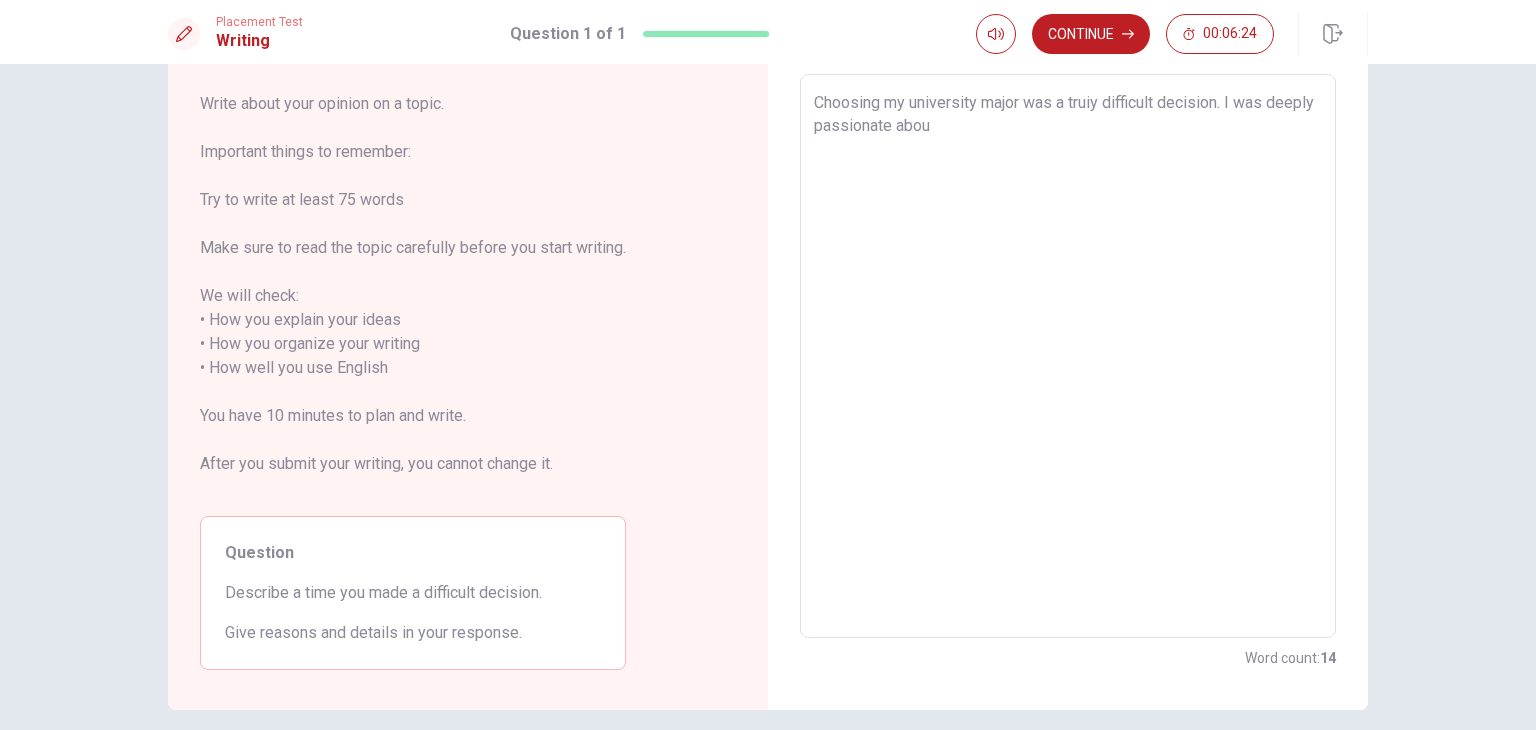 type on "x" 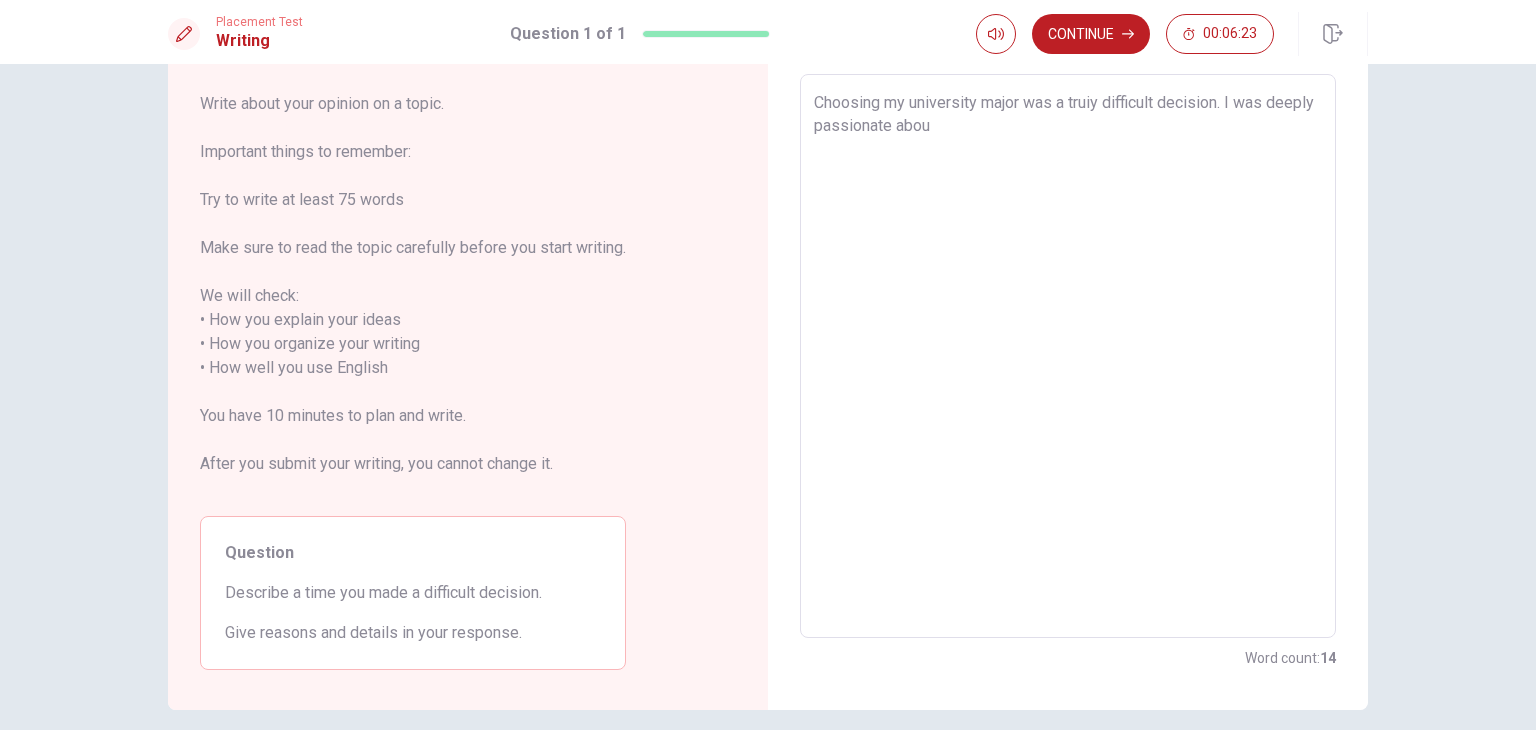 type on "Choosing my university major was a truiy difficult decision. I was deeply passionate about" 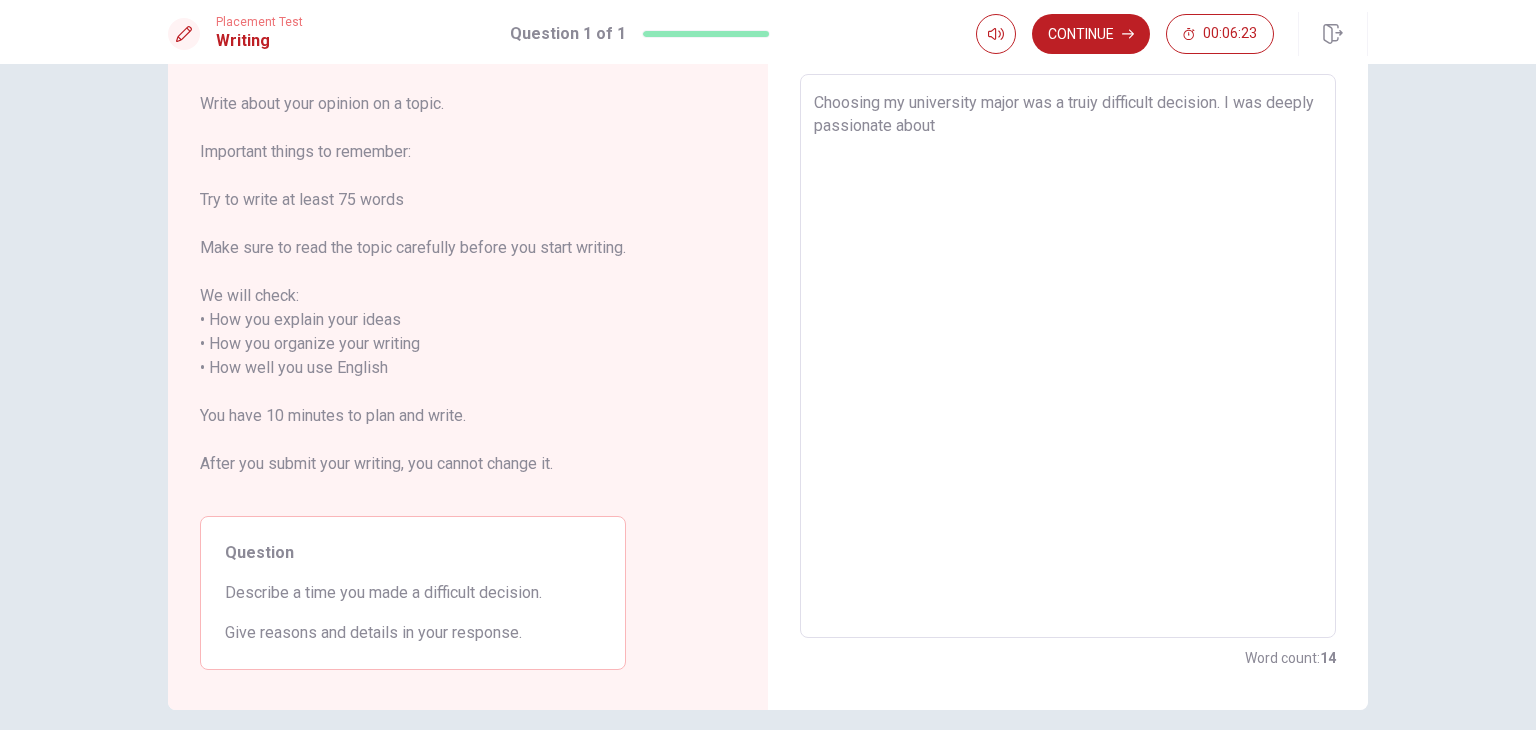 type on "x" 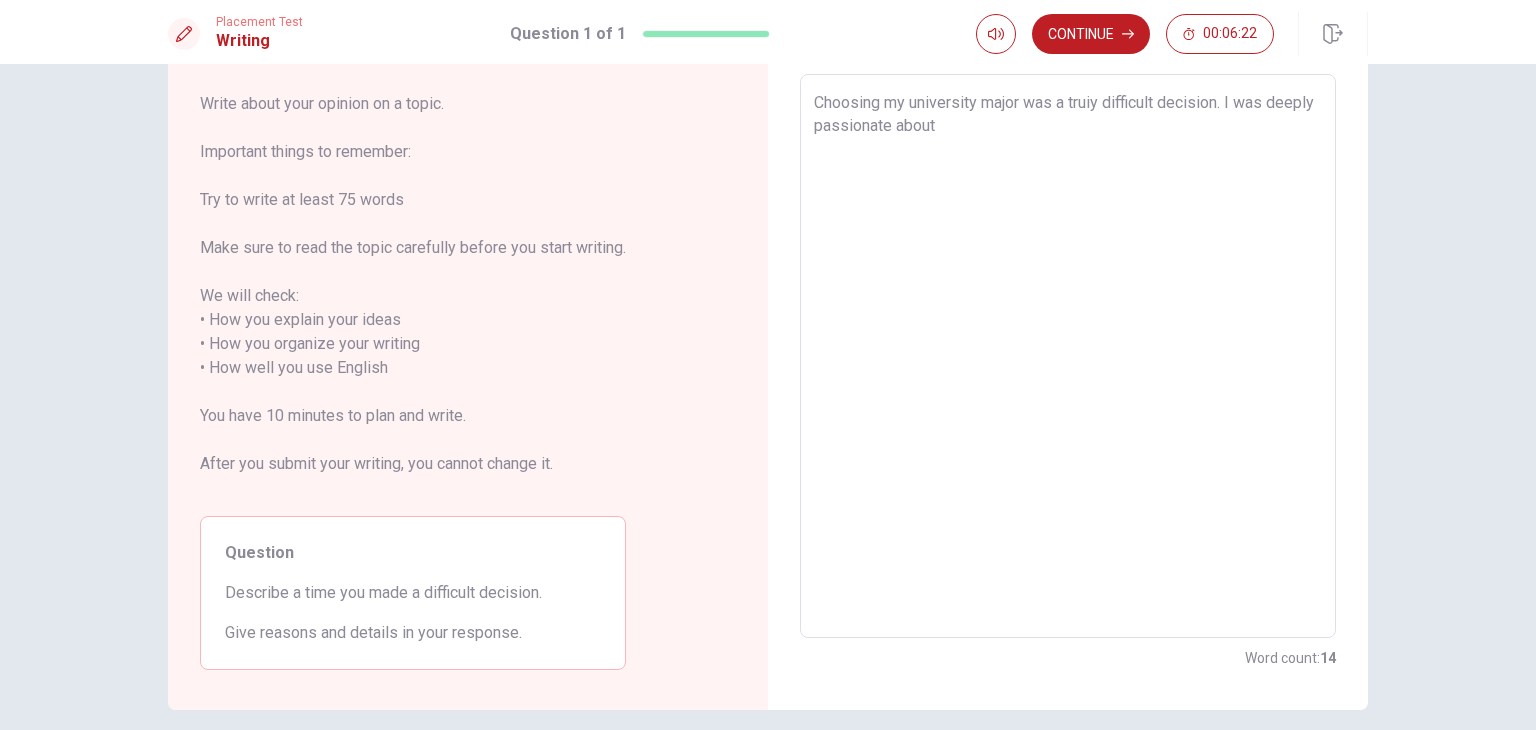 type on "Choosing my university major was a truiy difficult decision. I was deeply passionate about a" 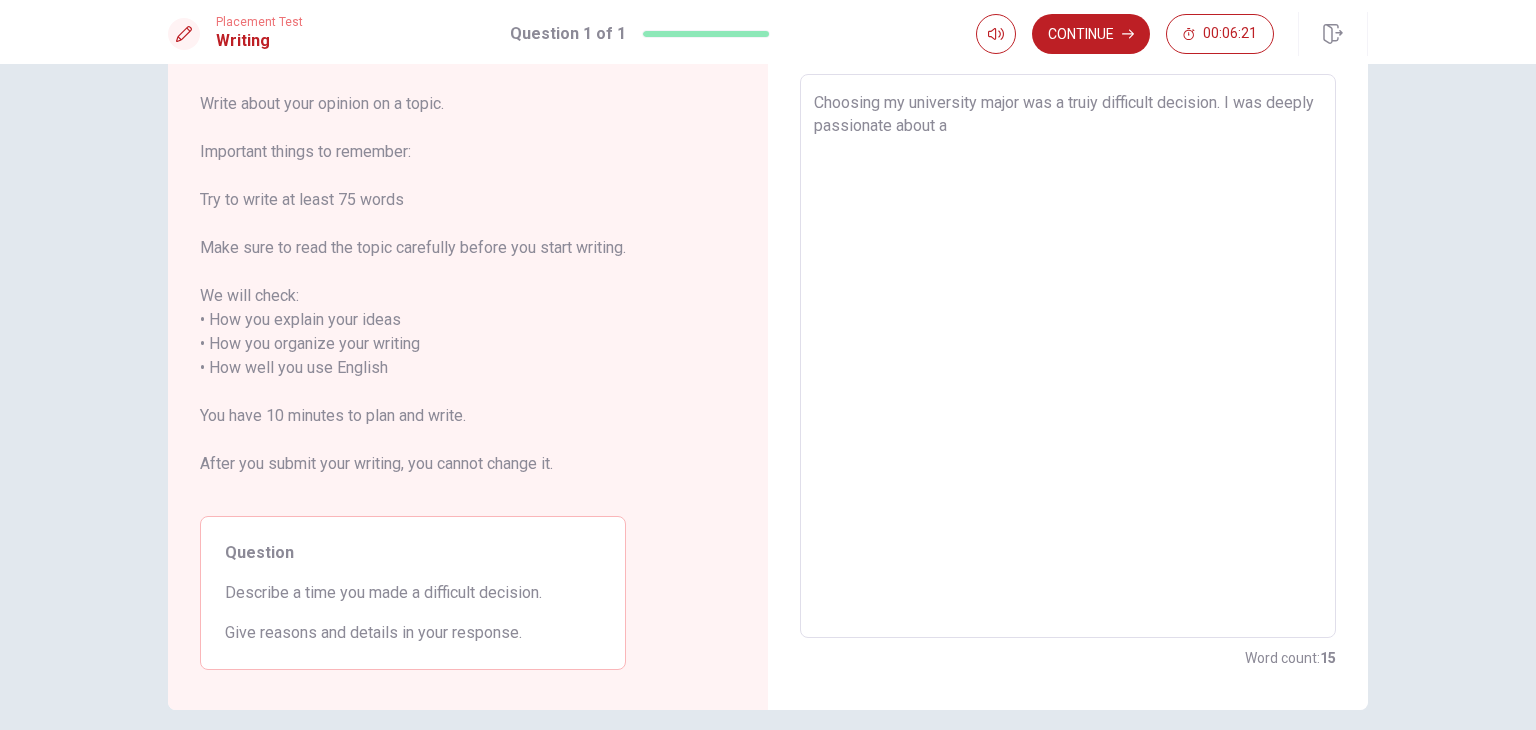 type on "x" 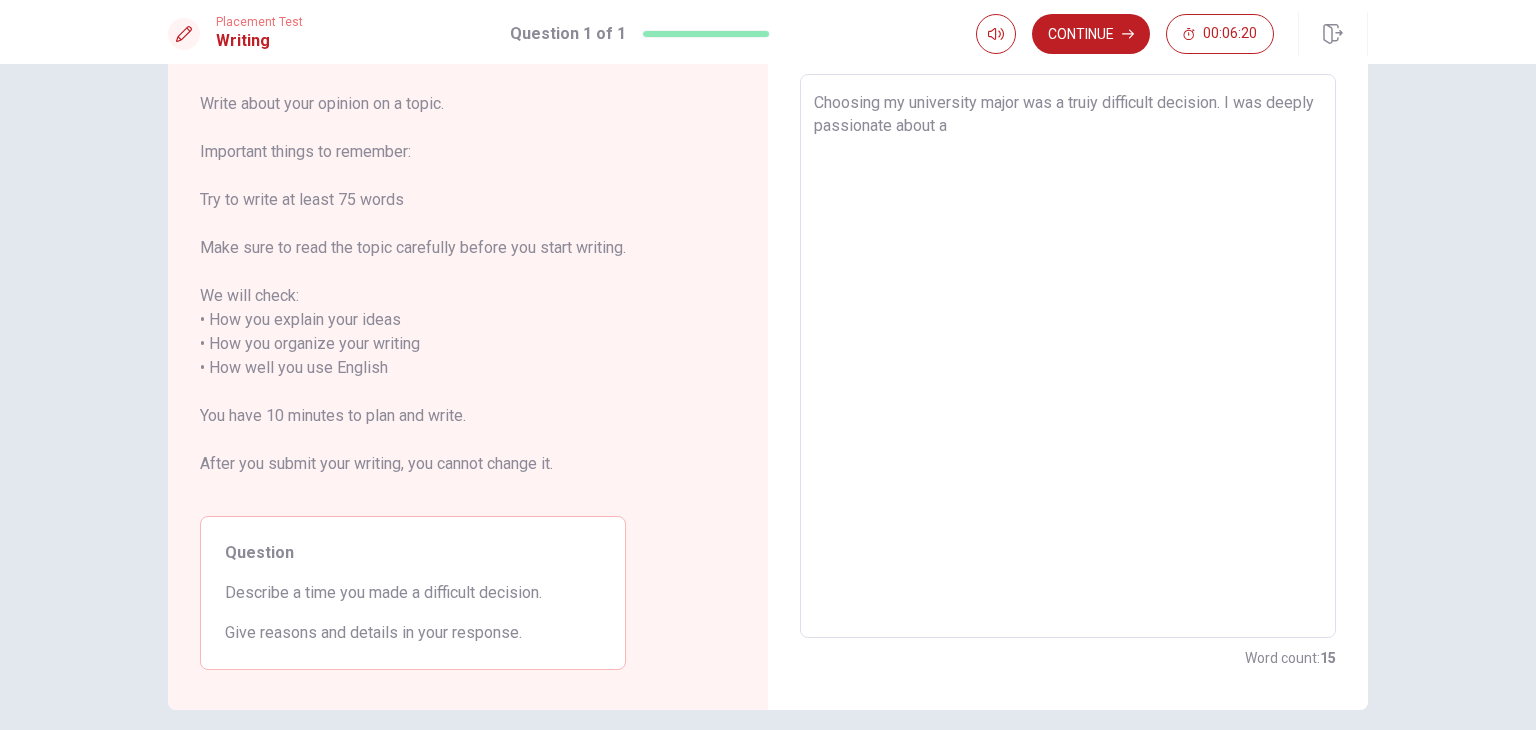 type on "Choosing my university major was a truiy difficult decision. I was deeply passionate about ar" 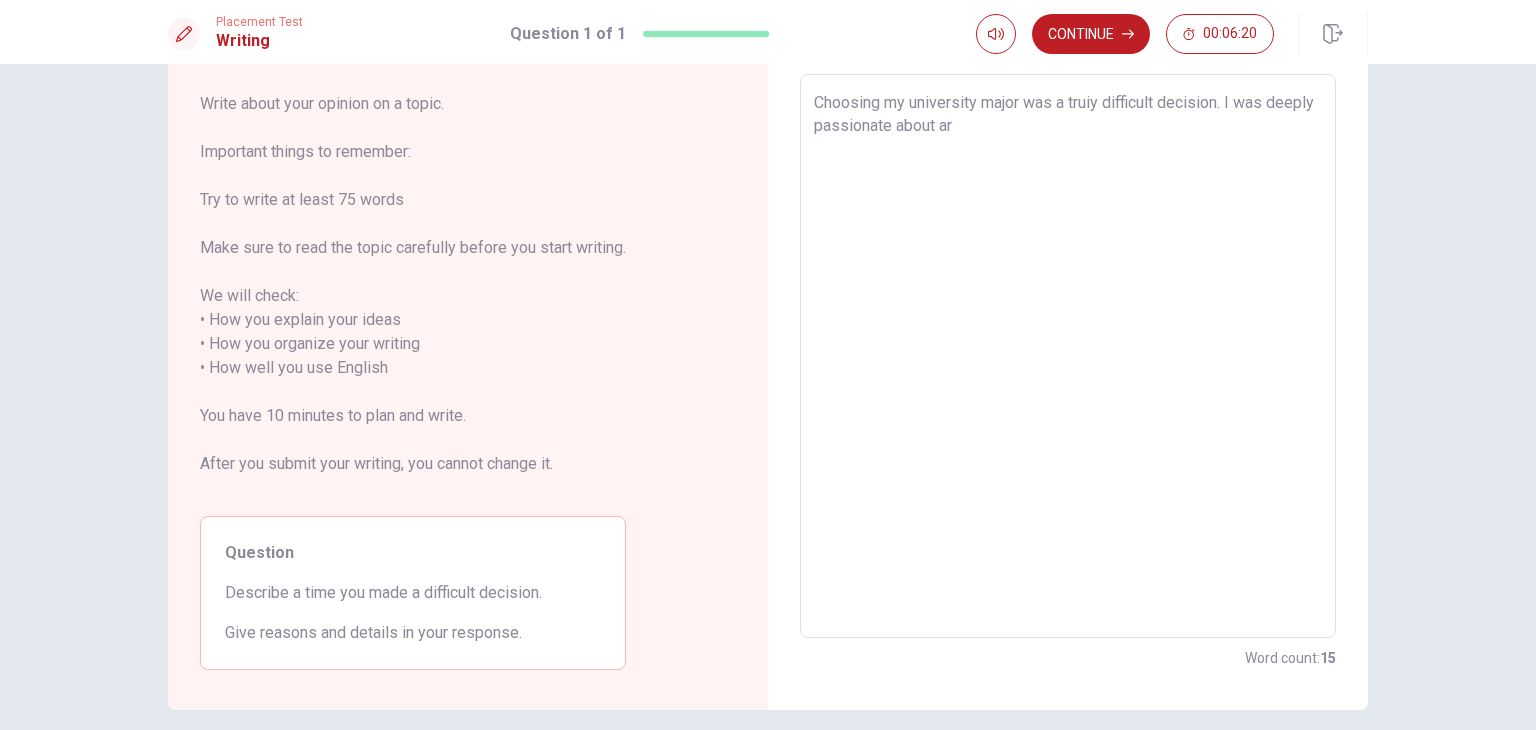 type on "x" 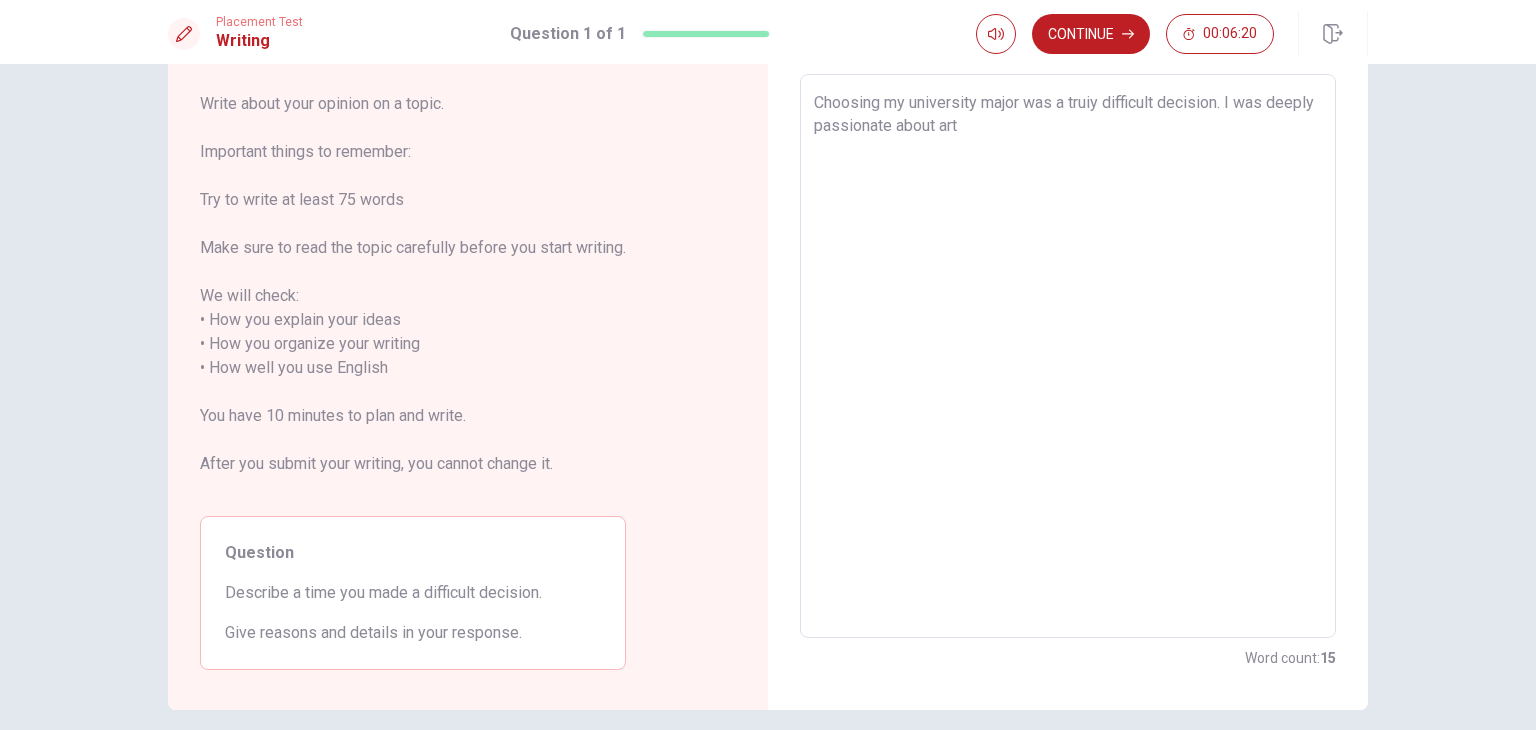 type on "x" 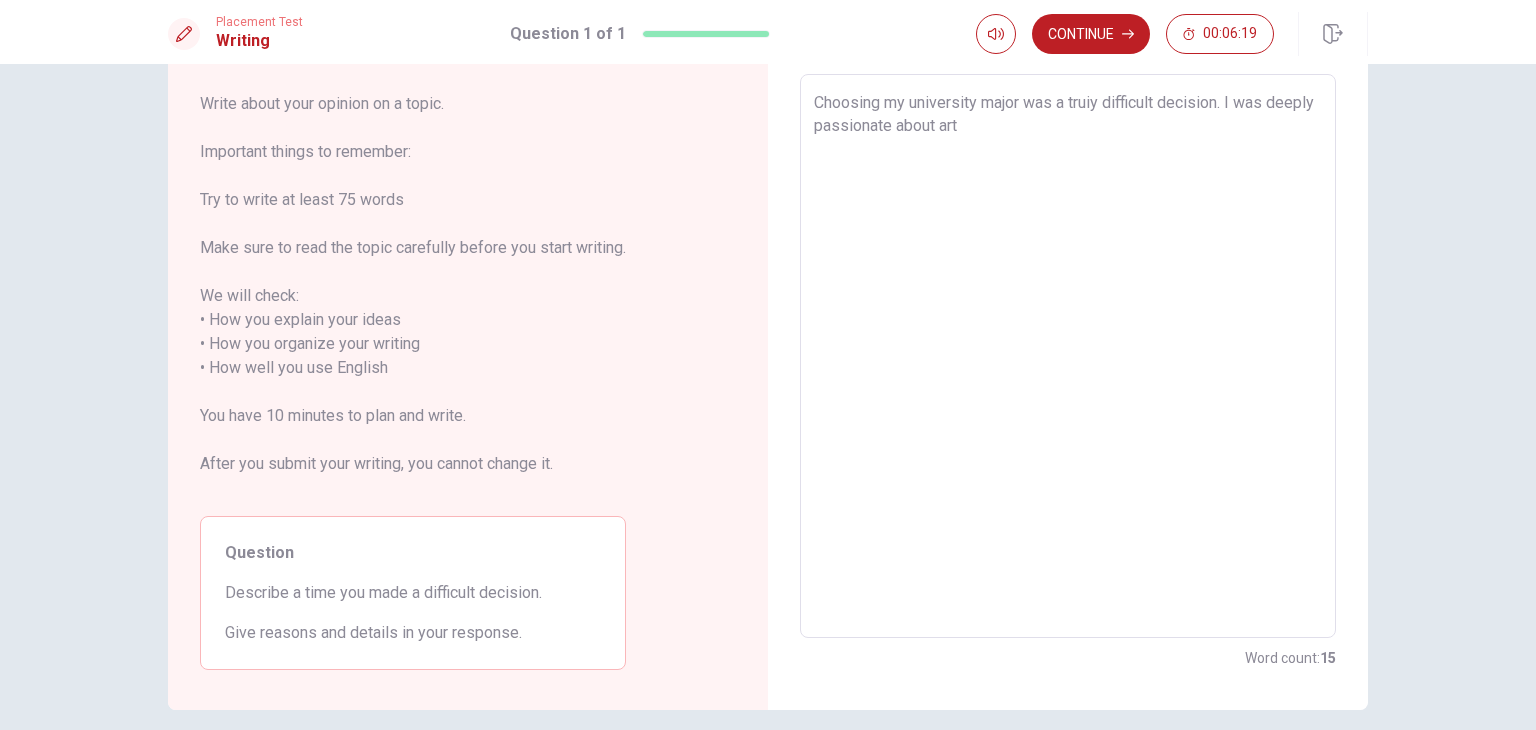 type on "Choosing my university major was a truiy difficult decision. I was deeply passionate about art" 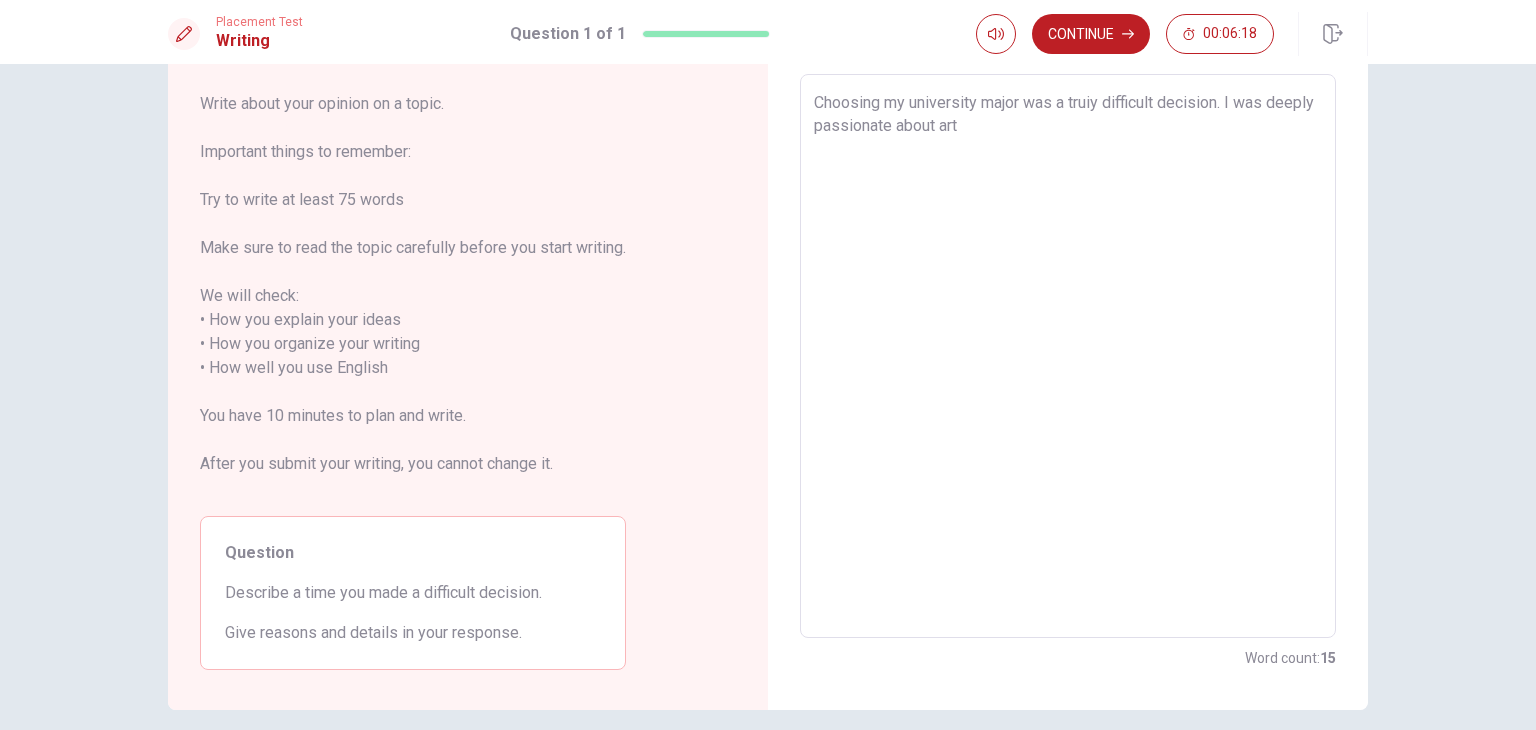 type on "Choosing my university major was a truiy difficult decision. I was deeply passionate about art a" 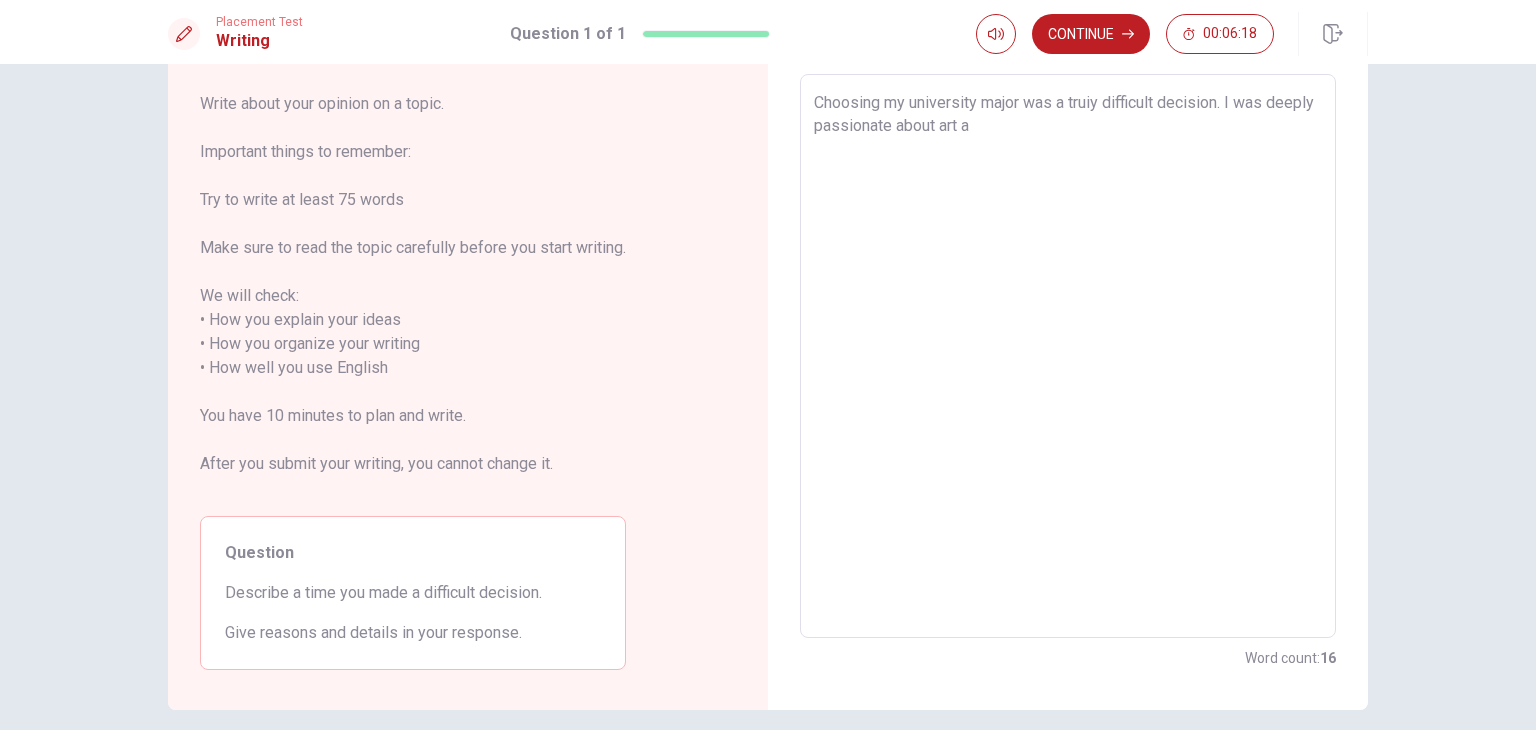 type 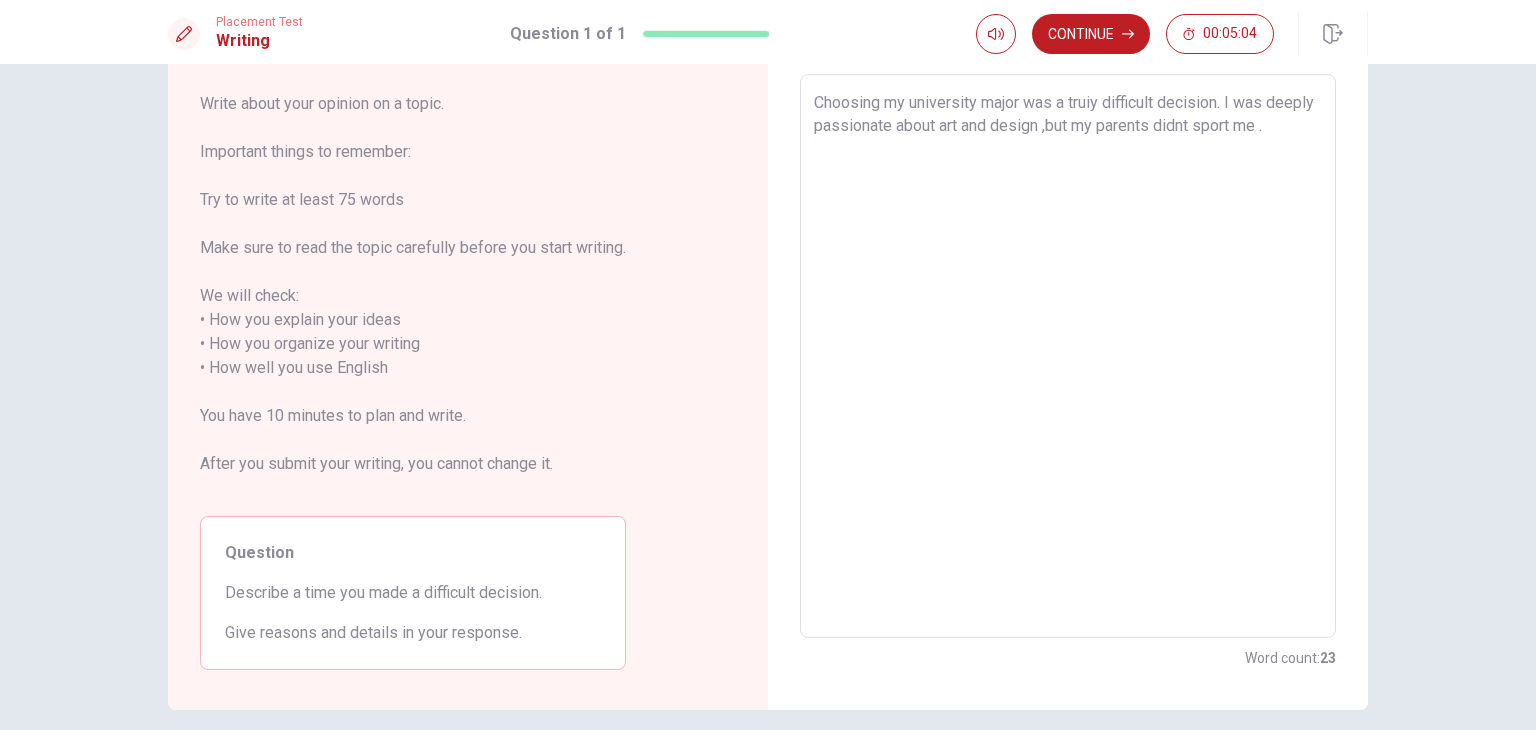click on "Write about your opinion on a topic.
Important things to remember:
Try to write at least 75 words
Make sure to read the topic carefully before you start writing.
We will check:
• How you explain your ideas
• How you organize your writing
• How well you use English
You have 10 minutes to plan and write.
After you submit your writing, you cannot change it." at bounding box center [413, 296] 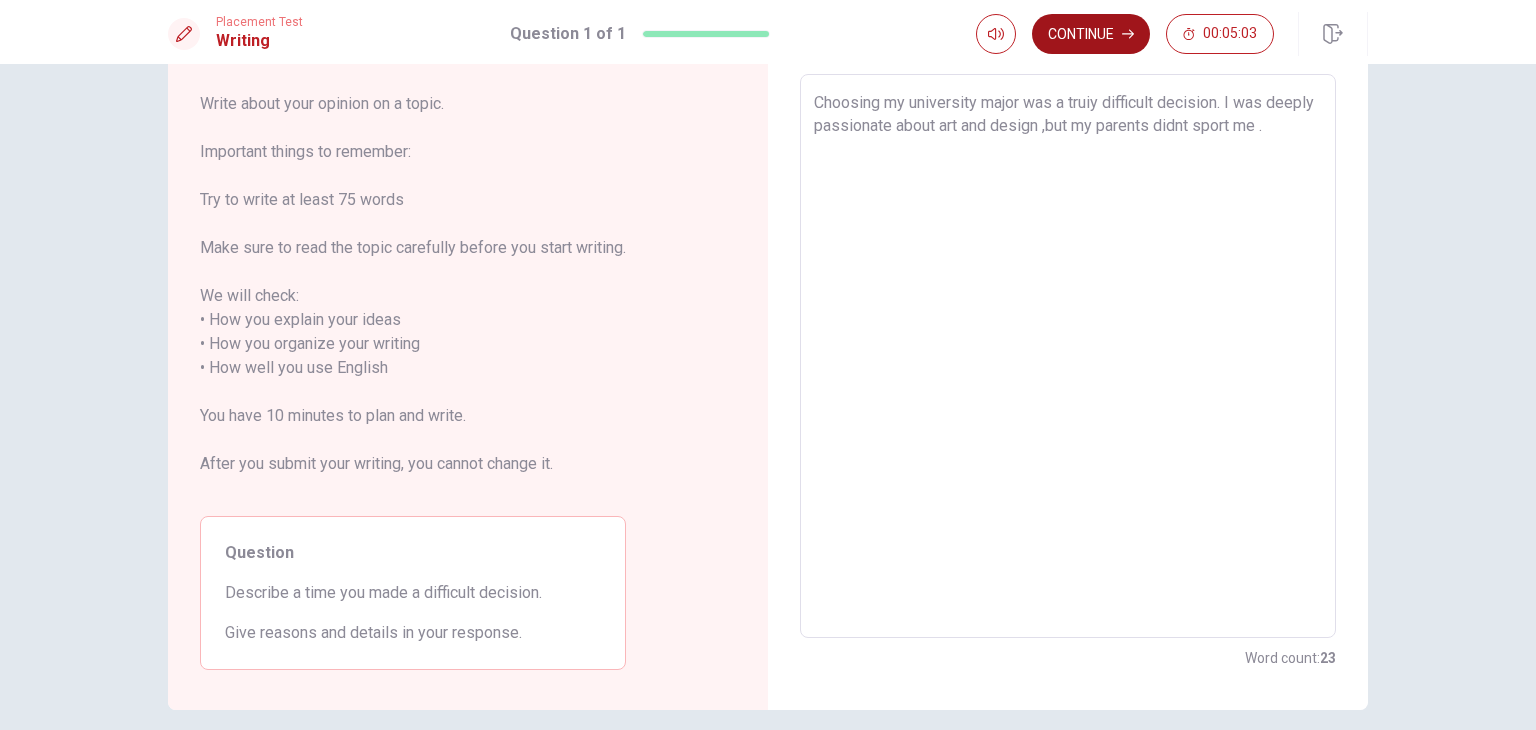 click on "Continue" at bounding box center [1091, 34] 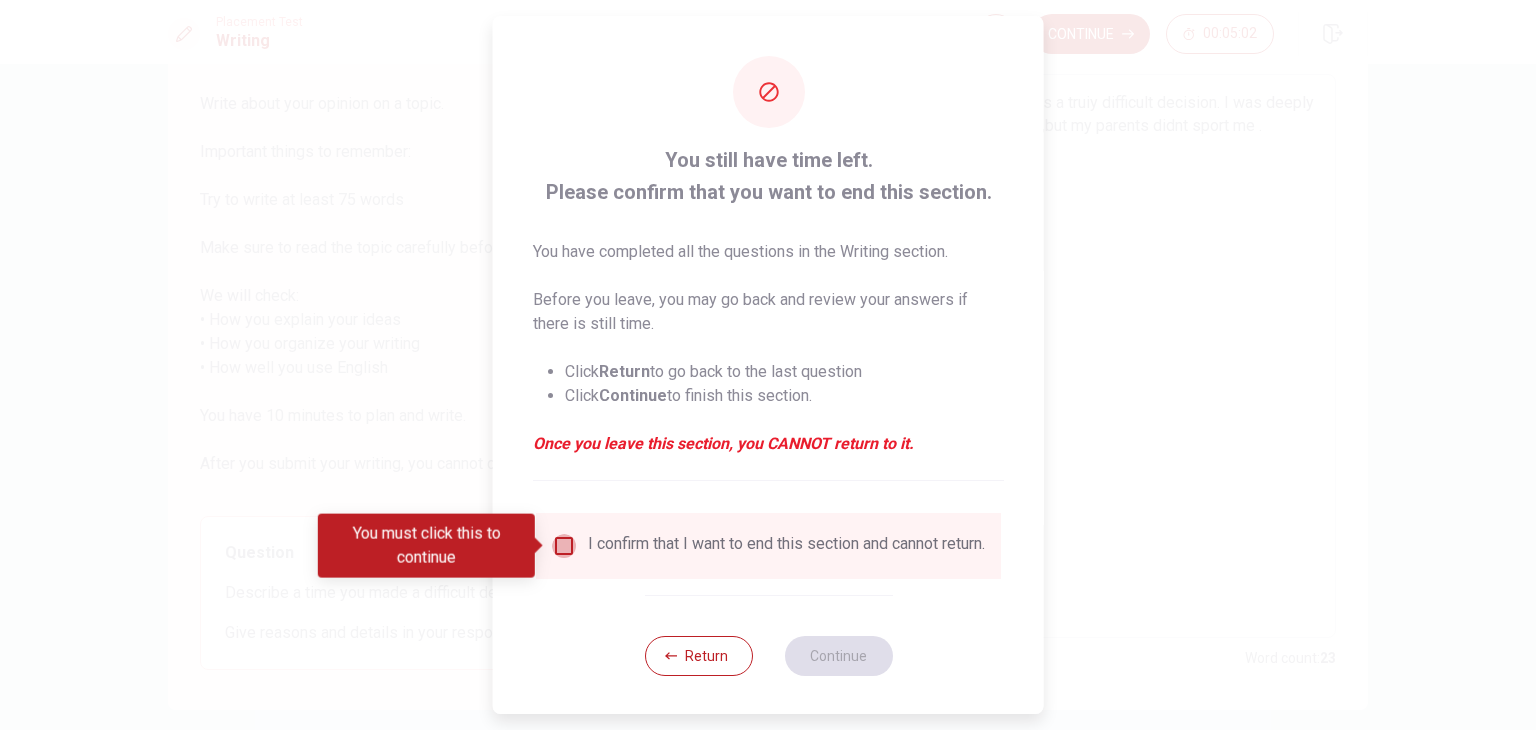 click at bounding box center (564, 546) 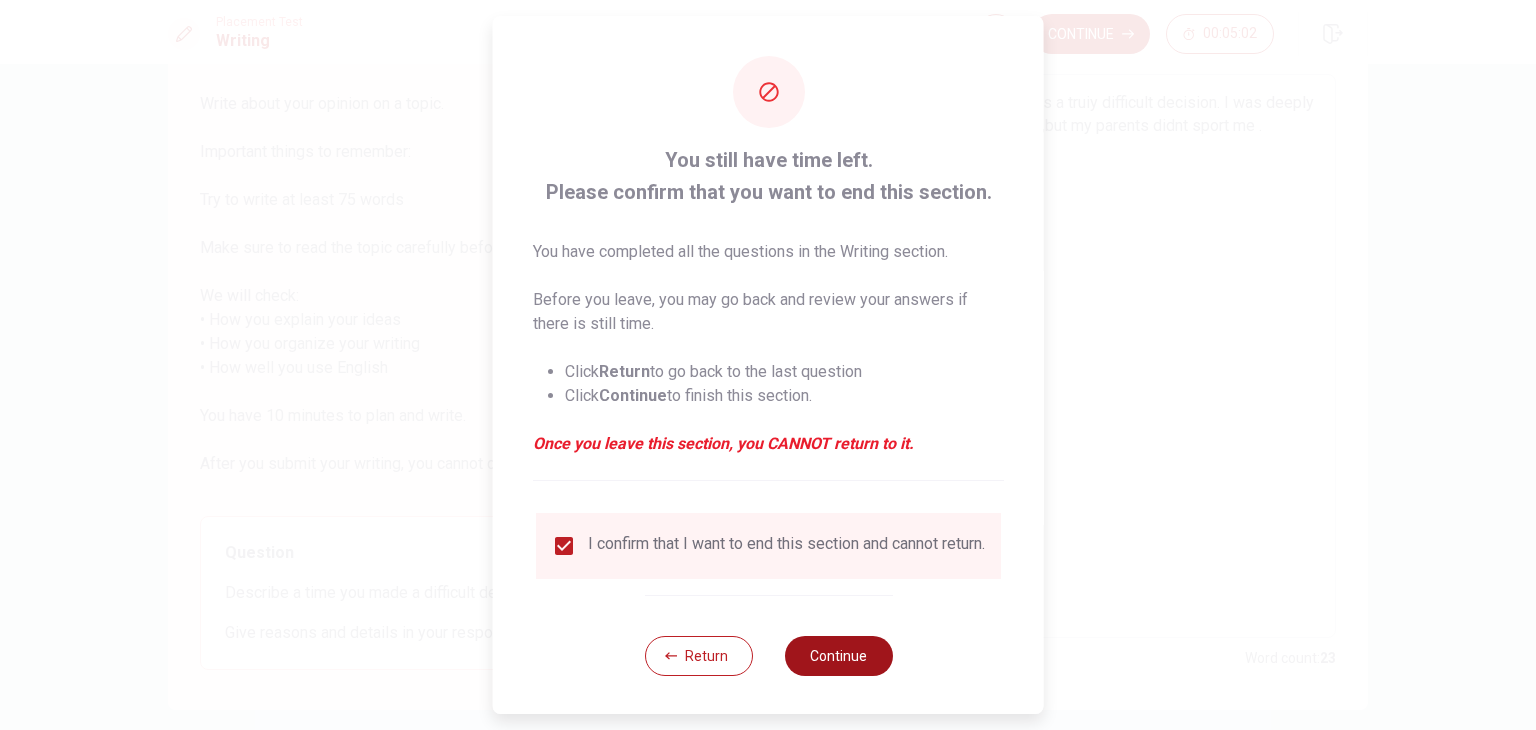click on "Continue" at bounding box center [838, 656] 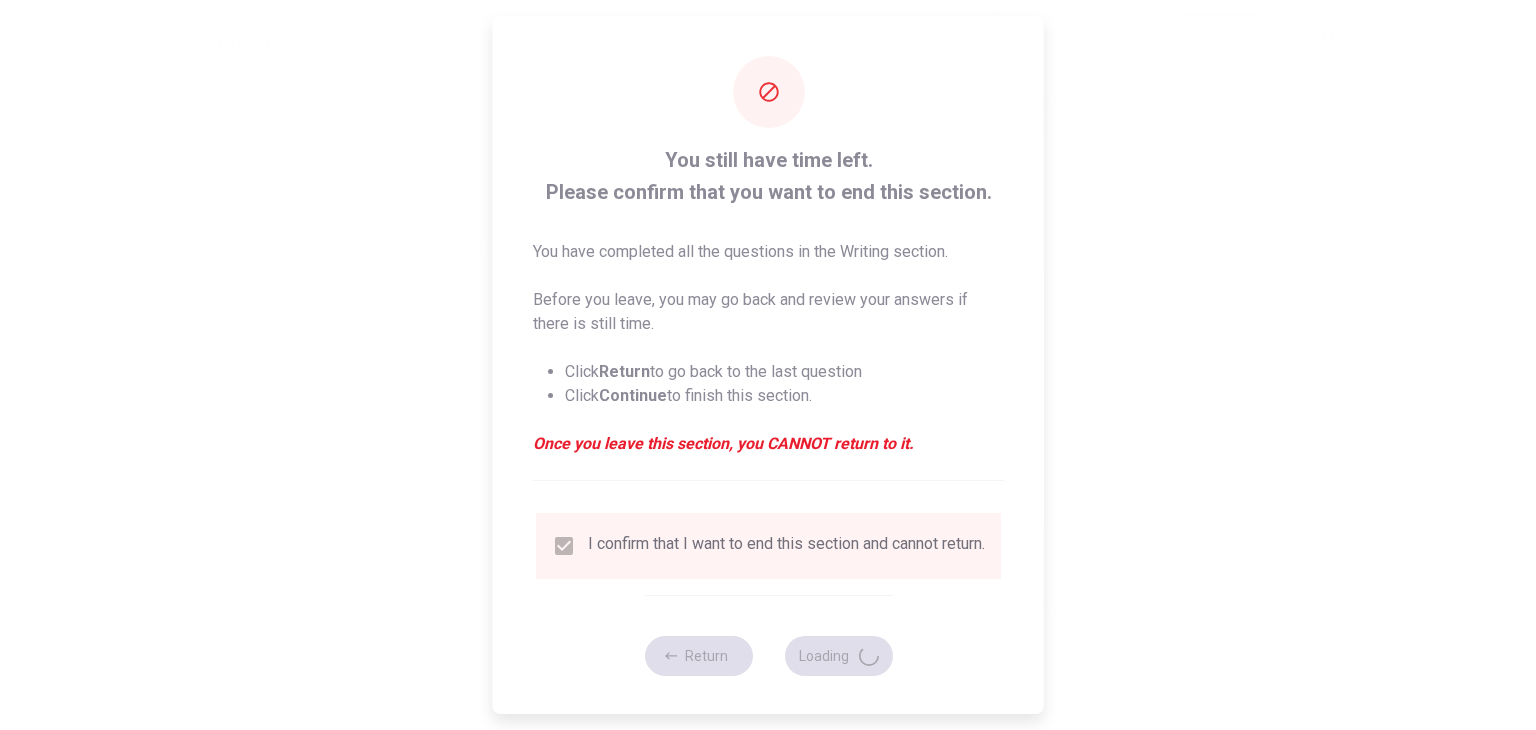 scroll, scrollTop: 0, scrollLeft: 0, axis: both 